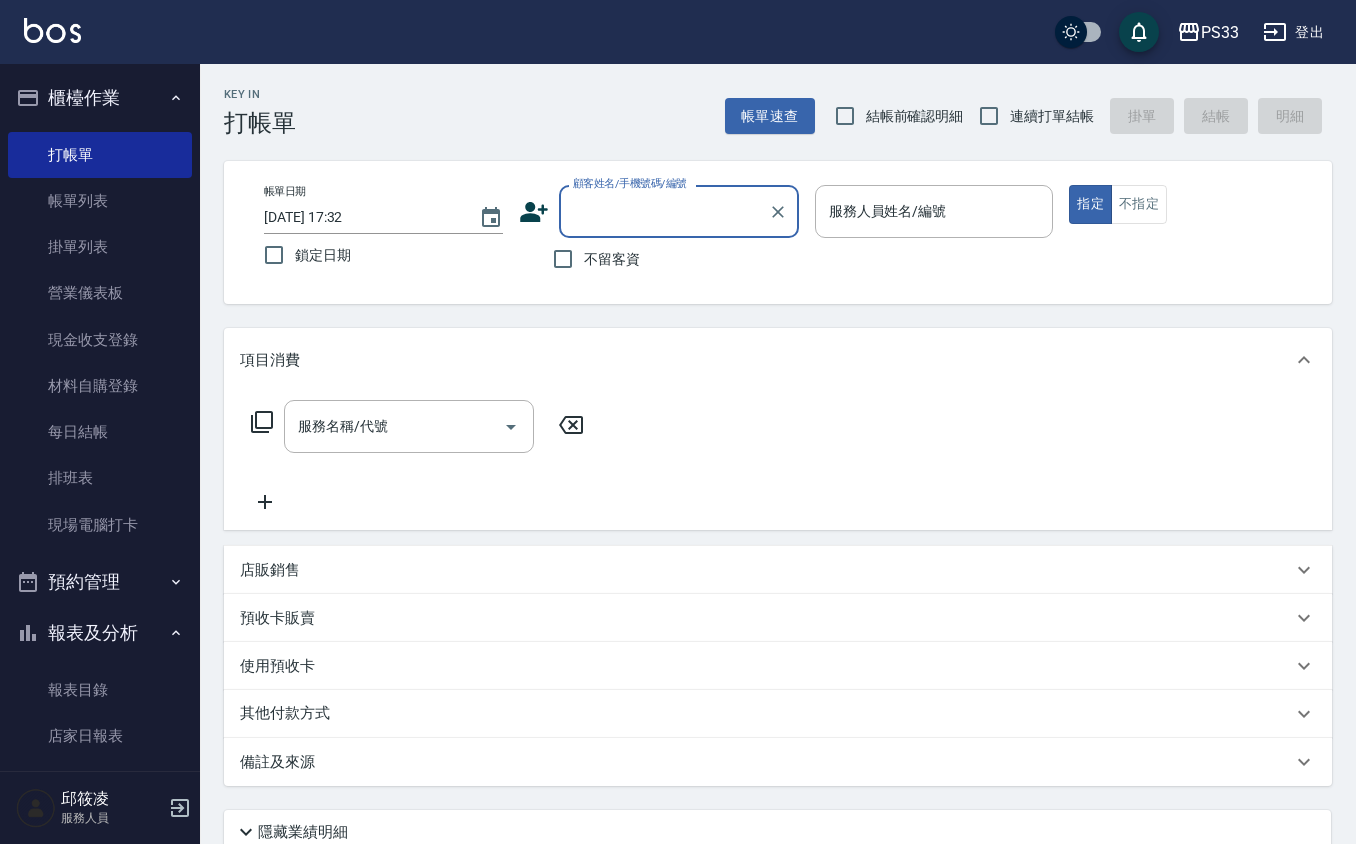 scroll, scrollTop: 0, scrollLeft: 0, axis: both 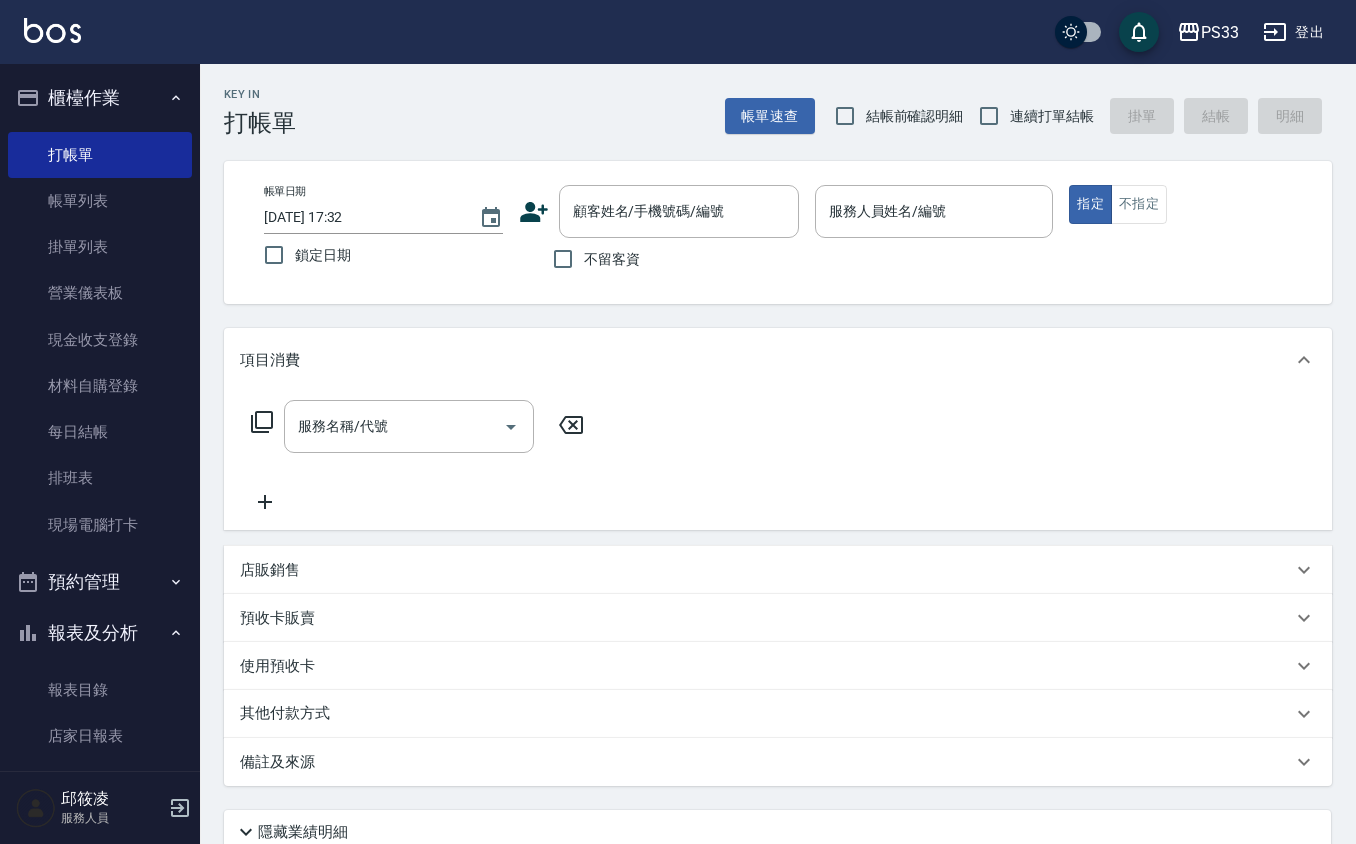 click 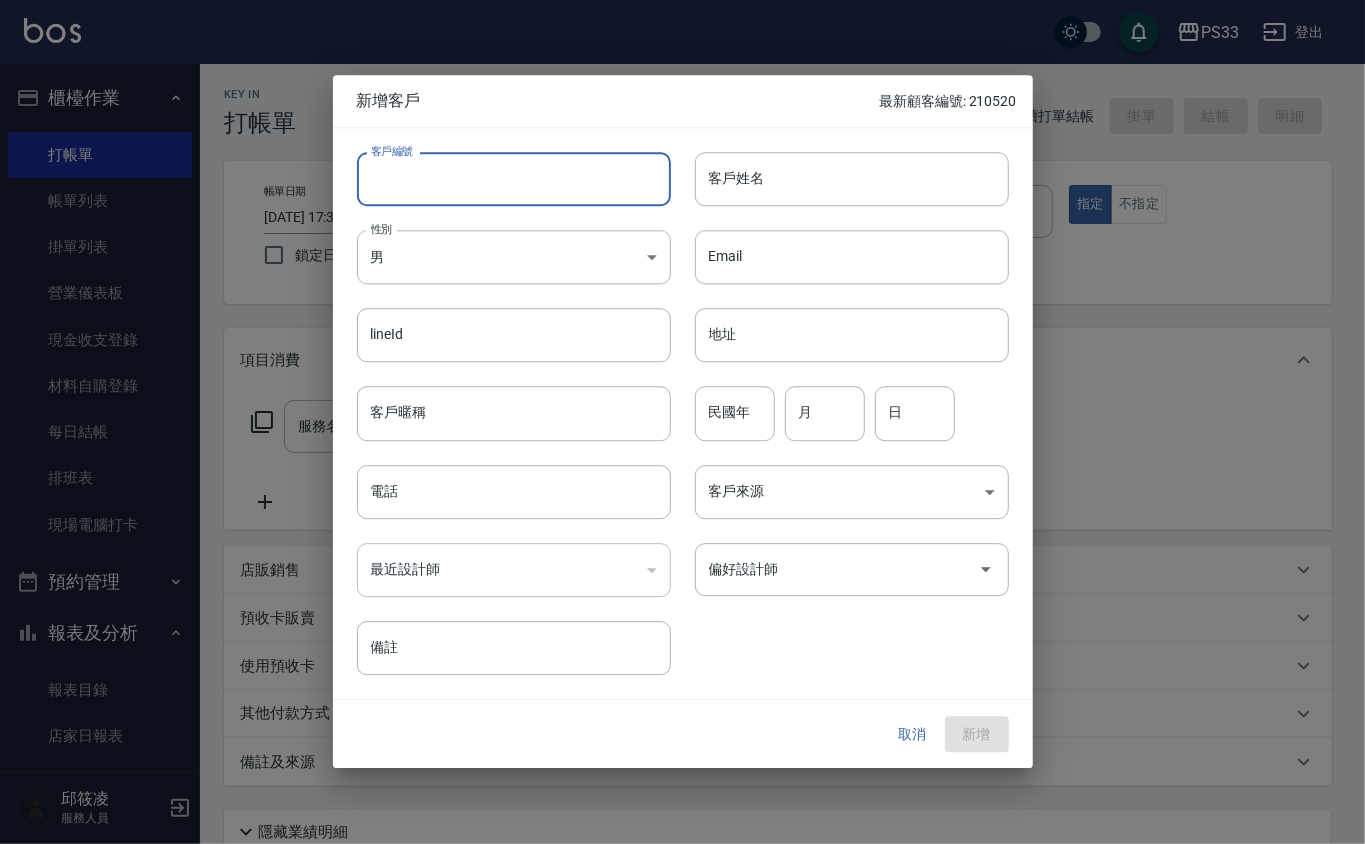 click on "客戶編號" at bounding box center (514, 179) 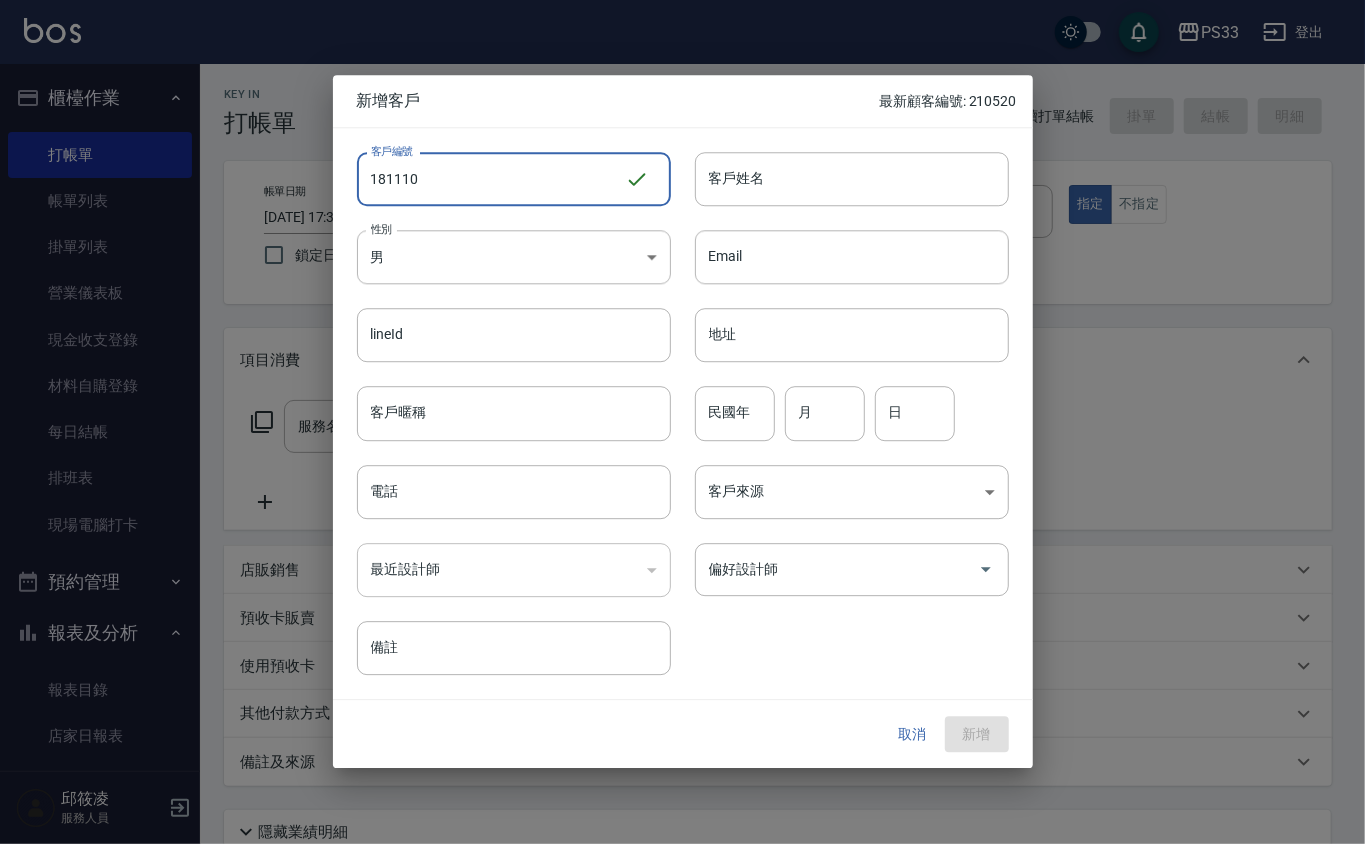type on "181110" 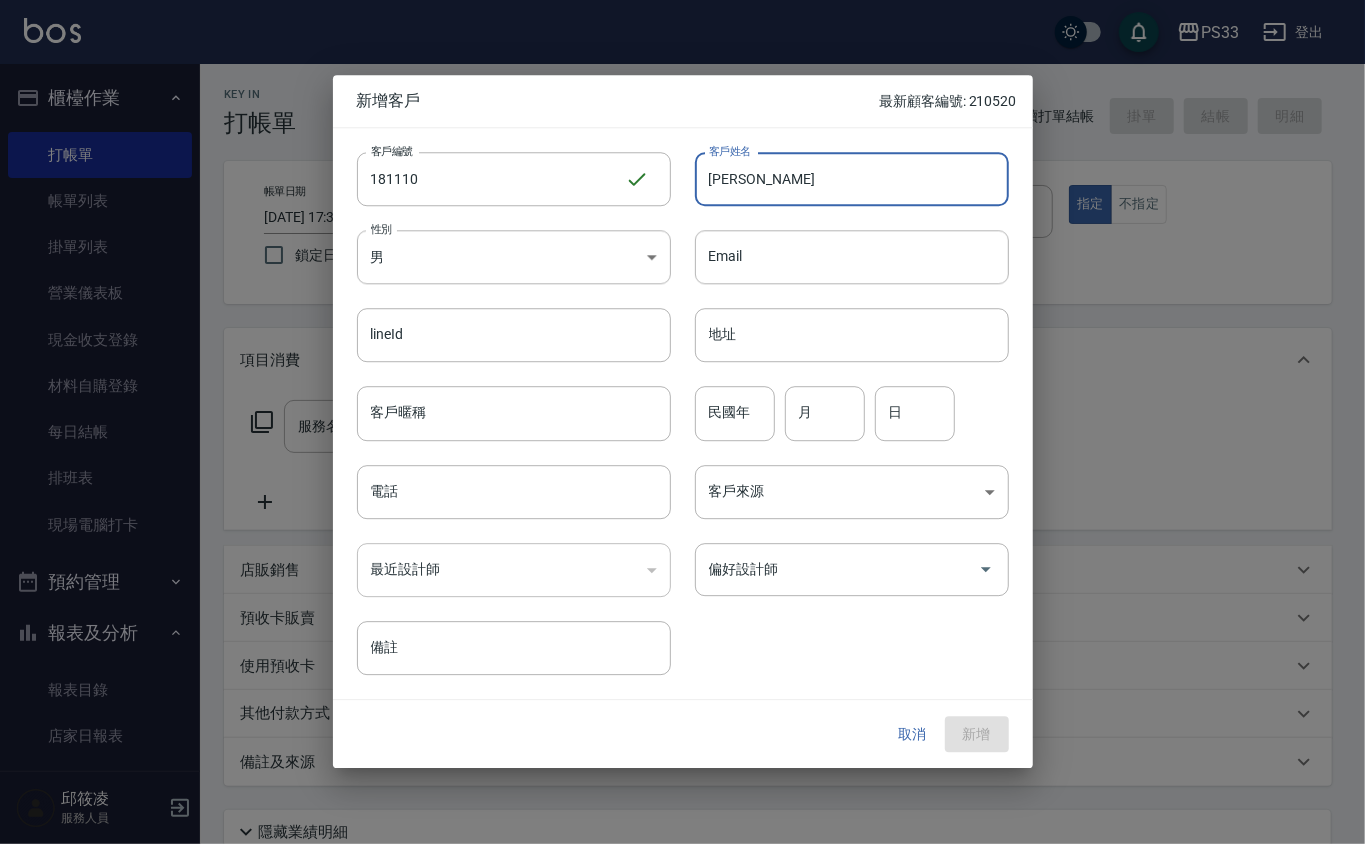 type on "[PERSON_NAME]" 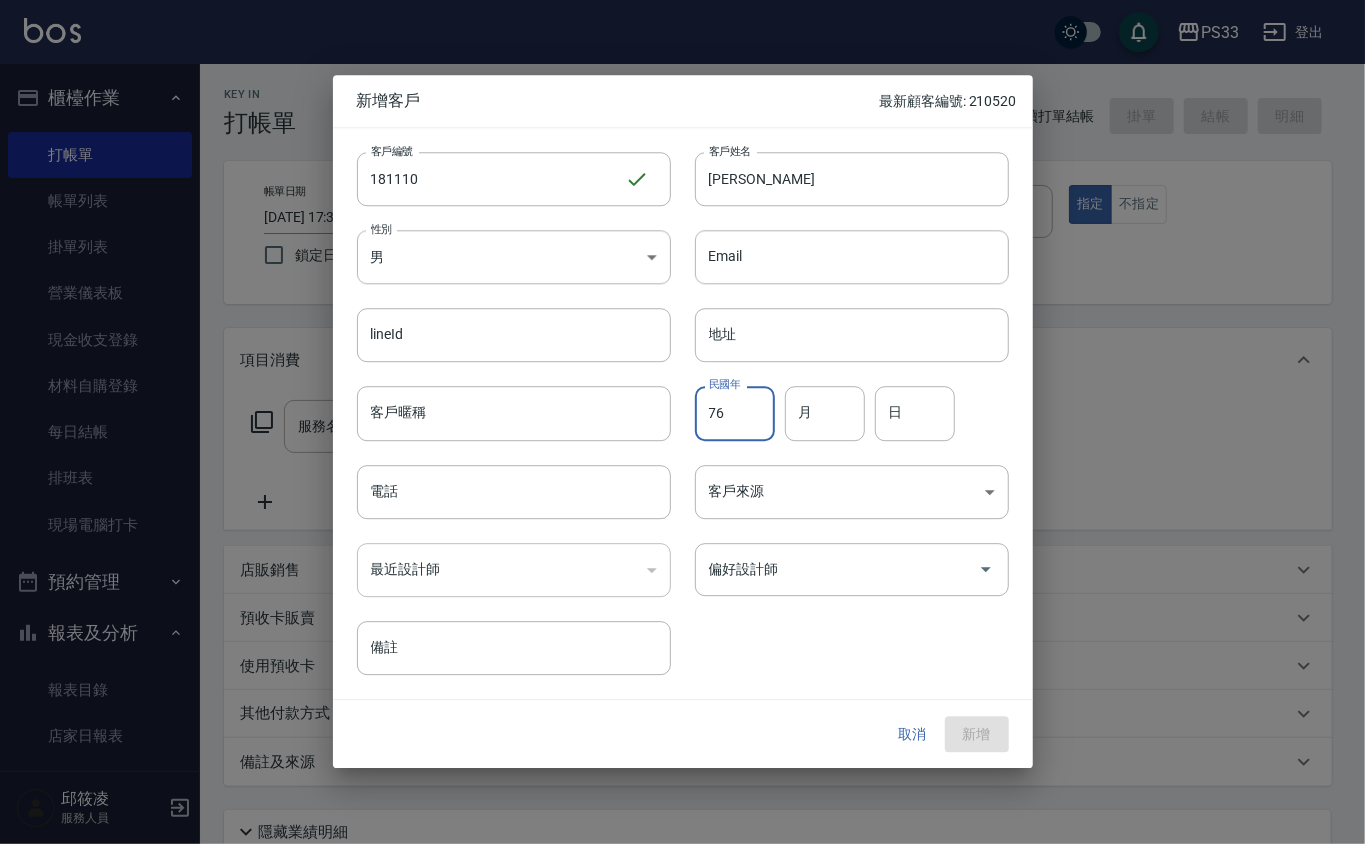 type on "76" 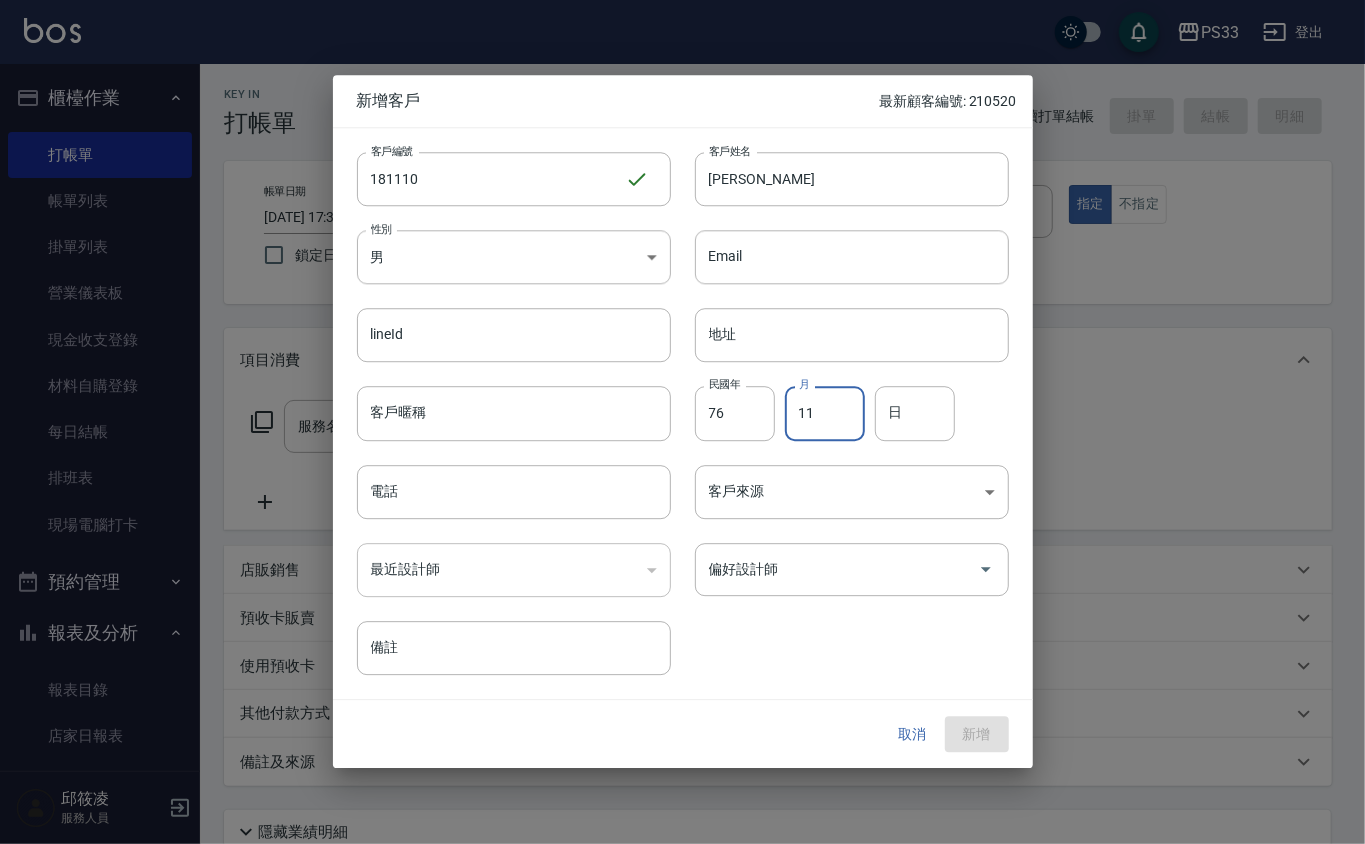 type on "11" 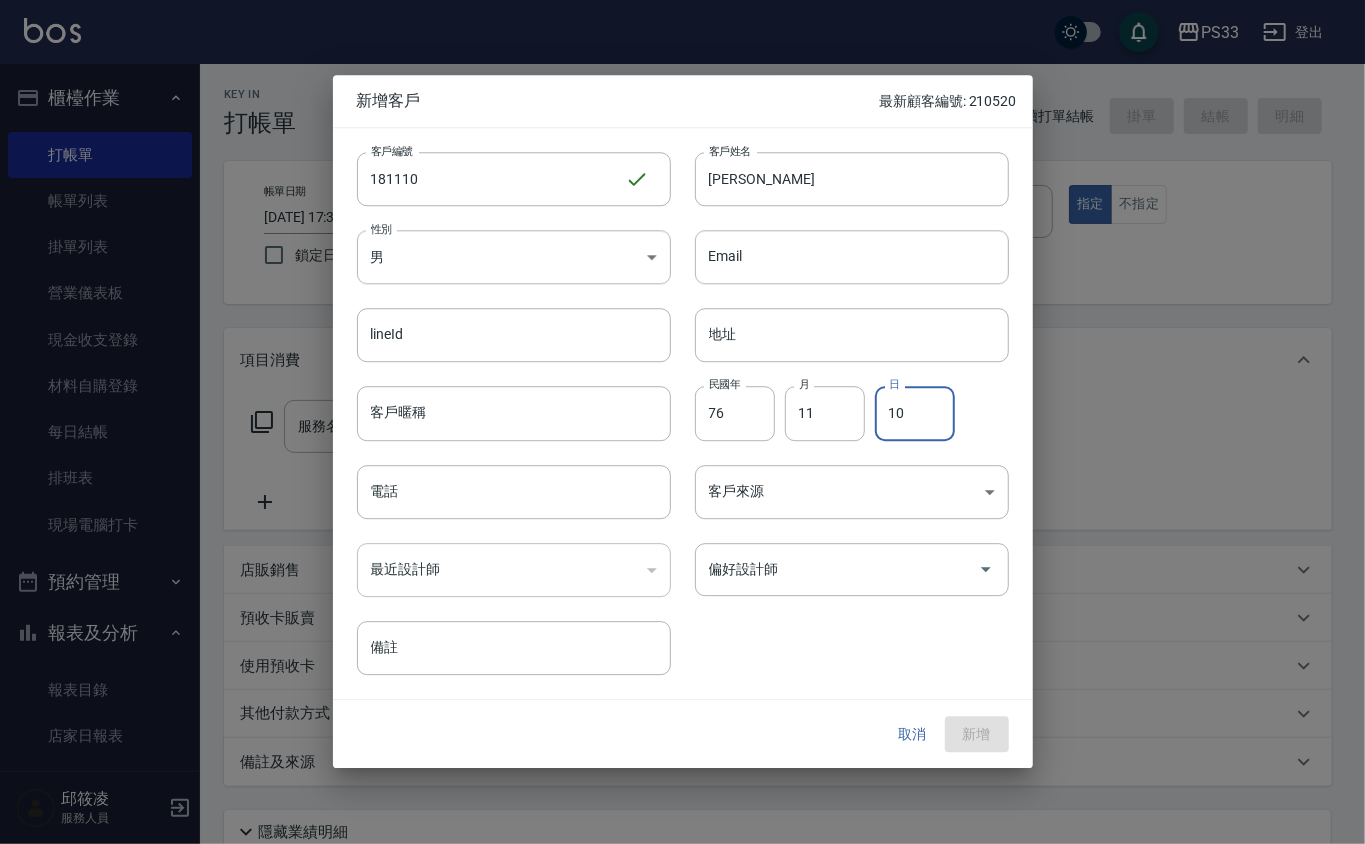 type on "10" 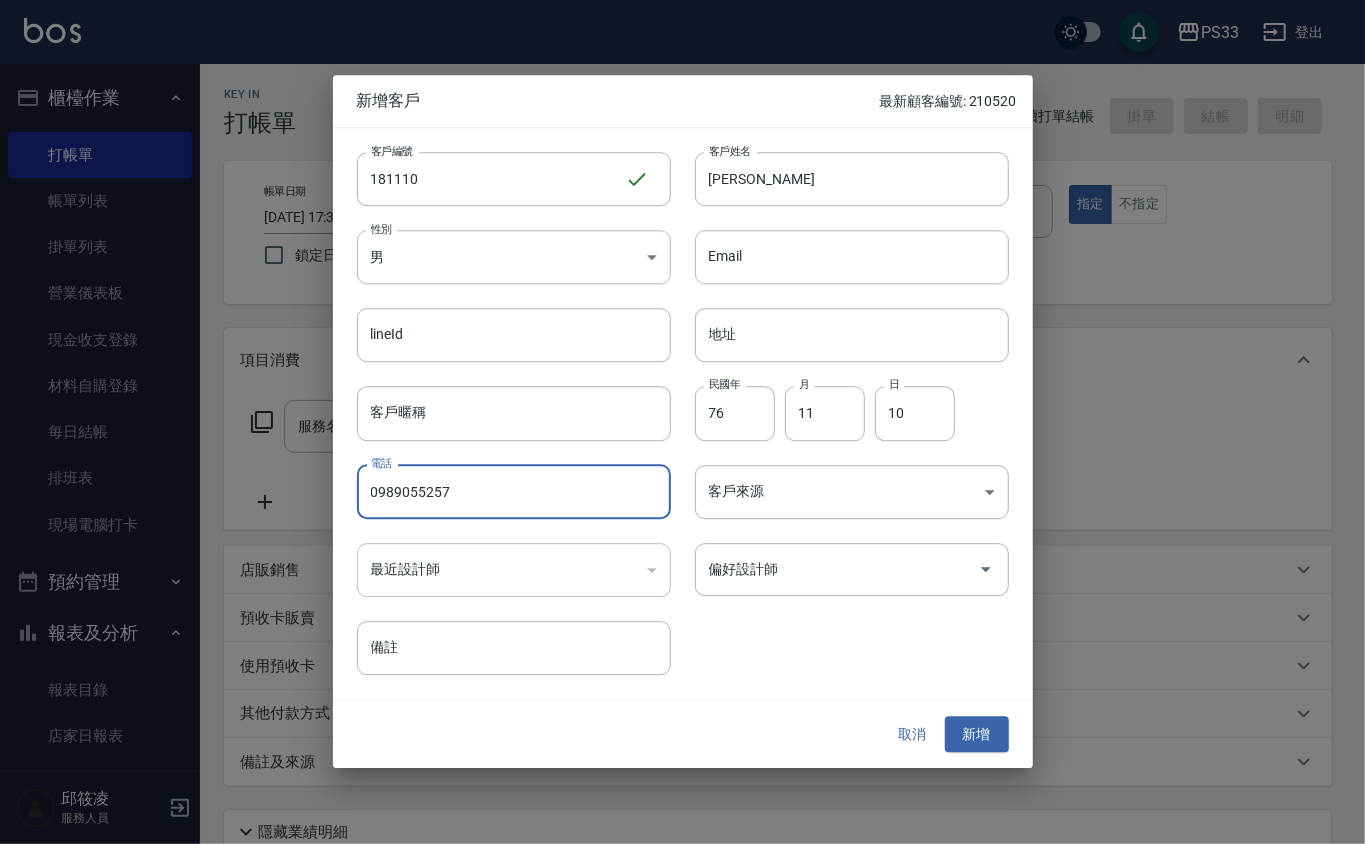 type on "0989055257" 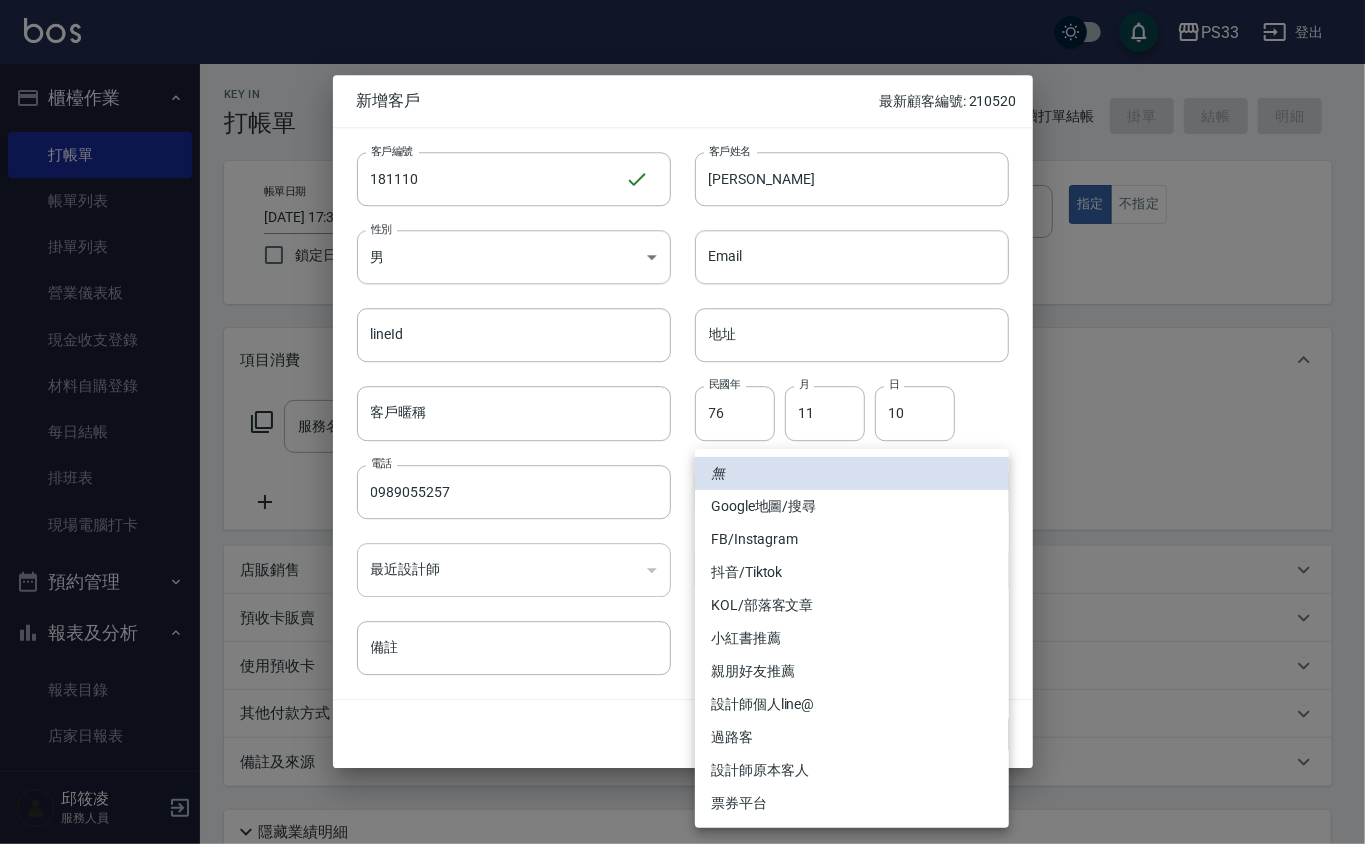type 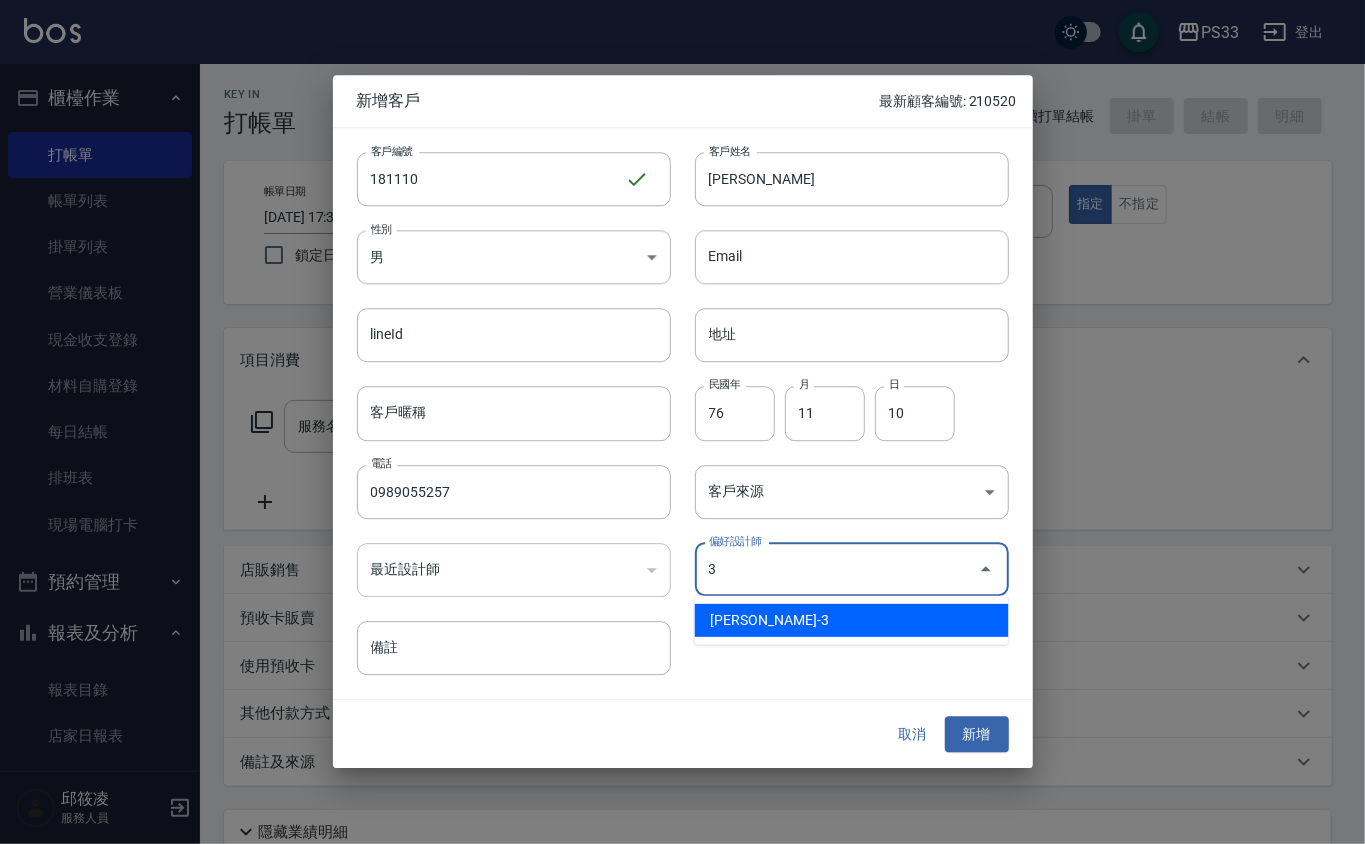 type on "[PERSON_NAME]" 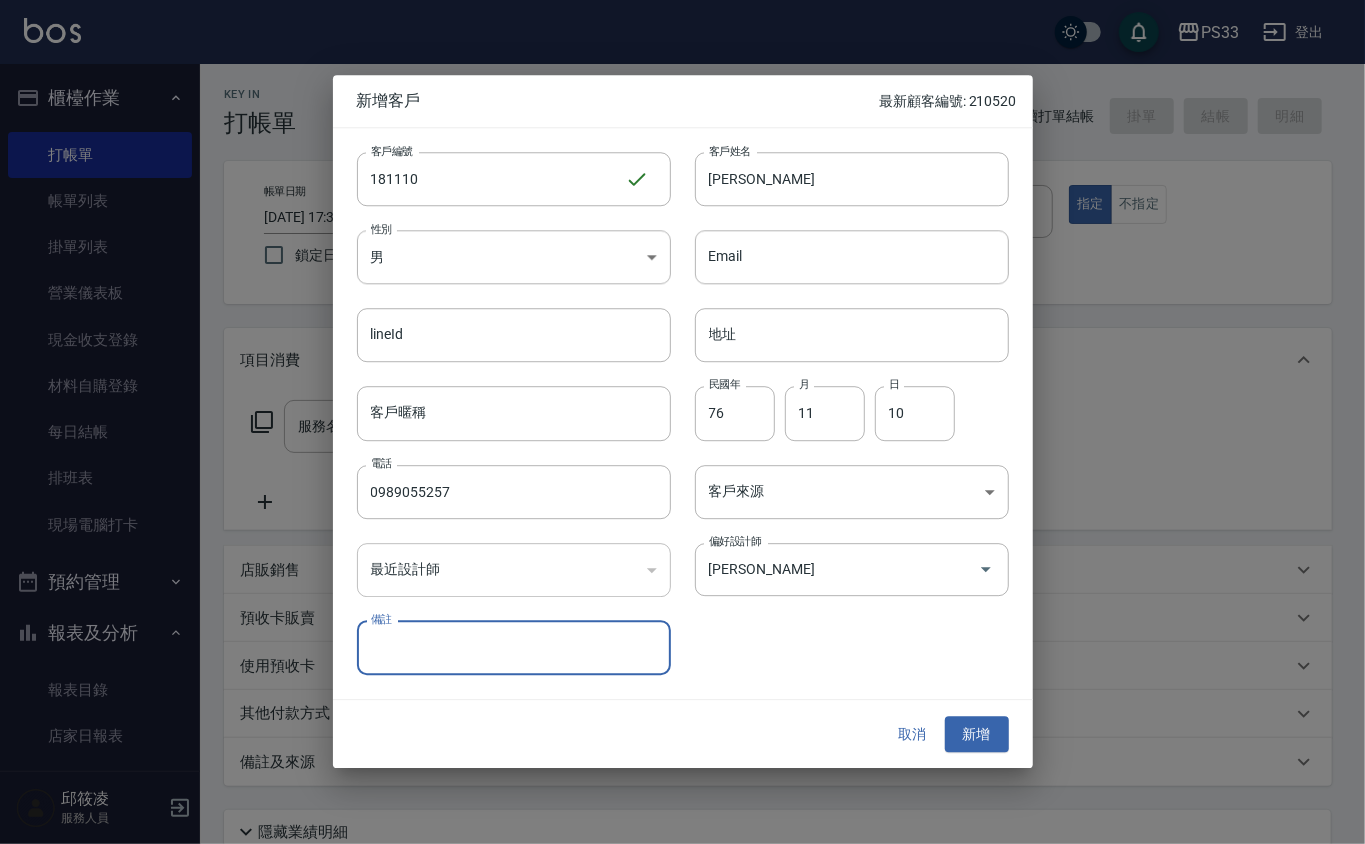 type 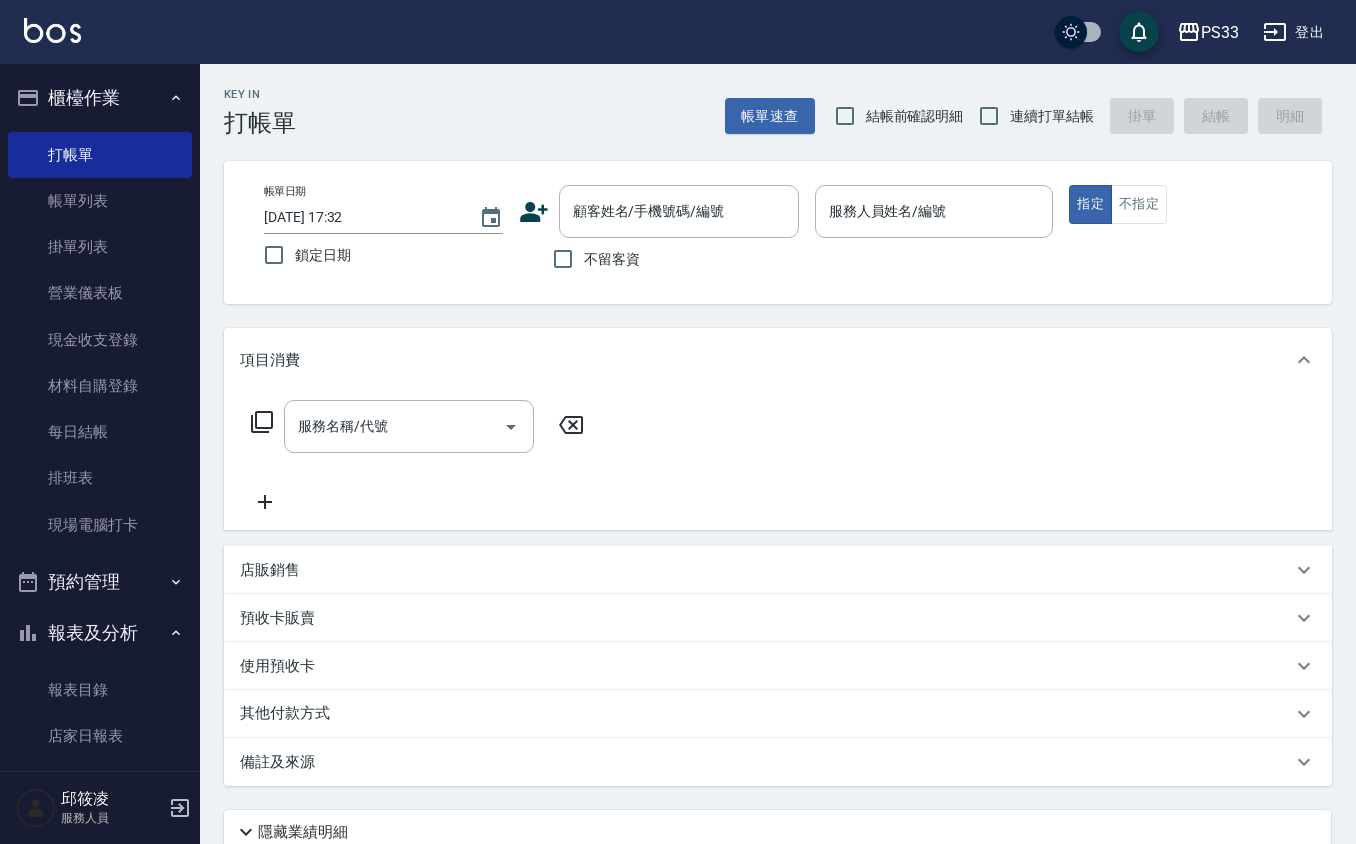click 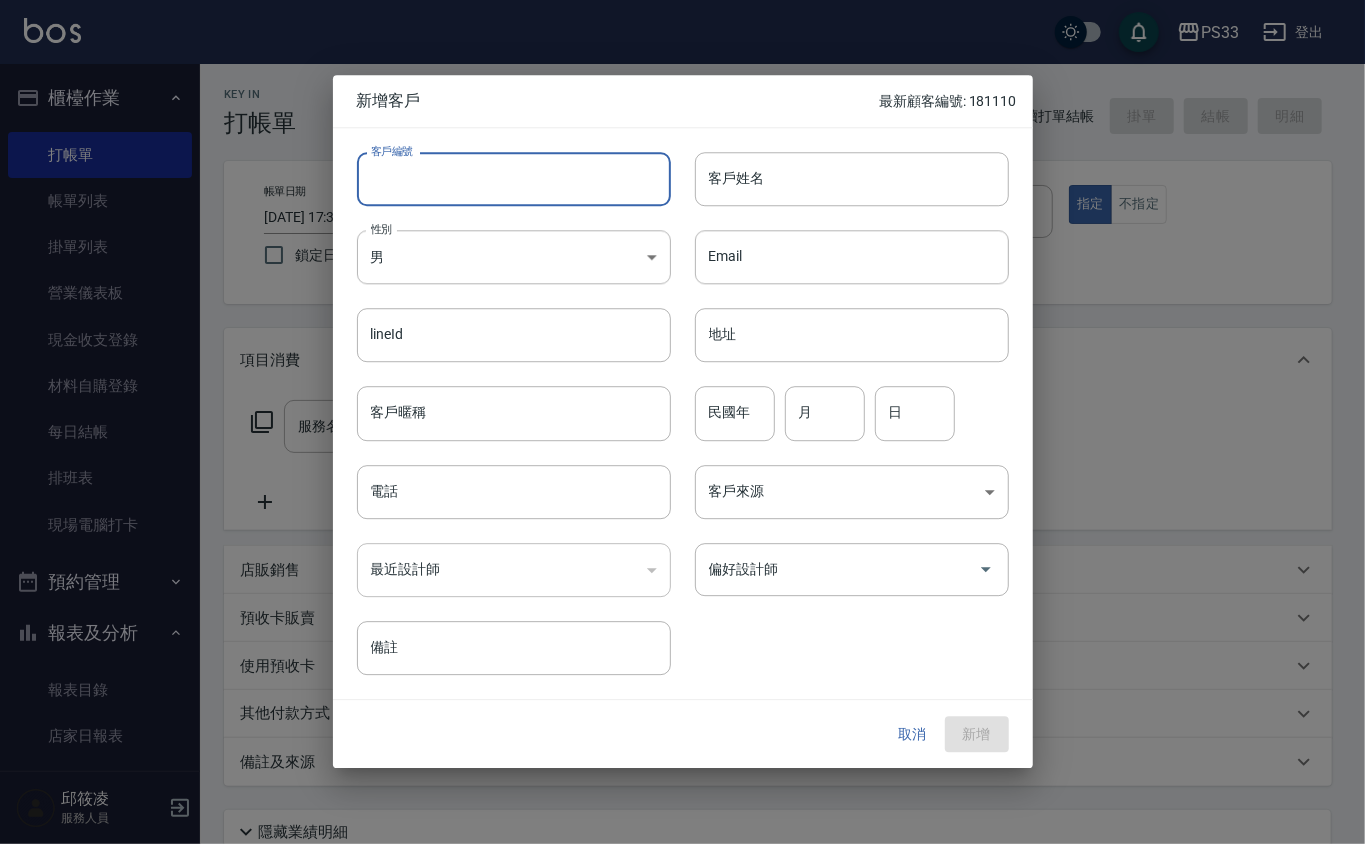 click on "客戶編號" at bounding box center [514, 179] 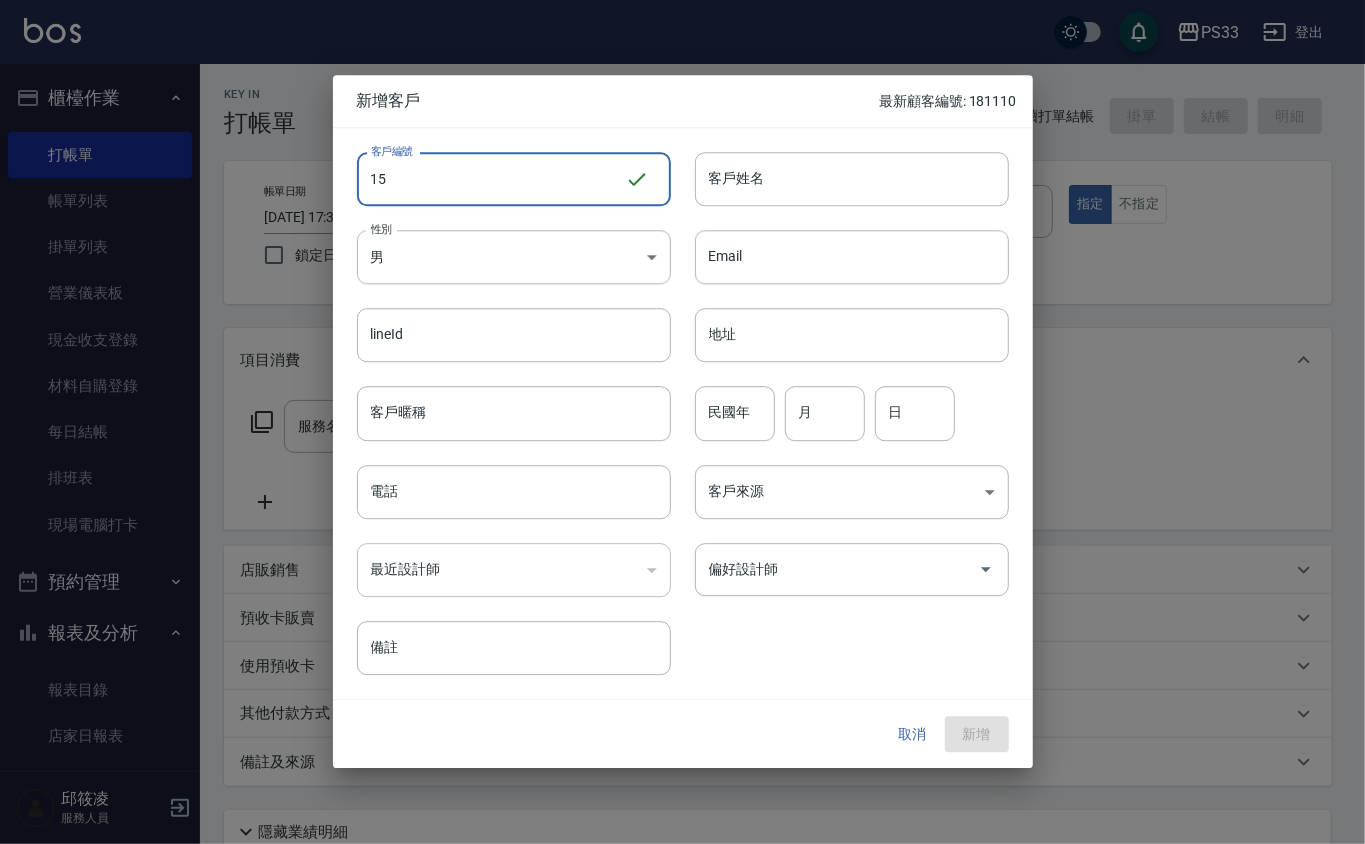 type on "1" 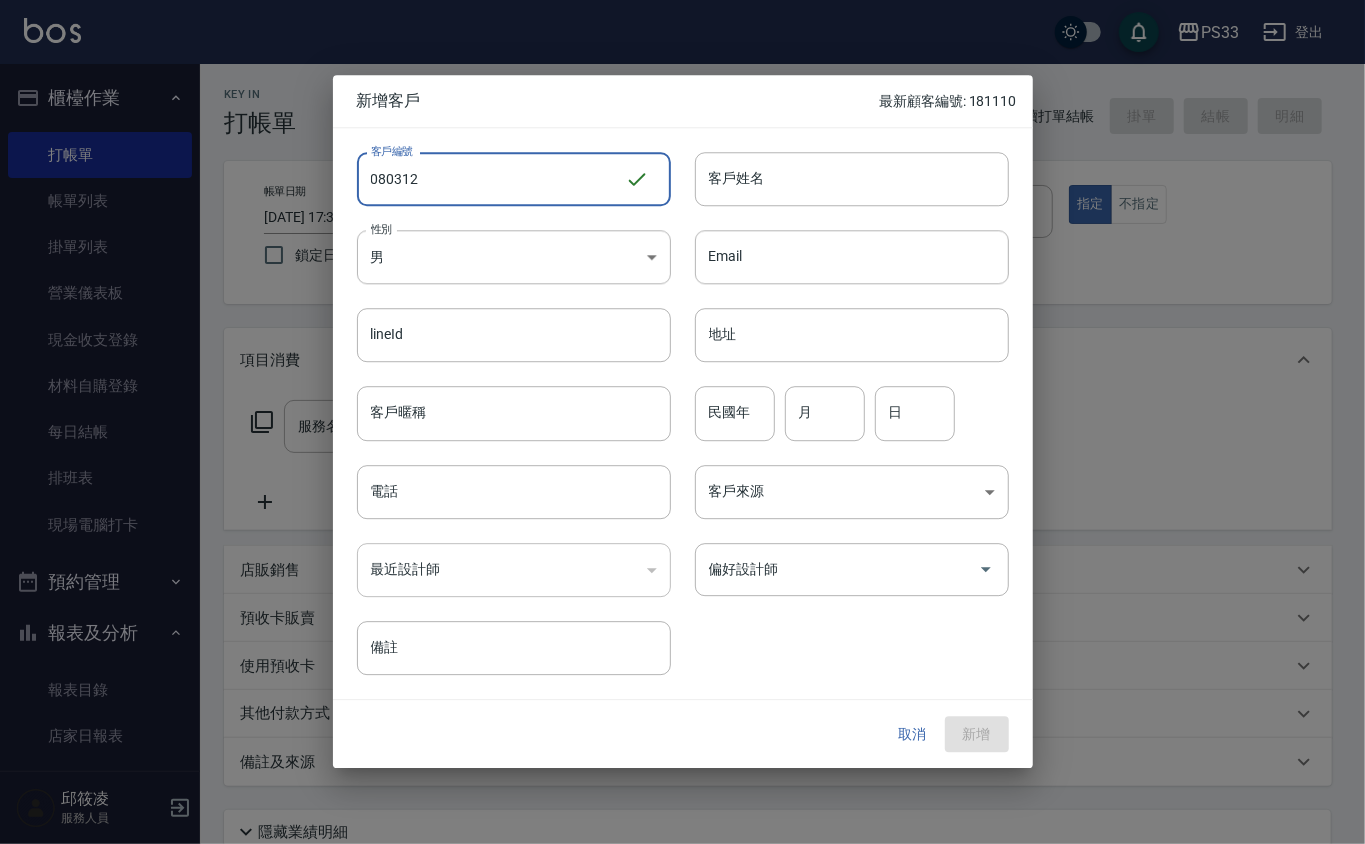 type on "080312" 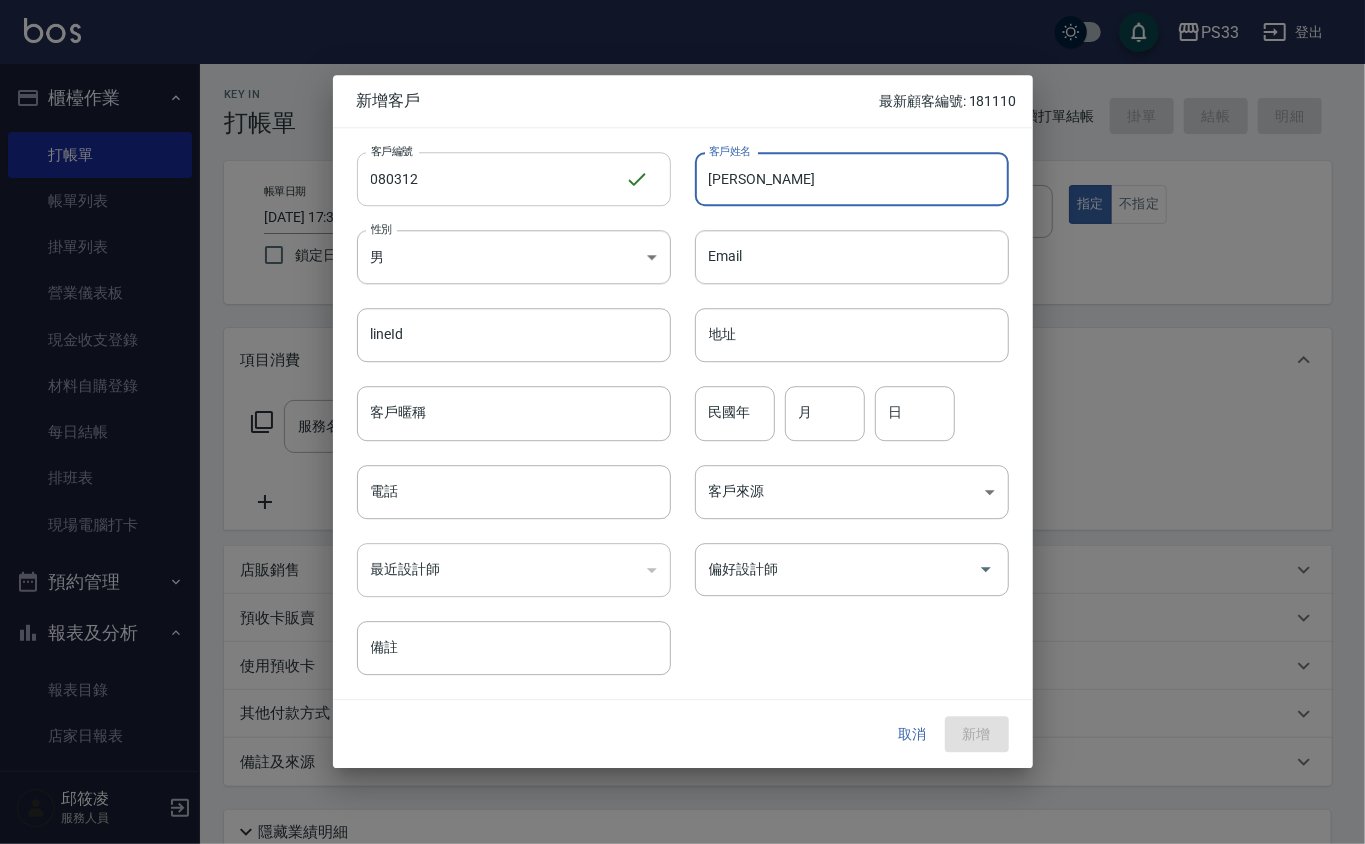 type on "[PERSON_NAME]" 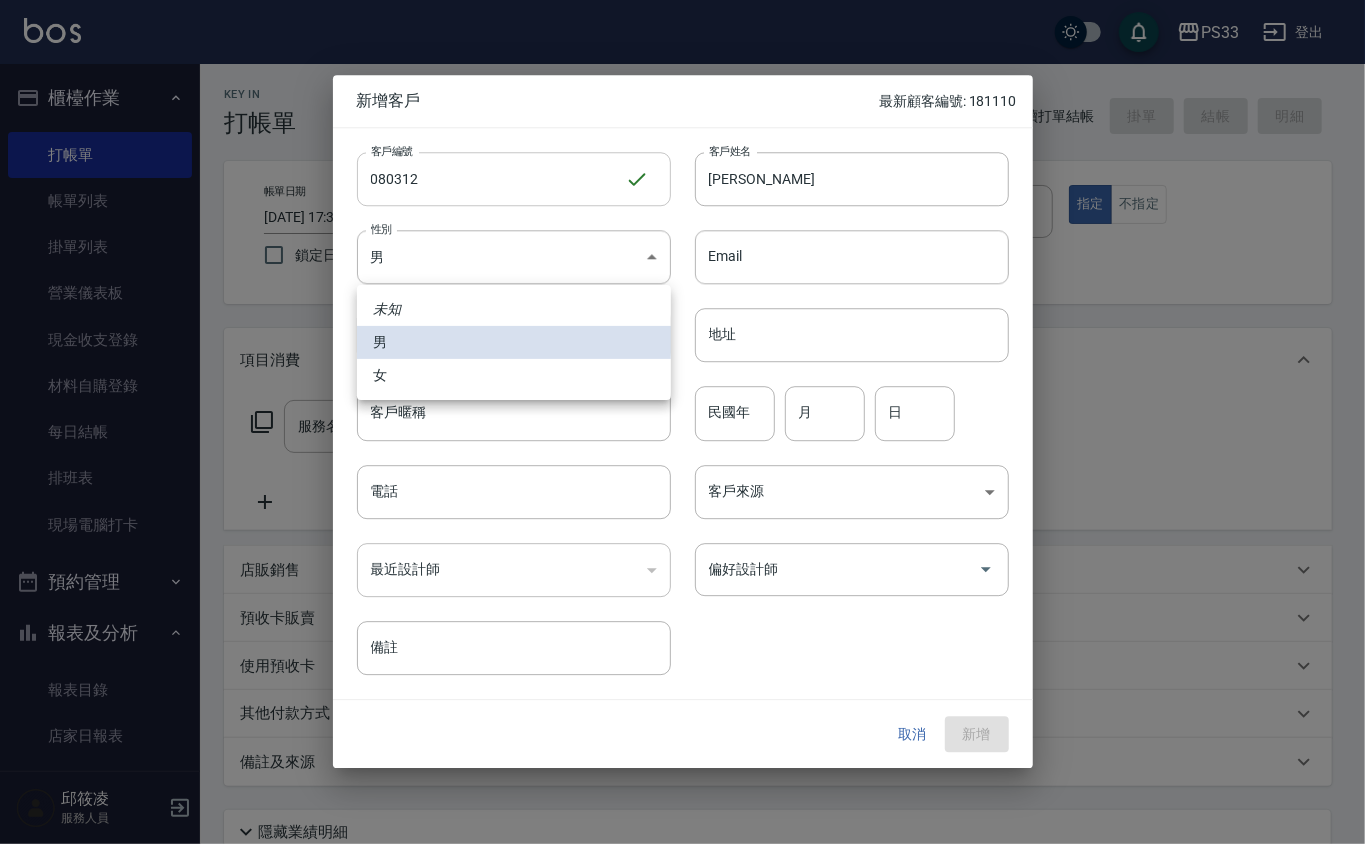 type 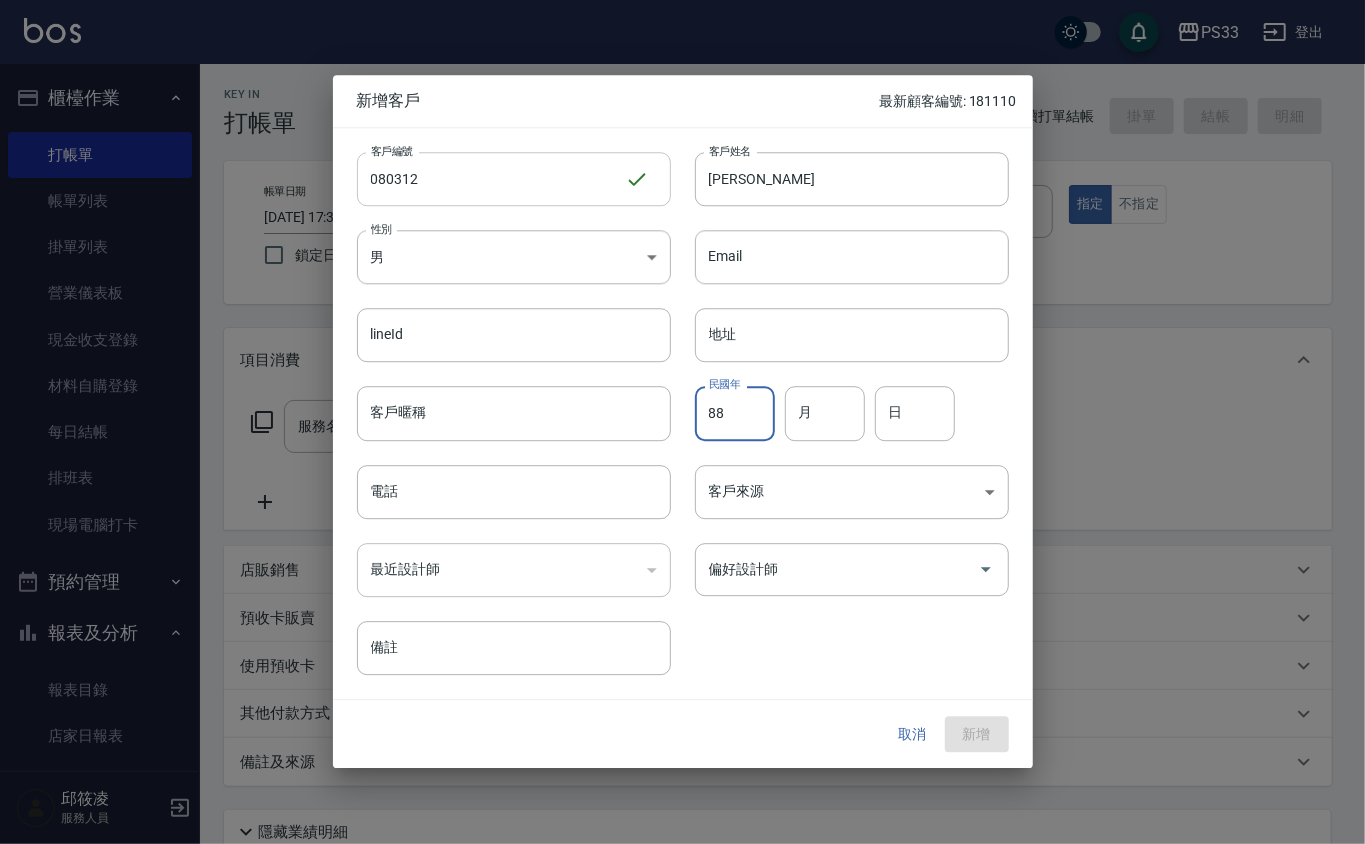 type on "88" 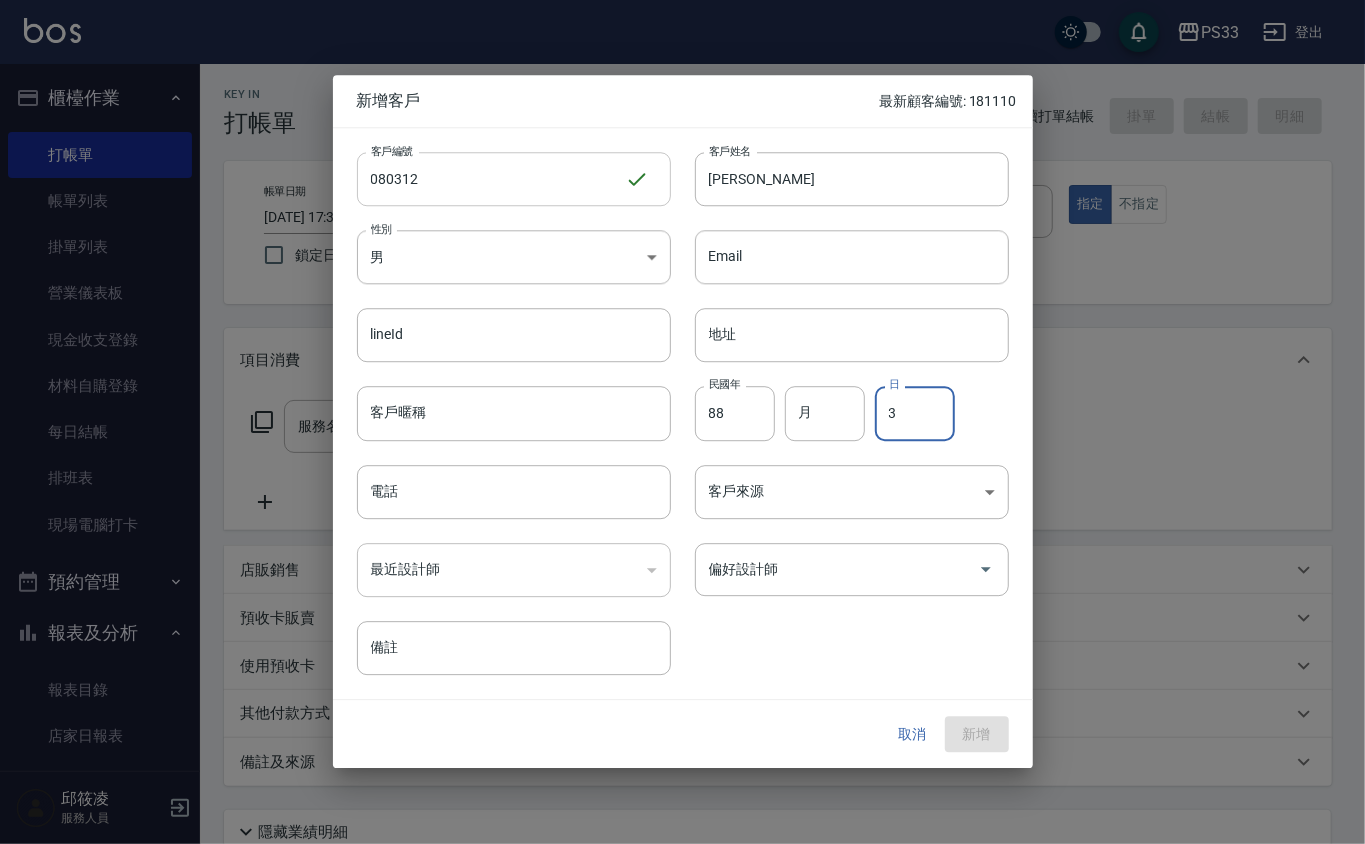 type on "3" 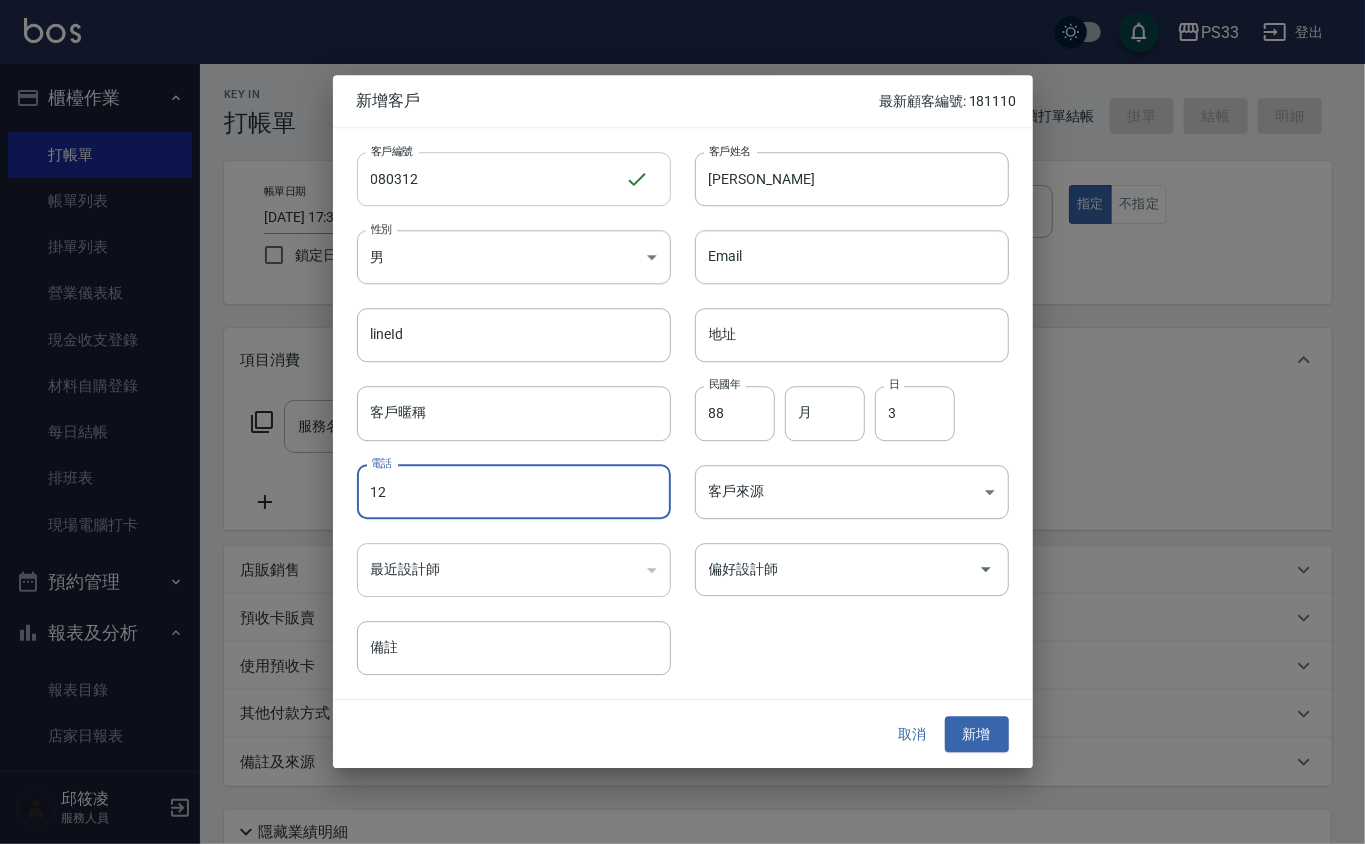 type on "12" 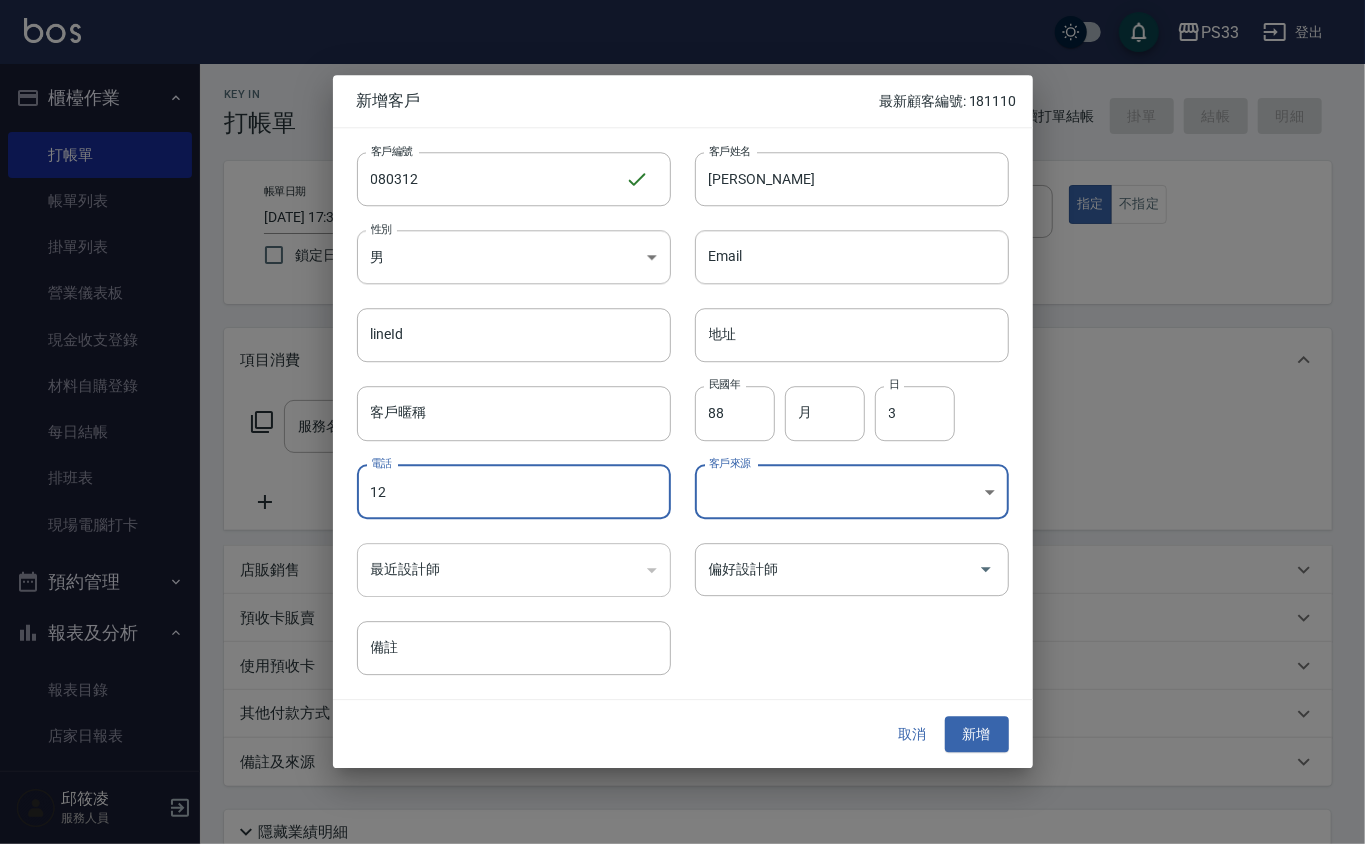 click on "12" at bounding box center (514, 492) 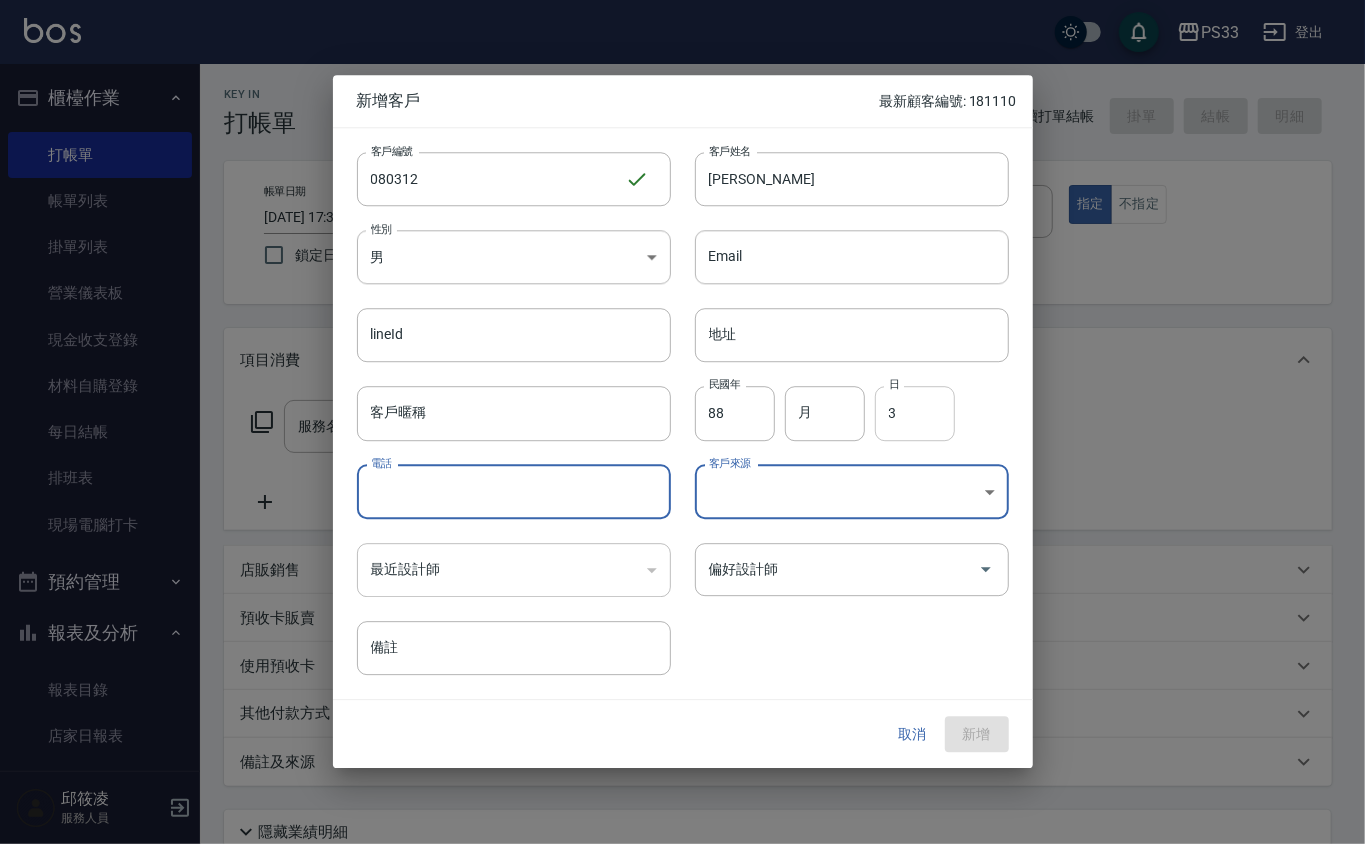 type 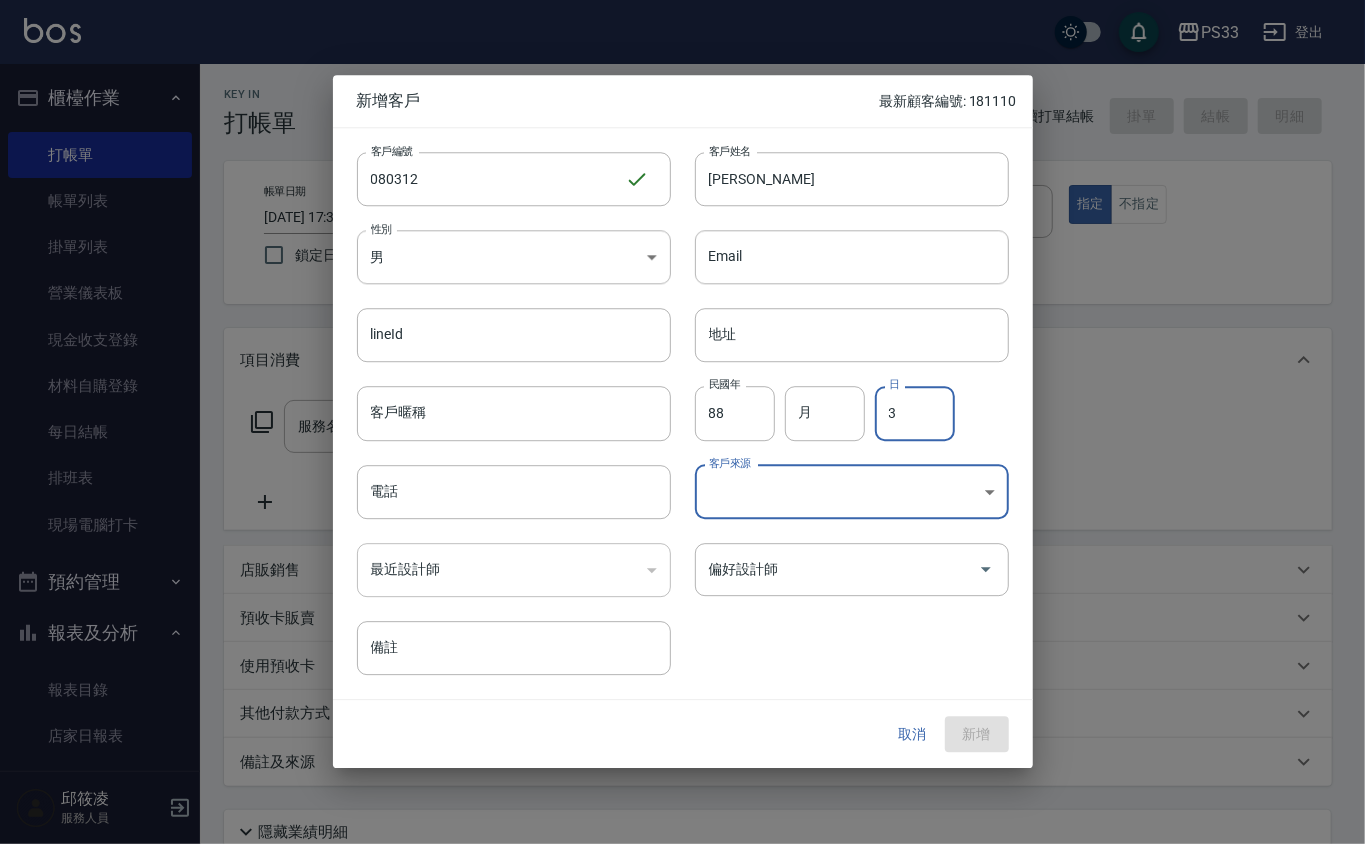 click on "3" at bounding box center [915, 414] 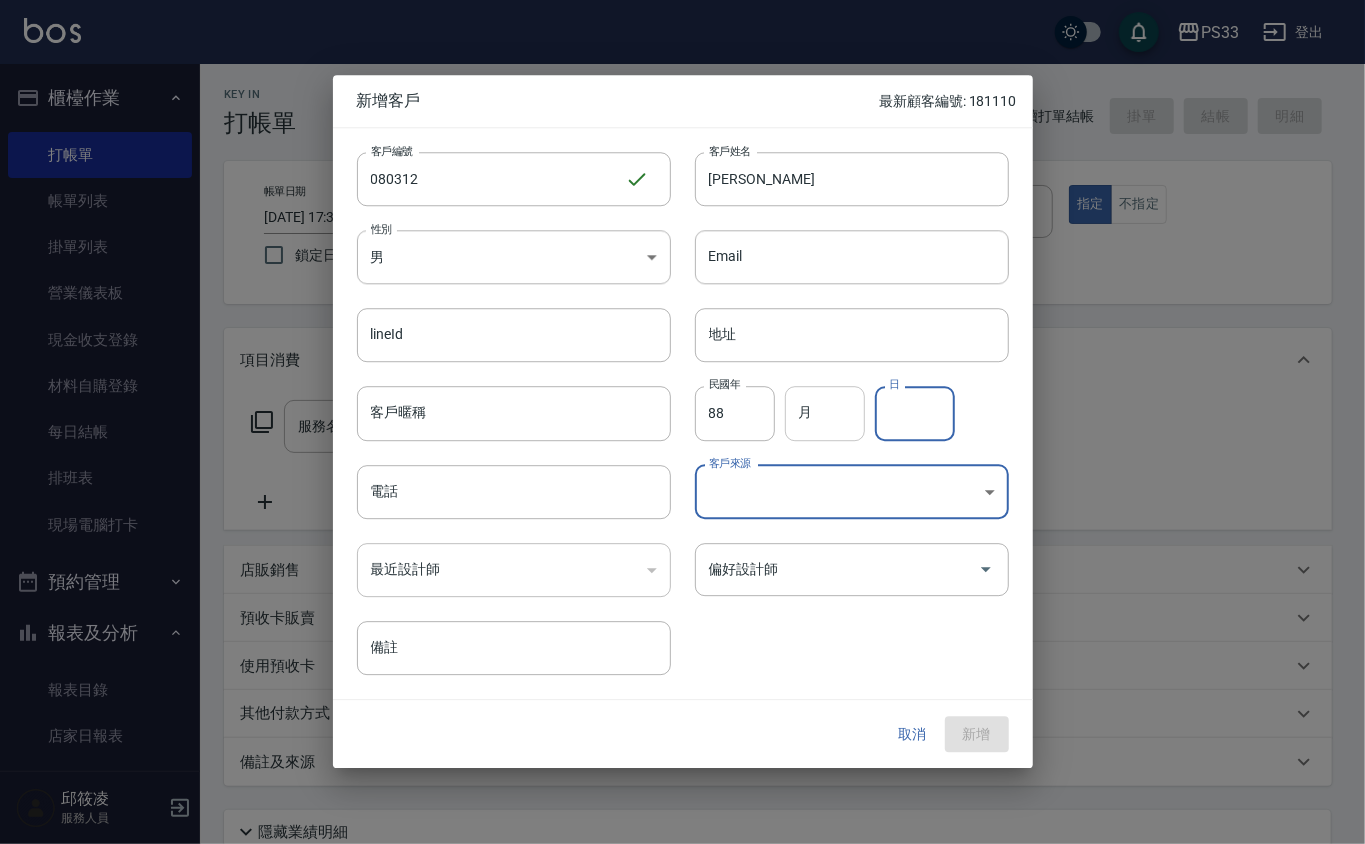 type 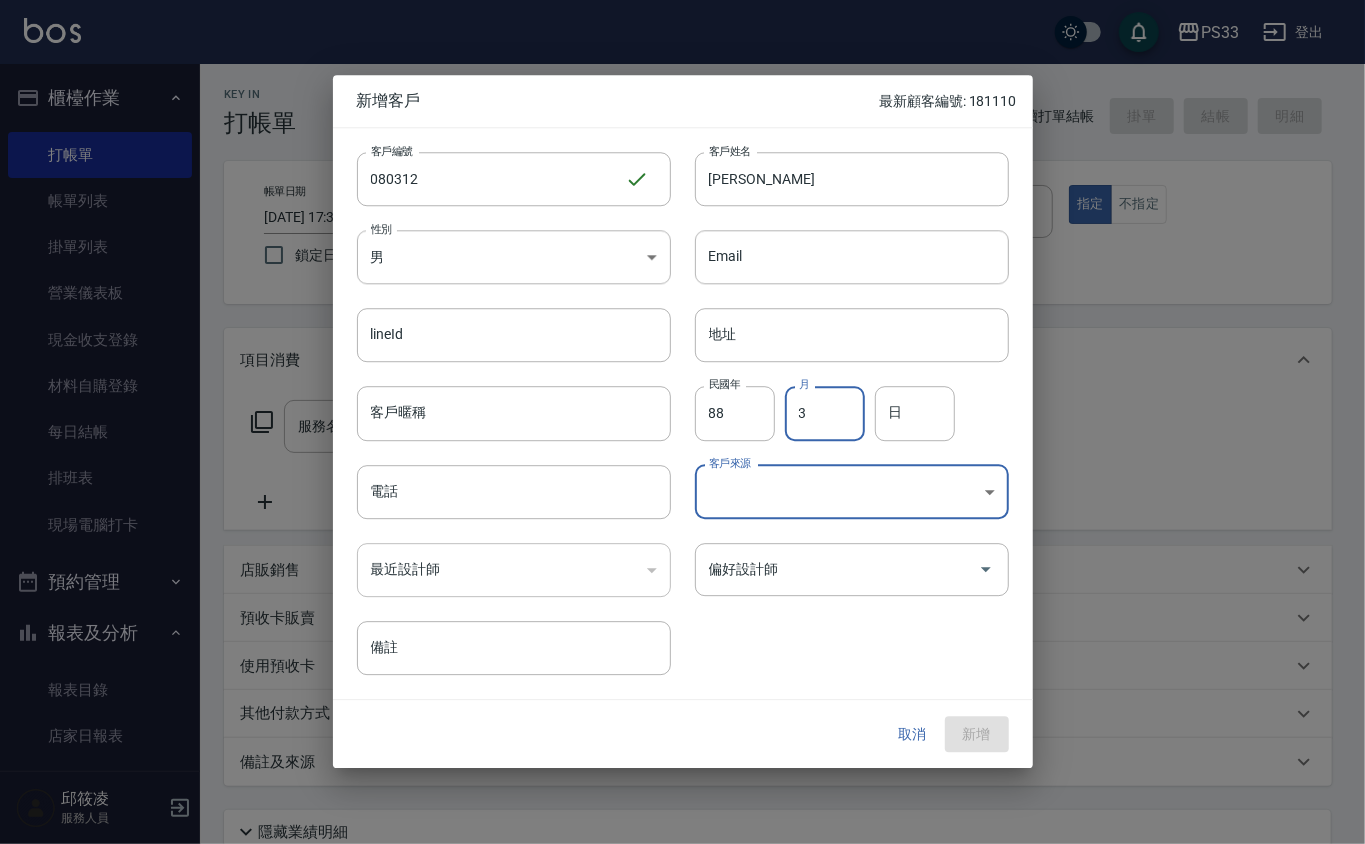 type on "3" 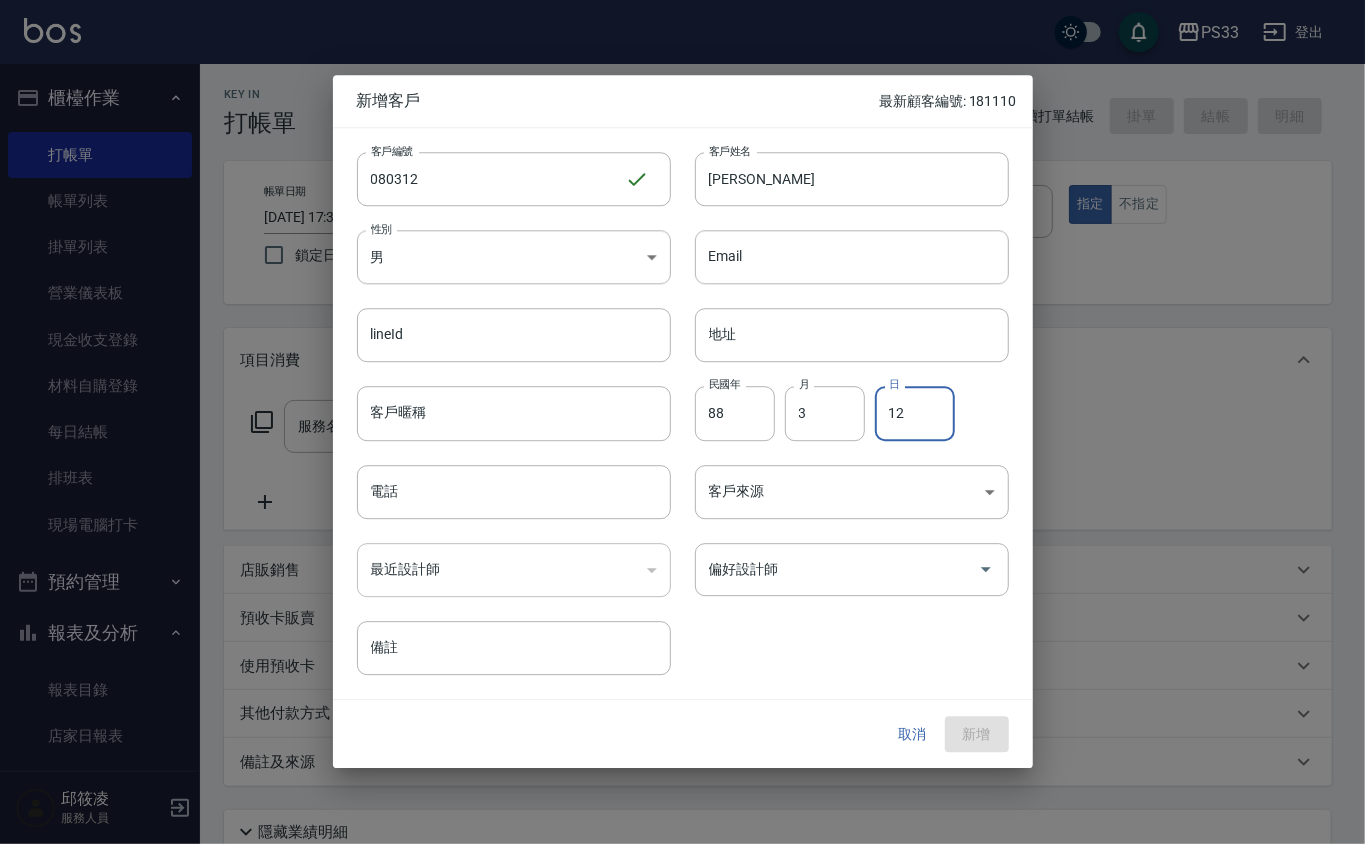 type on "12" 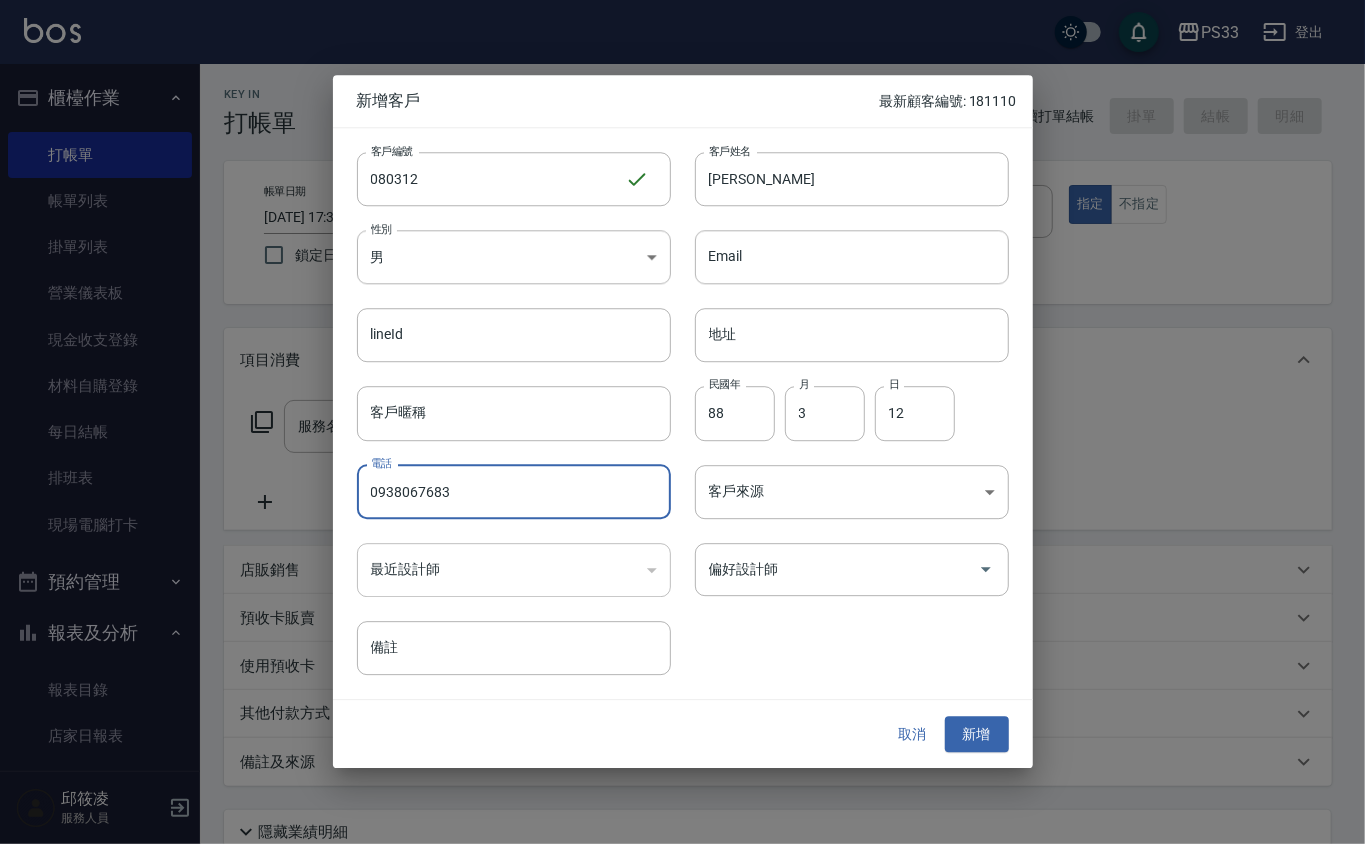 type on "0938067683" 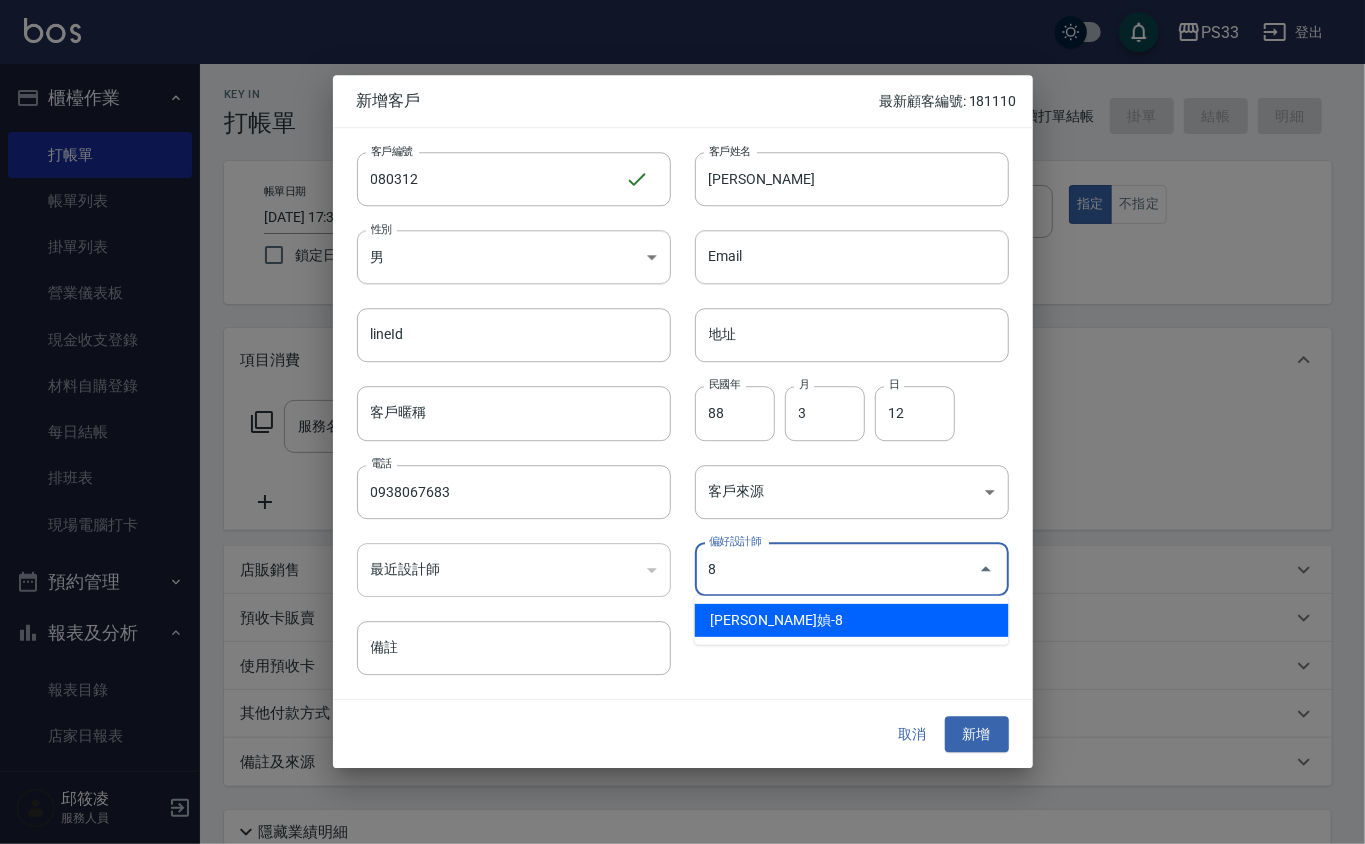 type on "[PERSON_NAME]媜" 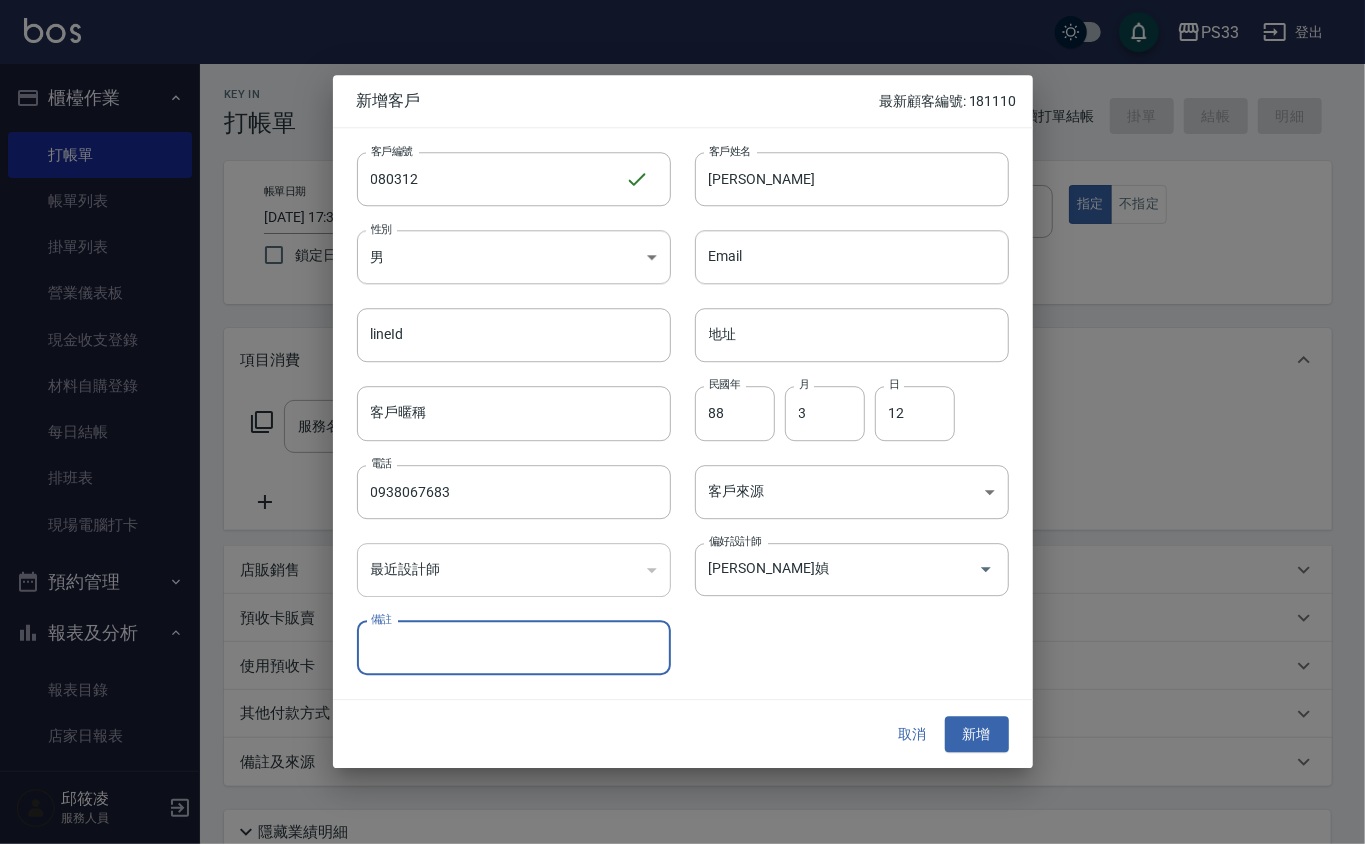 type 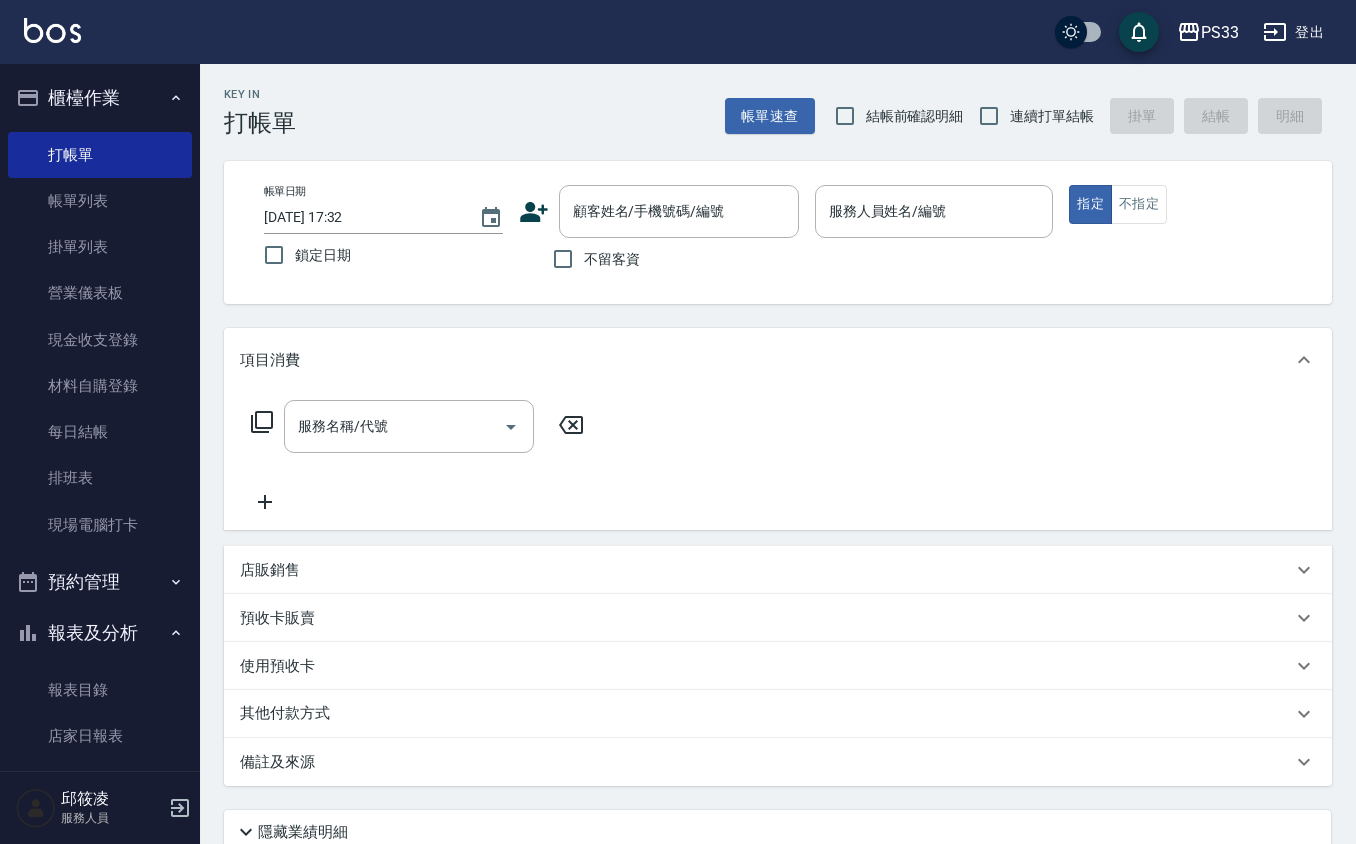 click 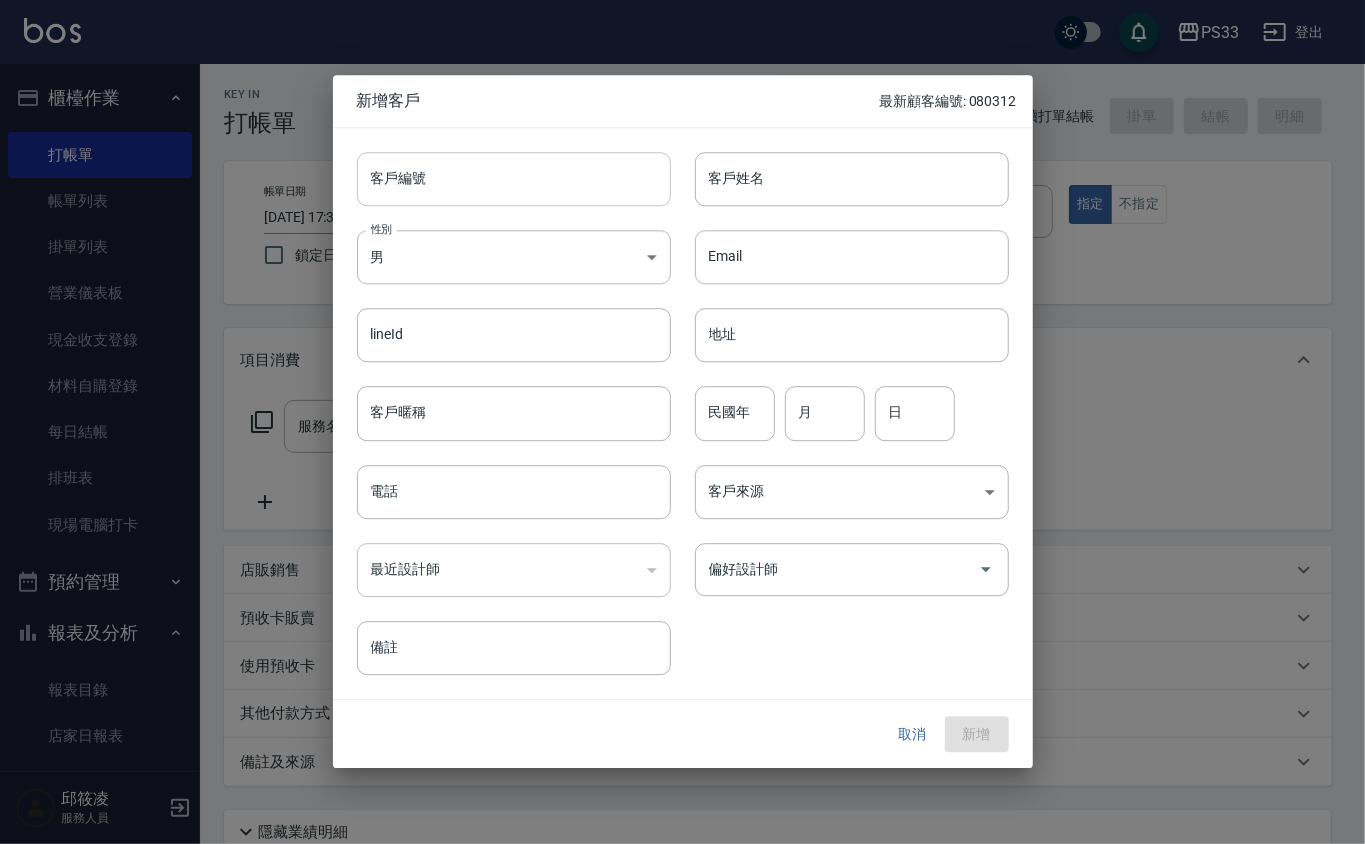 click on "客戶編號" at bounding box center (514, 179) 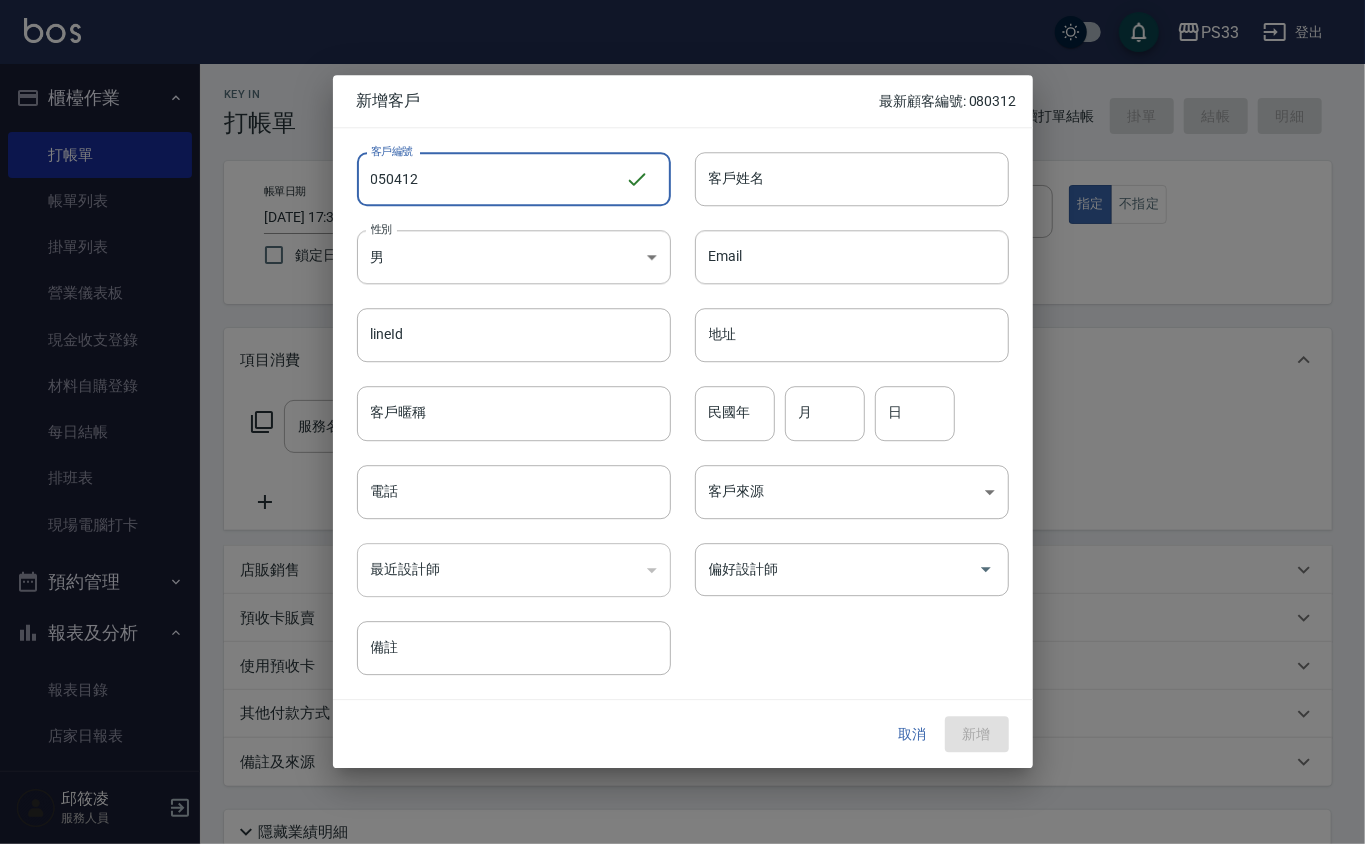 type on "050412" 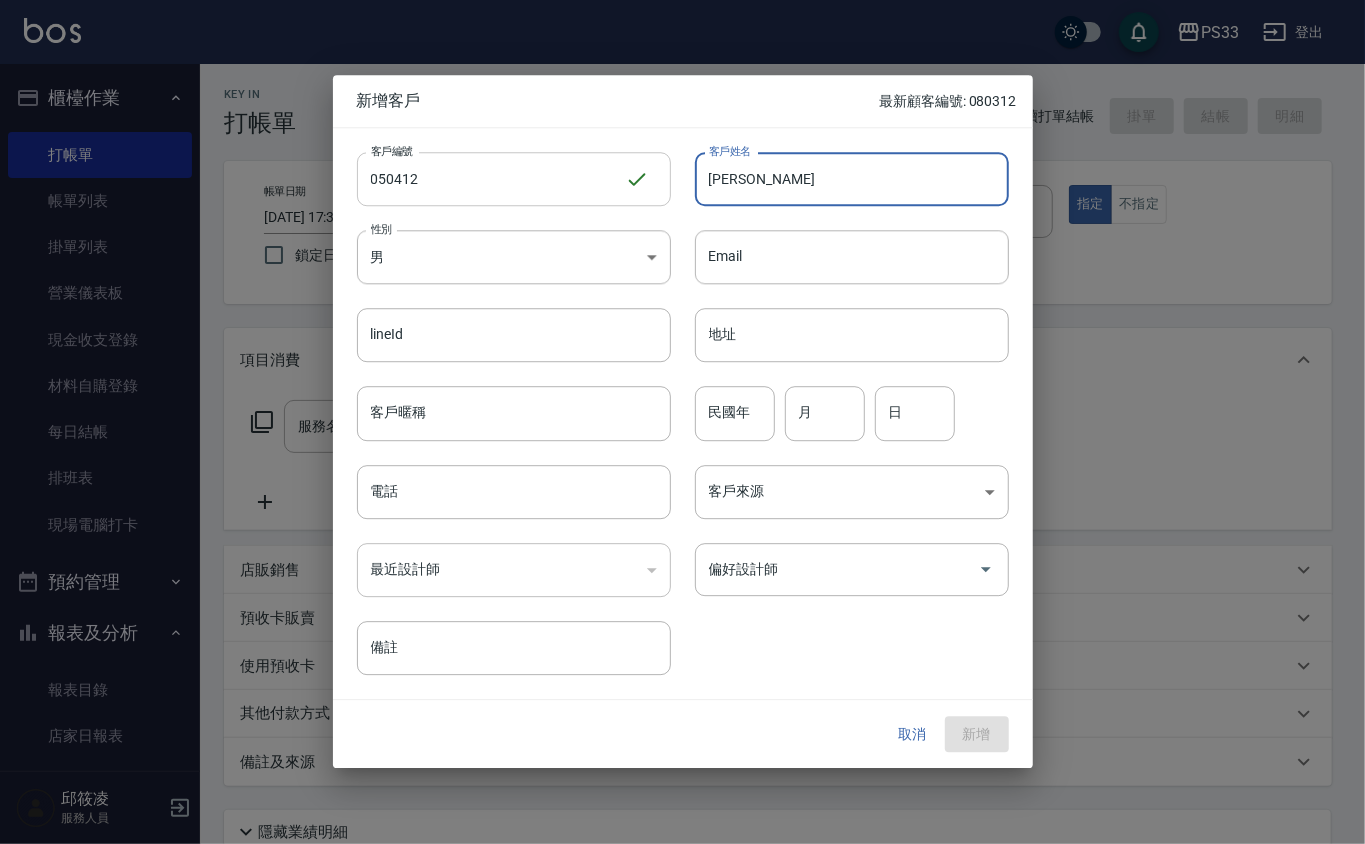 type on "[PERSON_NAME]" 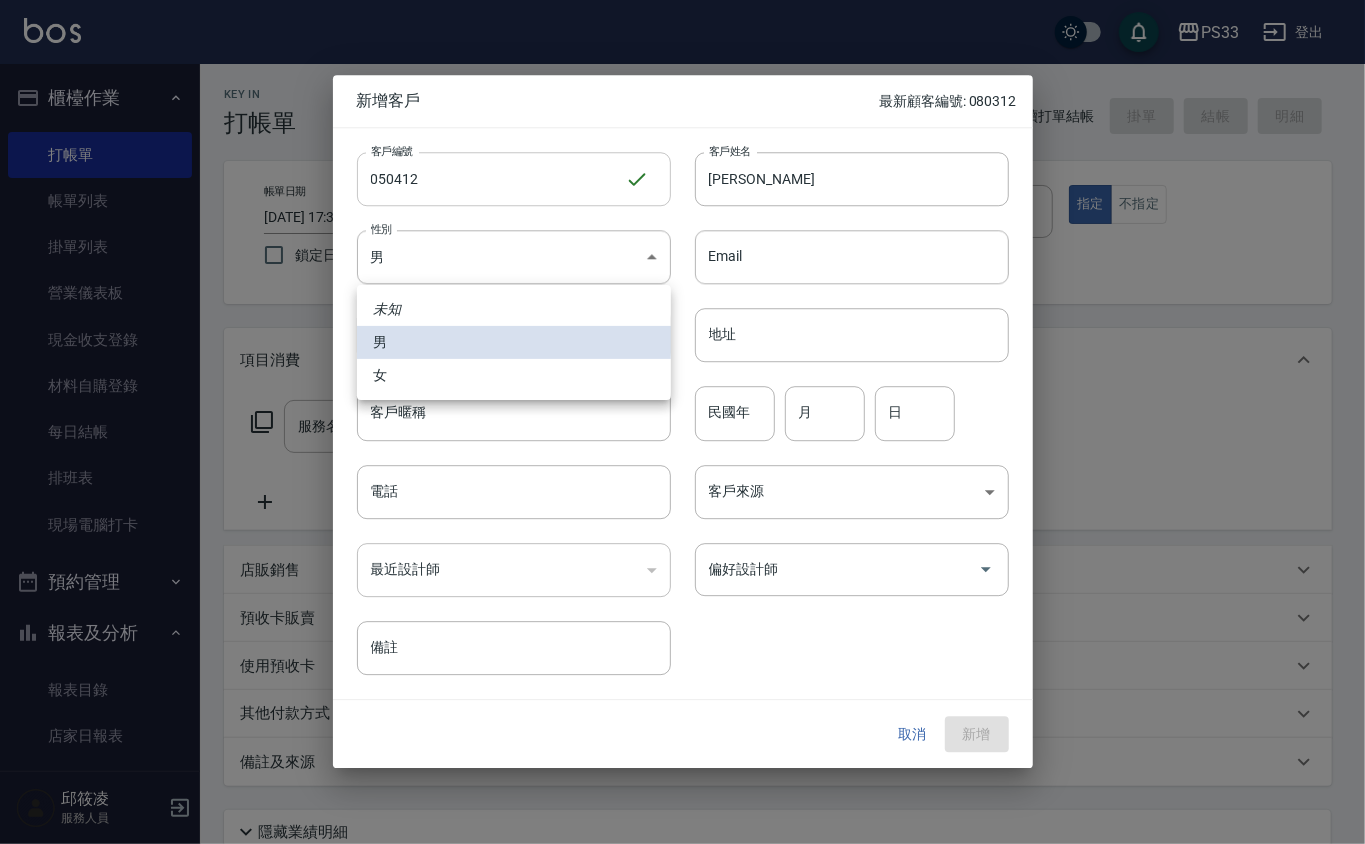 type 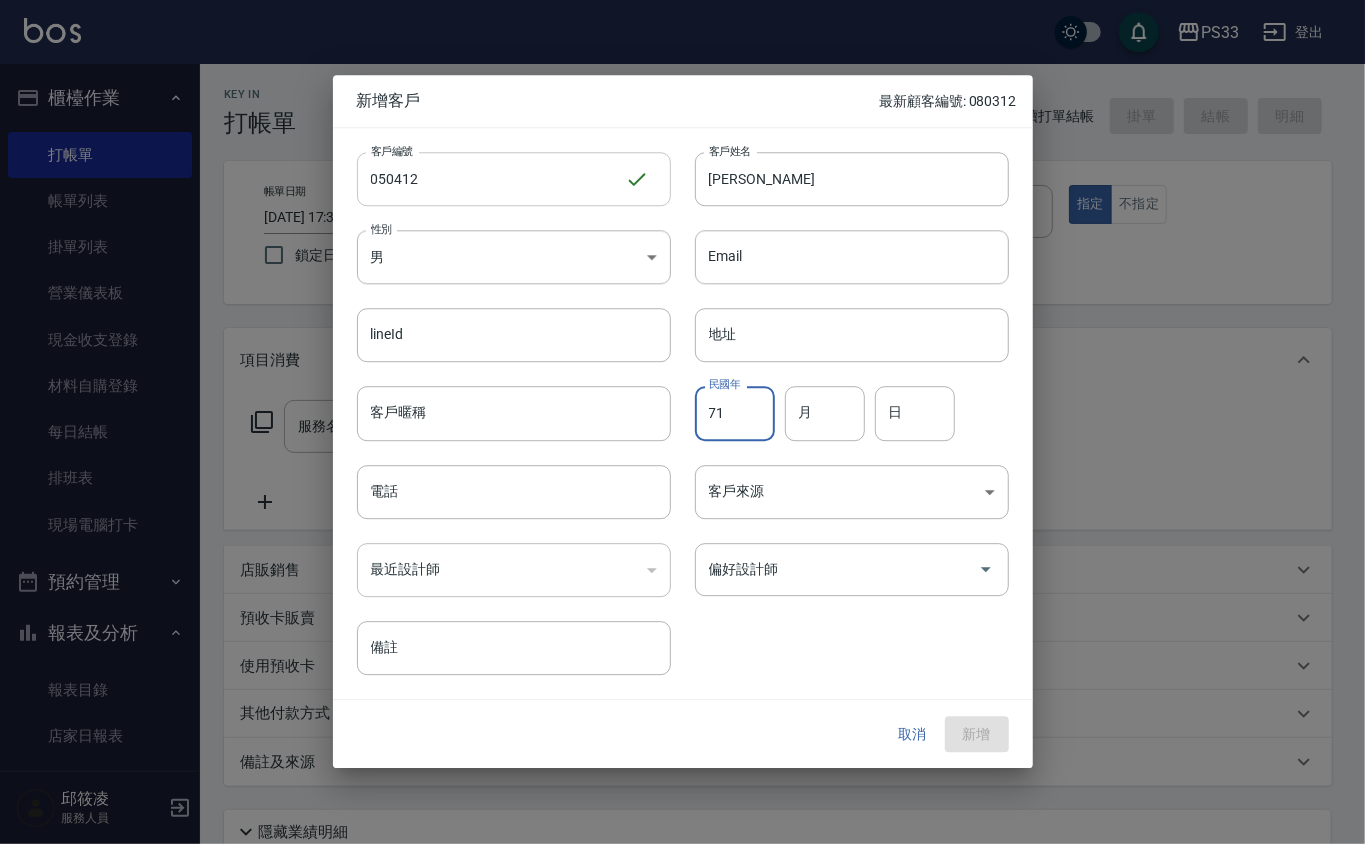 type on "71" 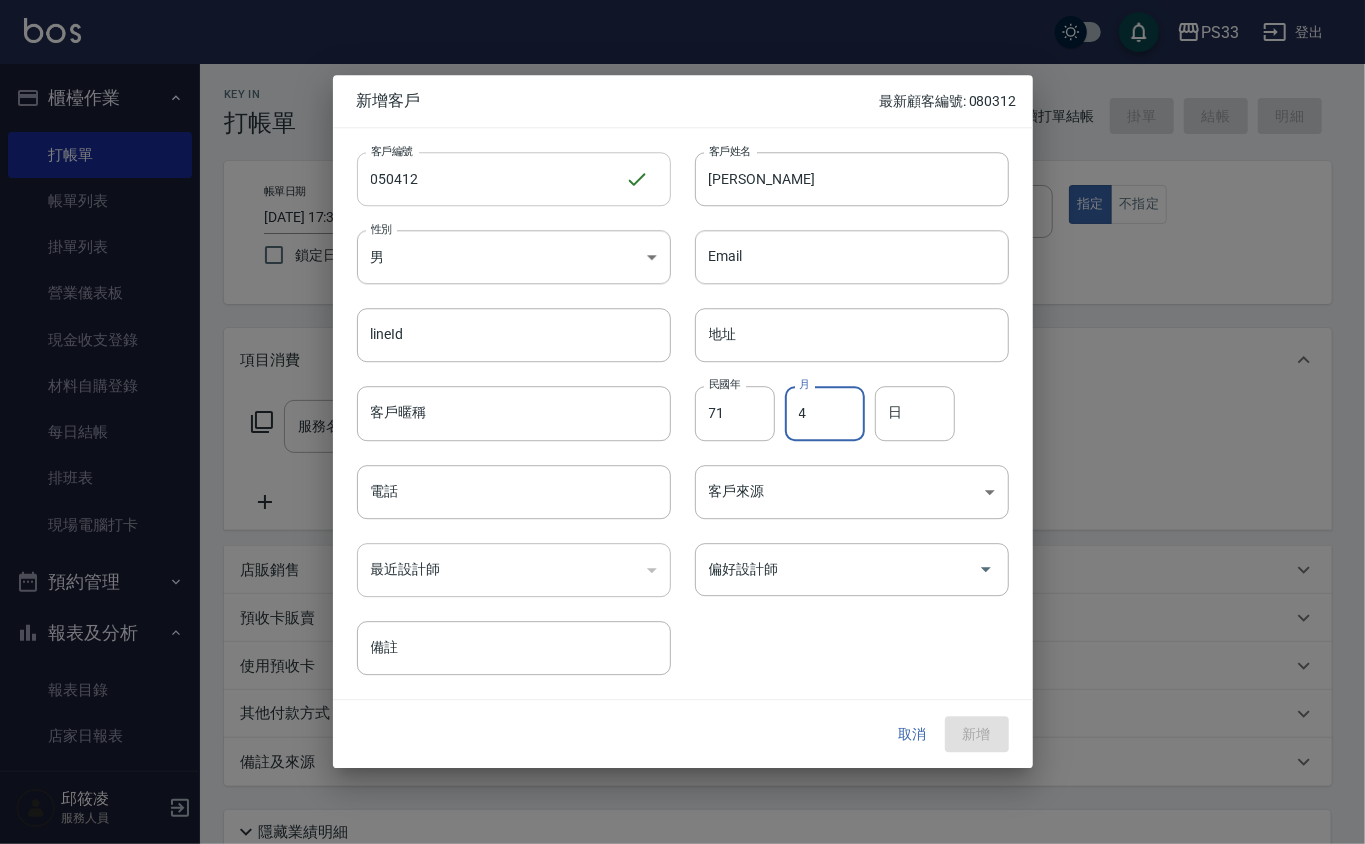type on "4" 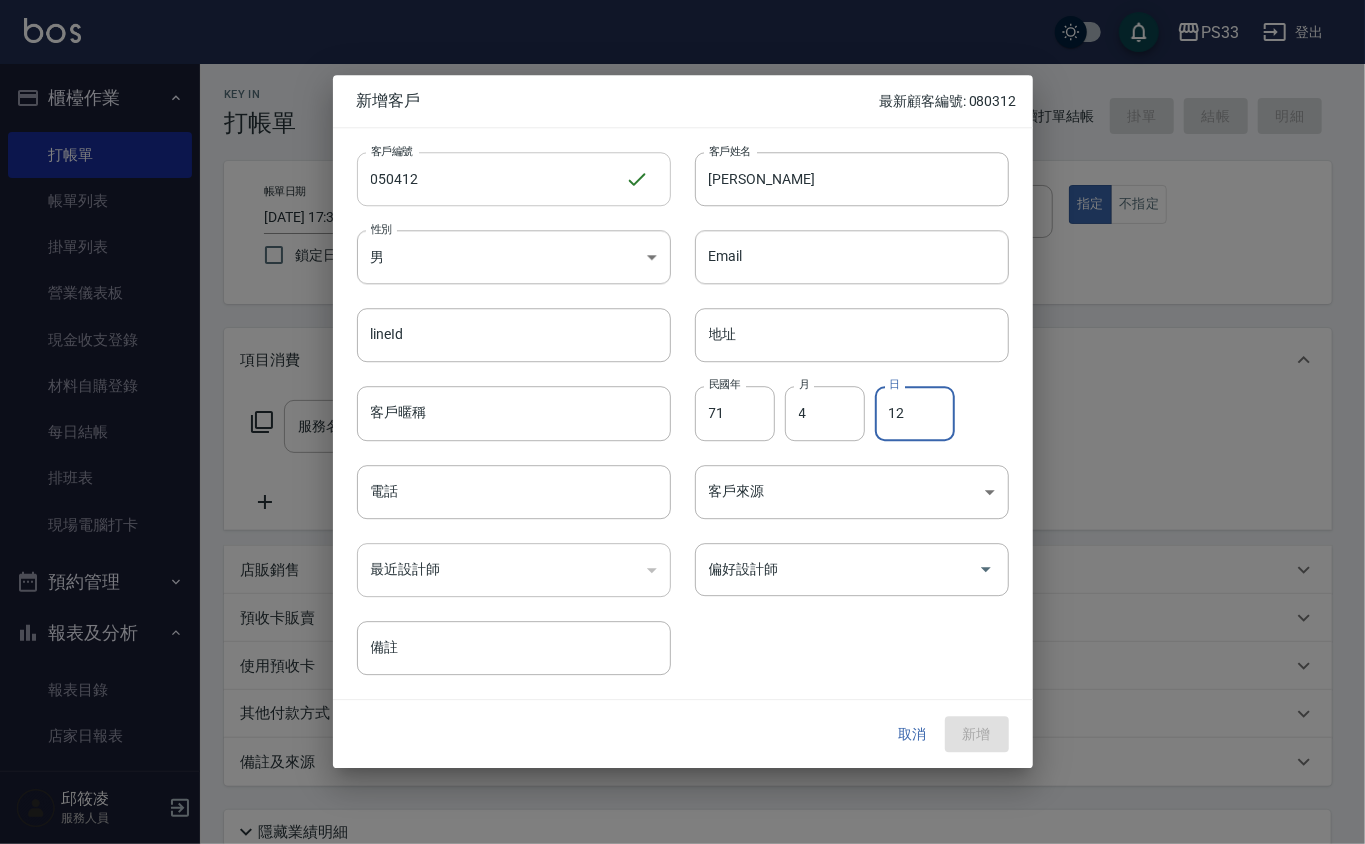 type on "12" 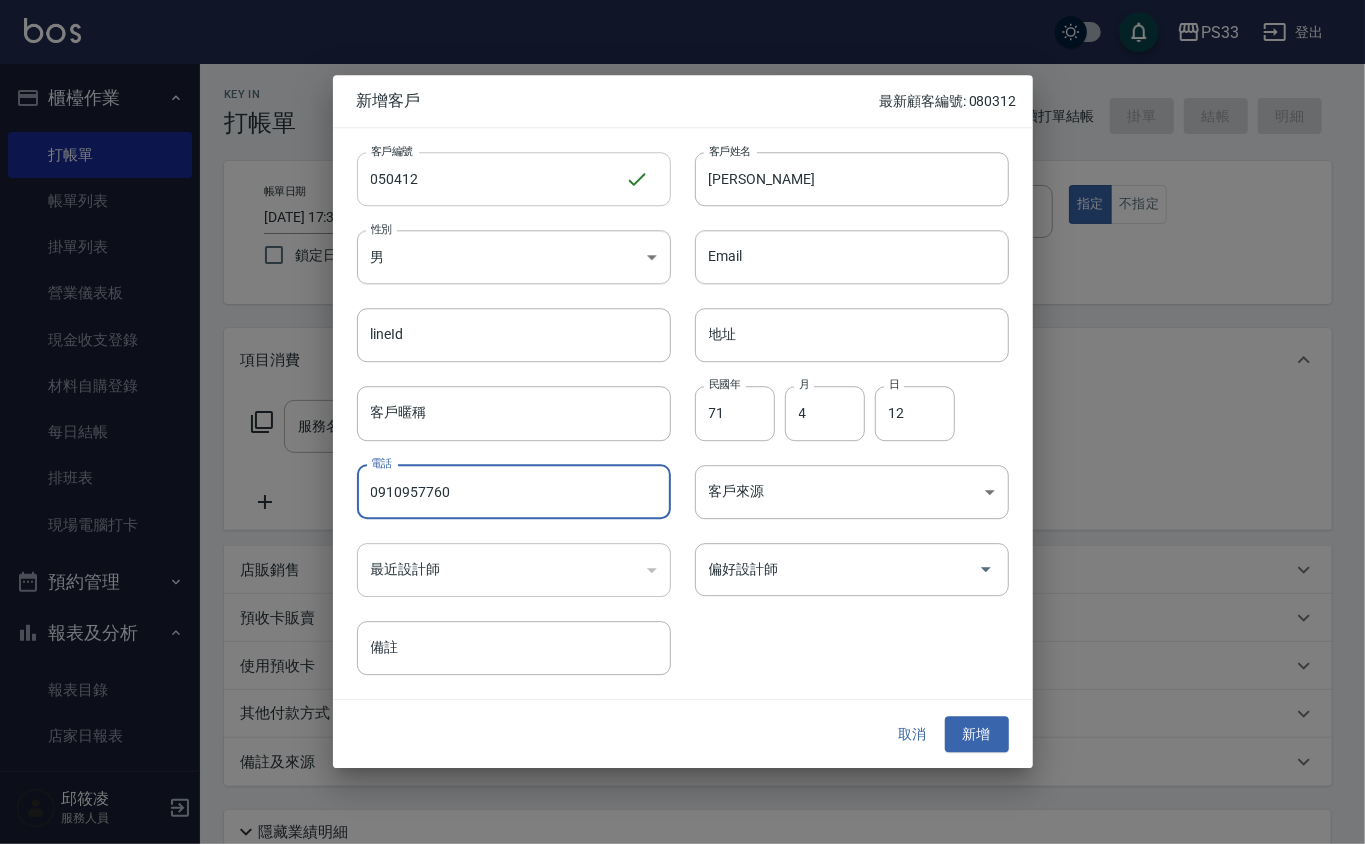 type on "0910957760" 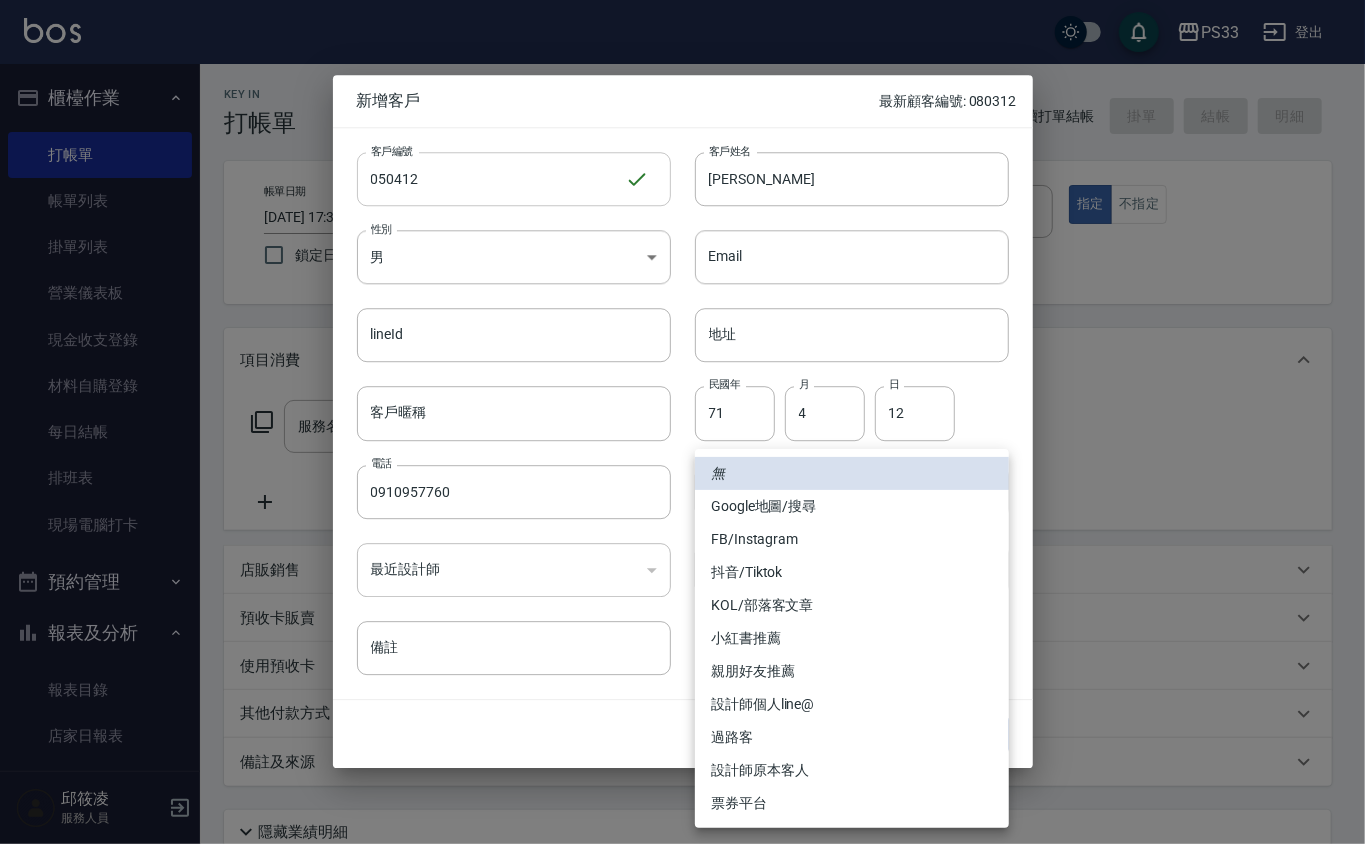 type 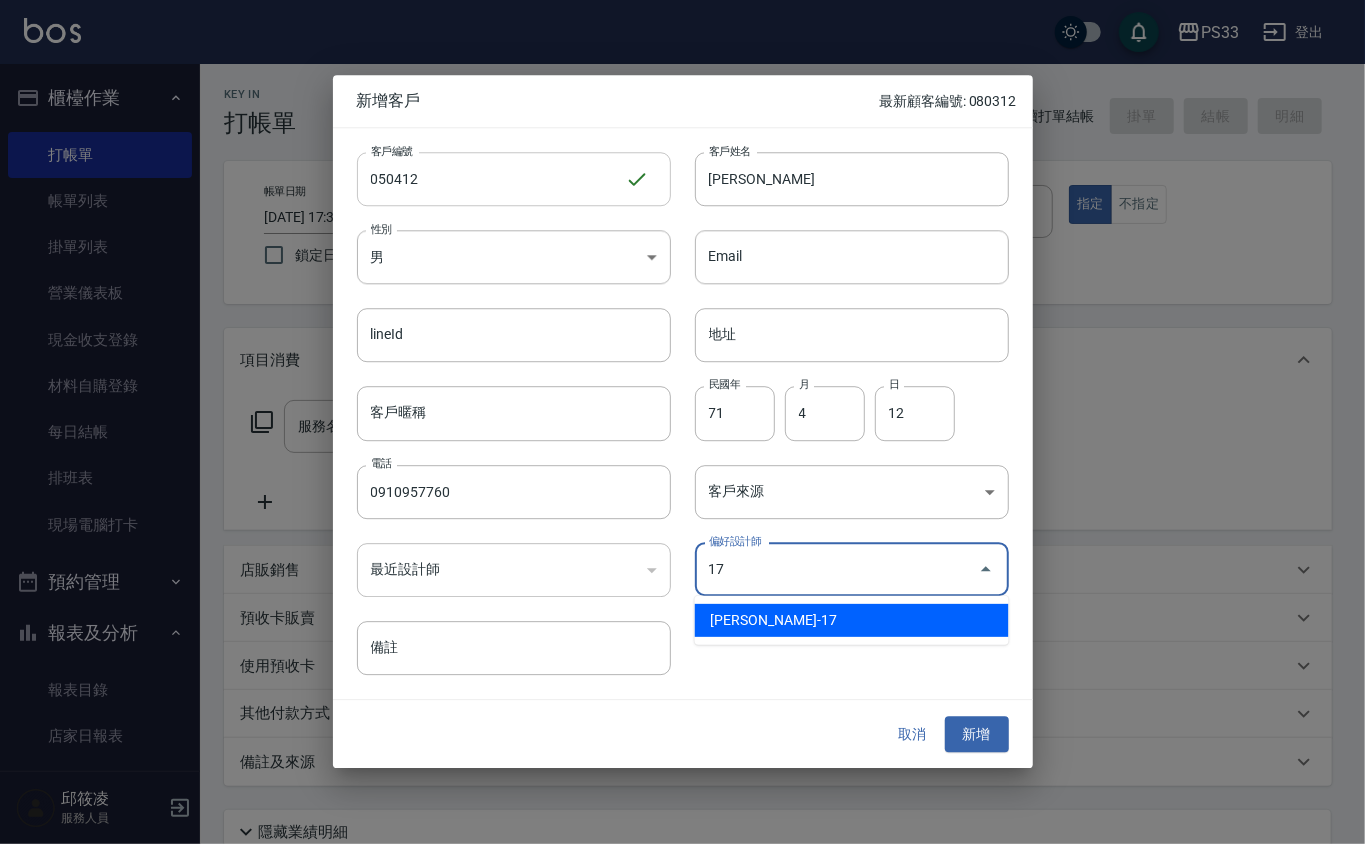type on "張嘉珮" 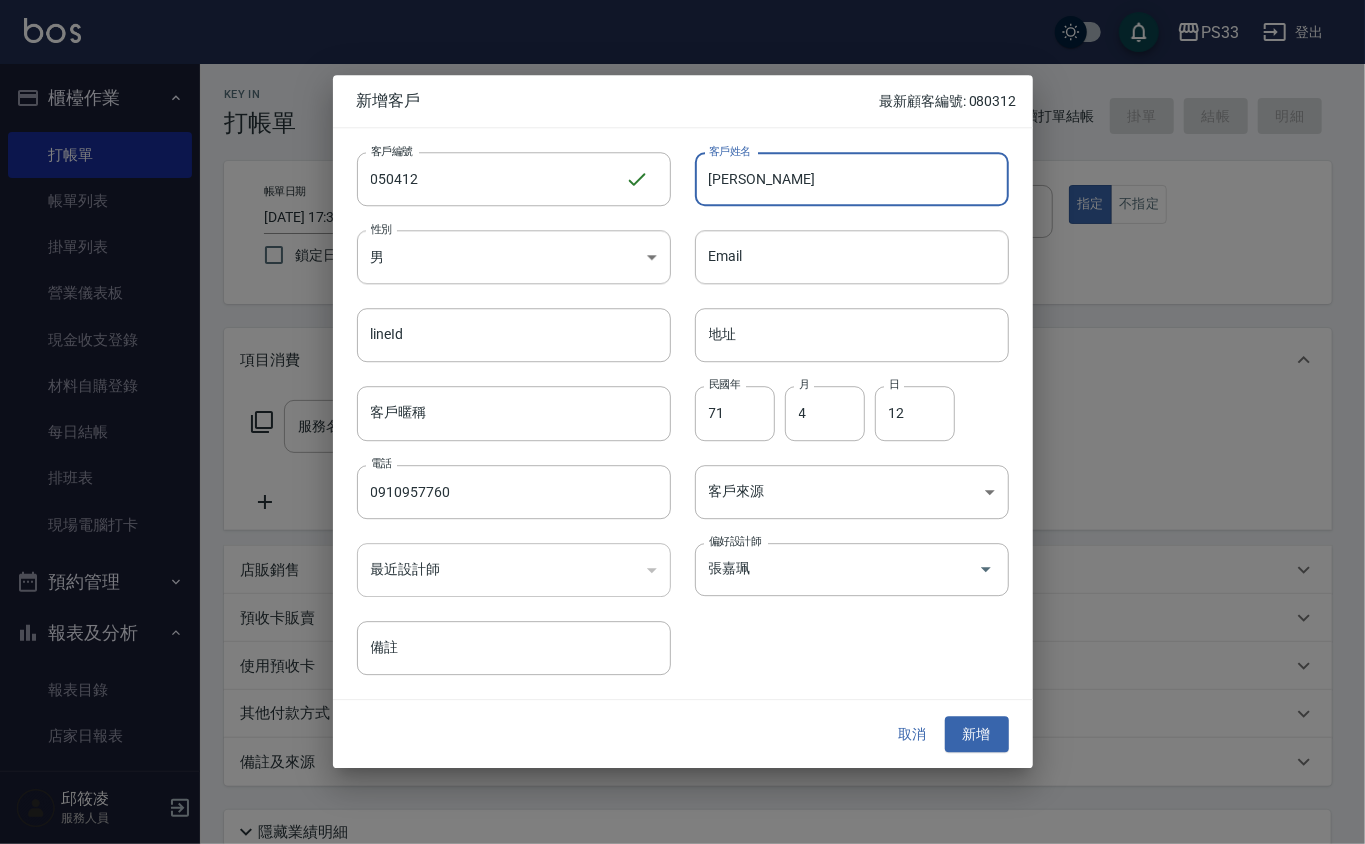 drag, startPoint x: 728, startPoint y: 173, endPoint x: 702, endPoint y: 174, distance: 26.019224 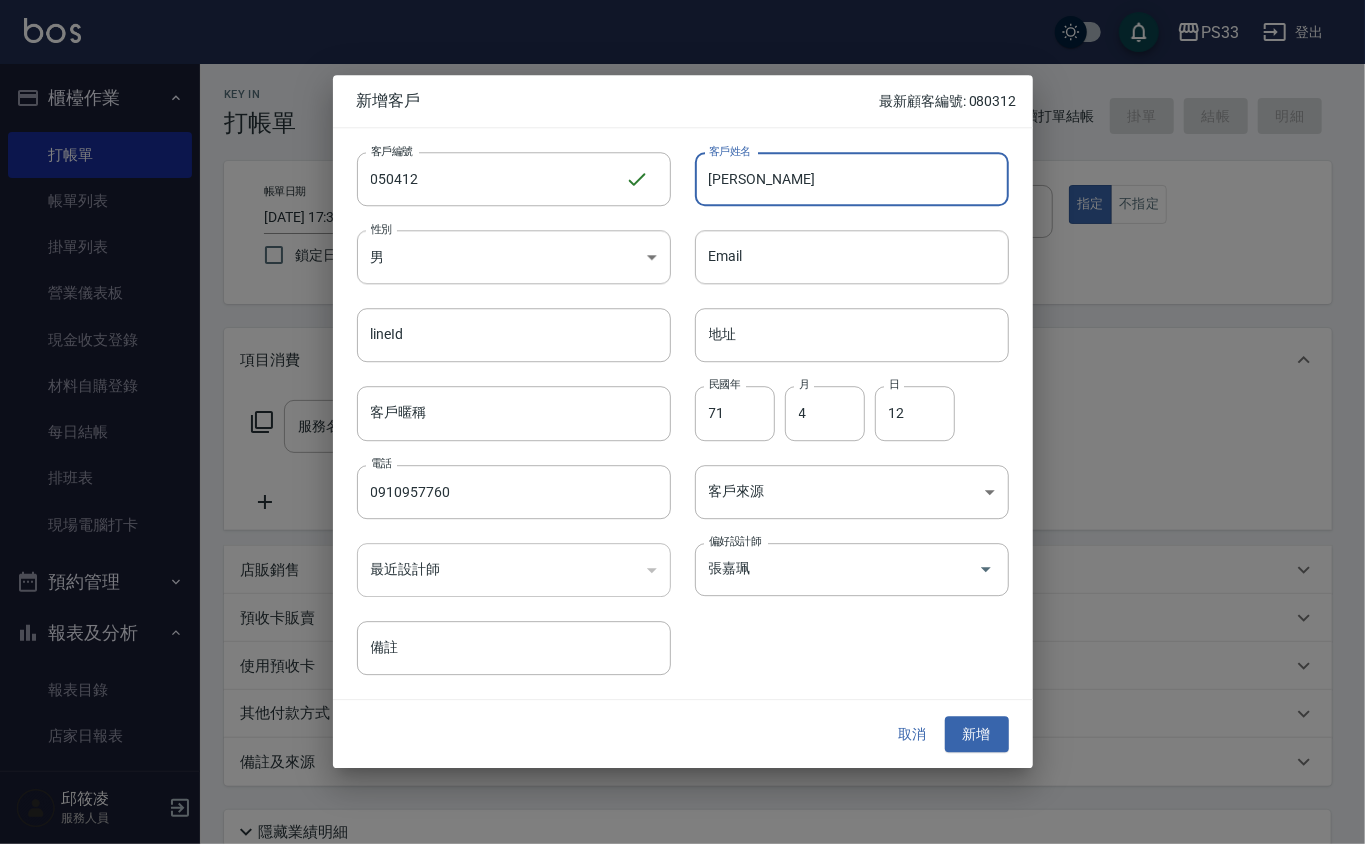 type on "[PERSON_NAME]" 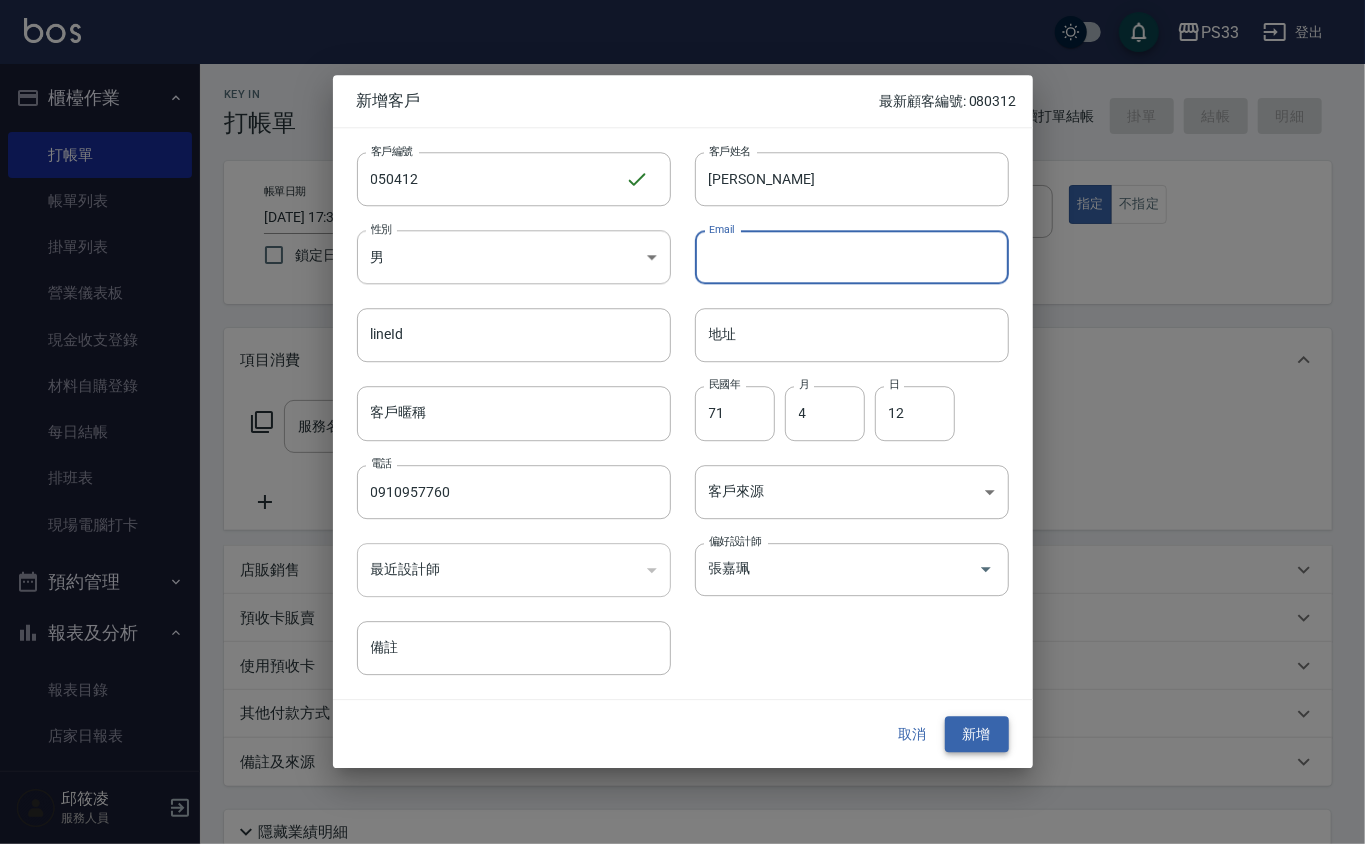 click on "新增" at bounding box center [977, 734] 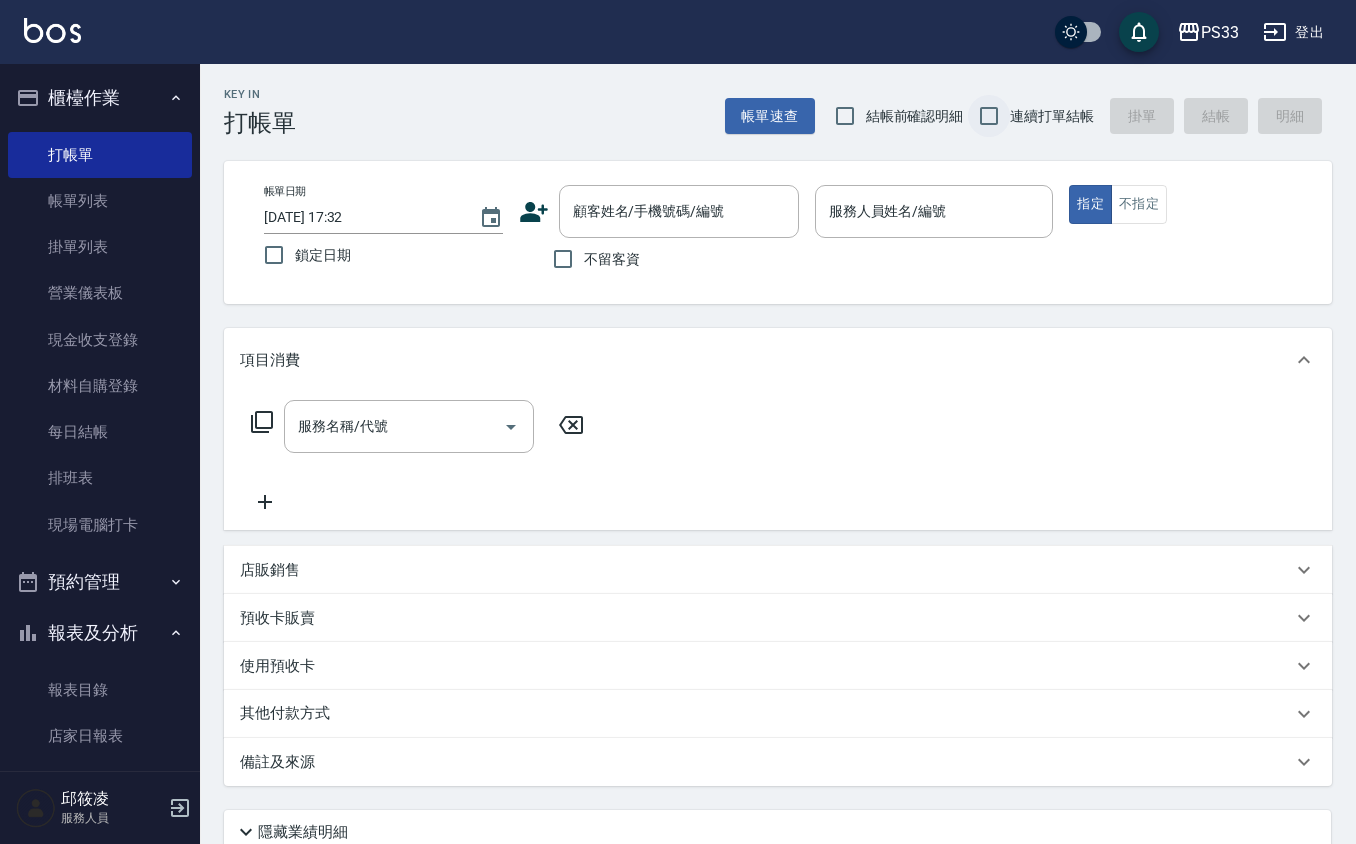 click on "連續打單結帳" at bounding box center (989, 116) 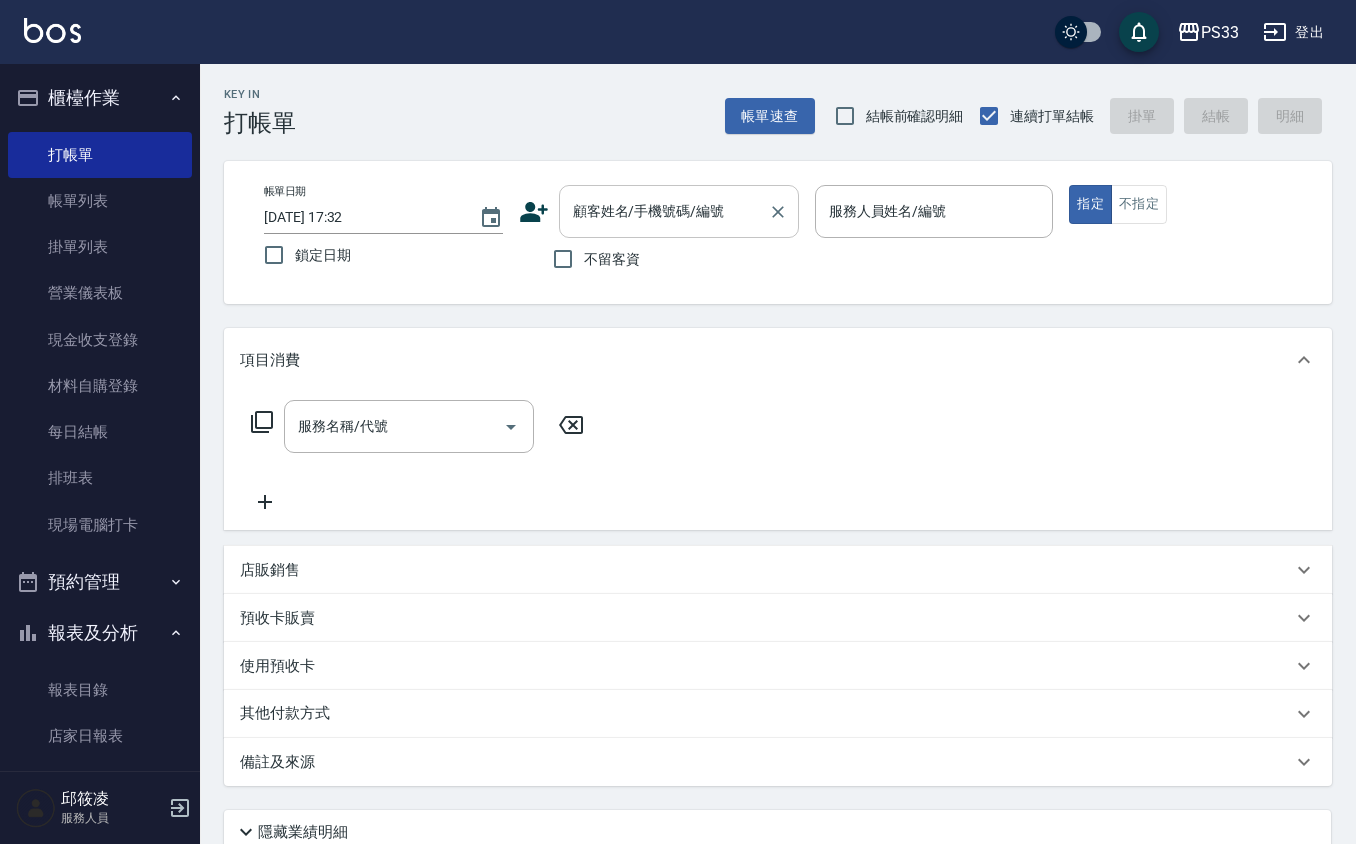 click on "顧客姓名/手機號碼/編號" at bounding box center (664, 211) 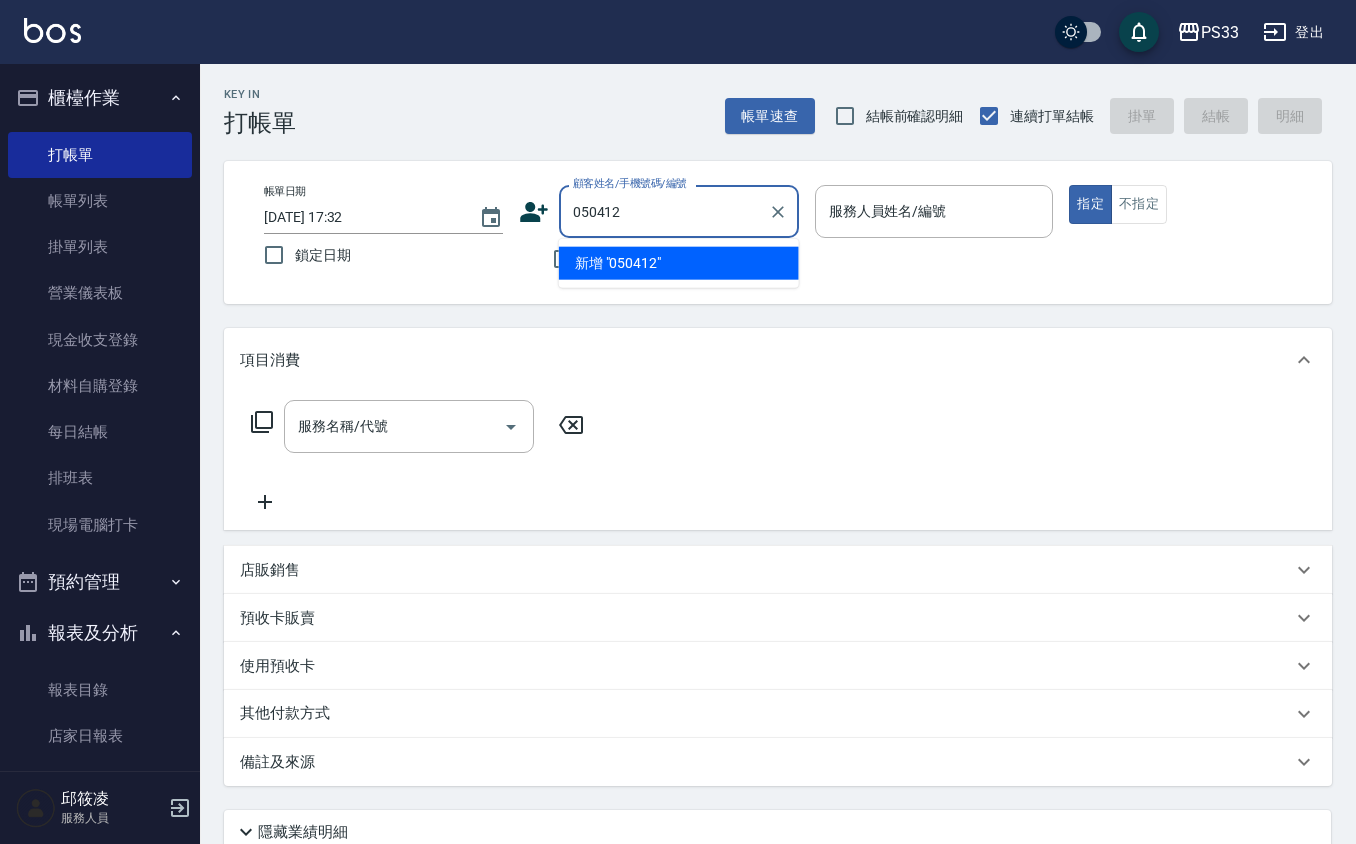 type on "050412" 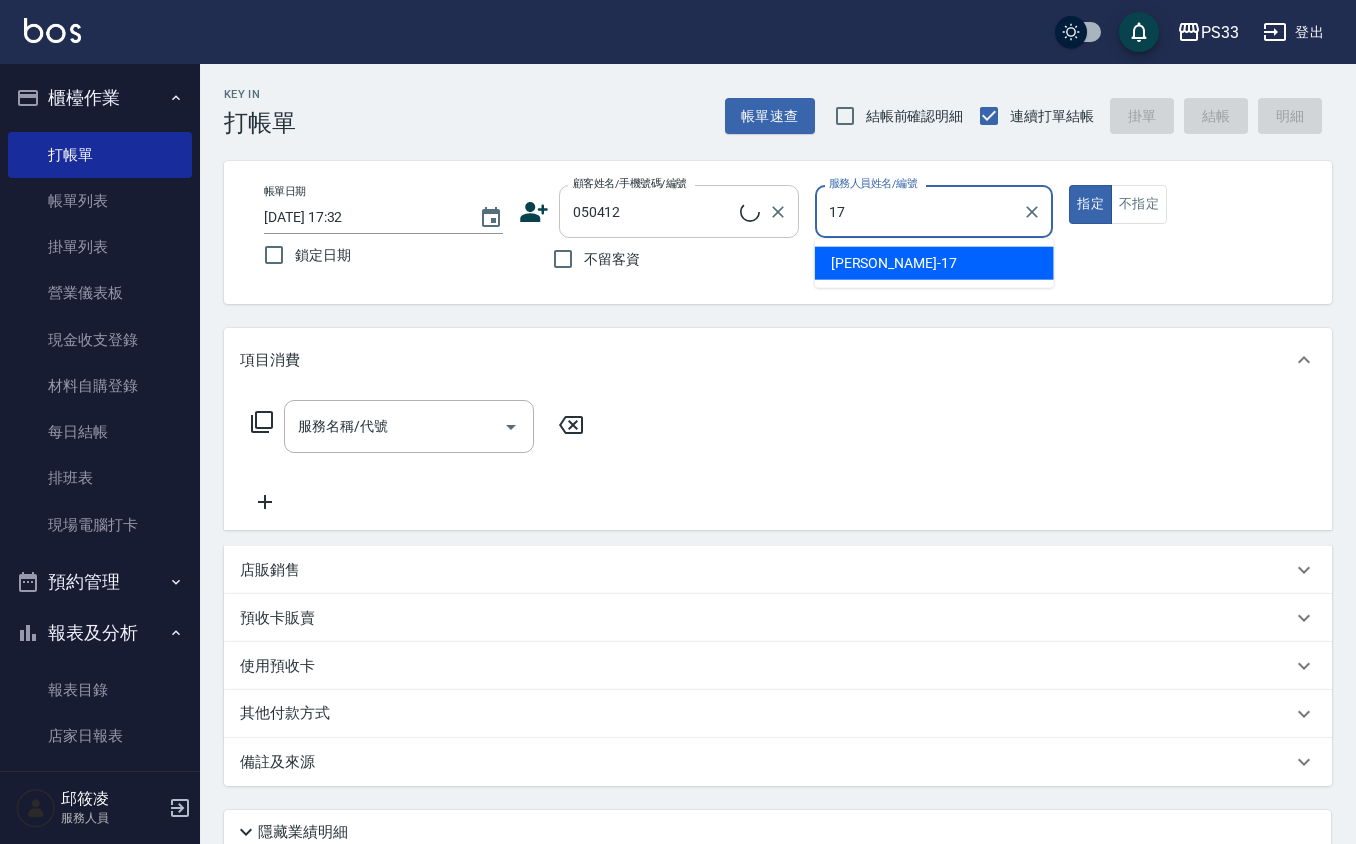 type on "17" 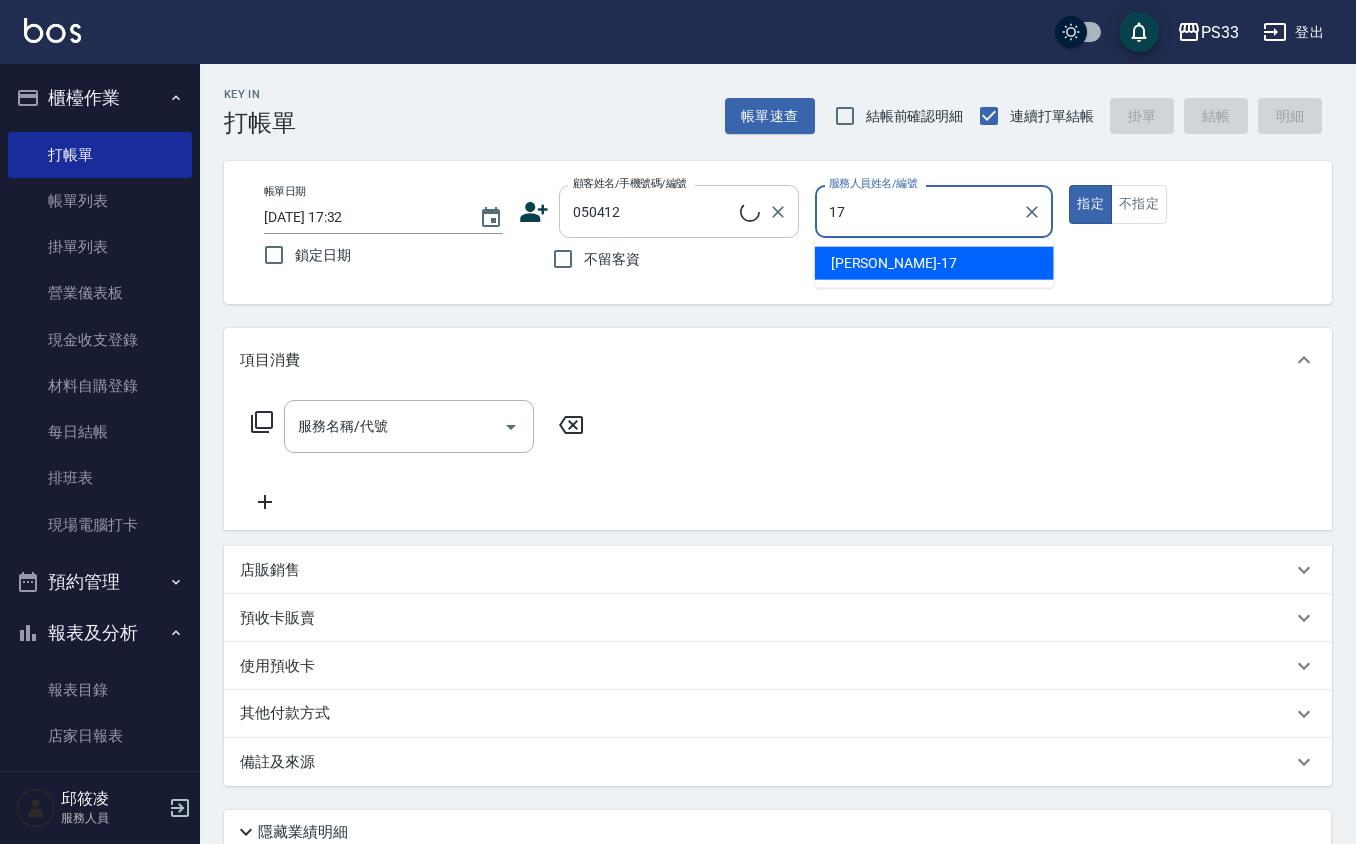 type on "true" 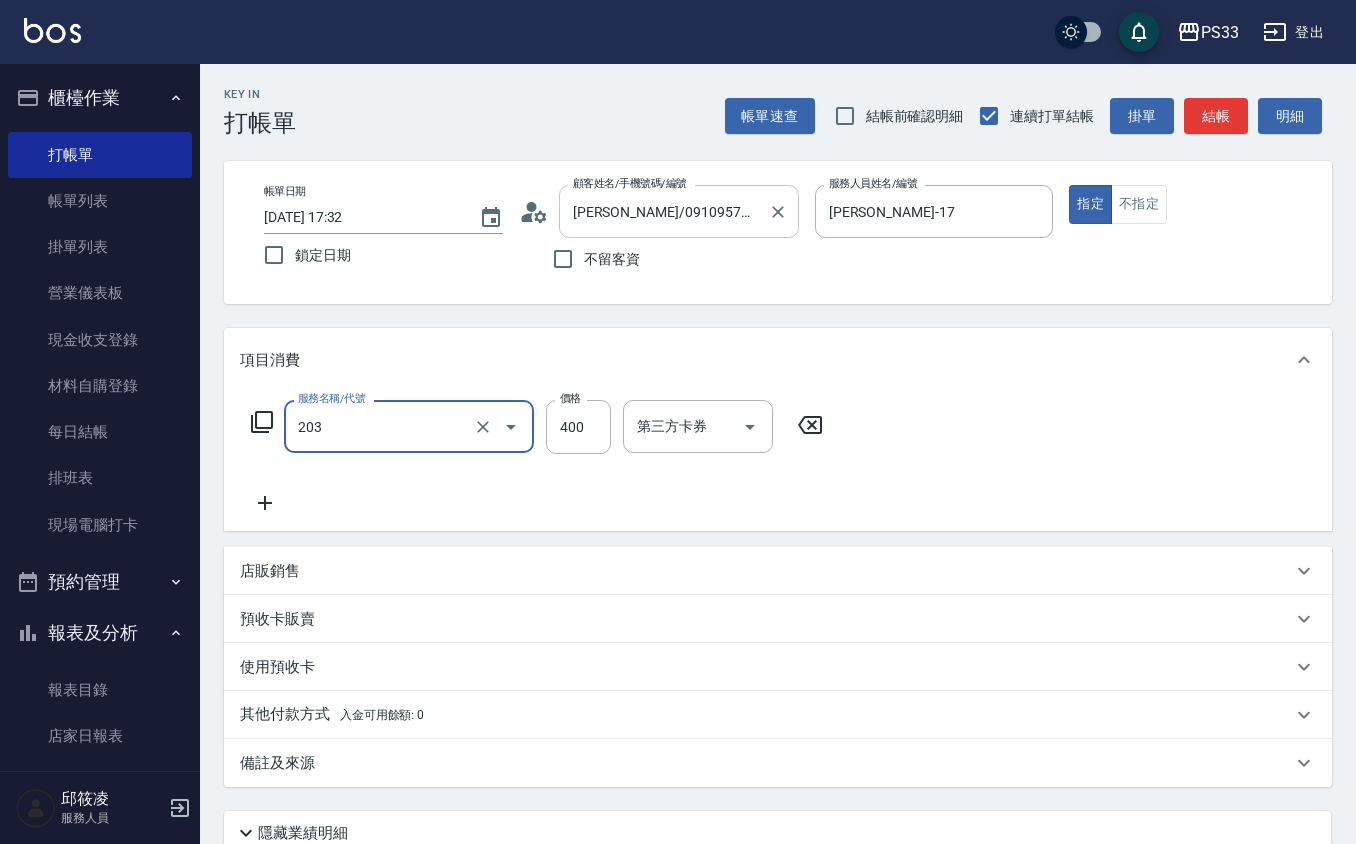 type on "指定單剪(203)" 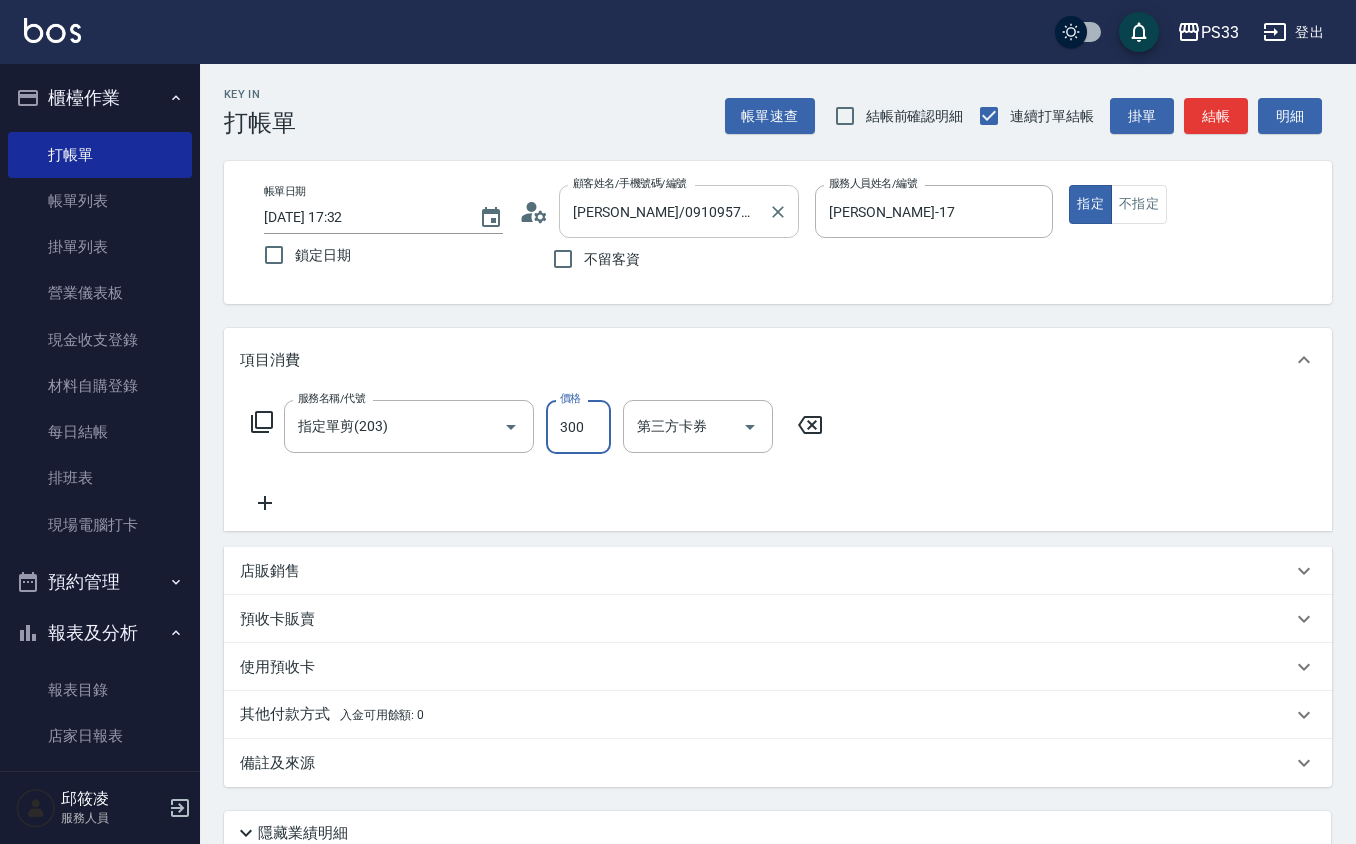 type on "300" 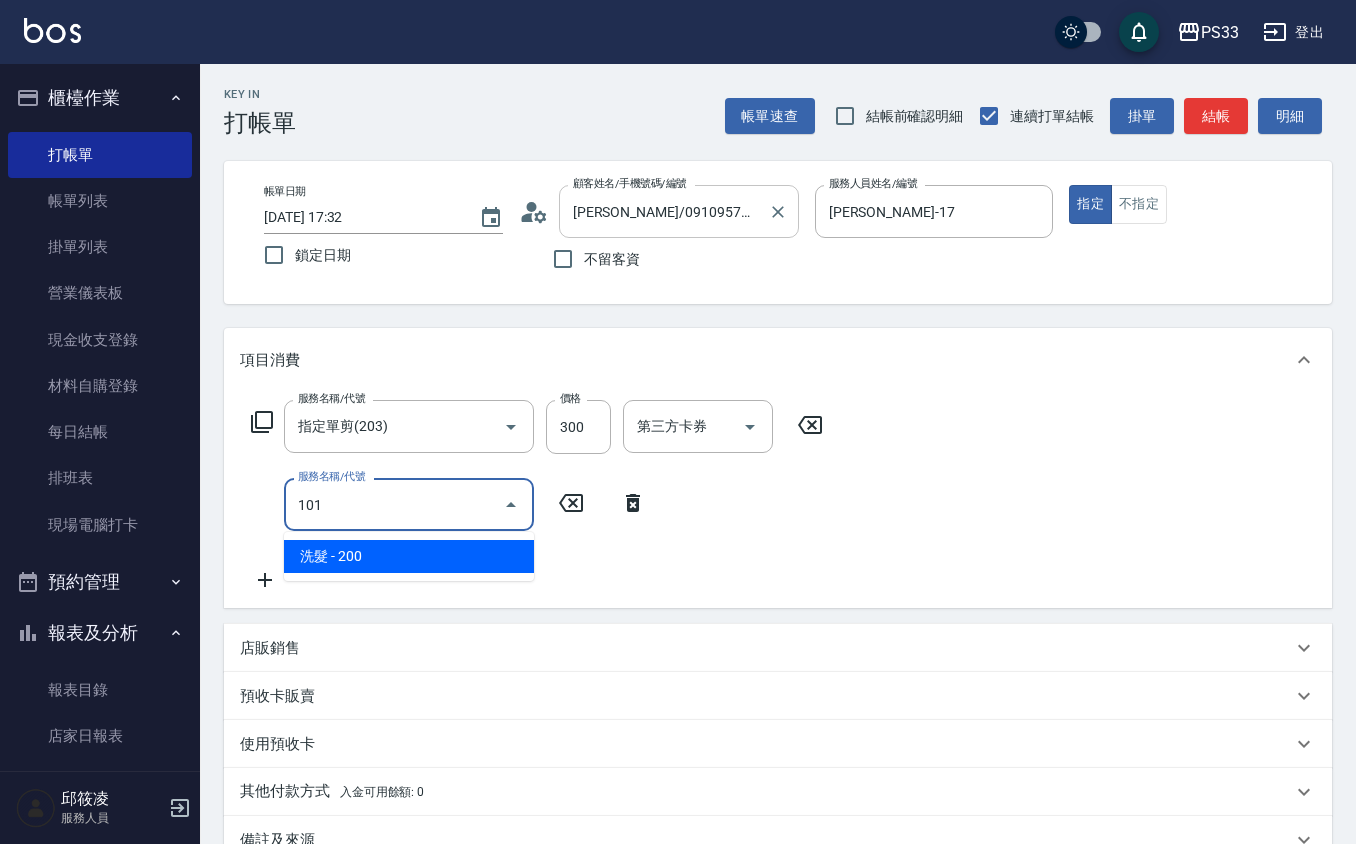 type on "洗髮(101)" 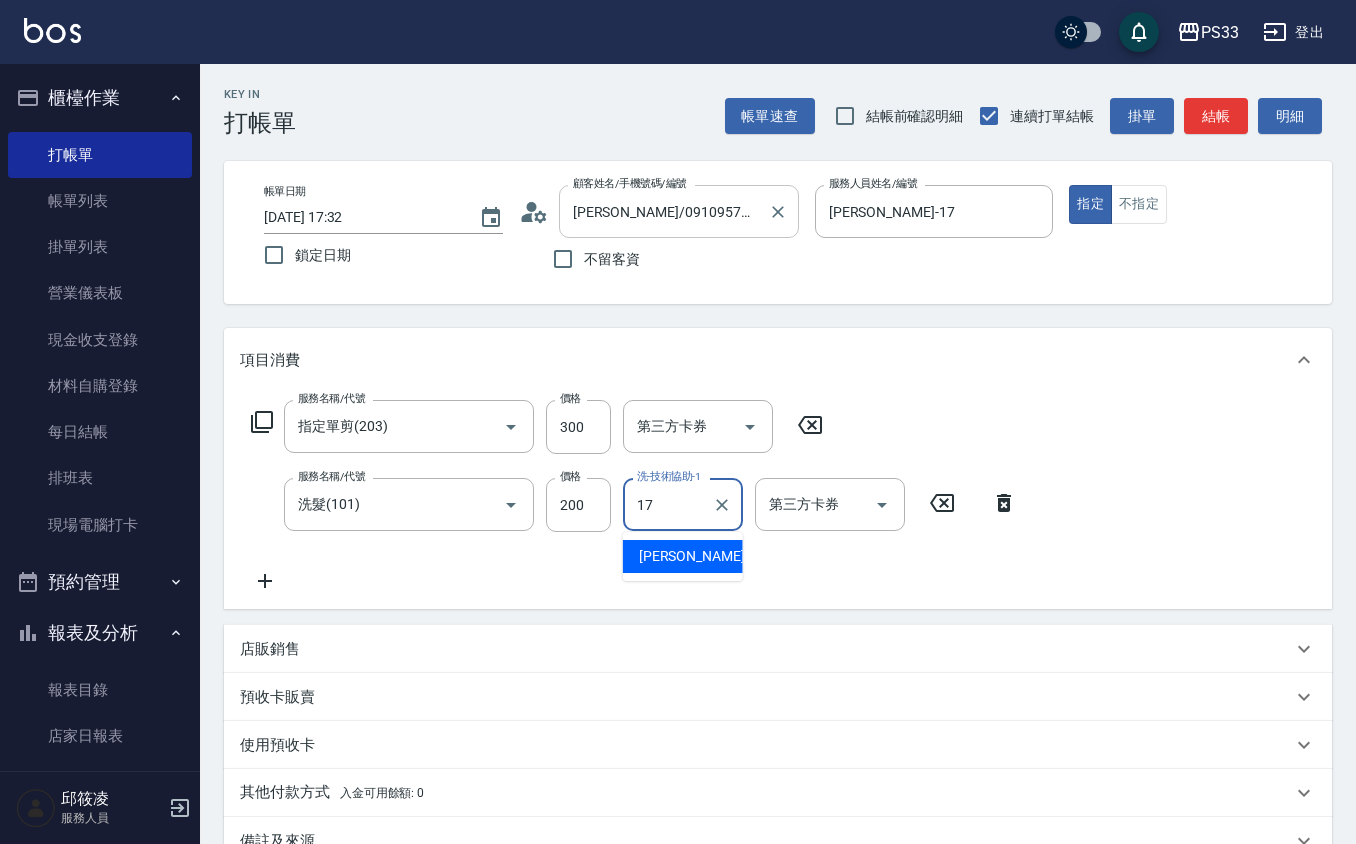 type on "[PERSON_NAME]-17" 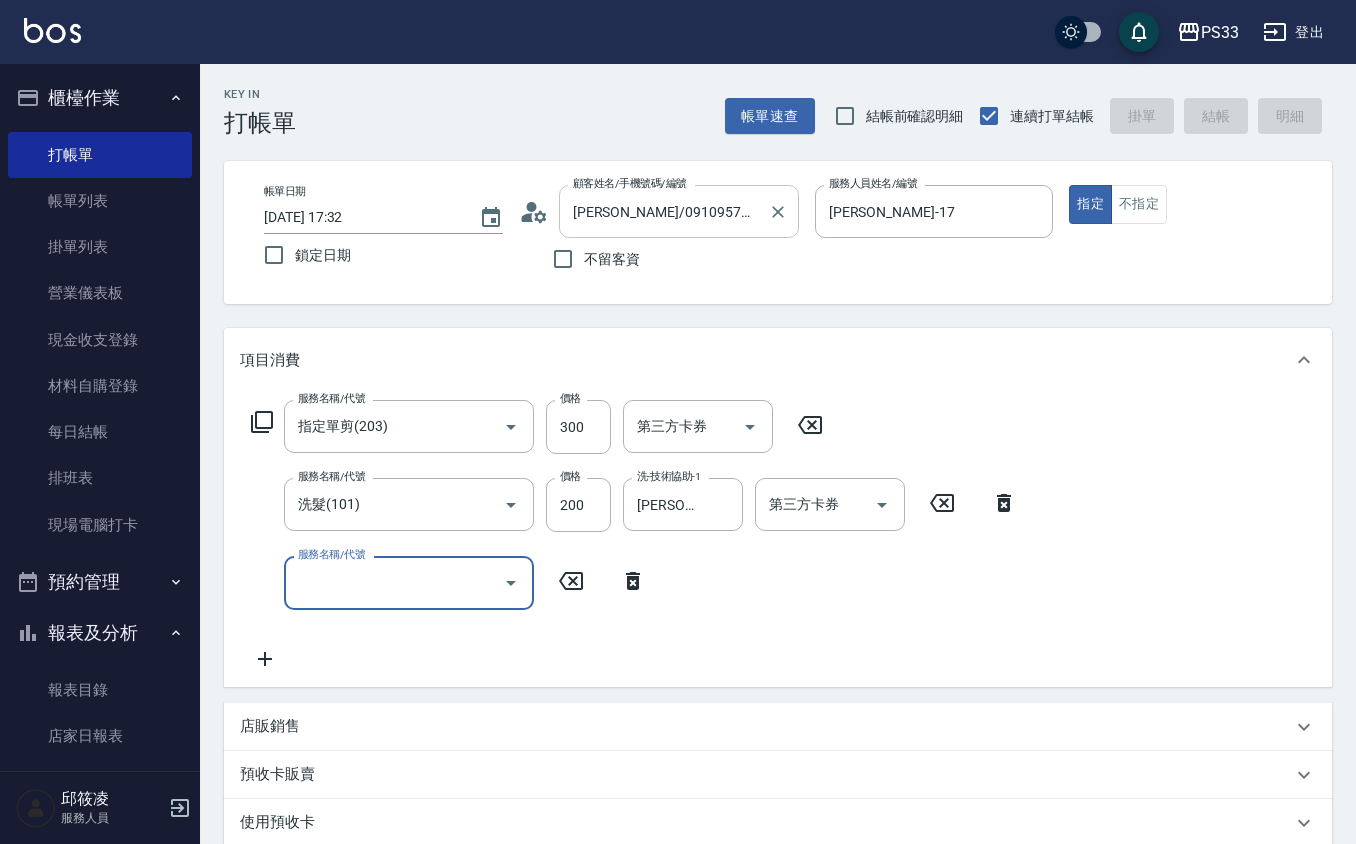 type on "[DATE] 19:16" 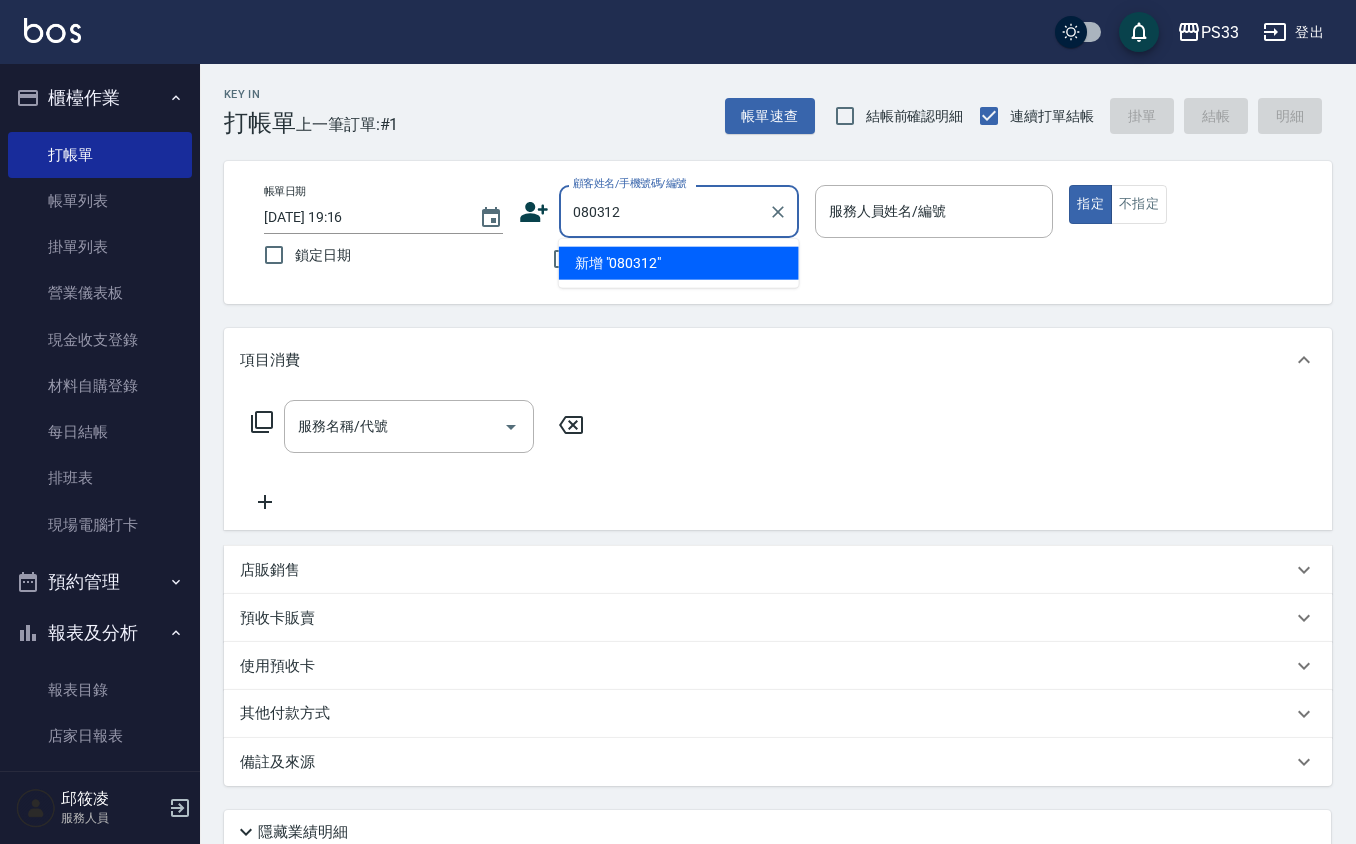 type on "080312" 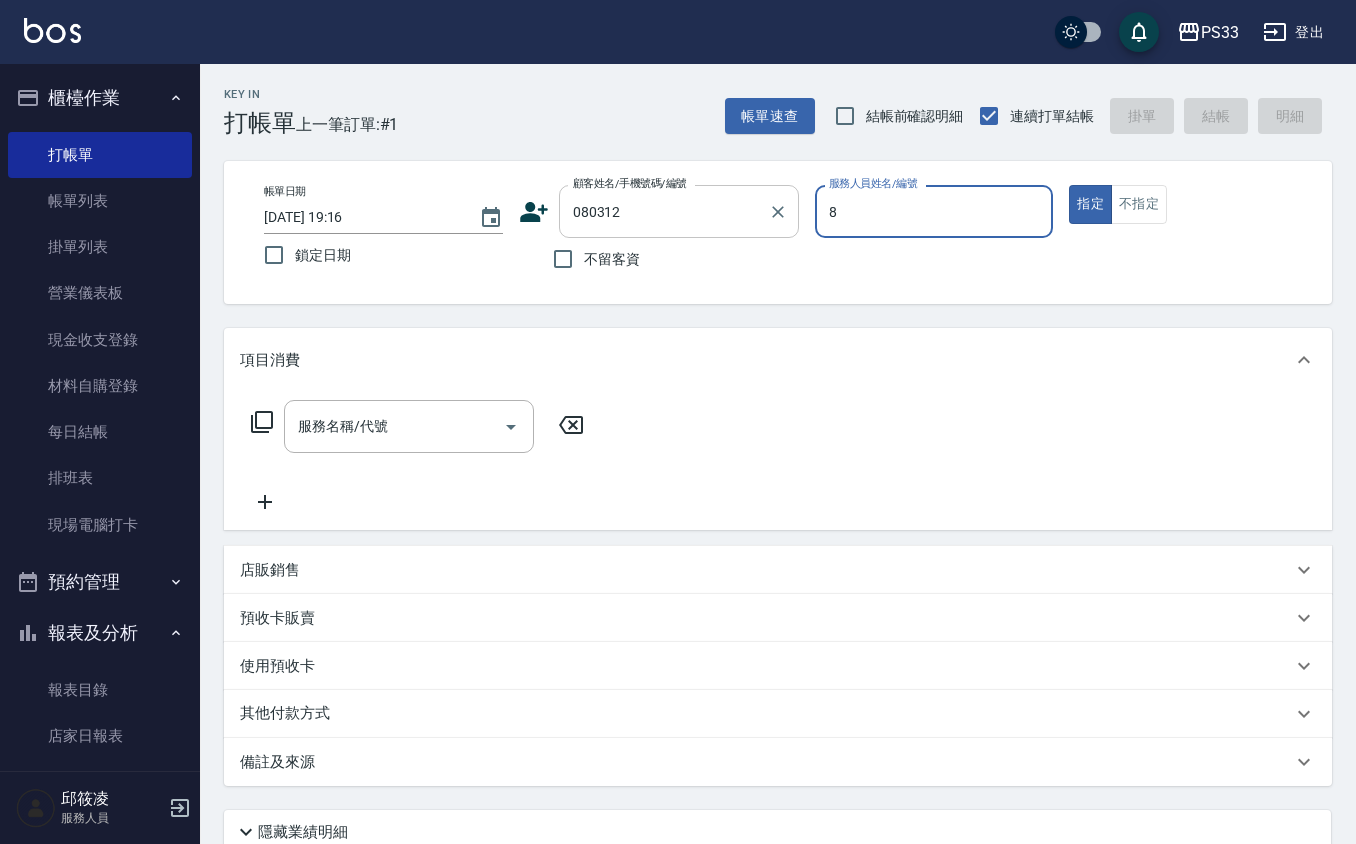 type on "[PERSON_NAME]媜-8" 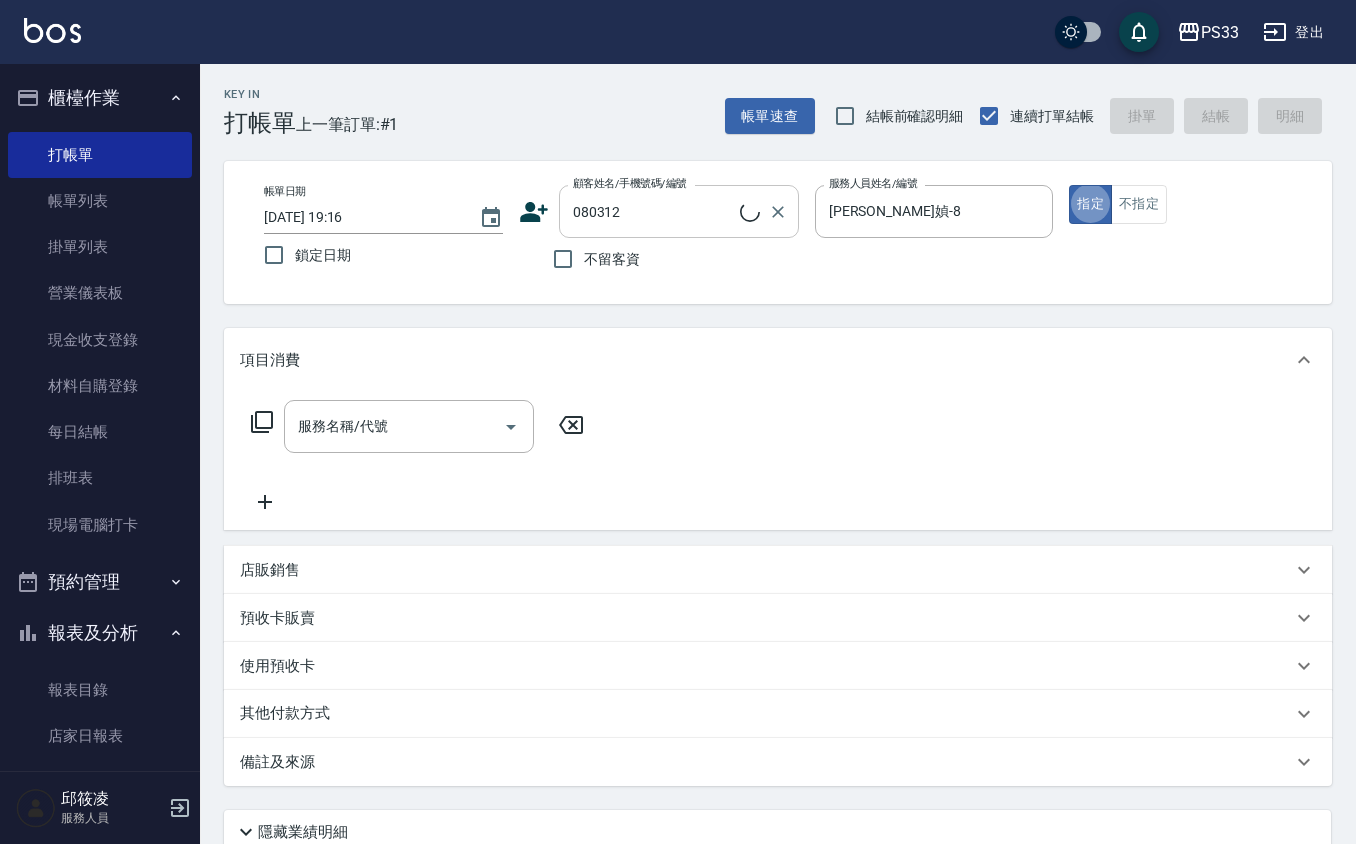 type on "[PERSON_NAME]/0938067683/080312" 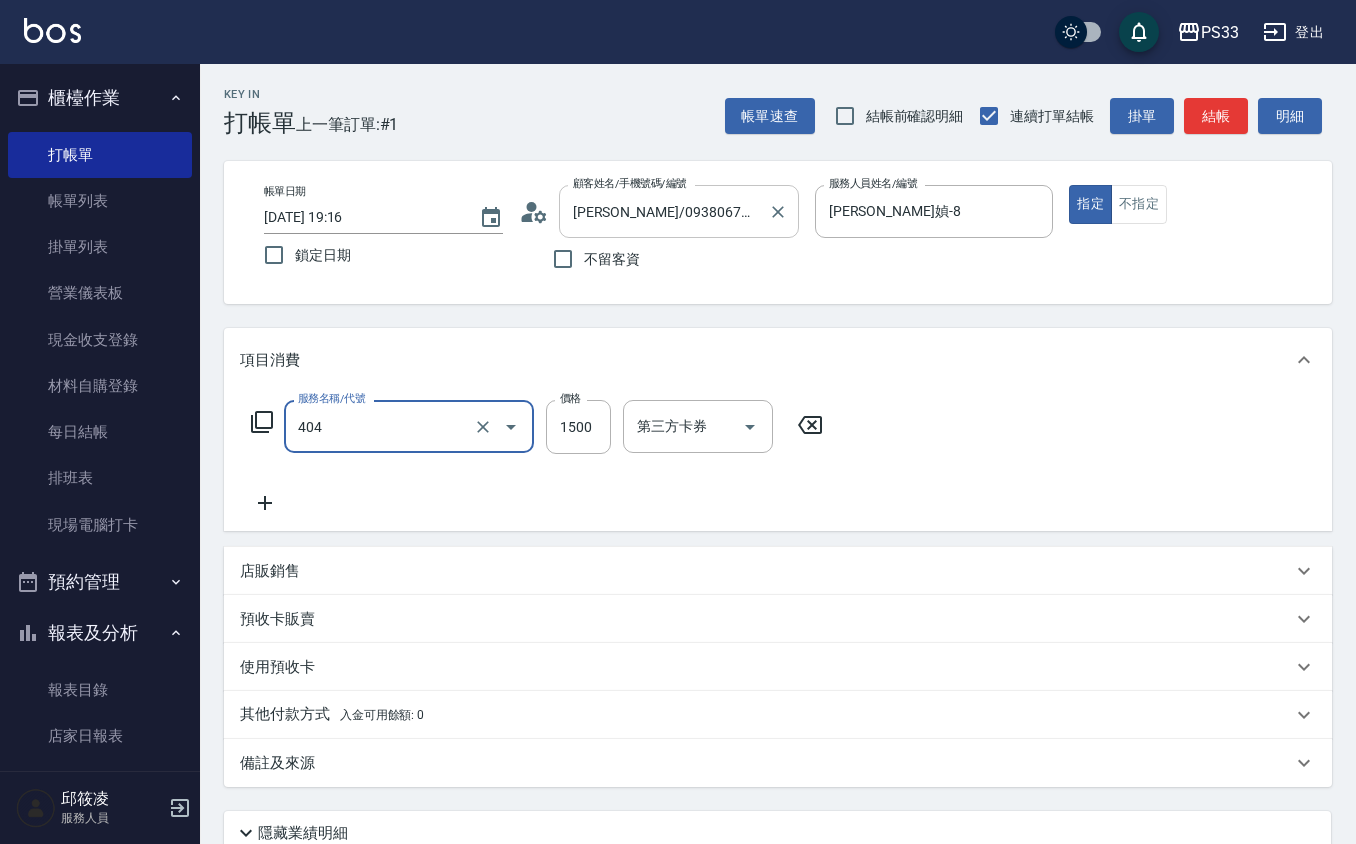 type on "設計染髮(404)" 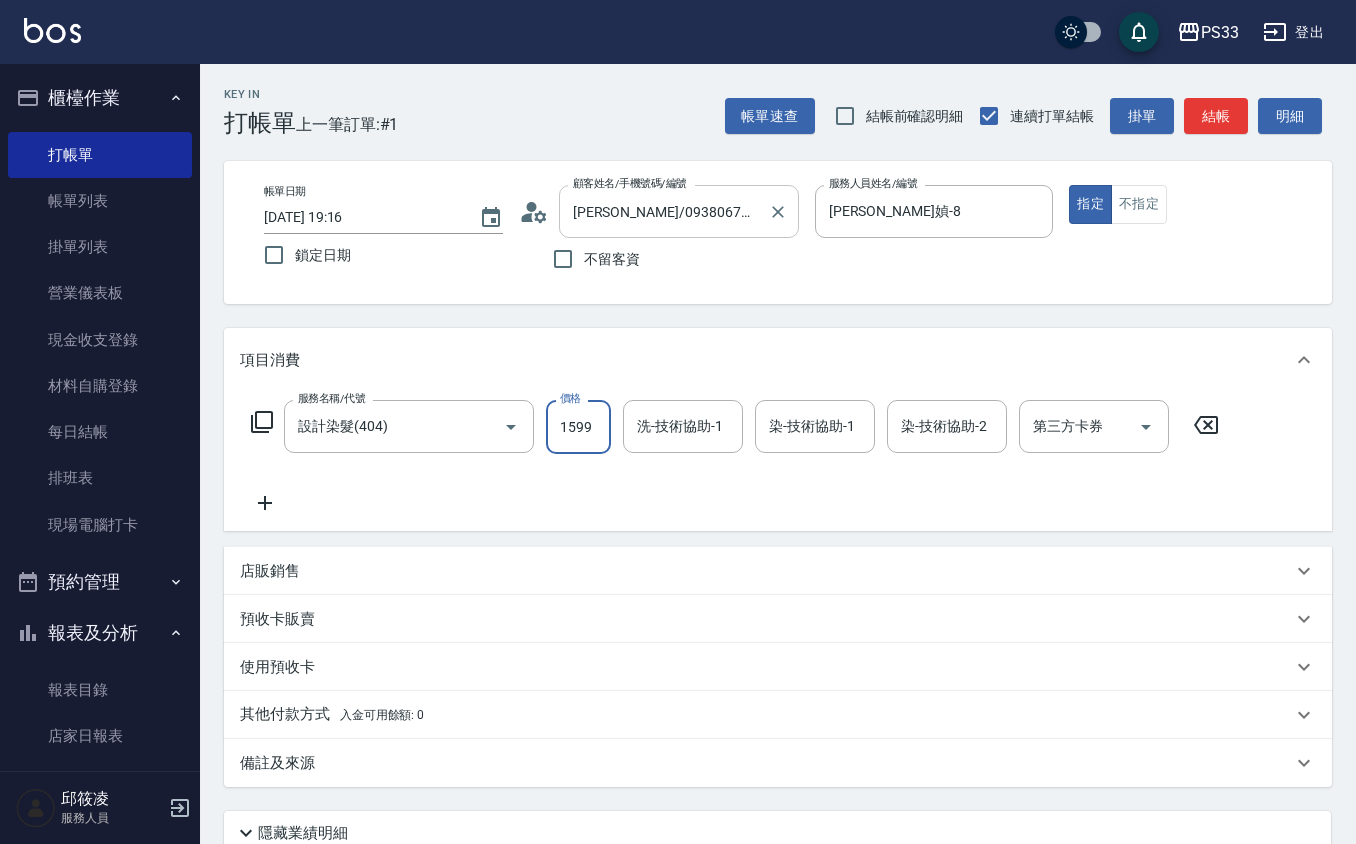 type on "1599" 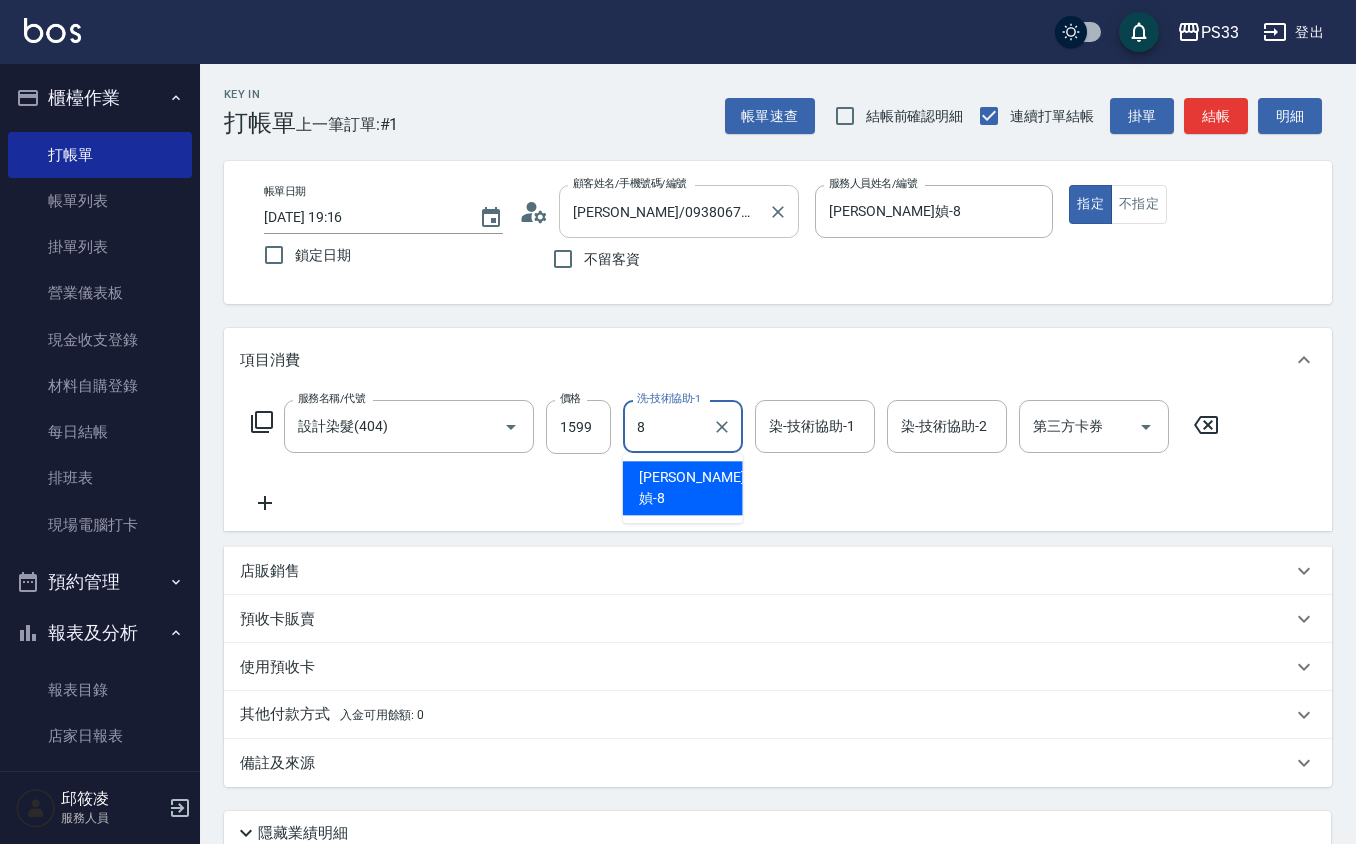 type on "[PERSON_NAME]媜-8" 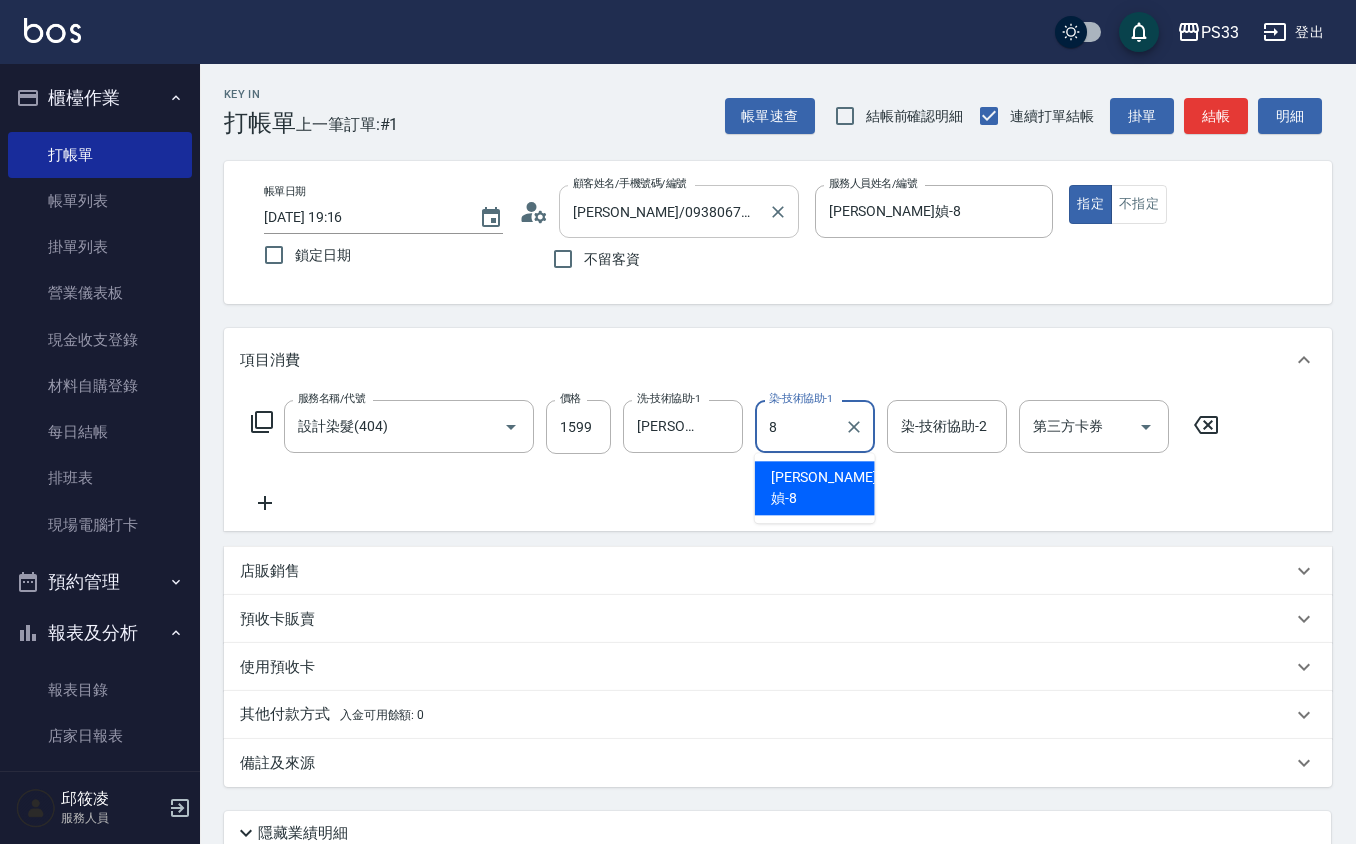 type on "[PERSON_NAME]媜-8" 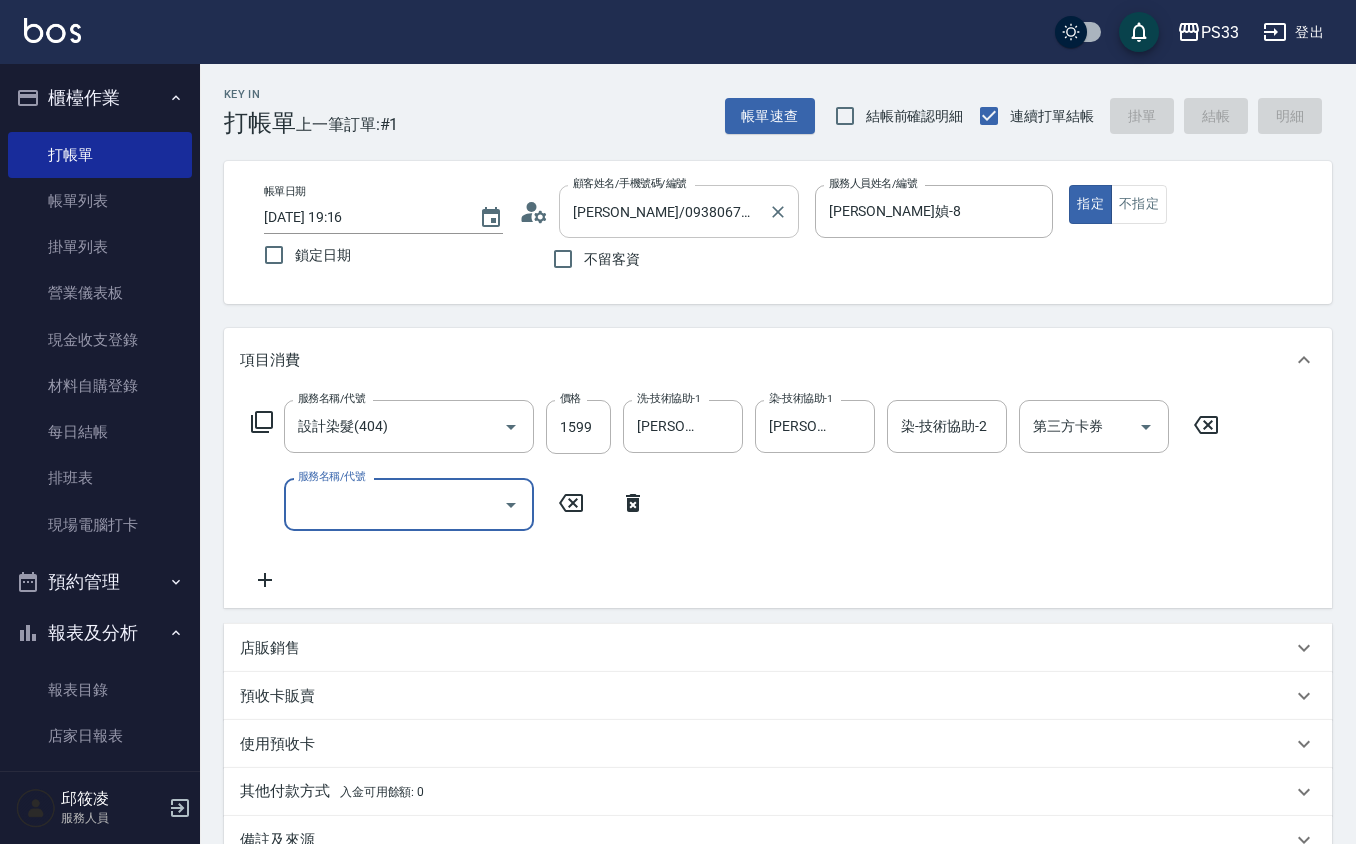 type 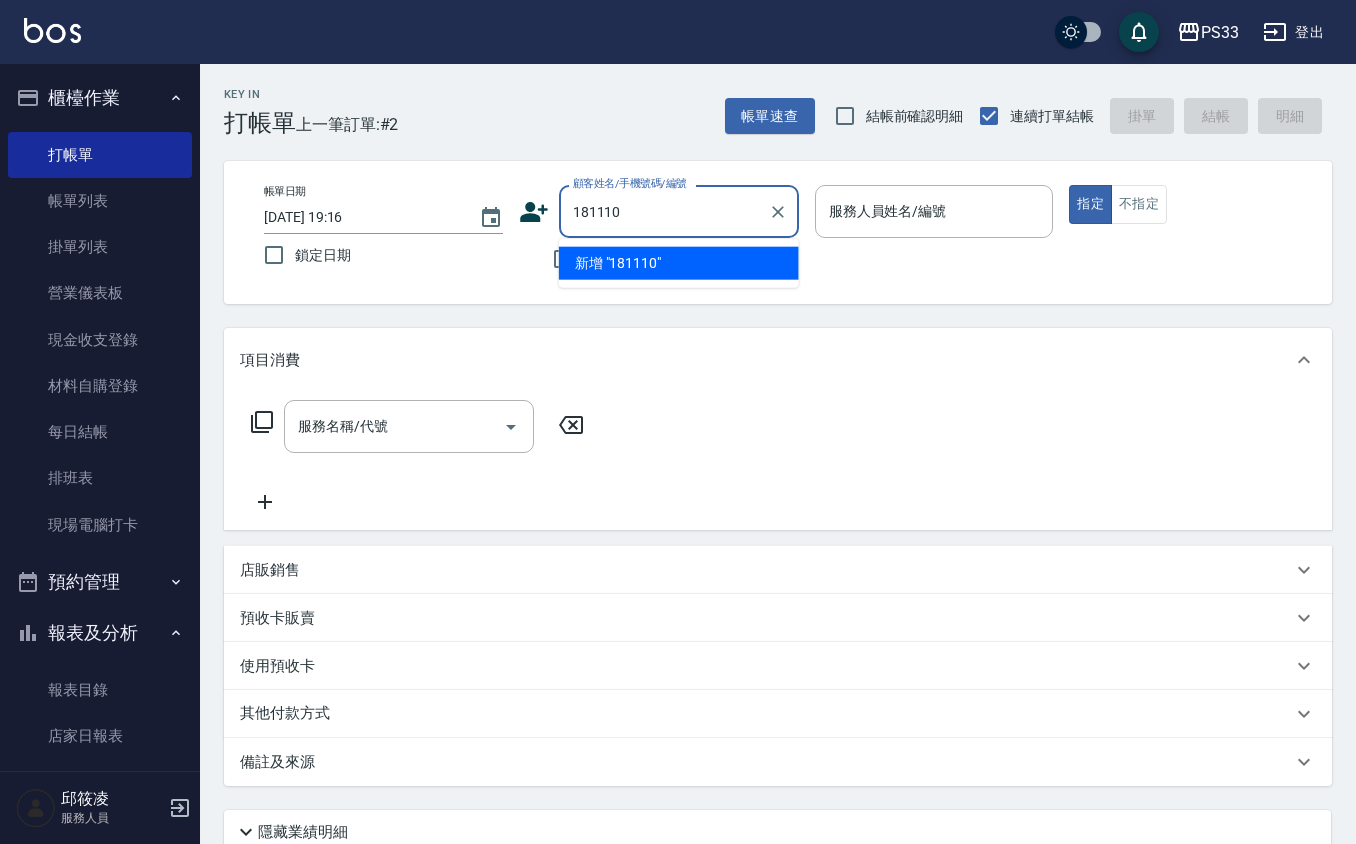 type on "181110" 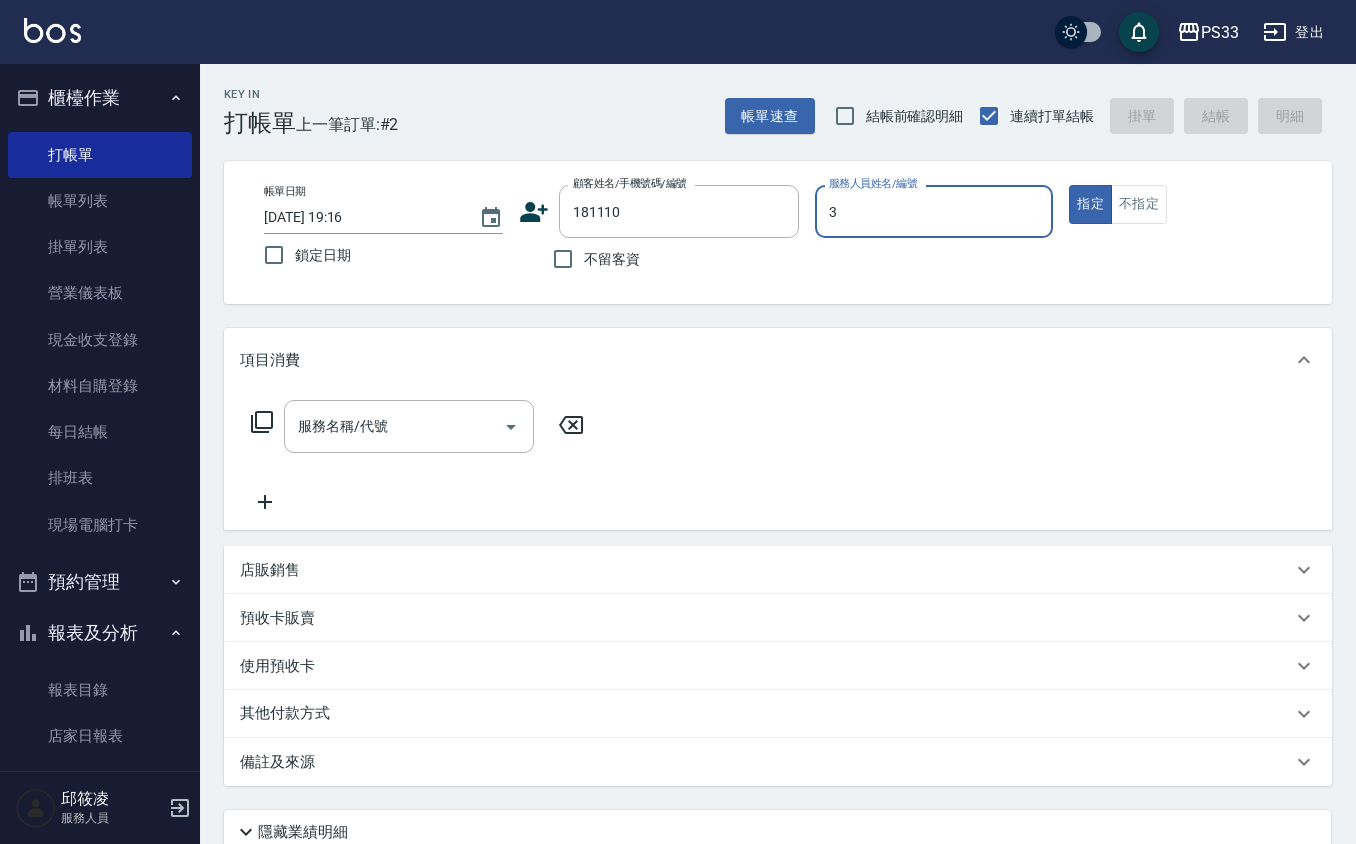type on "[PERSON_NAME]-3" 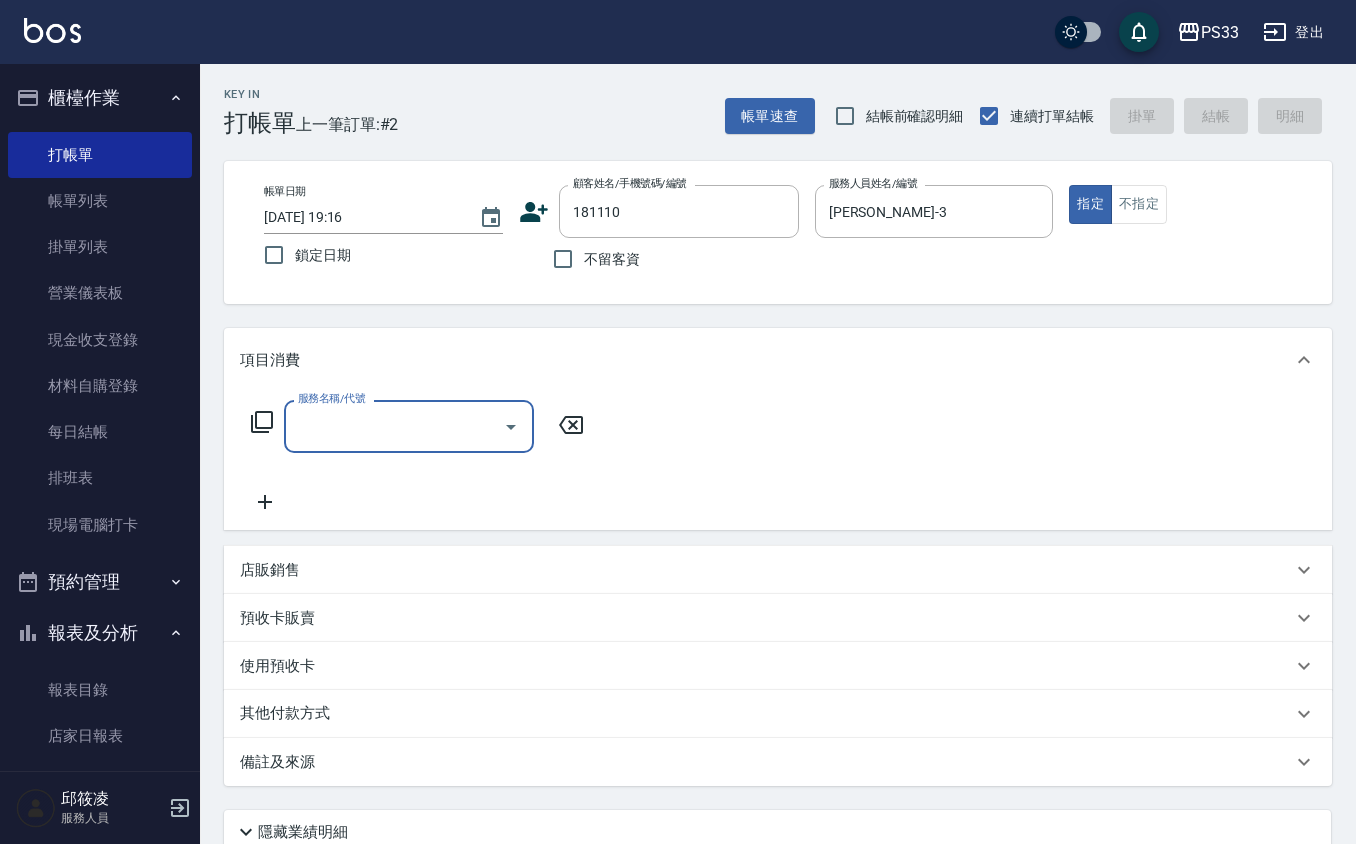 type on "[PERSON_NAME]/0989055257/181110" 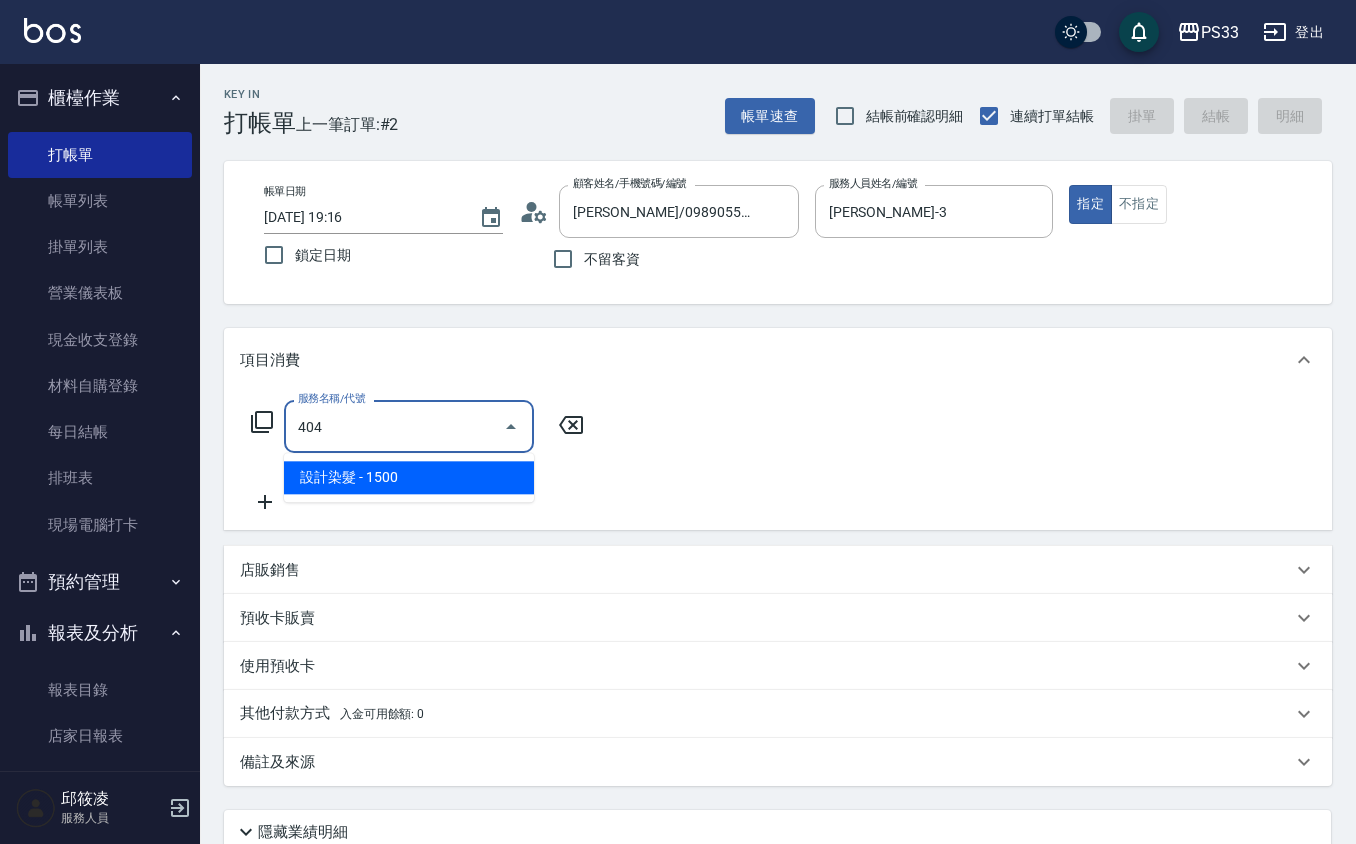 type on "設計染髮(404)" 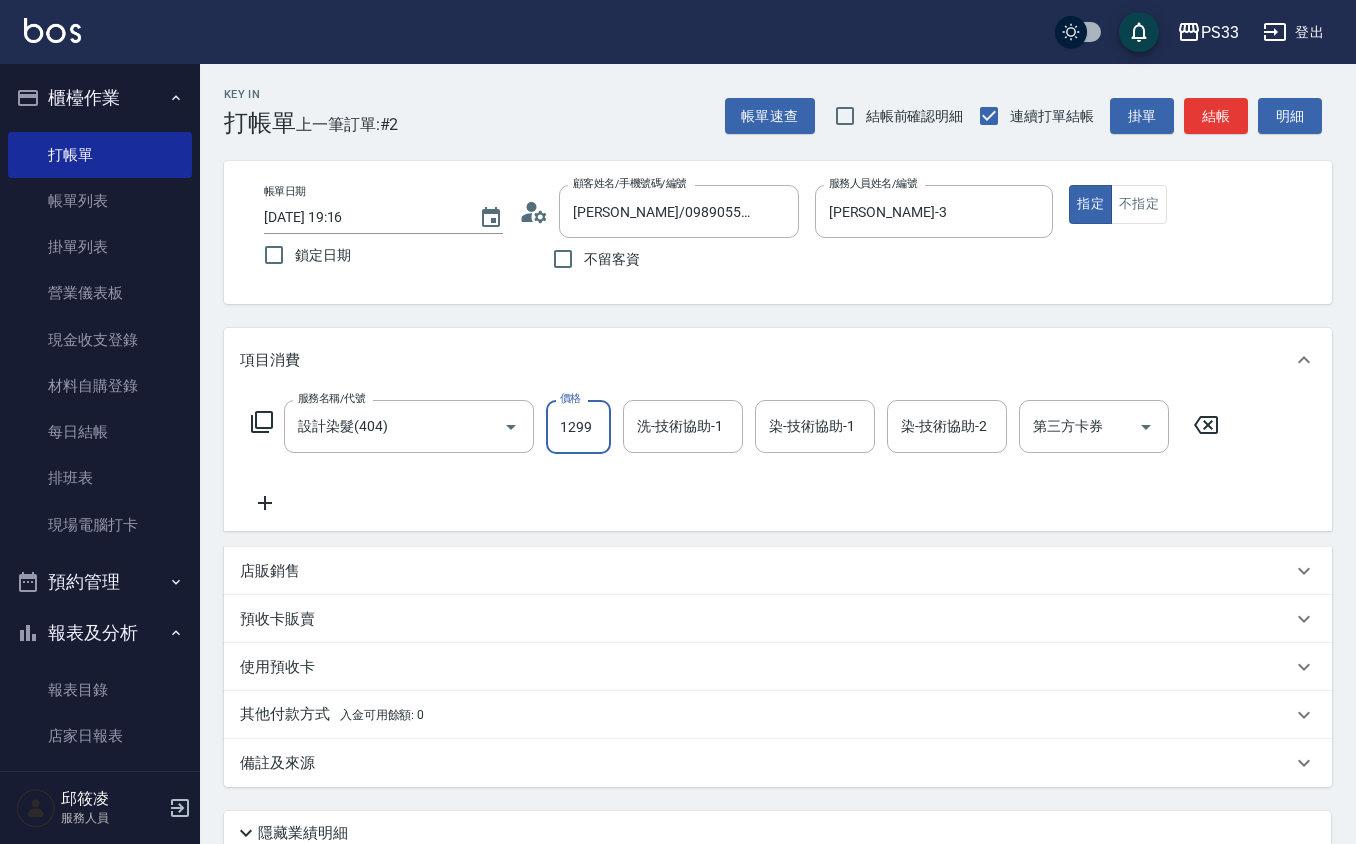 type on "1299" 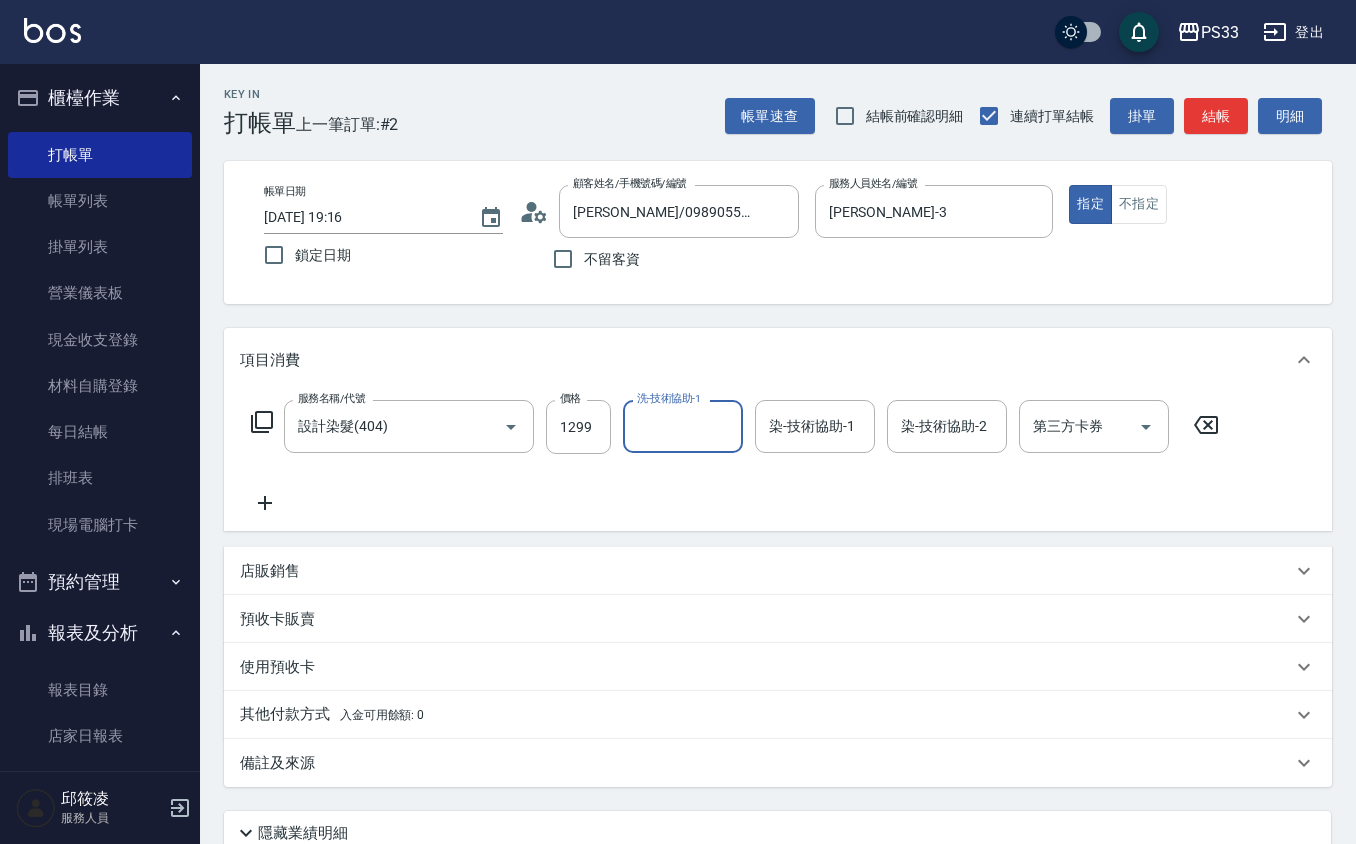 type on "3" 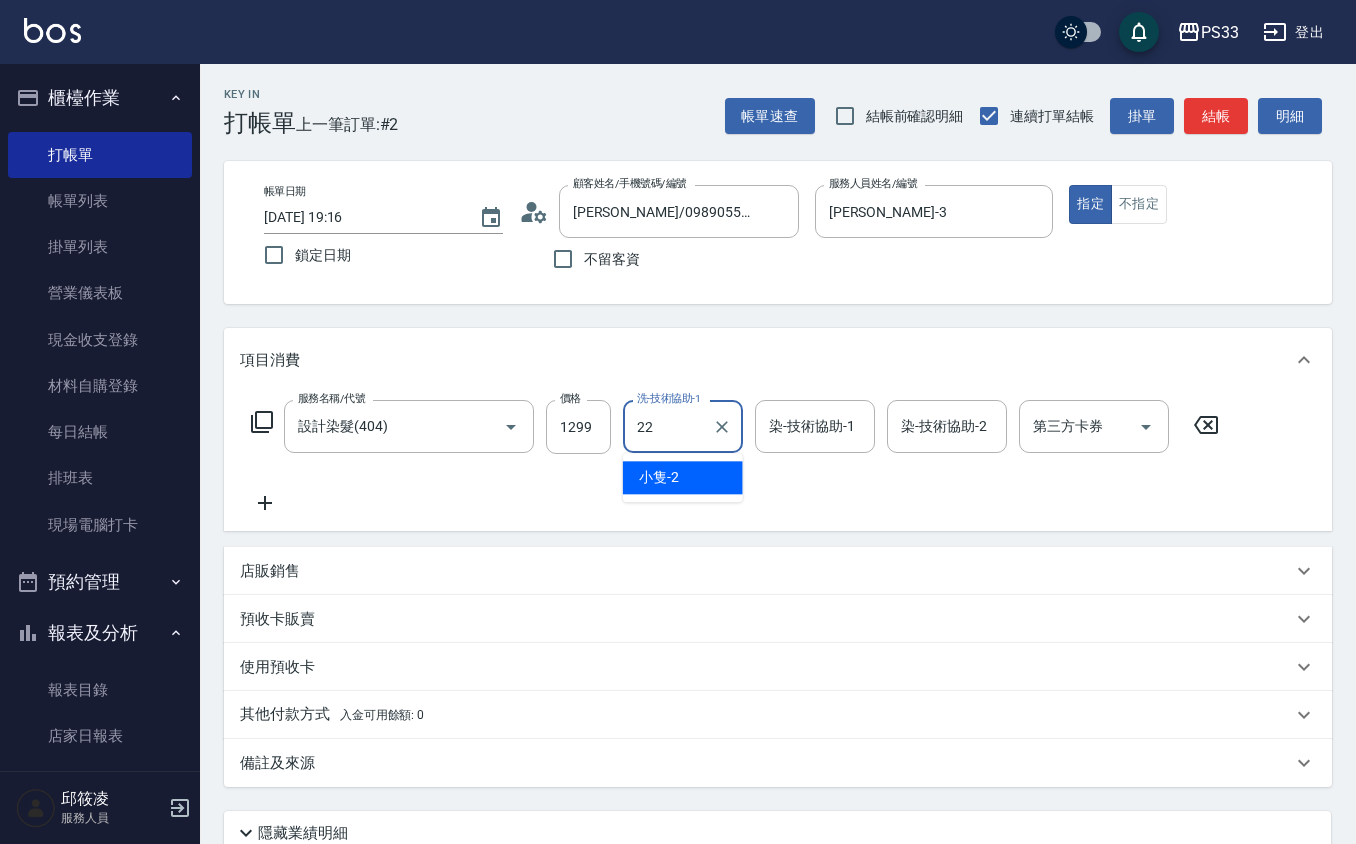 type on "[PERSON_NAME]-22" 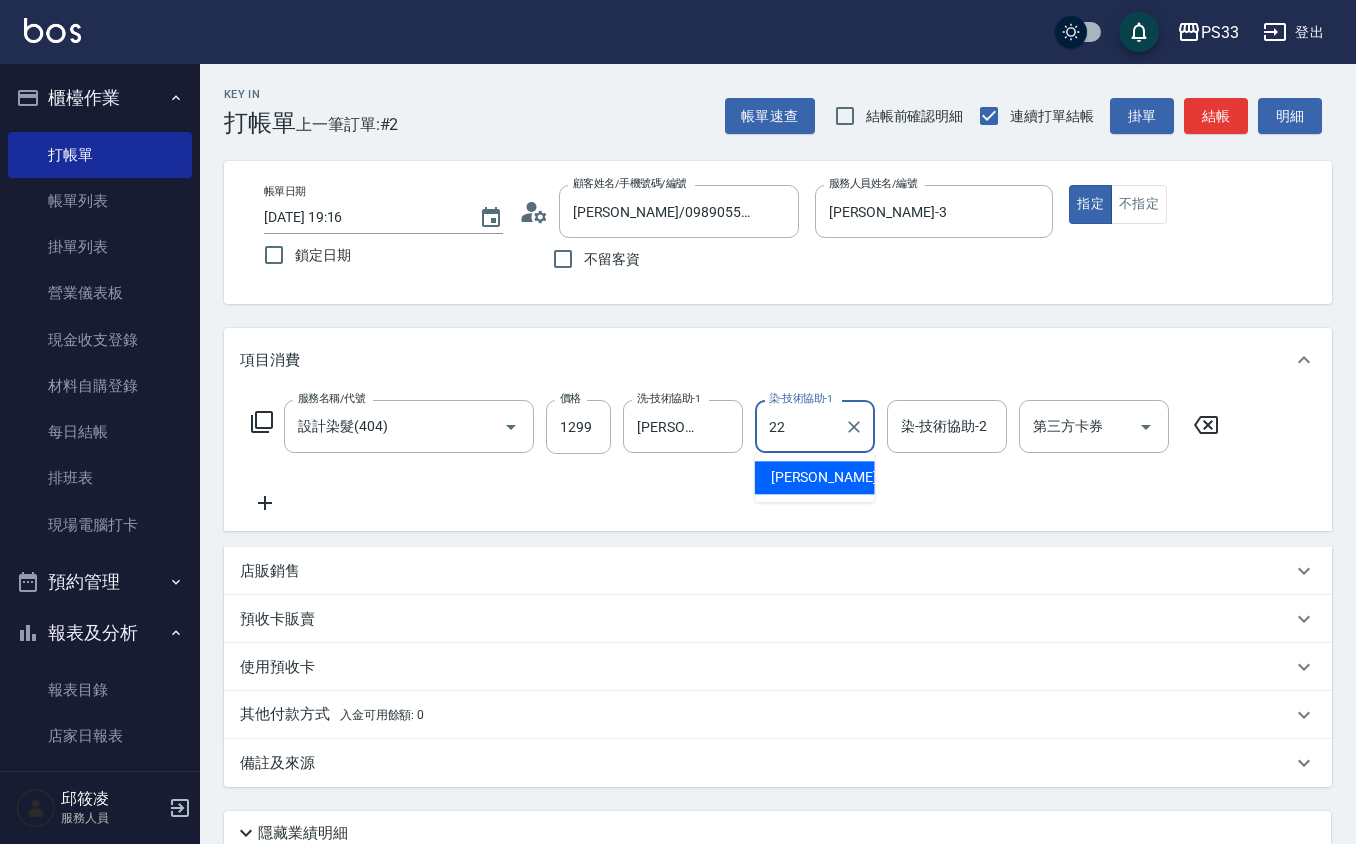 type on "[PERSON_NAME]-22" 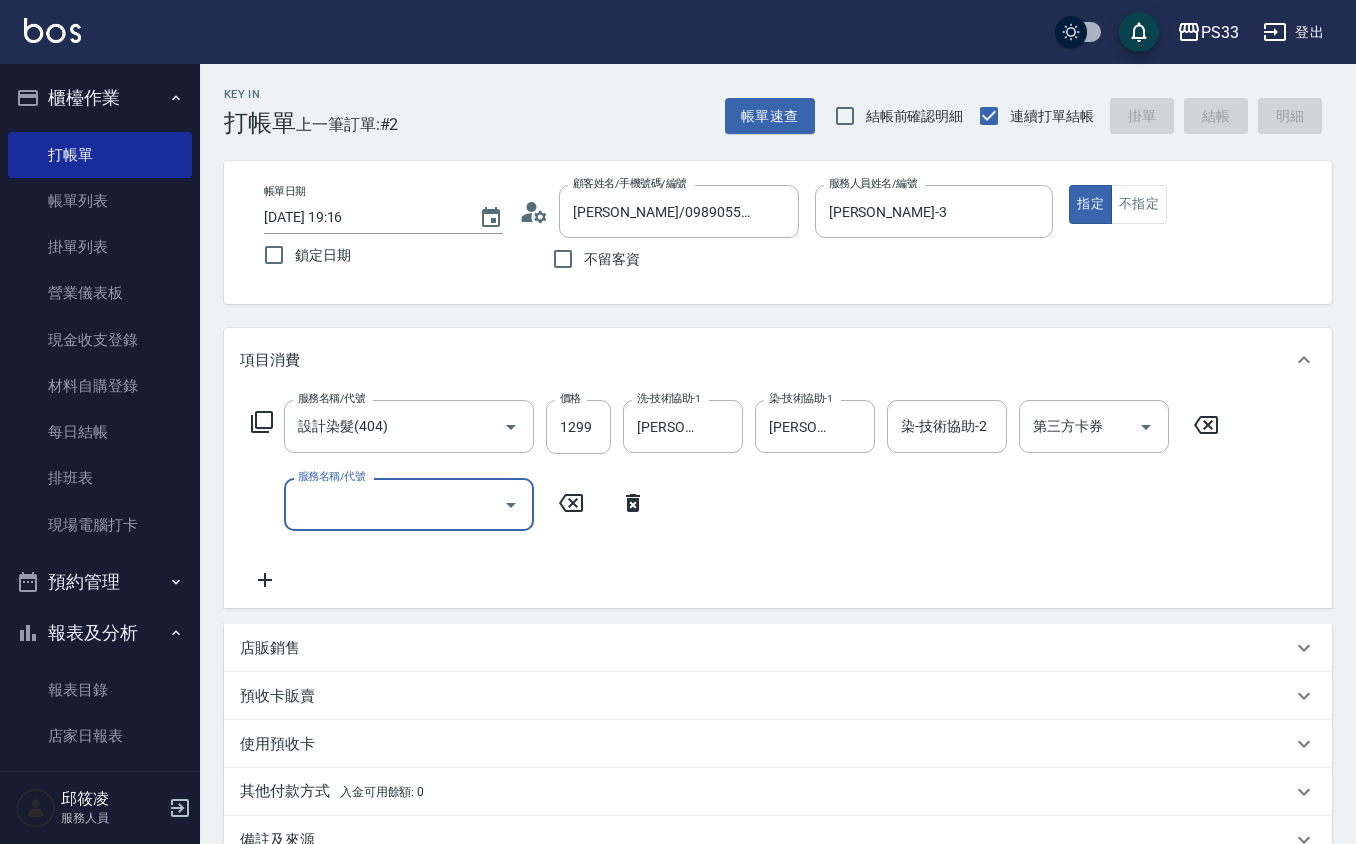 type on "[DATE] 19:17" 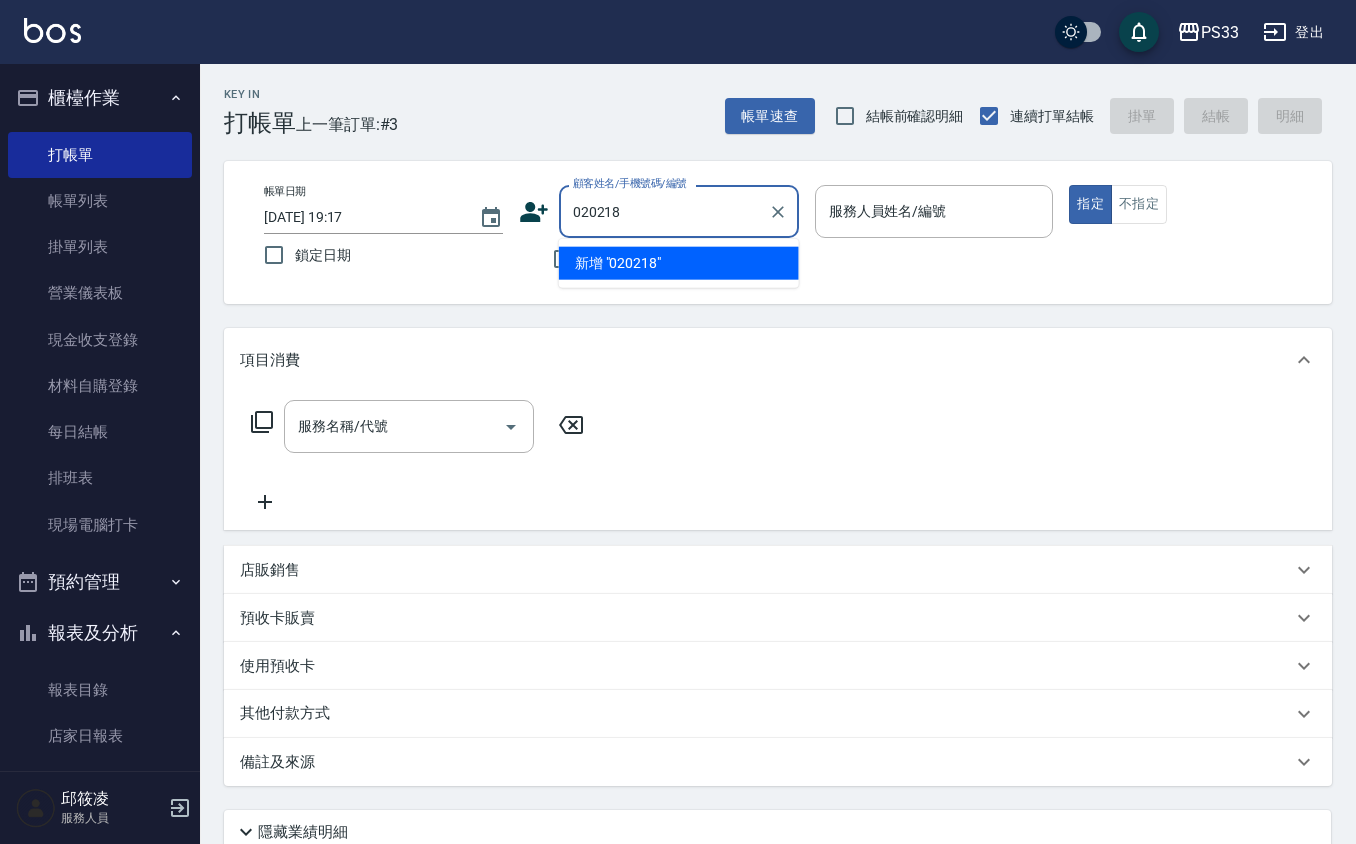 type on "020218" 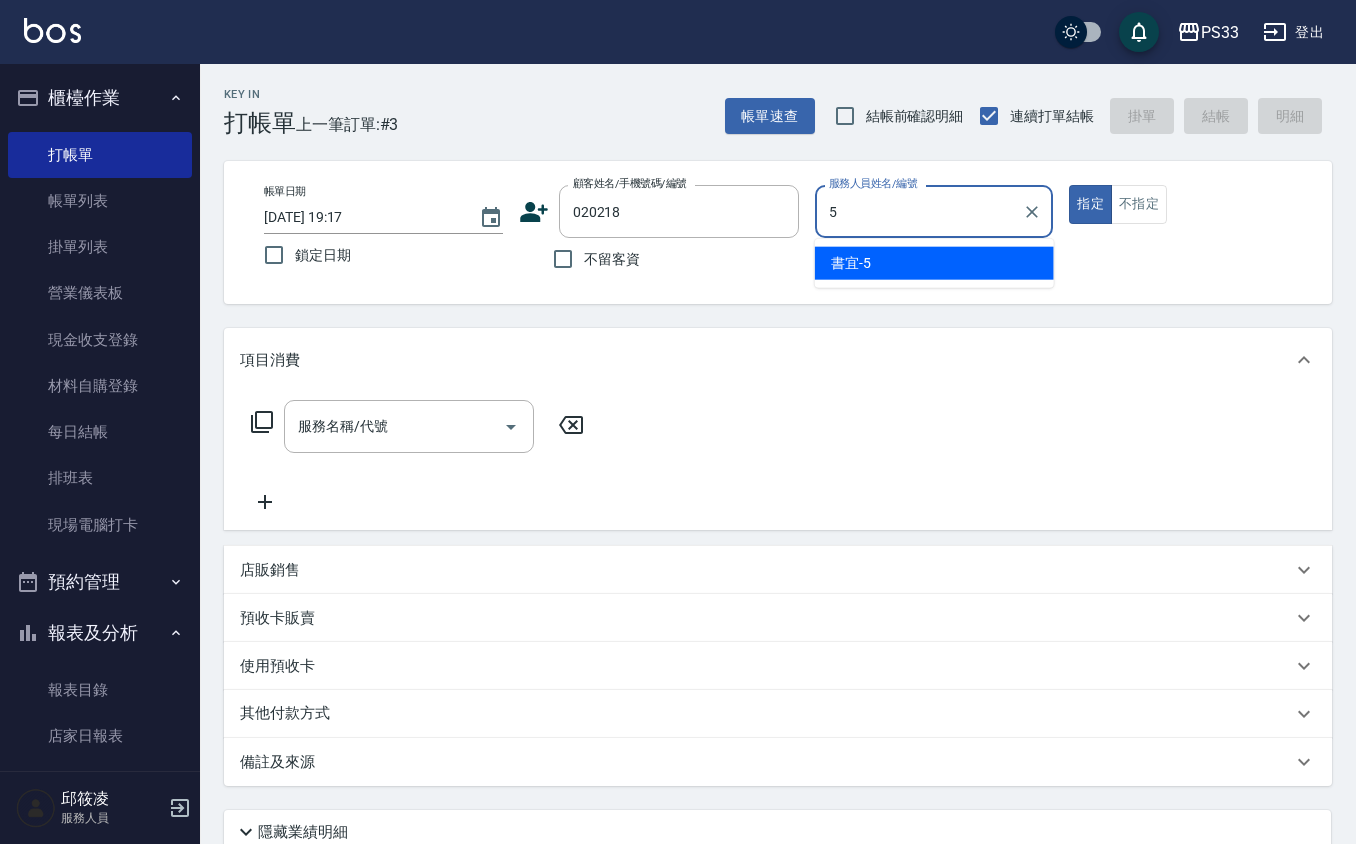 type on "書宜-5" 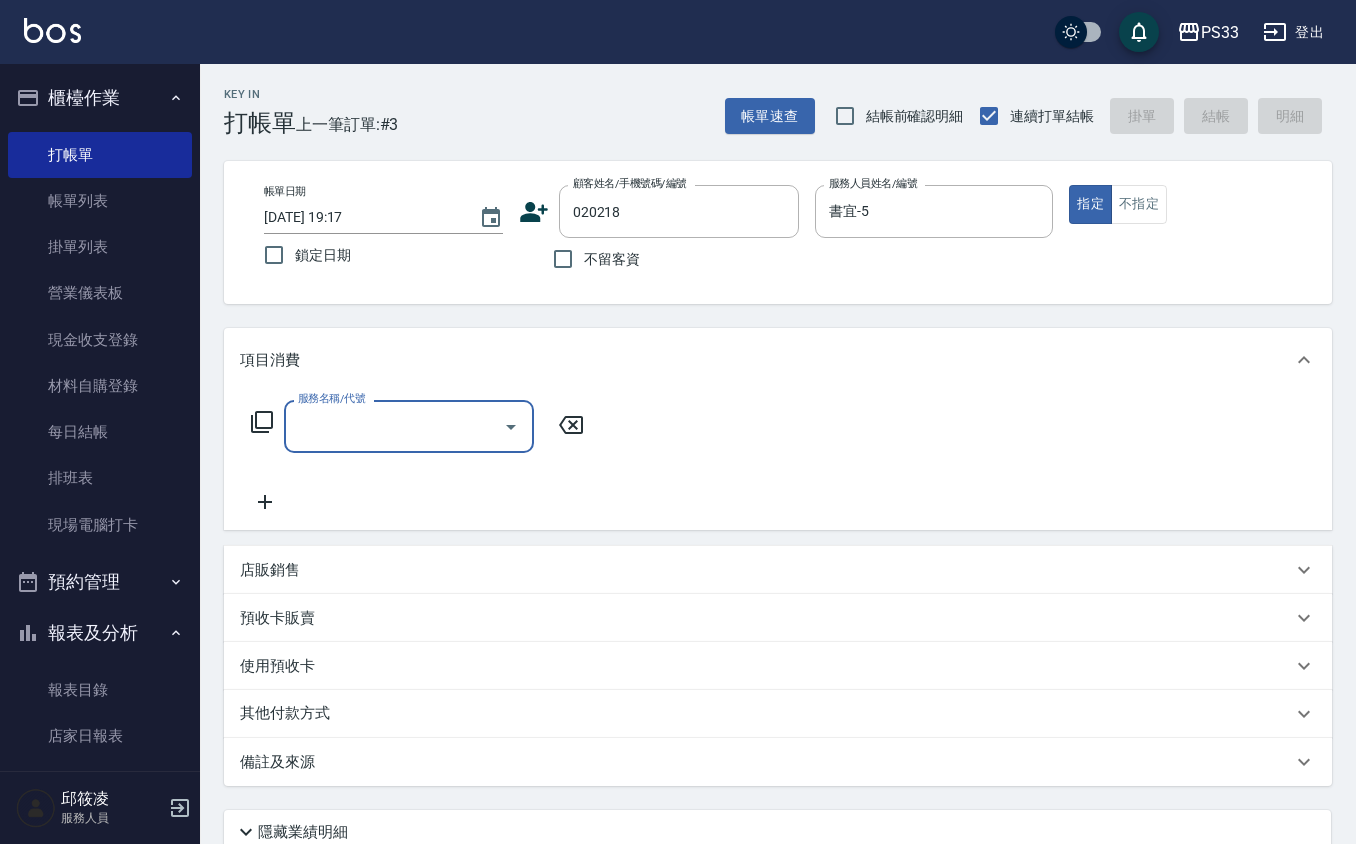 type on "[PERSON_NAME]/0931228720/020218" 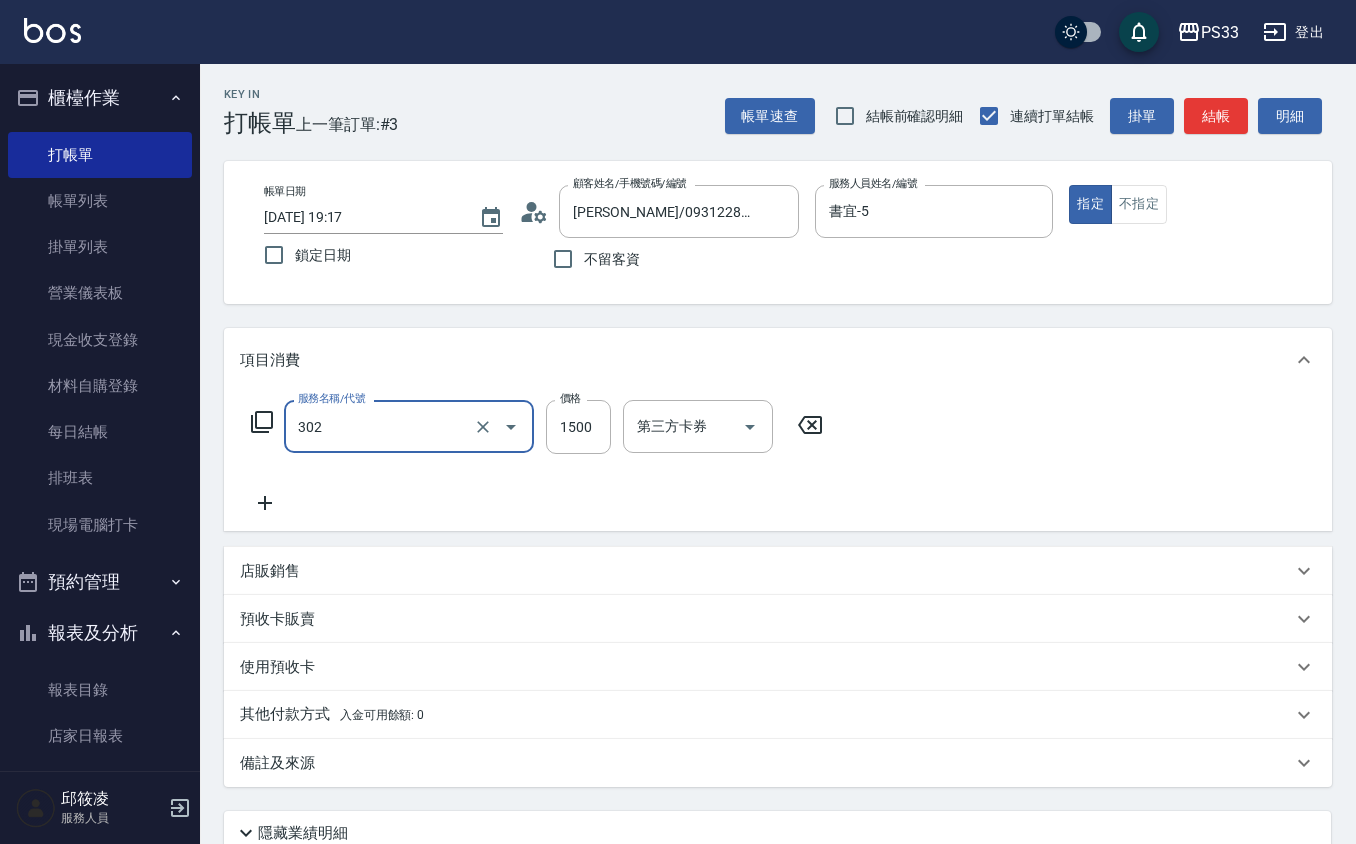 type on "設計燙髮(302)" 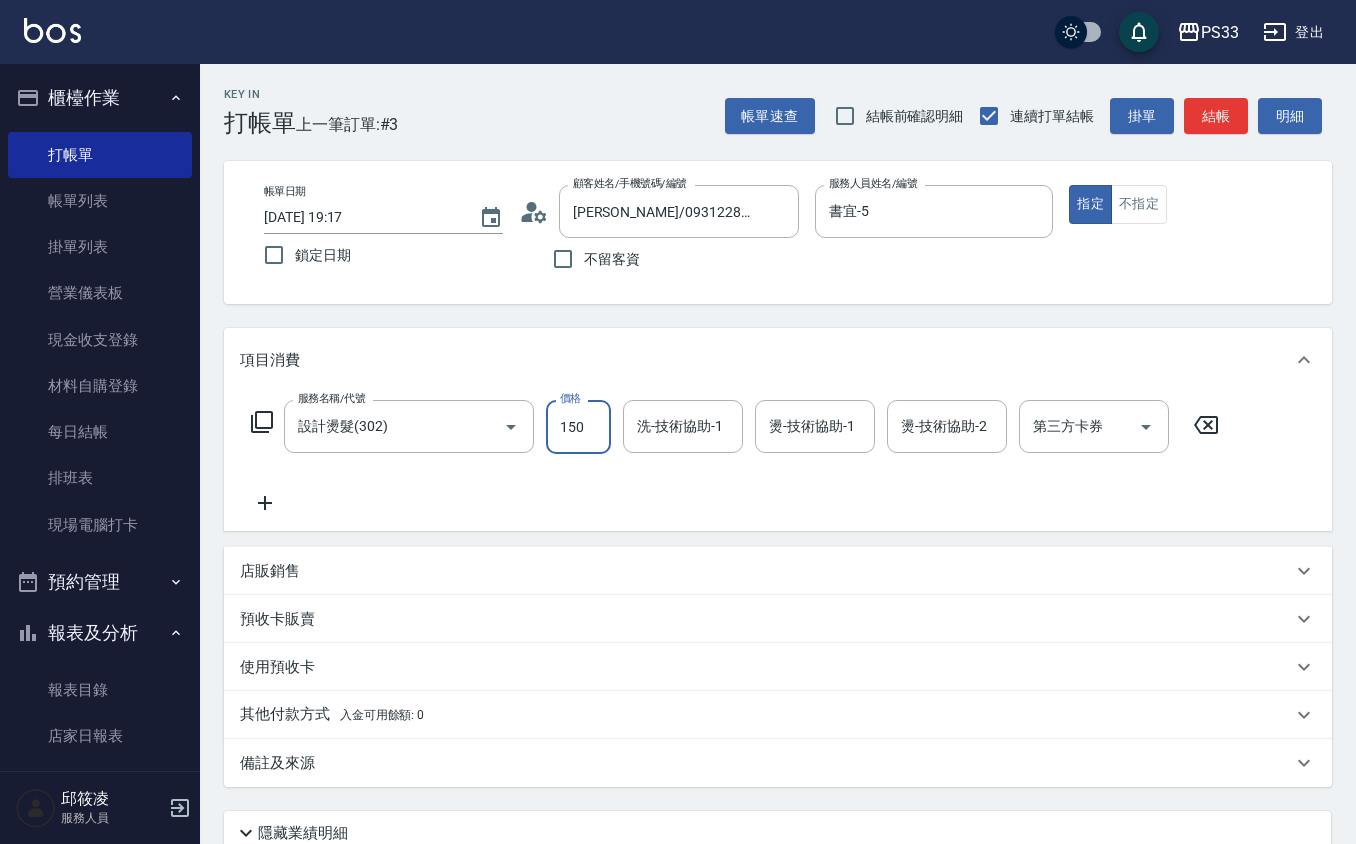 type on "1500" 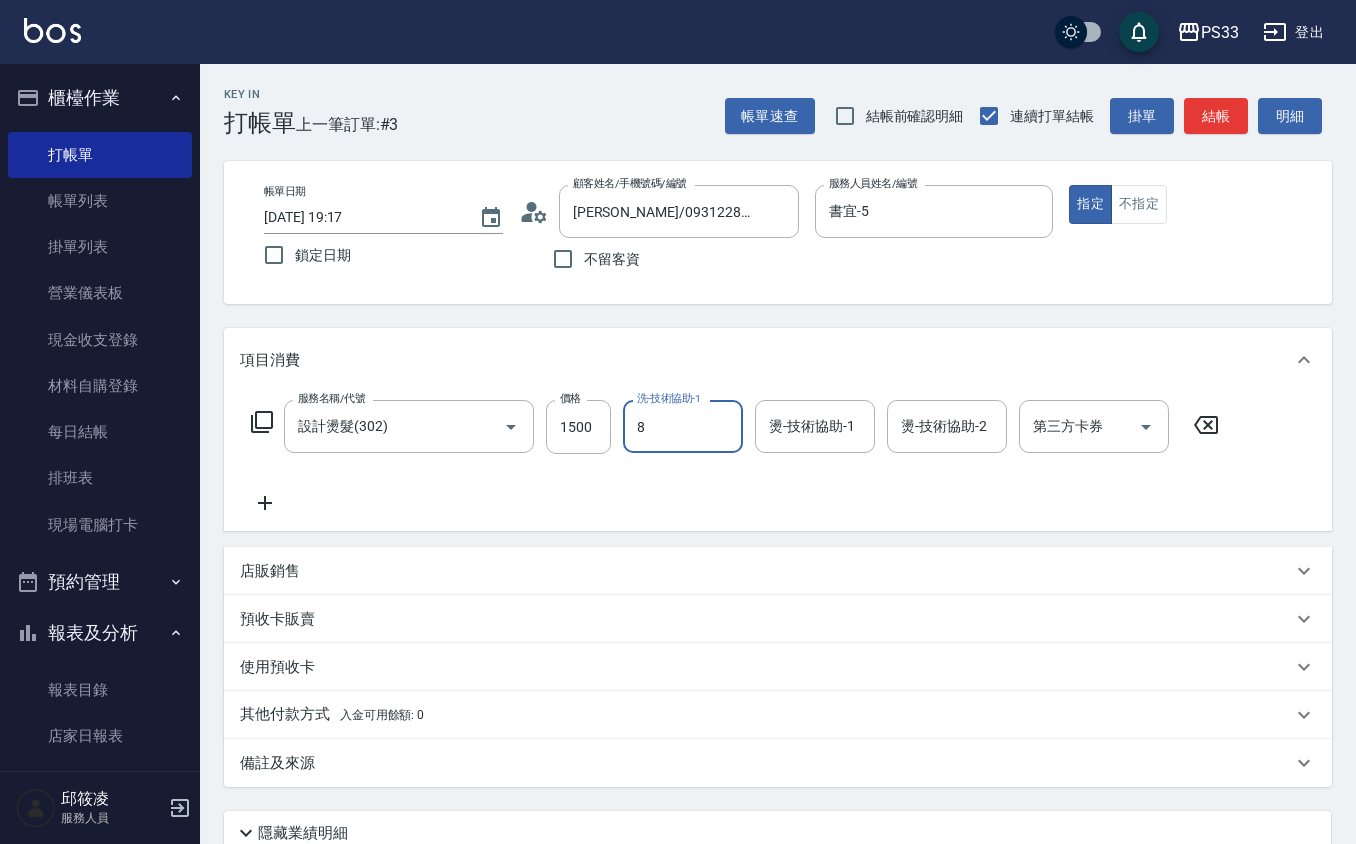 type on "[PERSON_NAME]媜-8" 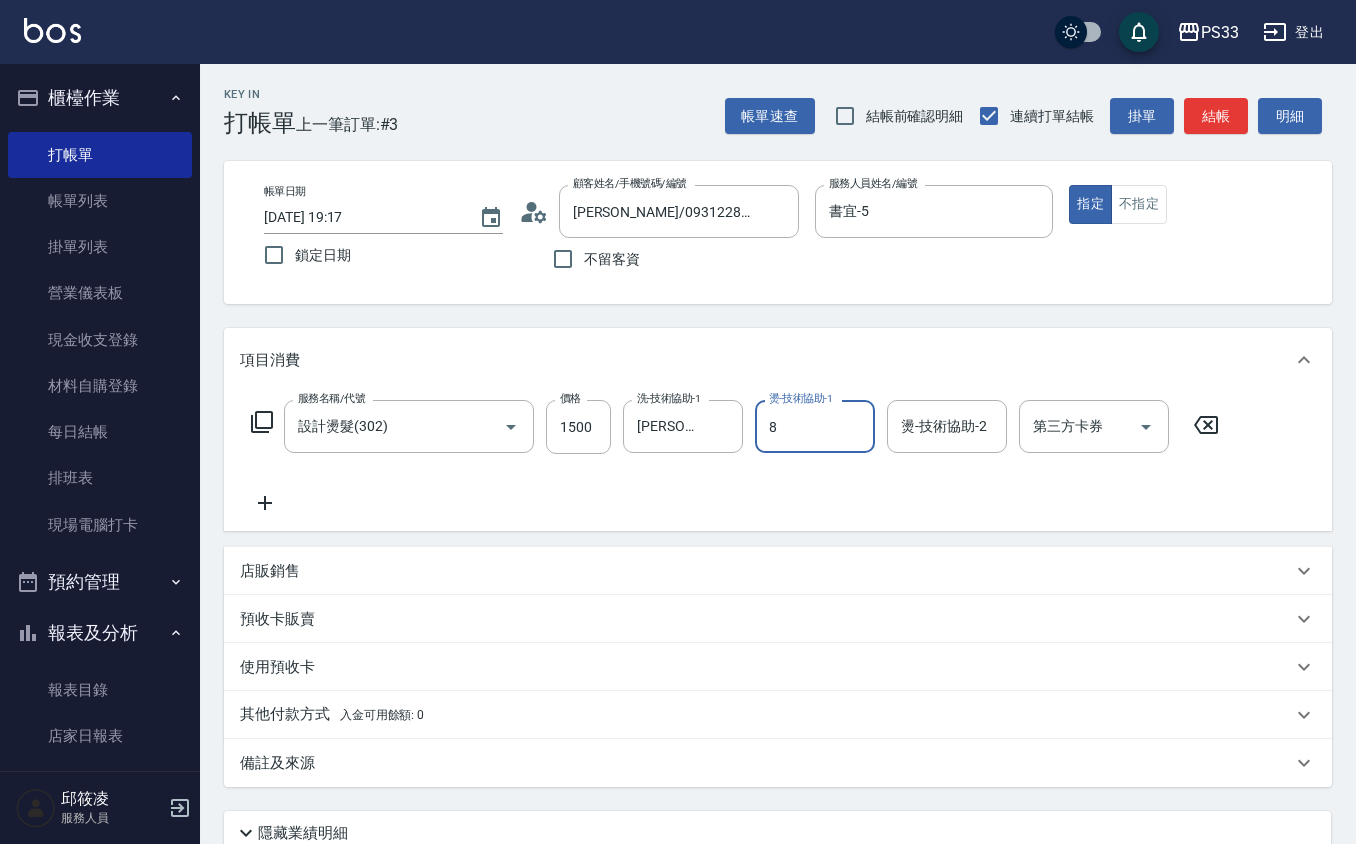 type on "[PERSON_NAME]媜-8" 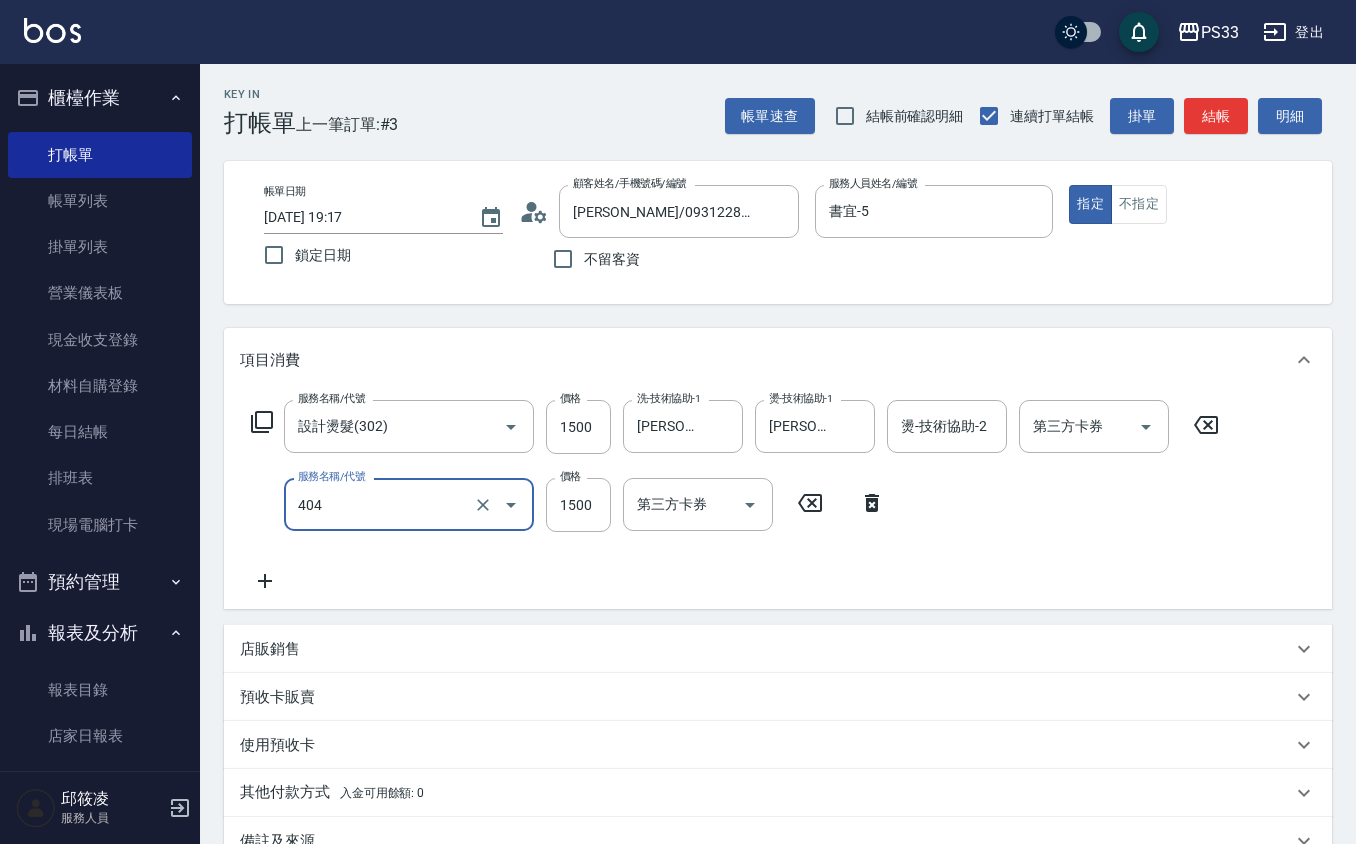 type on "設計染髮(404)" 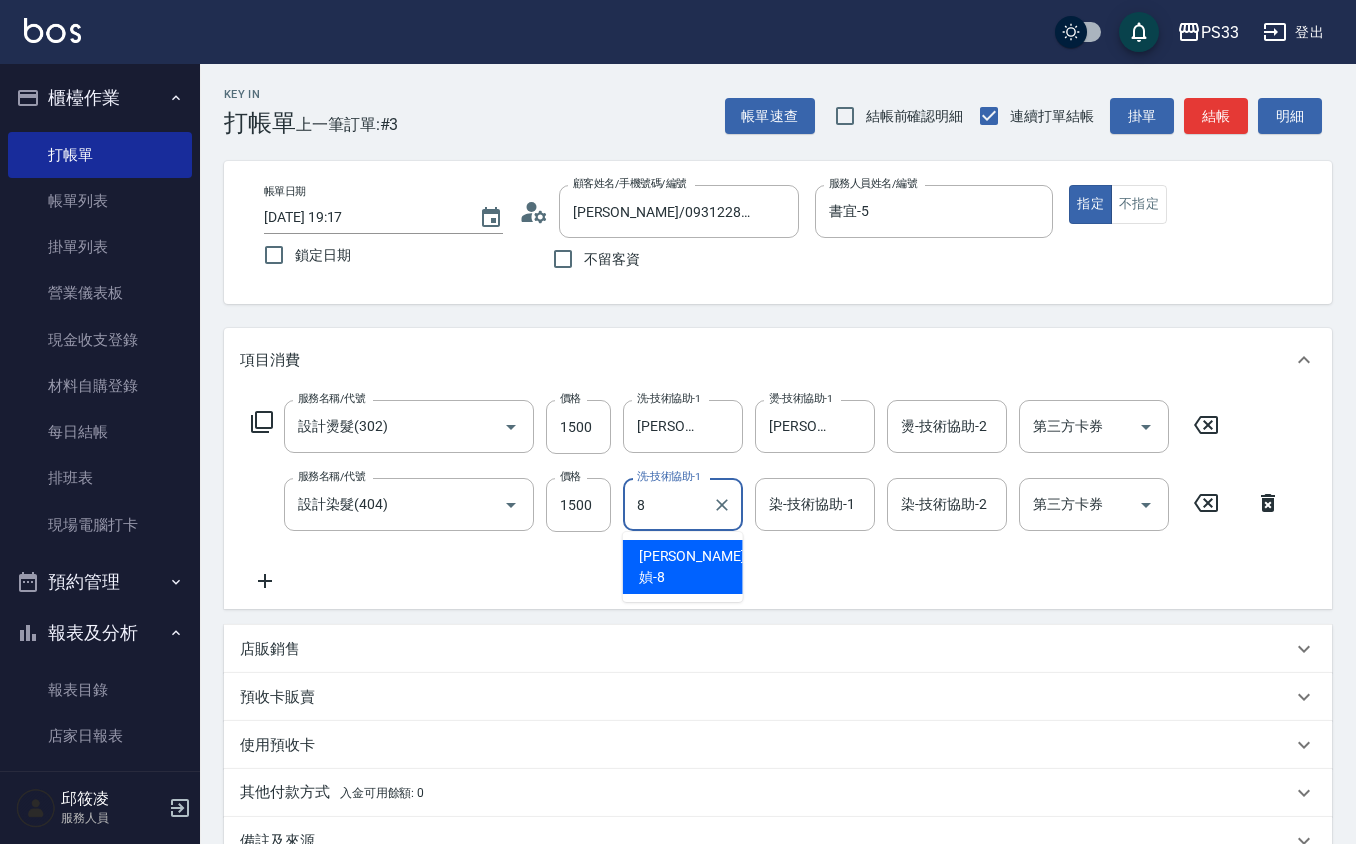 type on "[PERSON_NAME]媜-8" 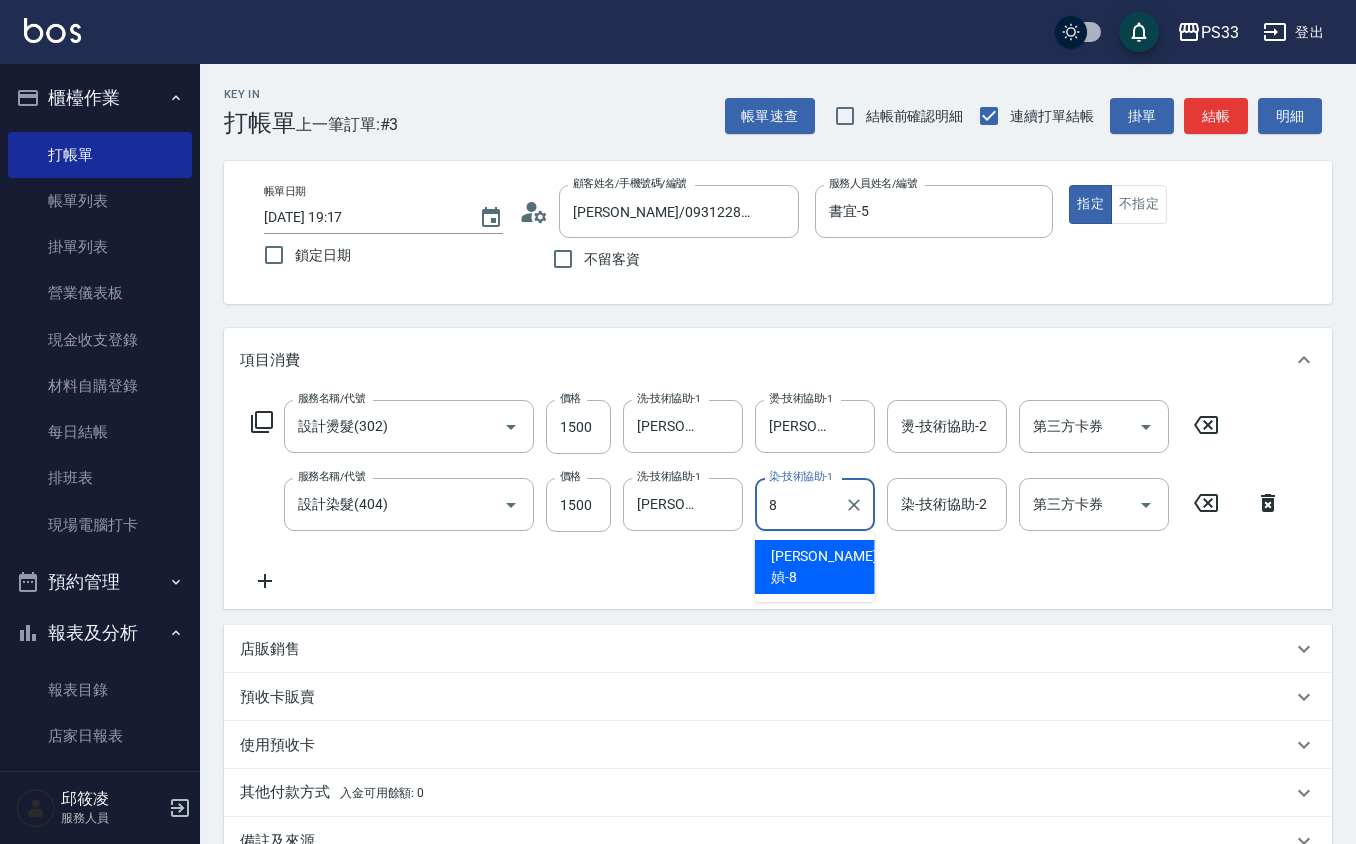 type on "[PERSON_NAME]媜-8" 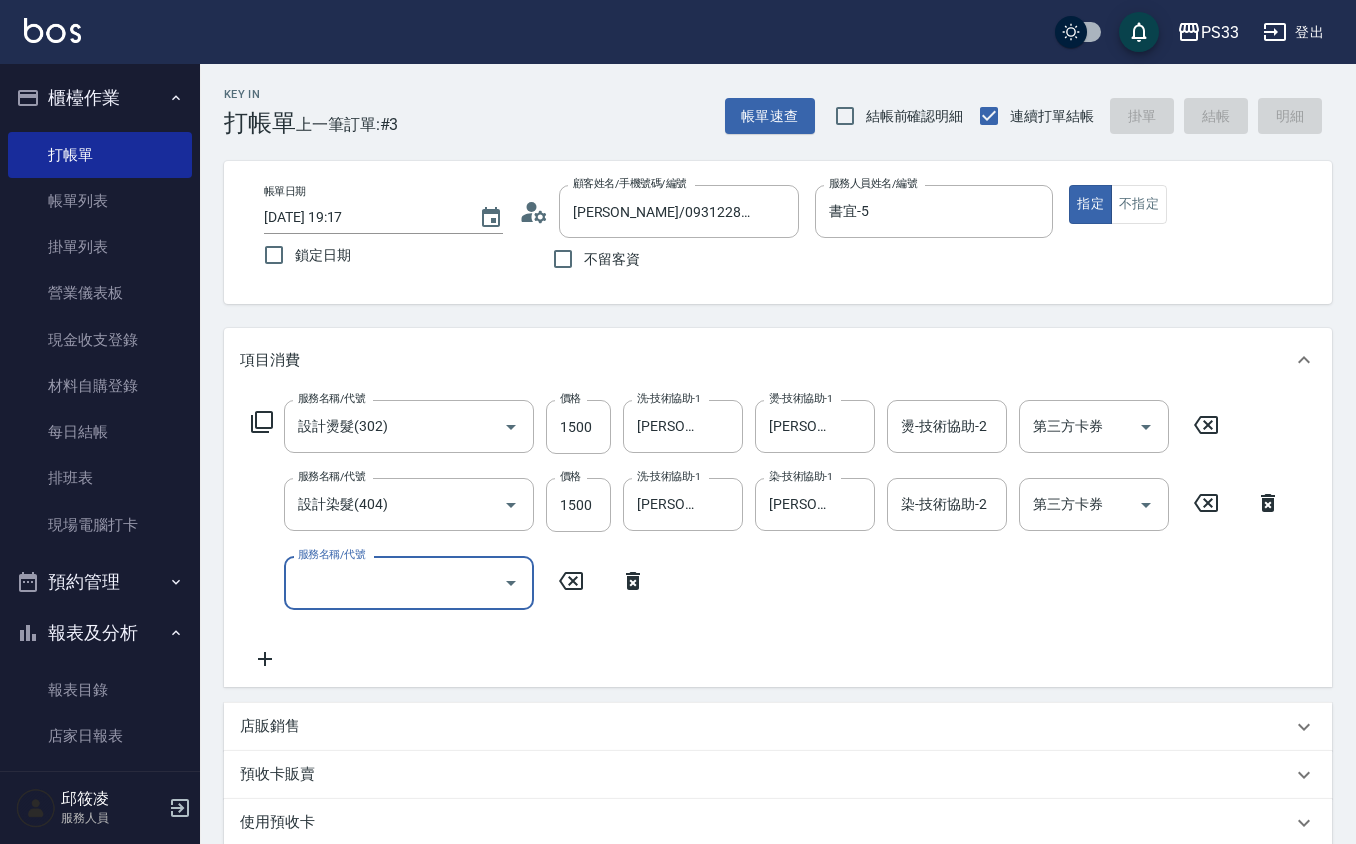 type 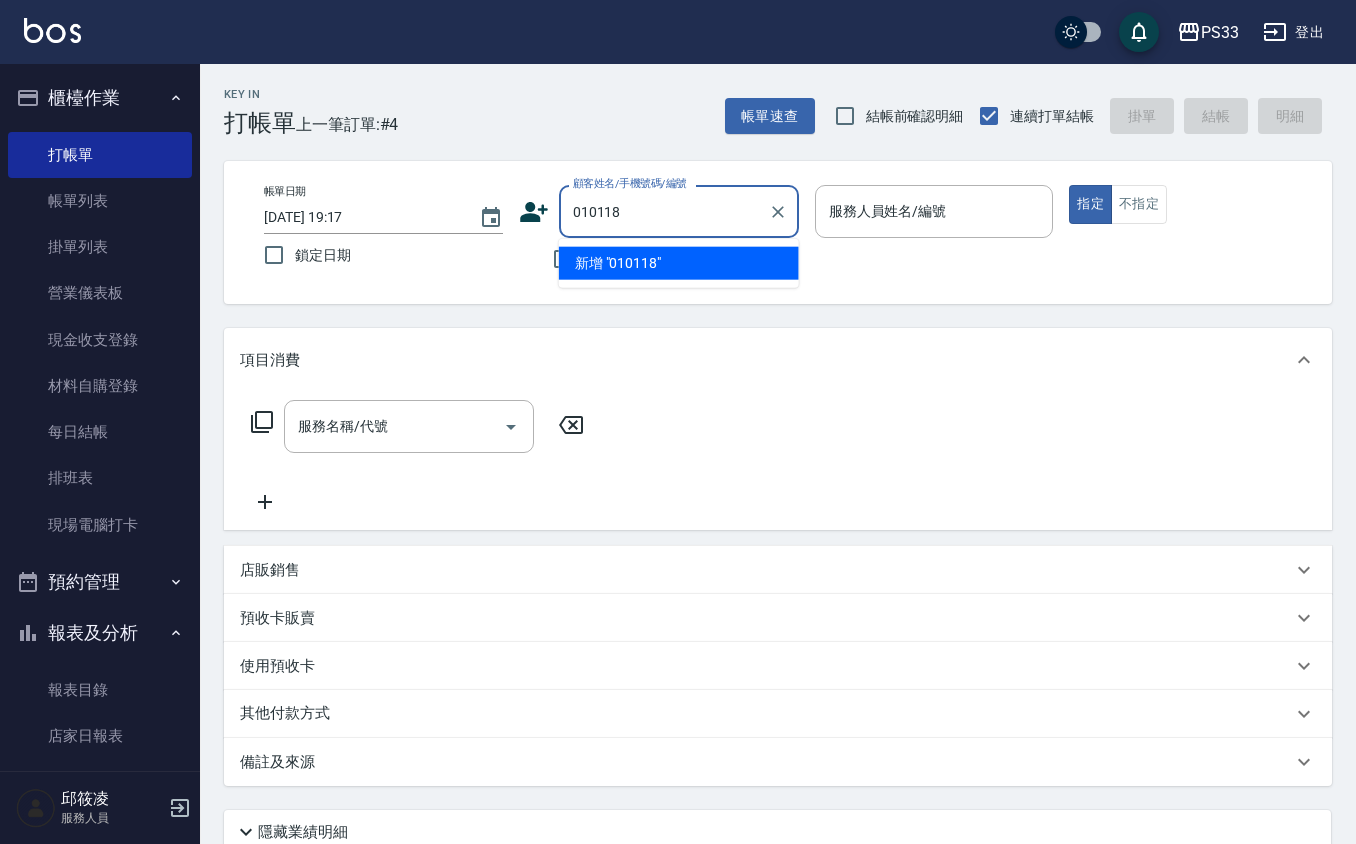 type on "010118" 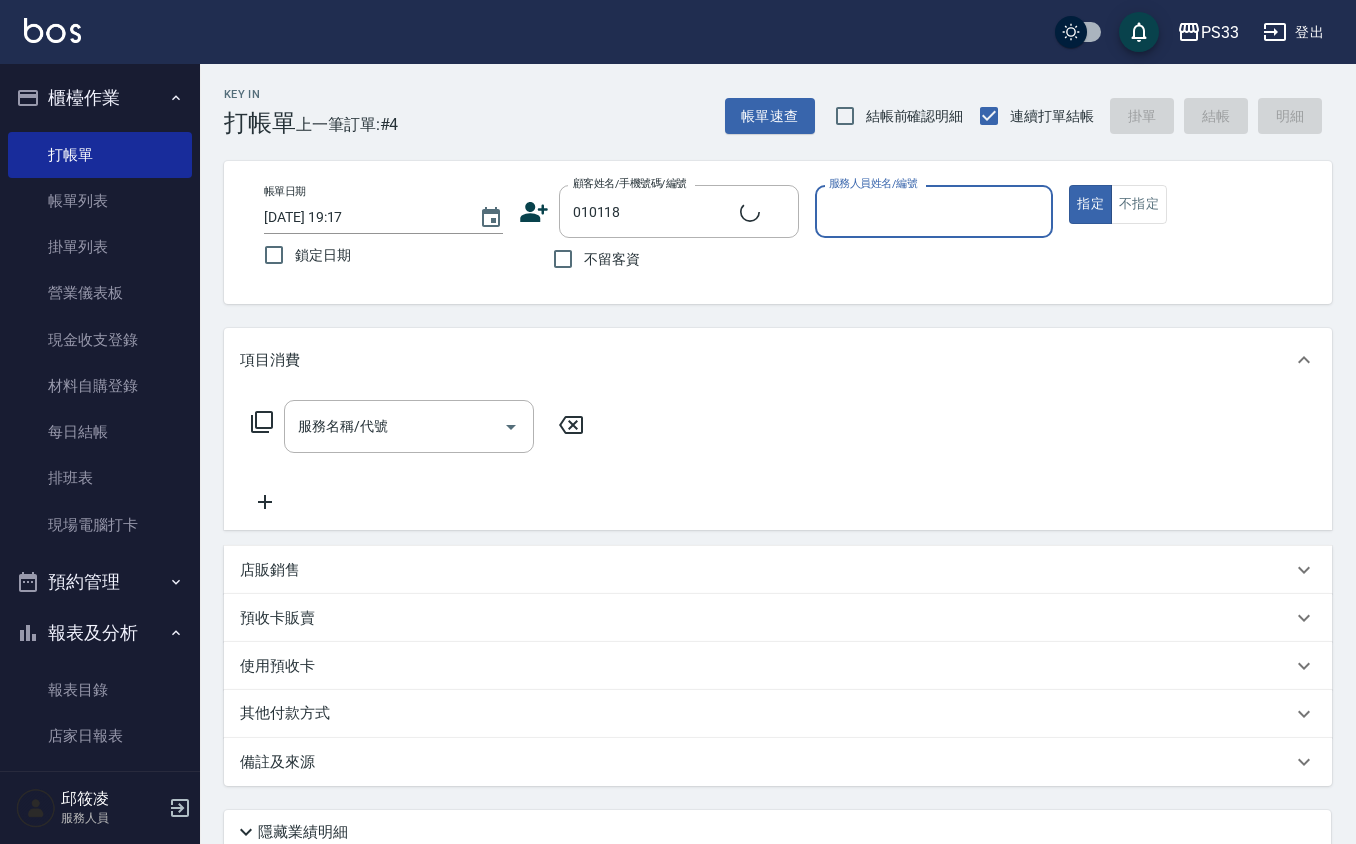 type on "2" 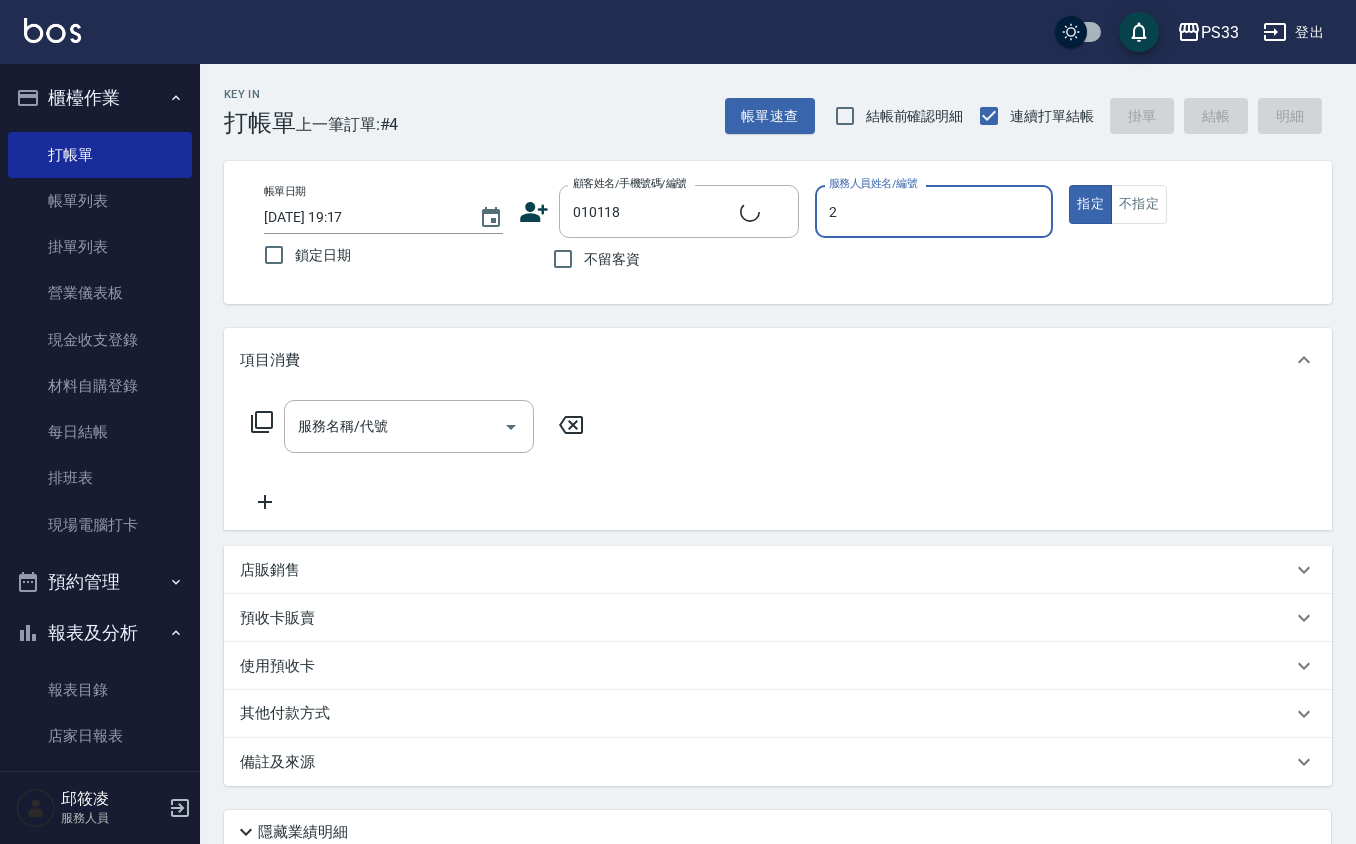type on "[PERSON_NAME]/0925475118/010118" 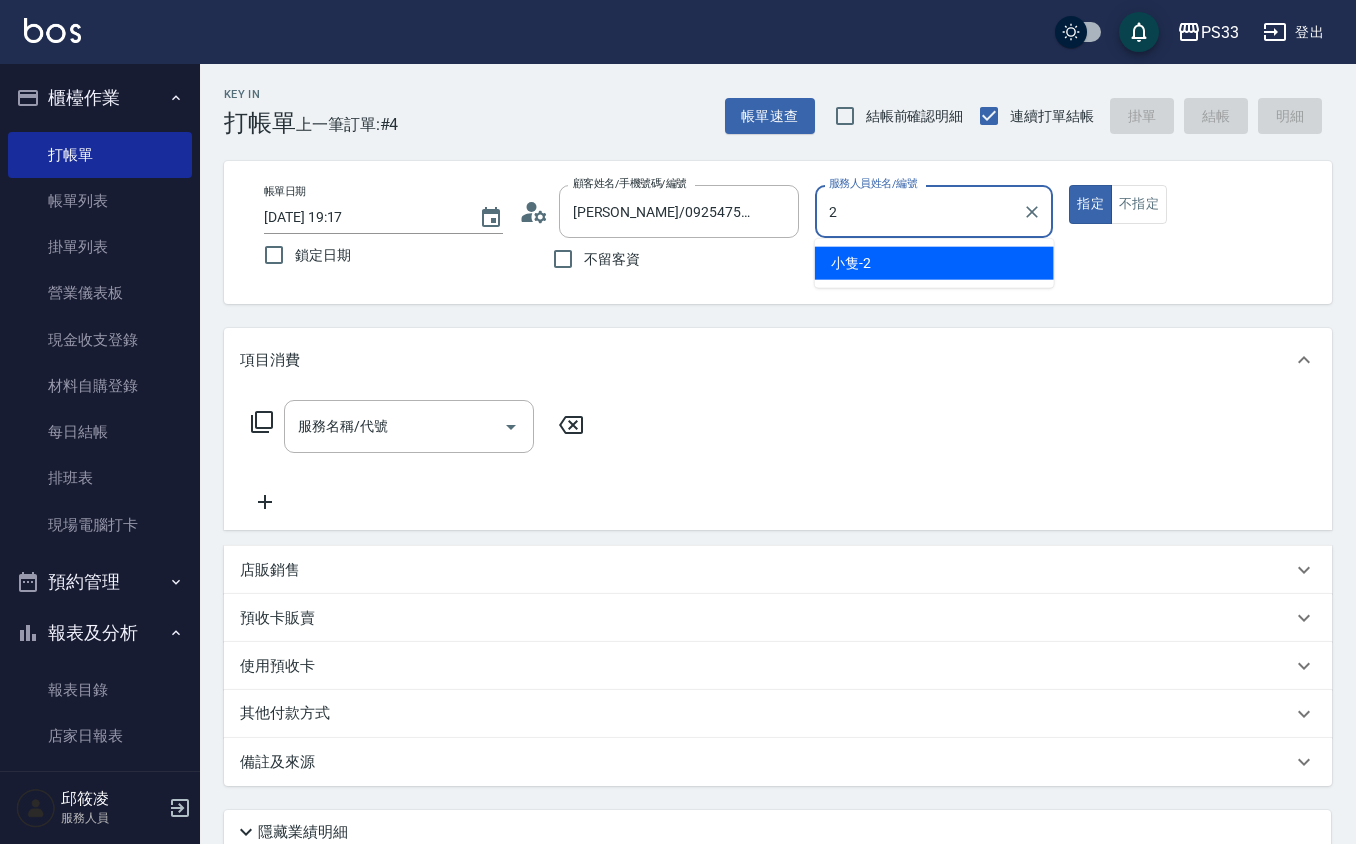 type on "小隻-2" 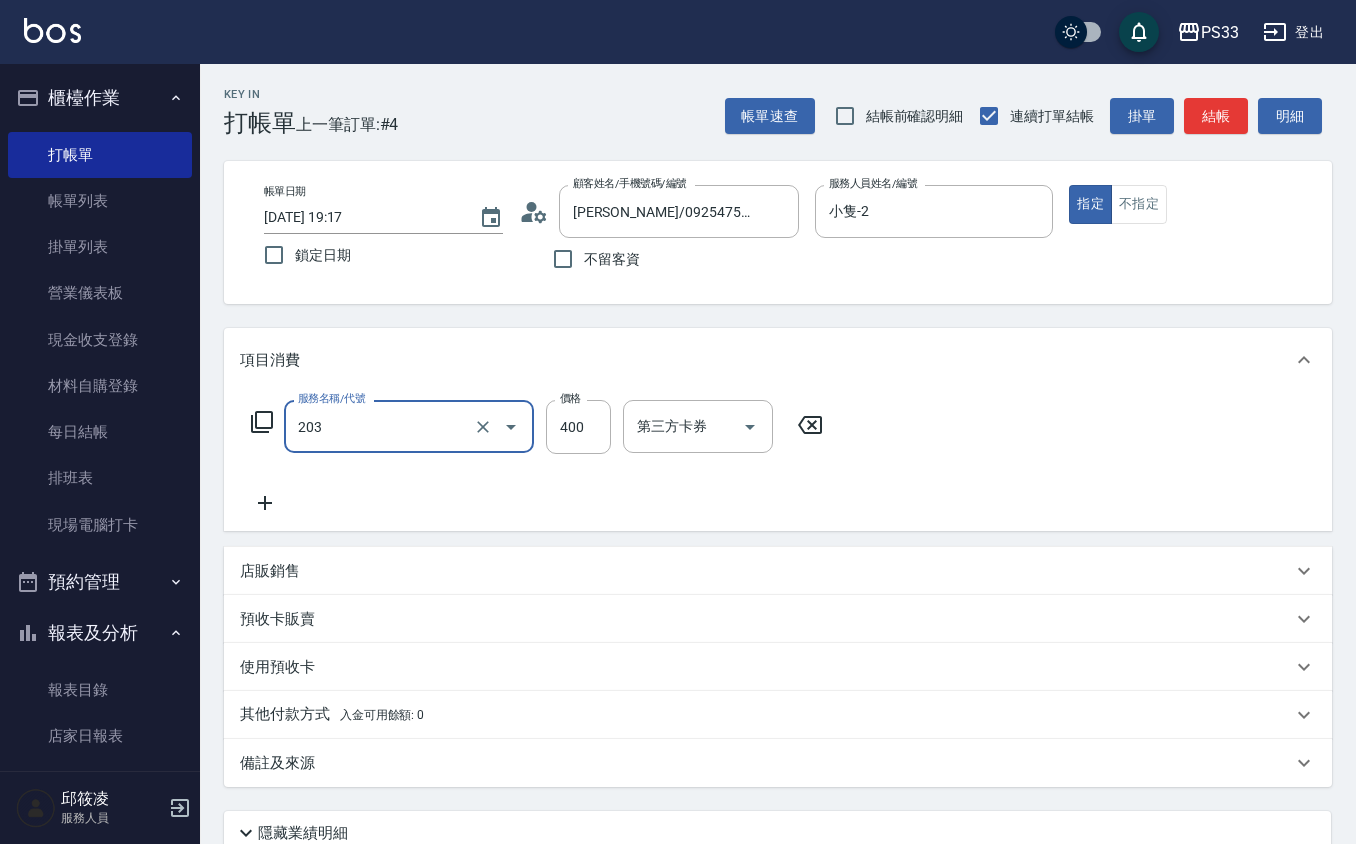 type on "指定單剪(203)" 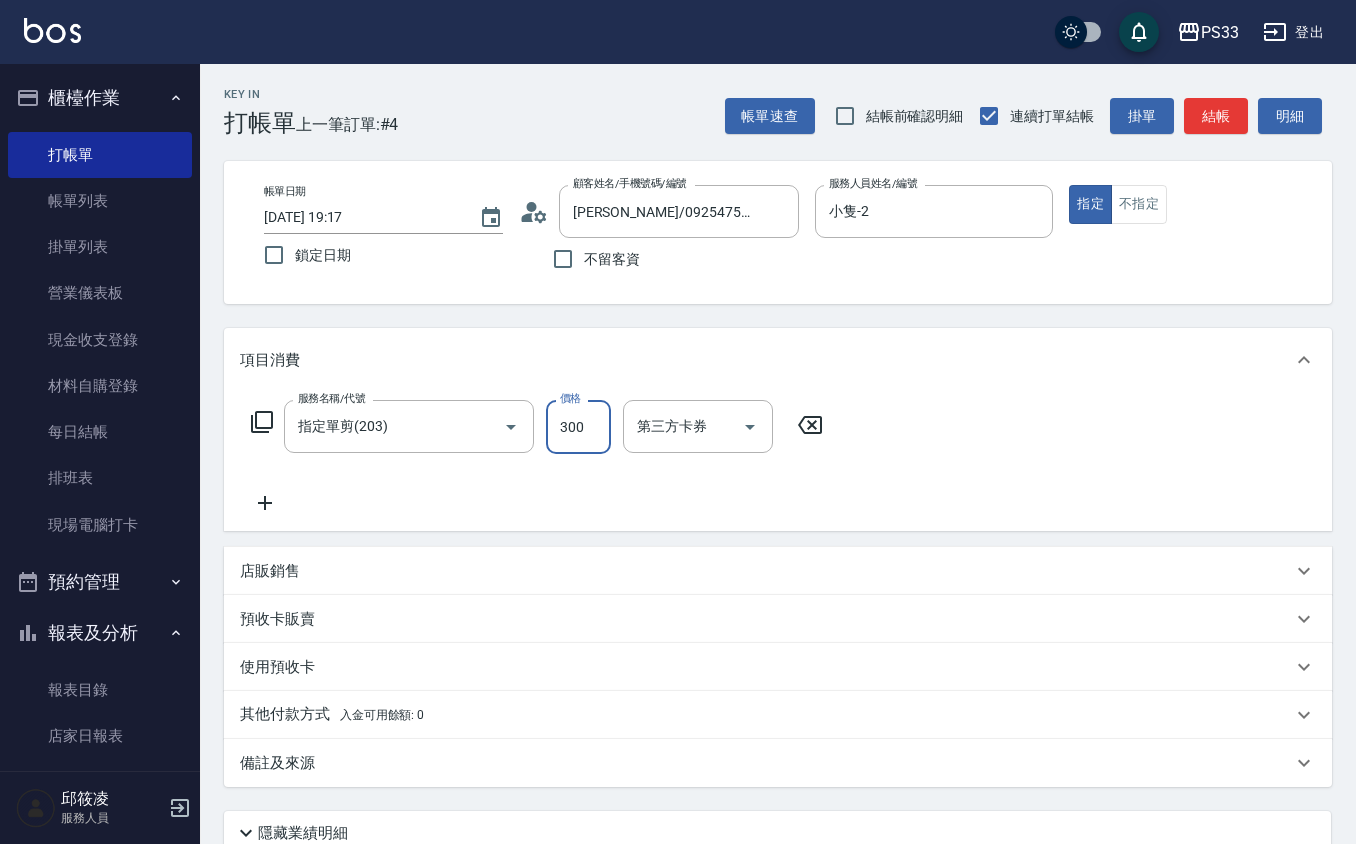 type on "300" 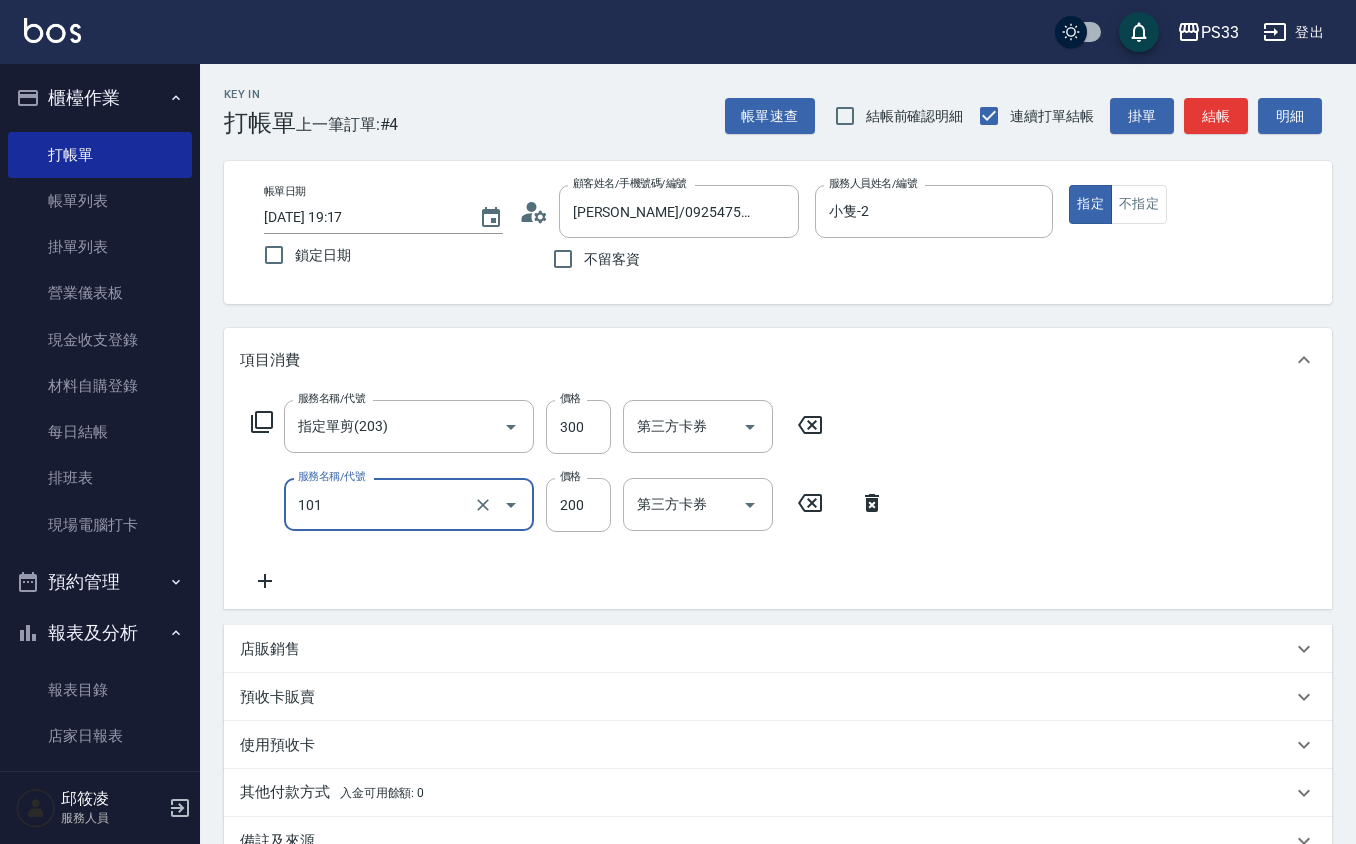 type on "洗髮(101)" 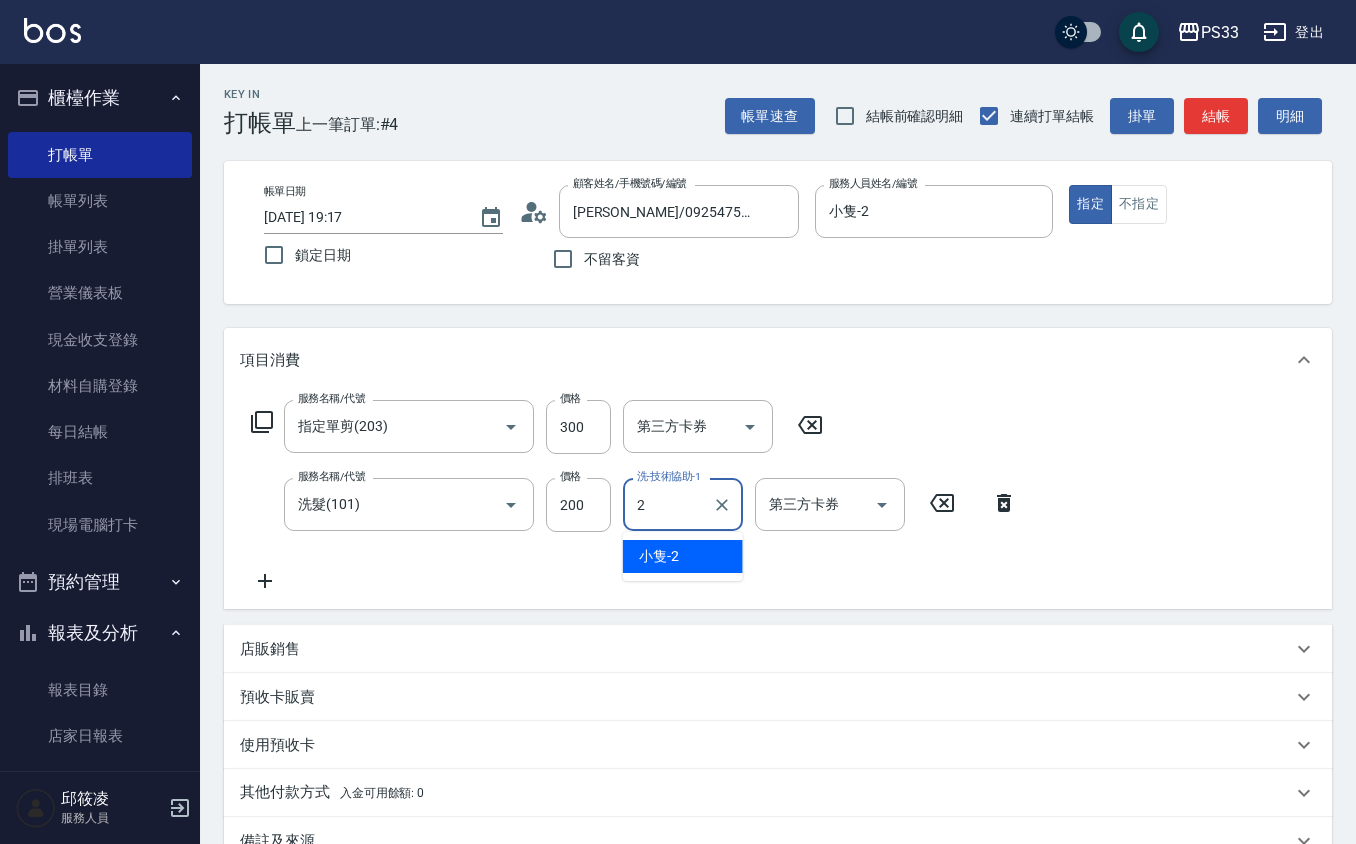 type on "小隻-2" 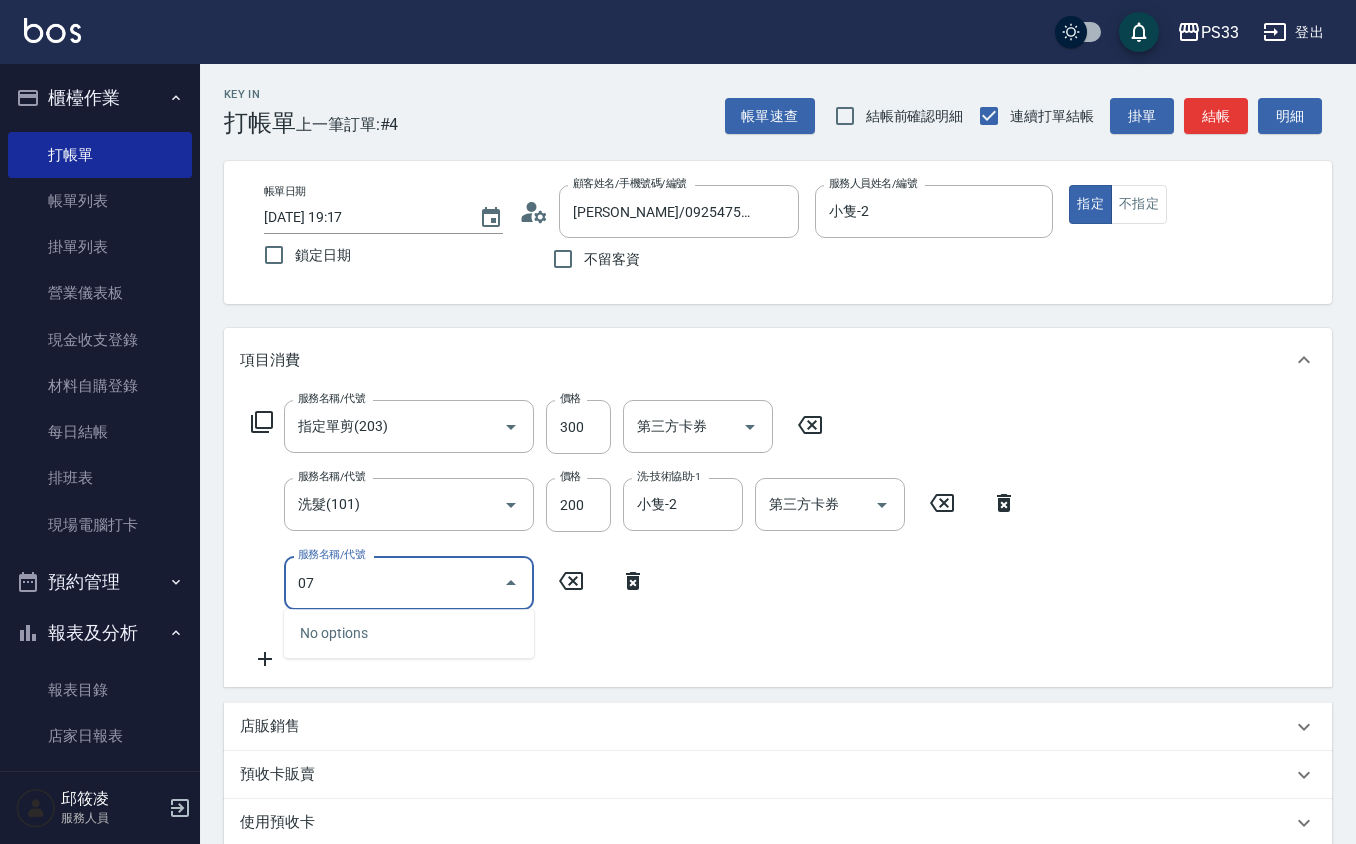 type on "0" 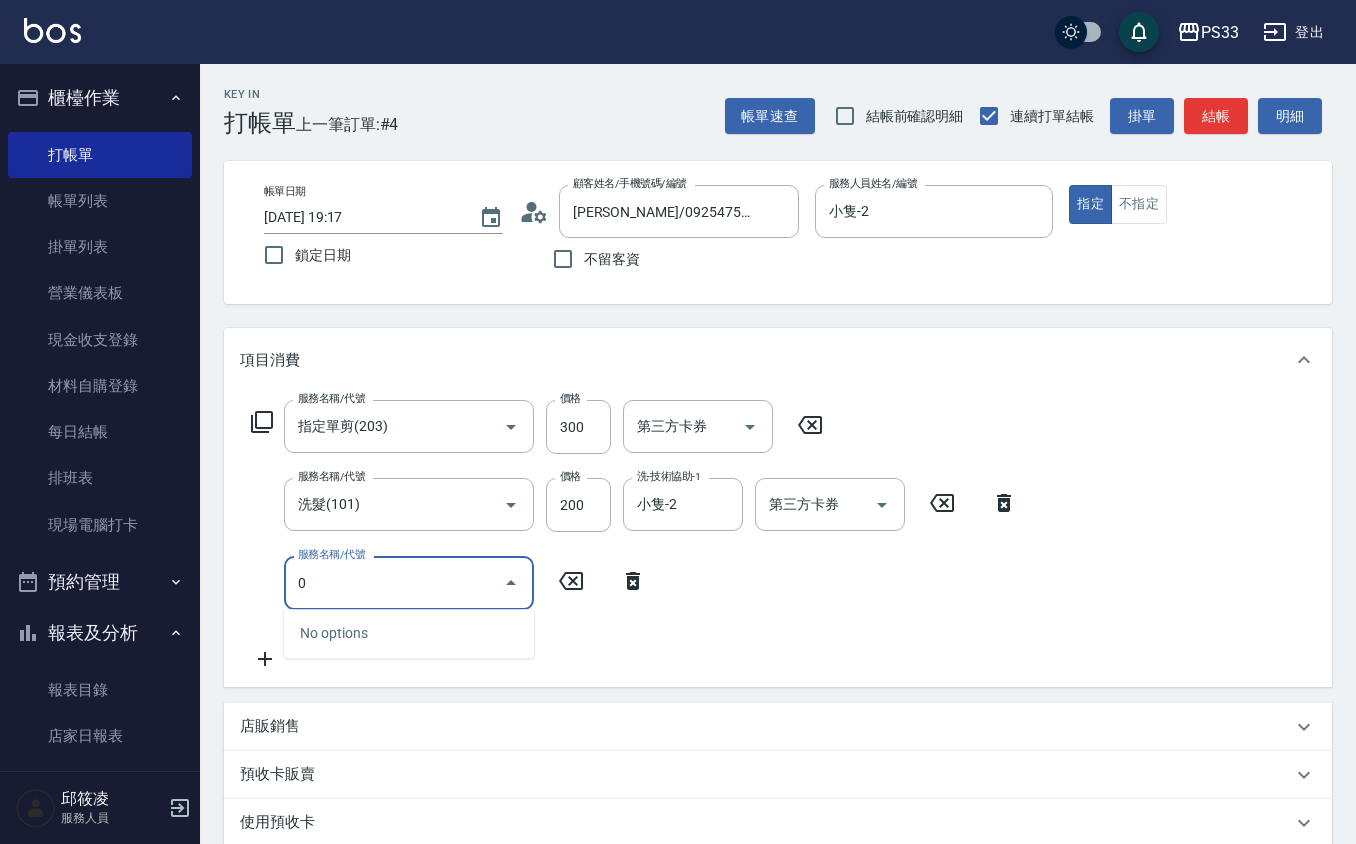 type 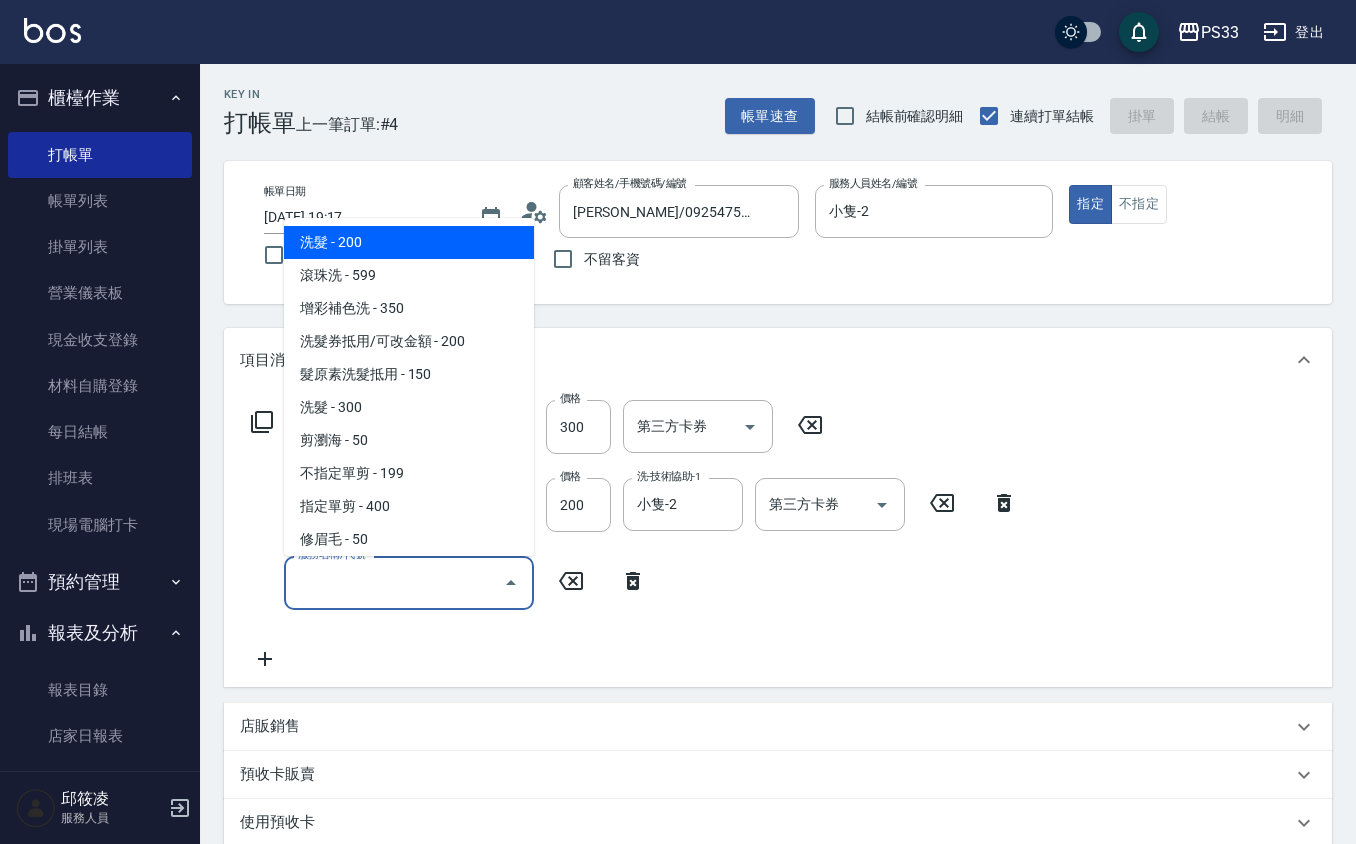 type 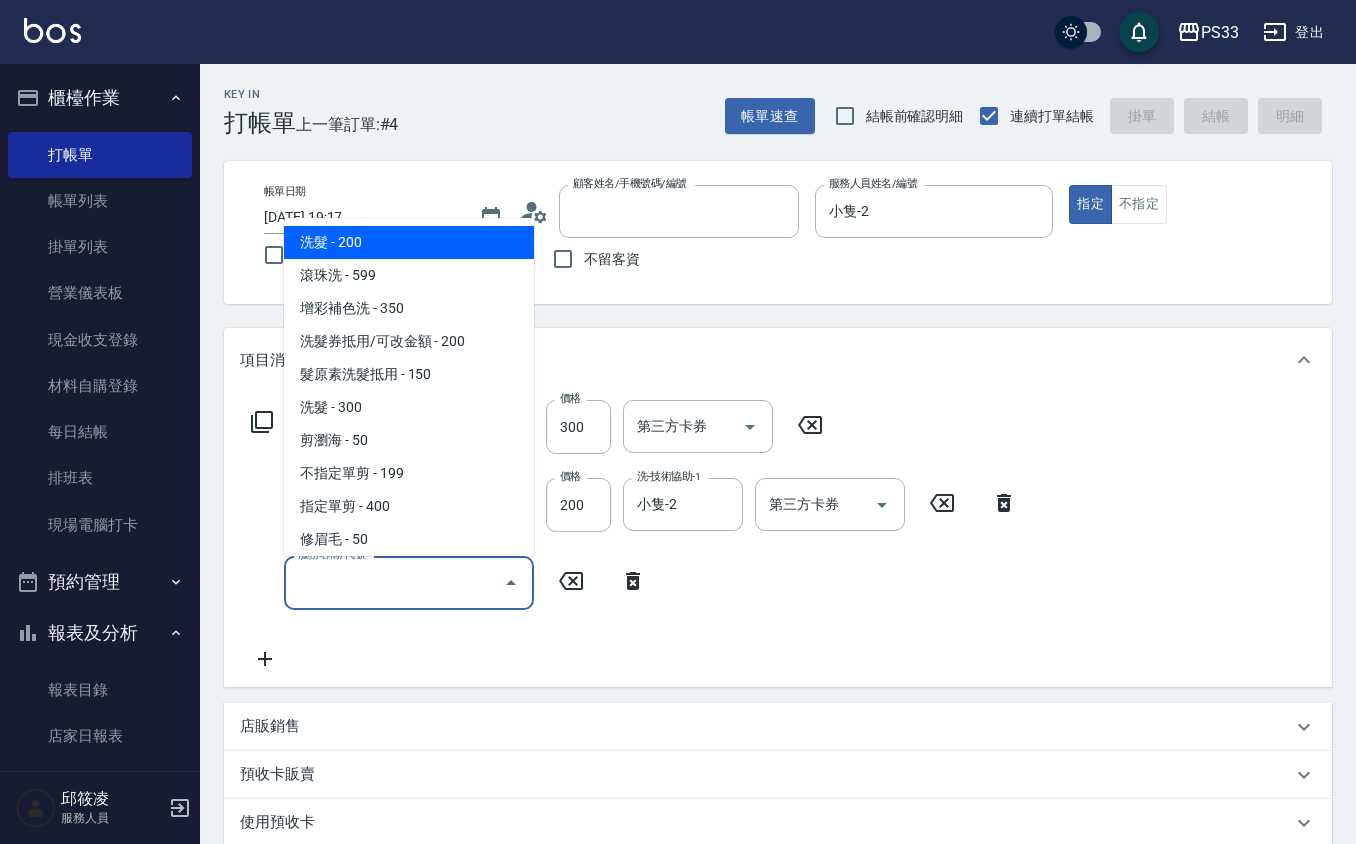 type on "[DATE] 19:18" 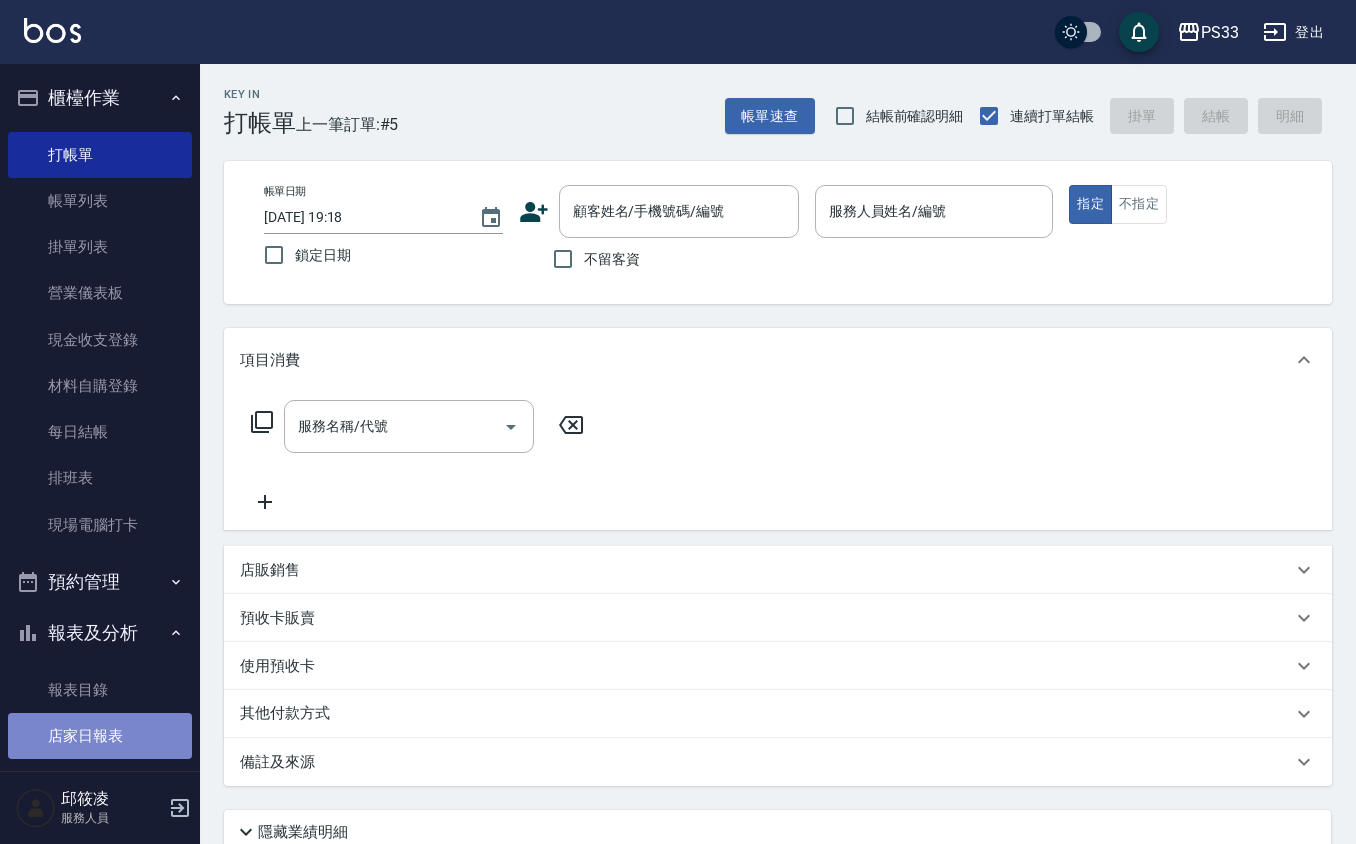 click on "店家日報表" at bounding box center (100, 736) 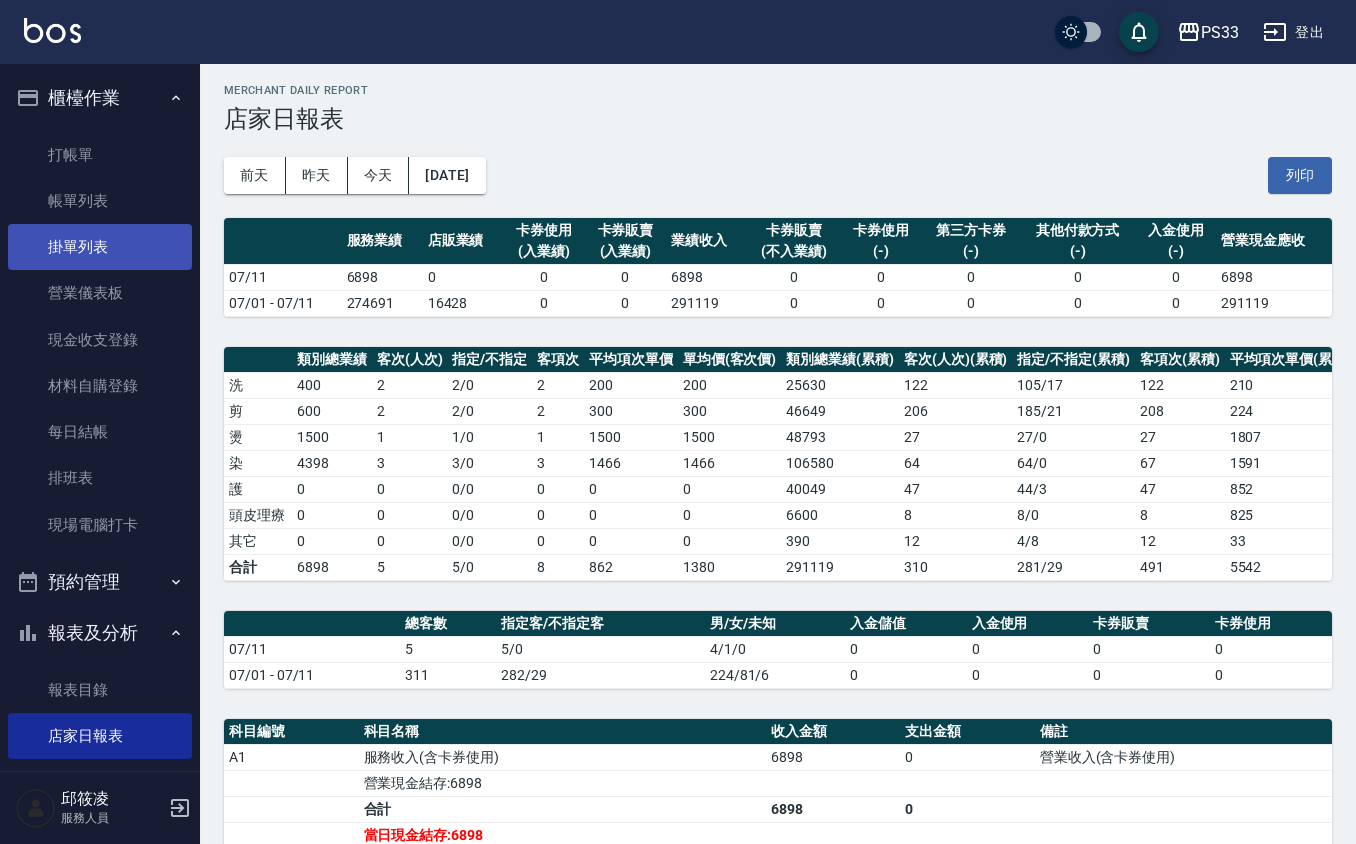 scroll, scrollTop: 0, scrollLeft: 0, axis: both 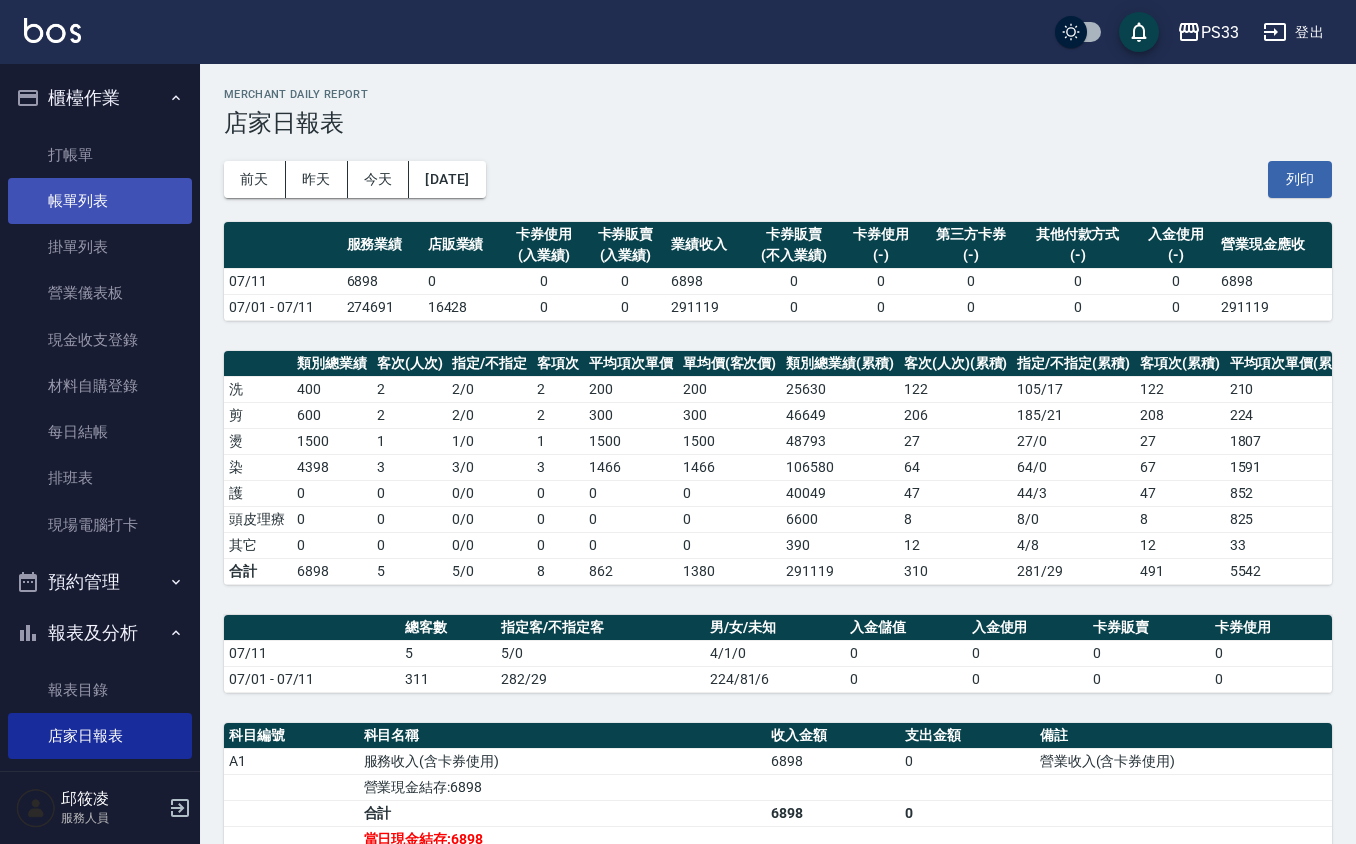 click on "帳單列表" at bounding box center (100, 201) 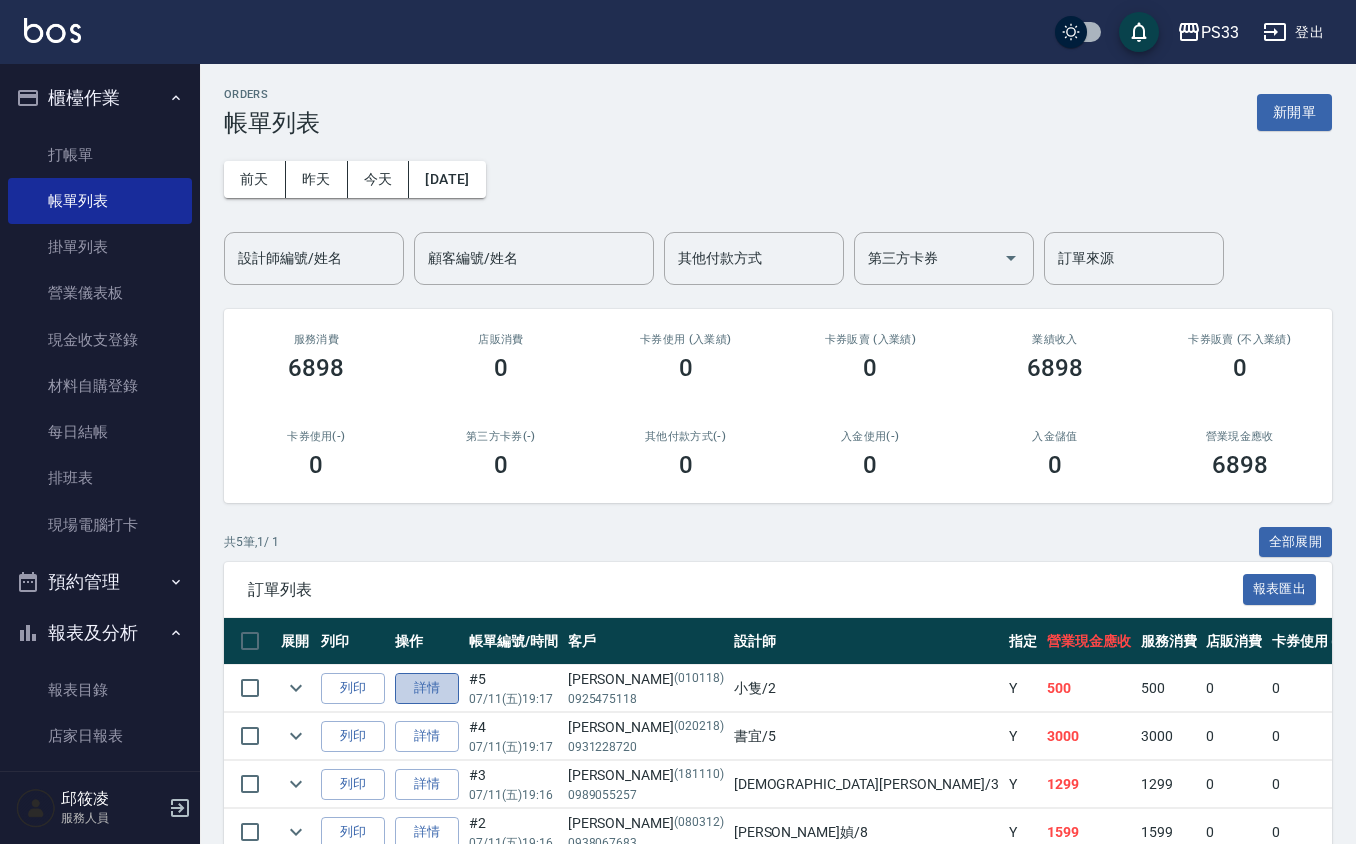 click on "詳情" at bounding box center [427, 688] 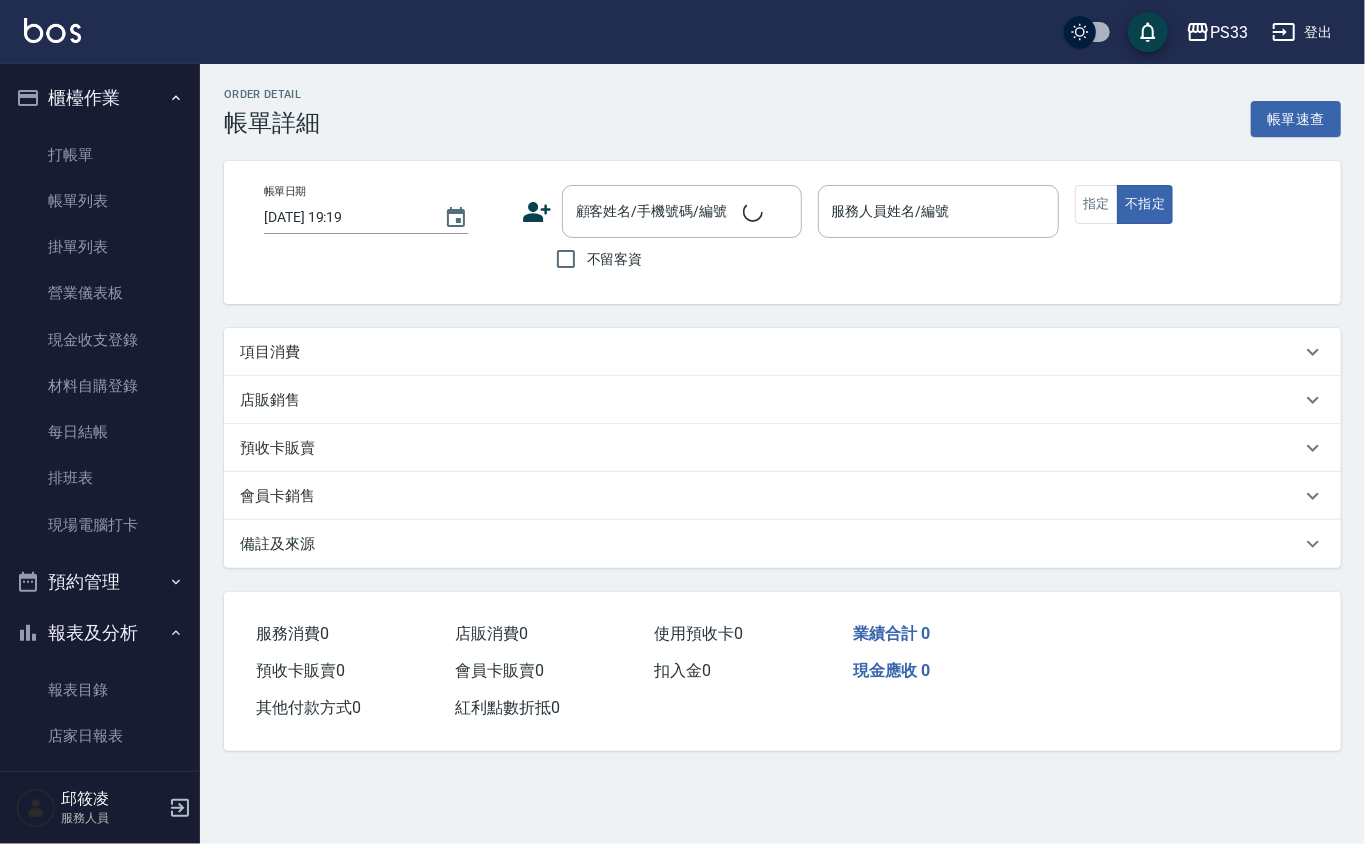 type on "[DATE] 19:17" 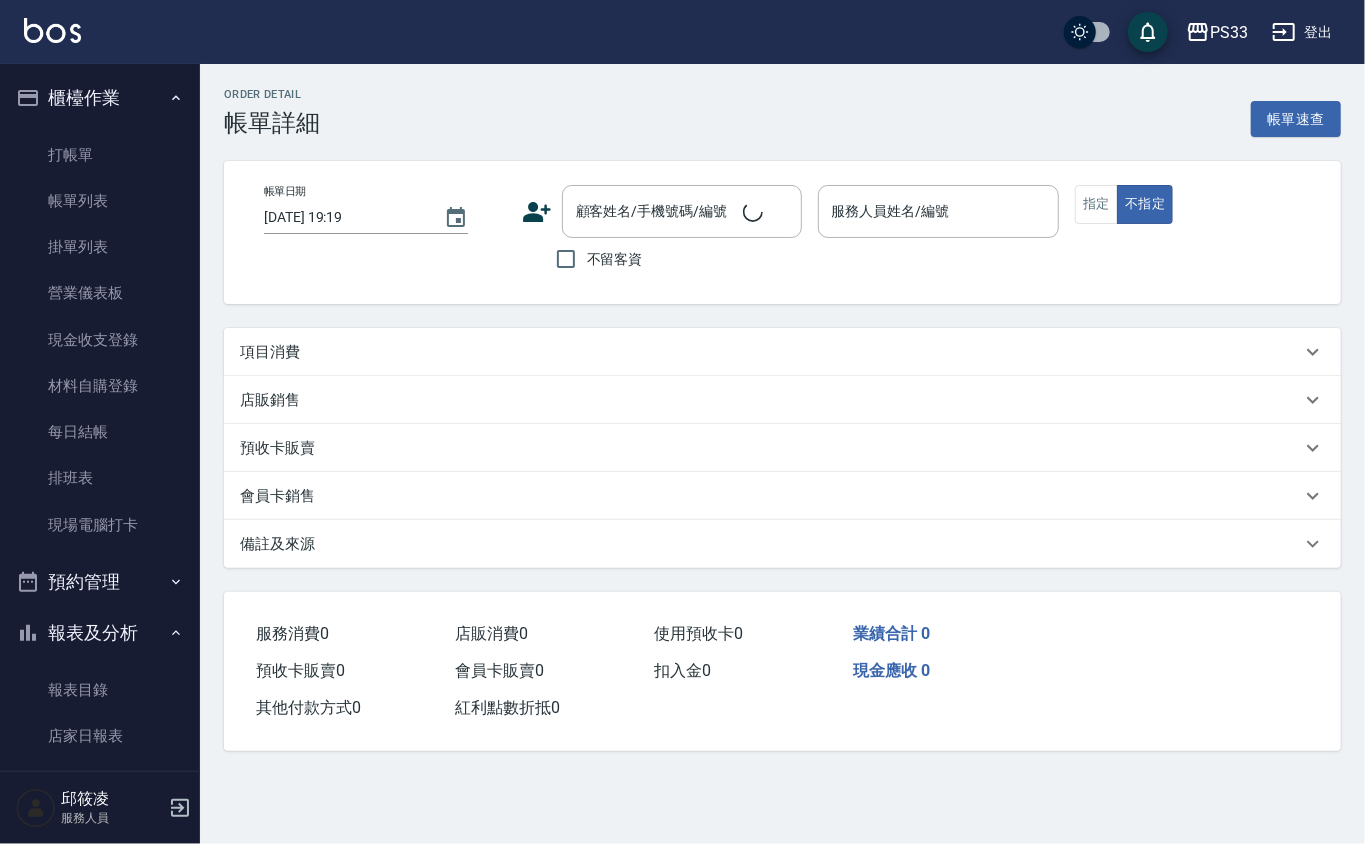 type on "小隻-2" 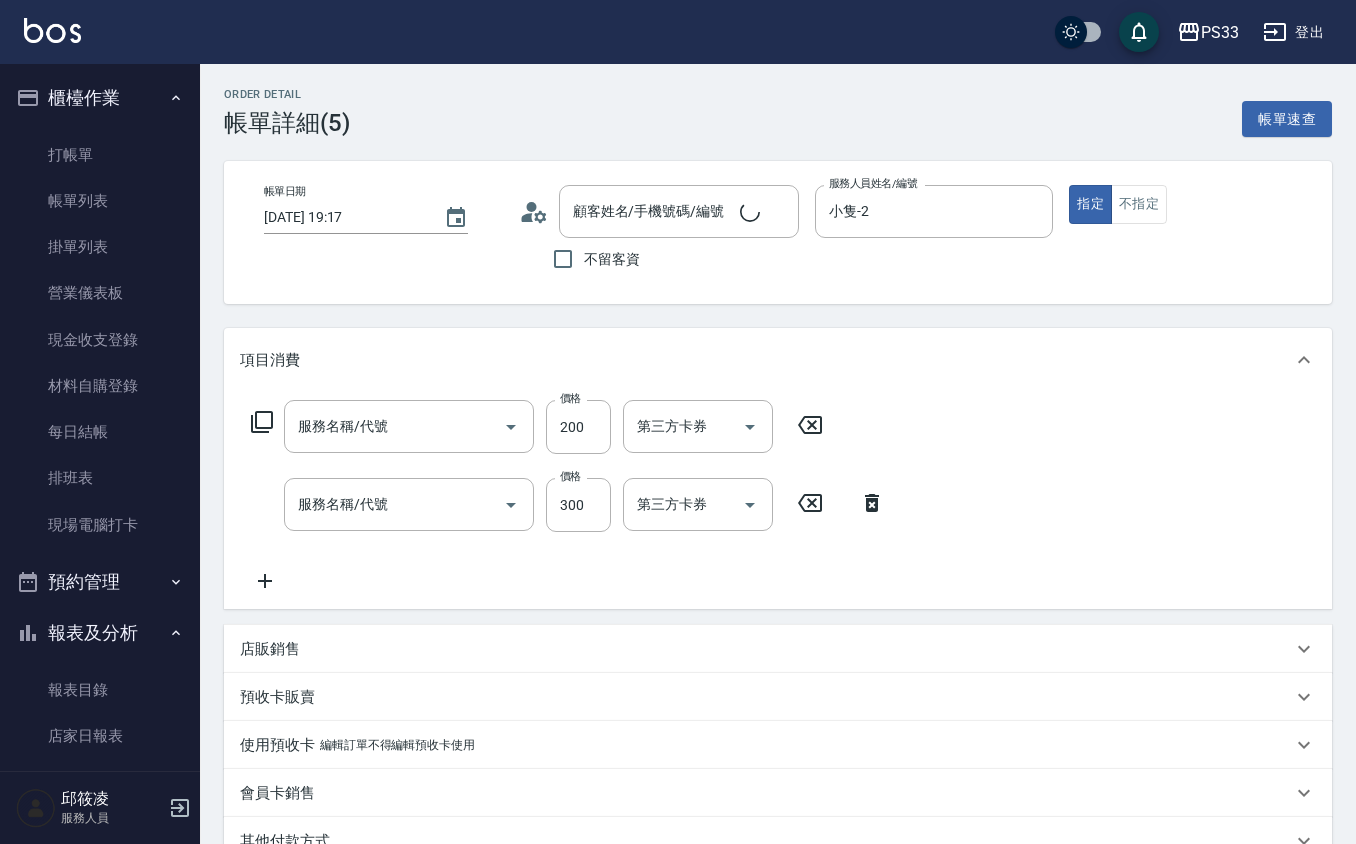 type on "[PERSON_NAME]/0925475118/010118" 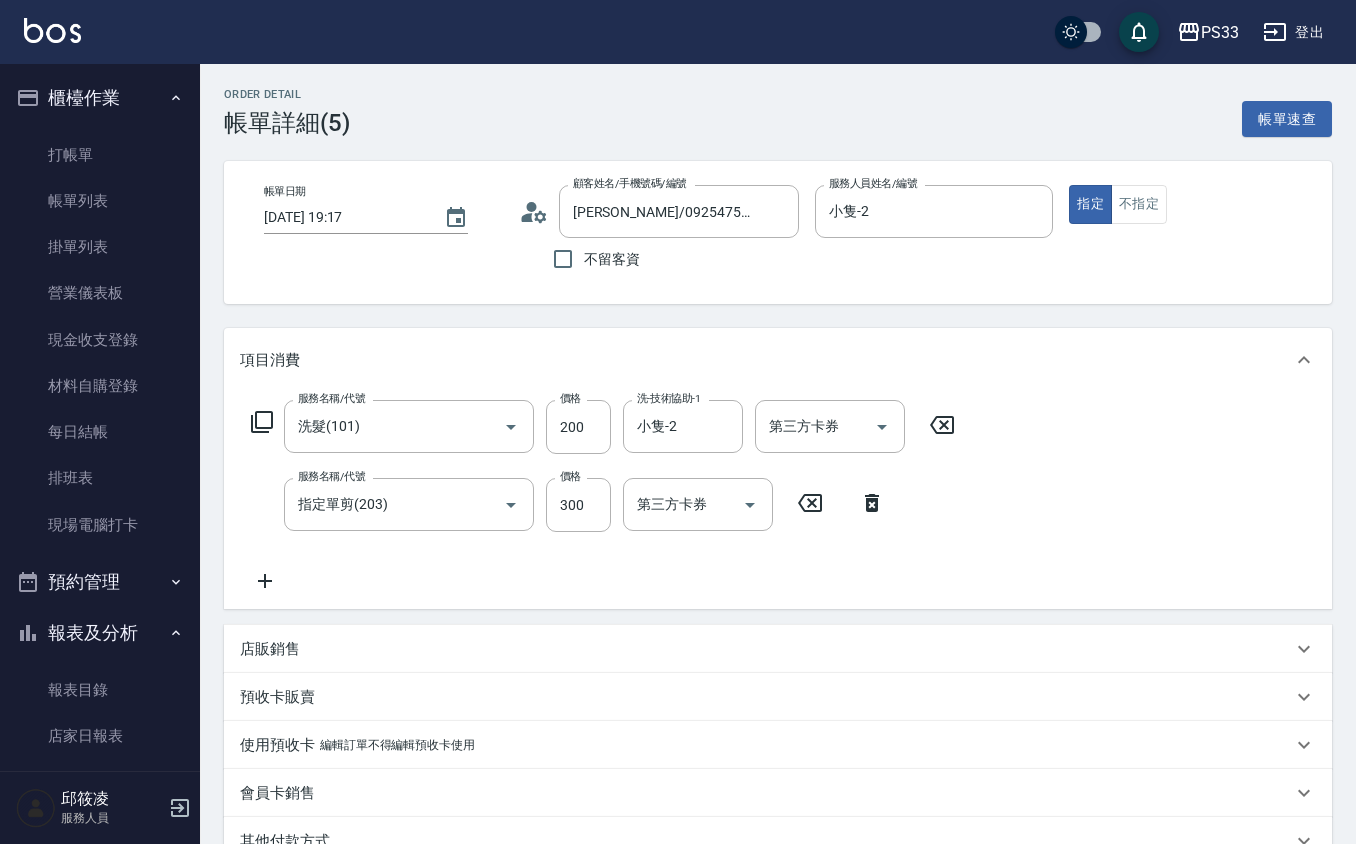 type on "洗髮(101)" 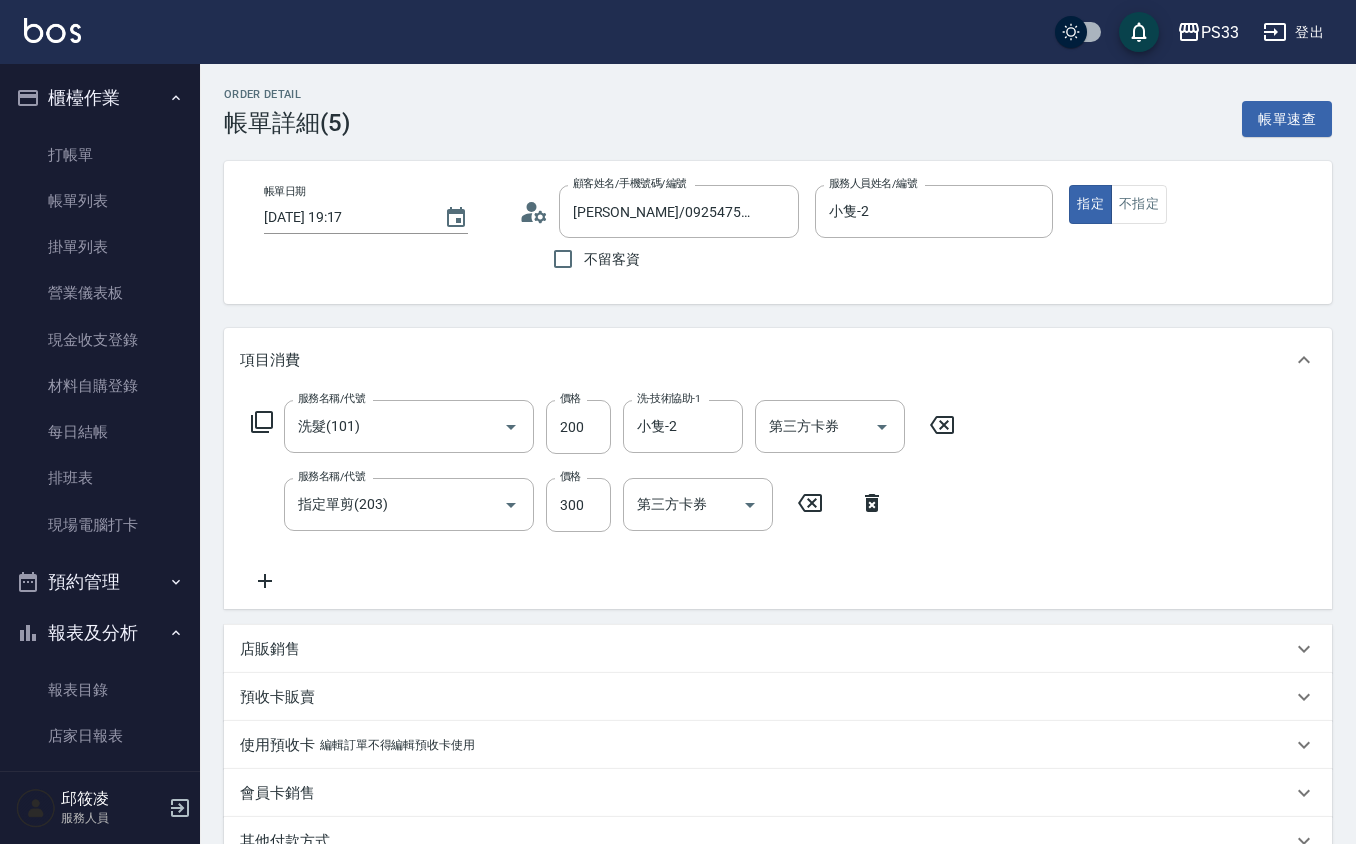 type on "指定單剪(203)" 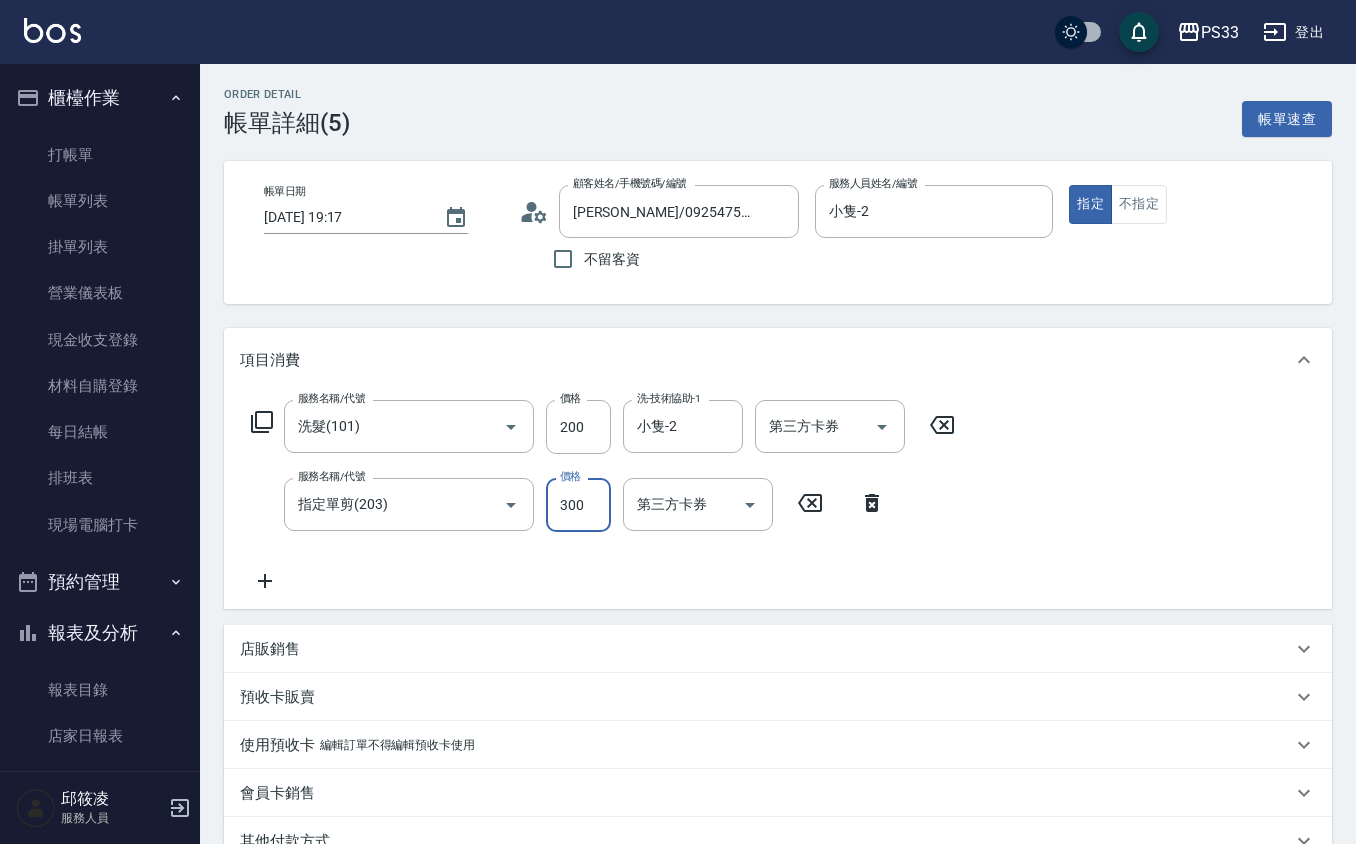 click on "300" at bounding box center (578, 505) 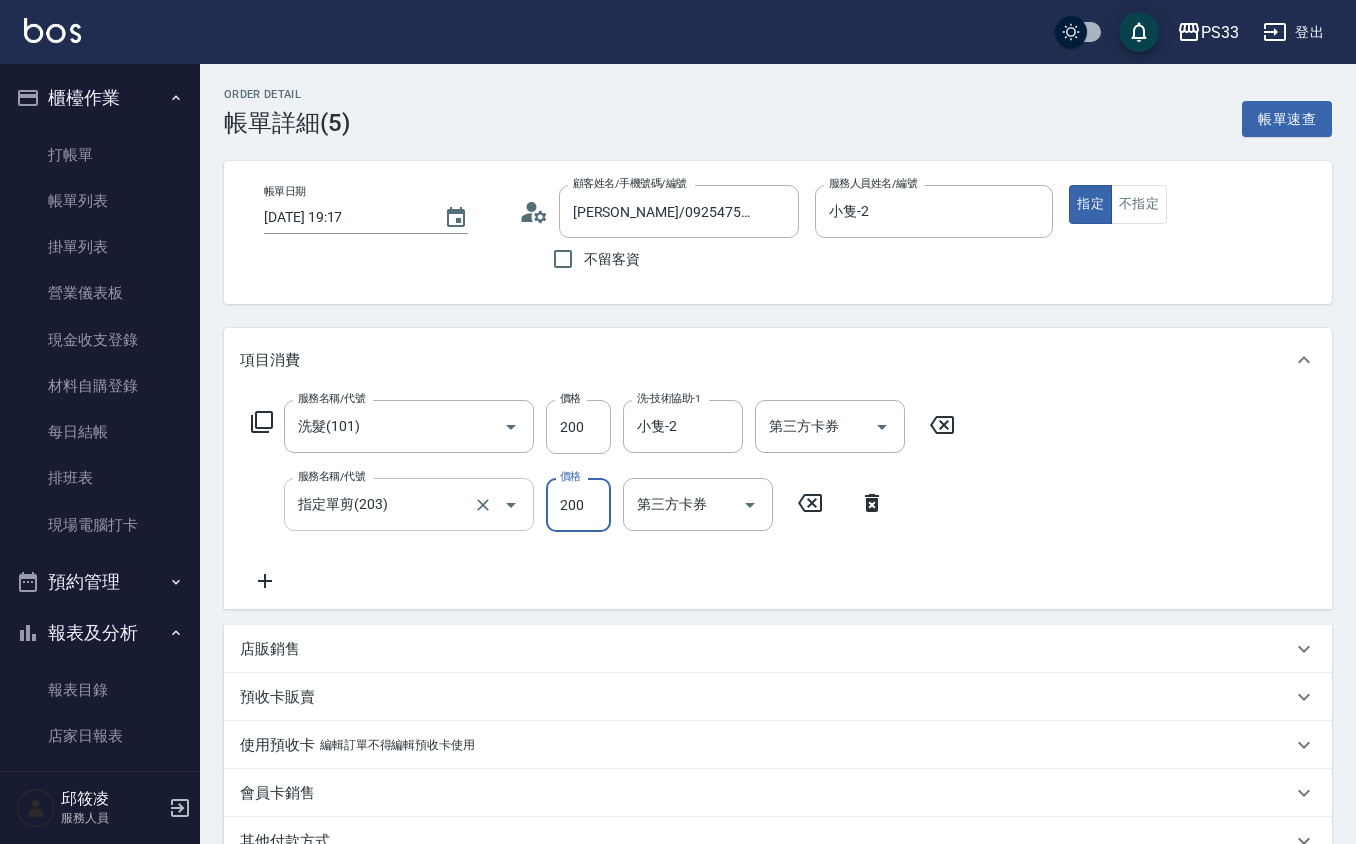 type on "200" 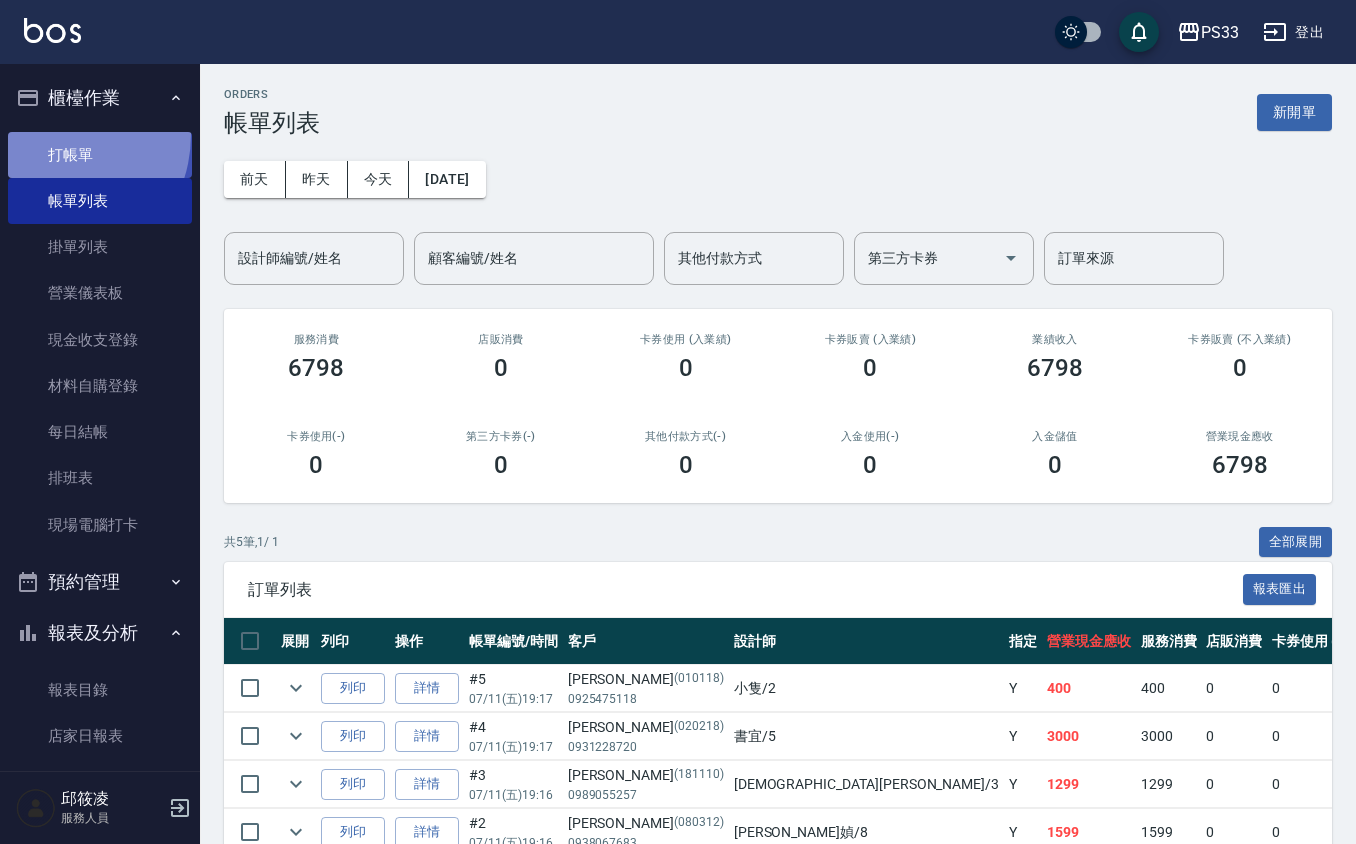 click on "打帳單" at bounding box center [100, 155] 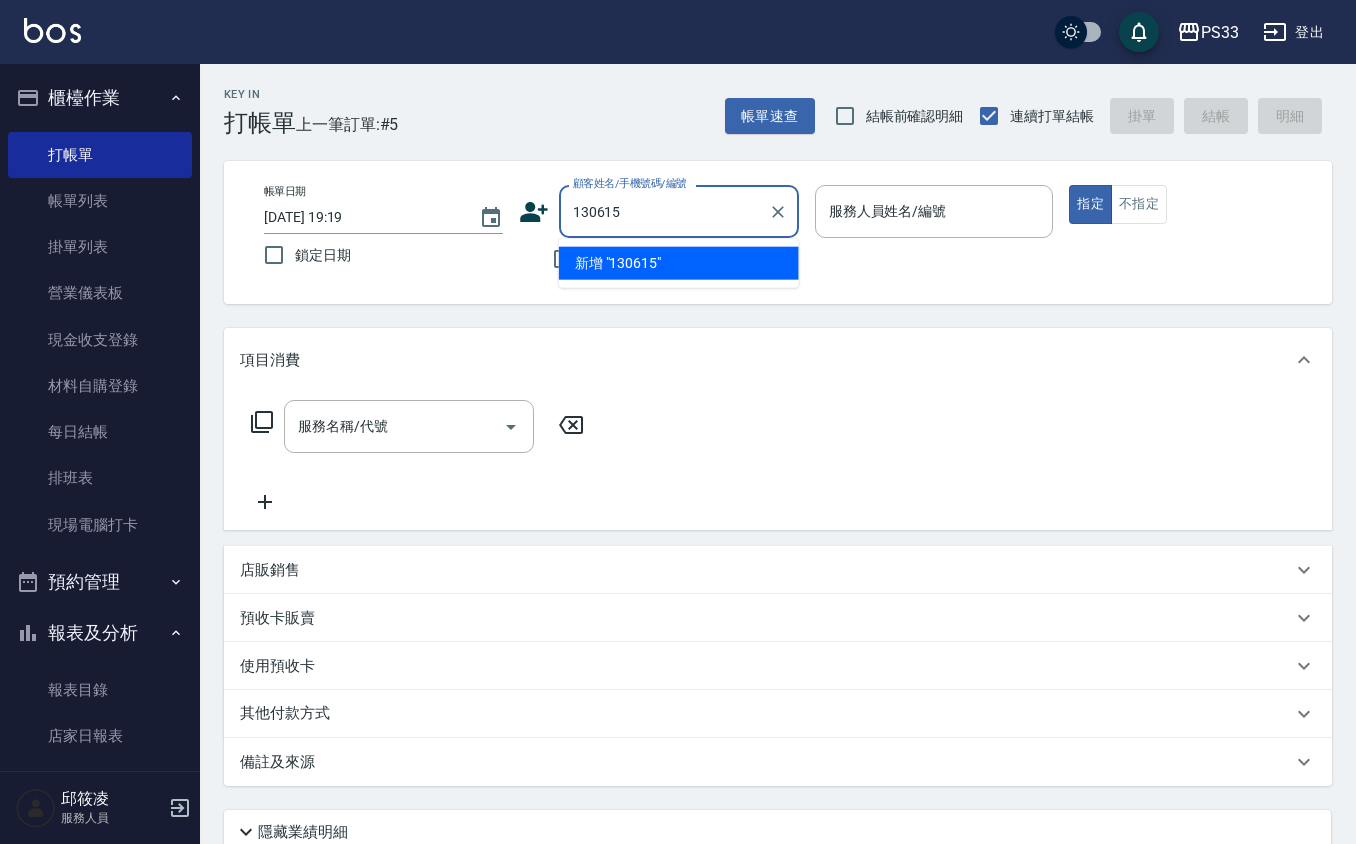 type on "130615" 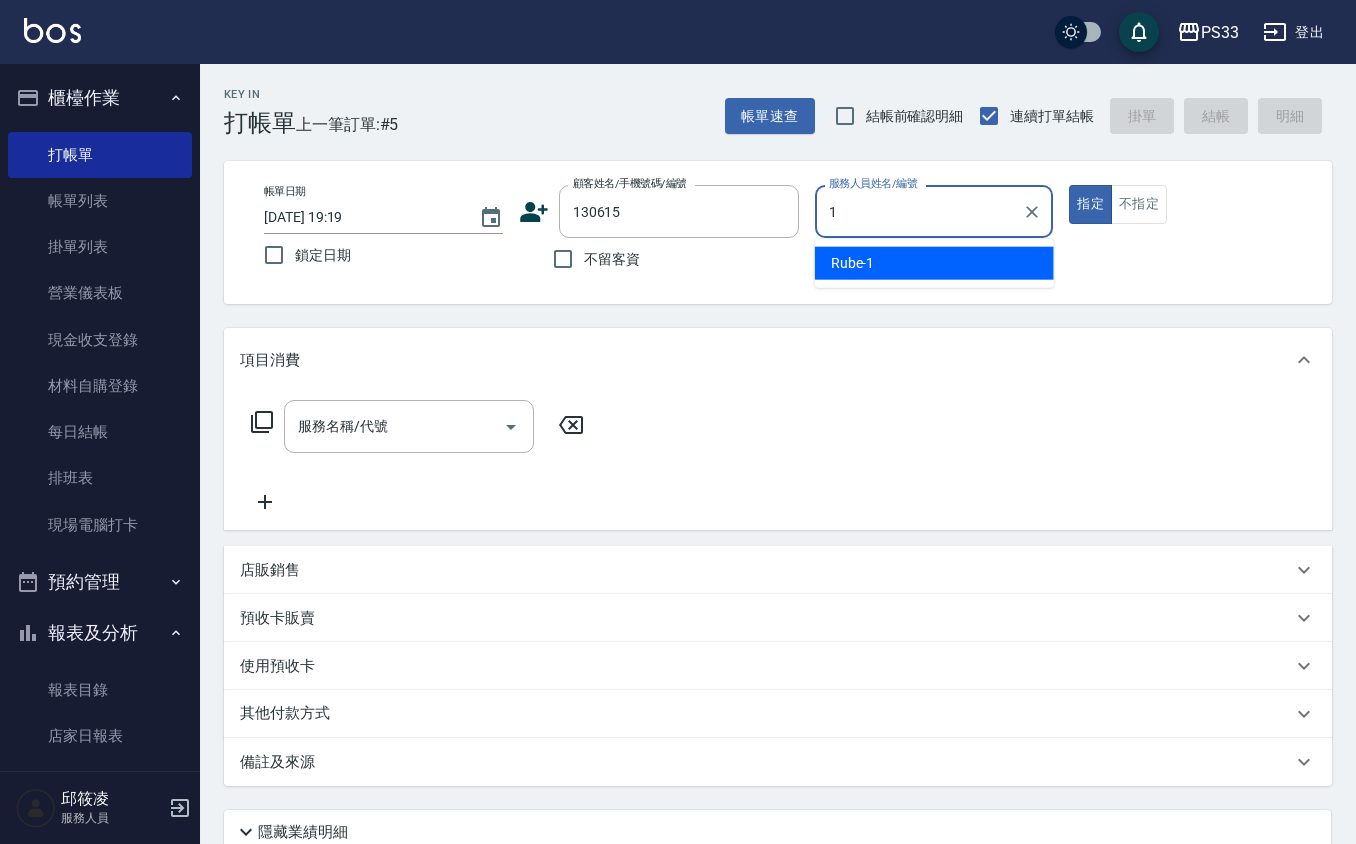 type on "Rube-1" 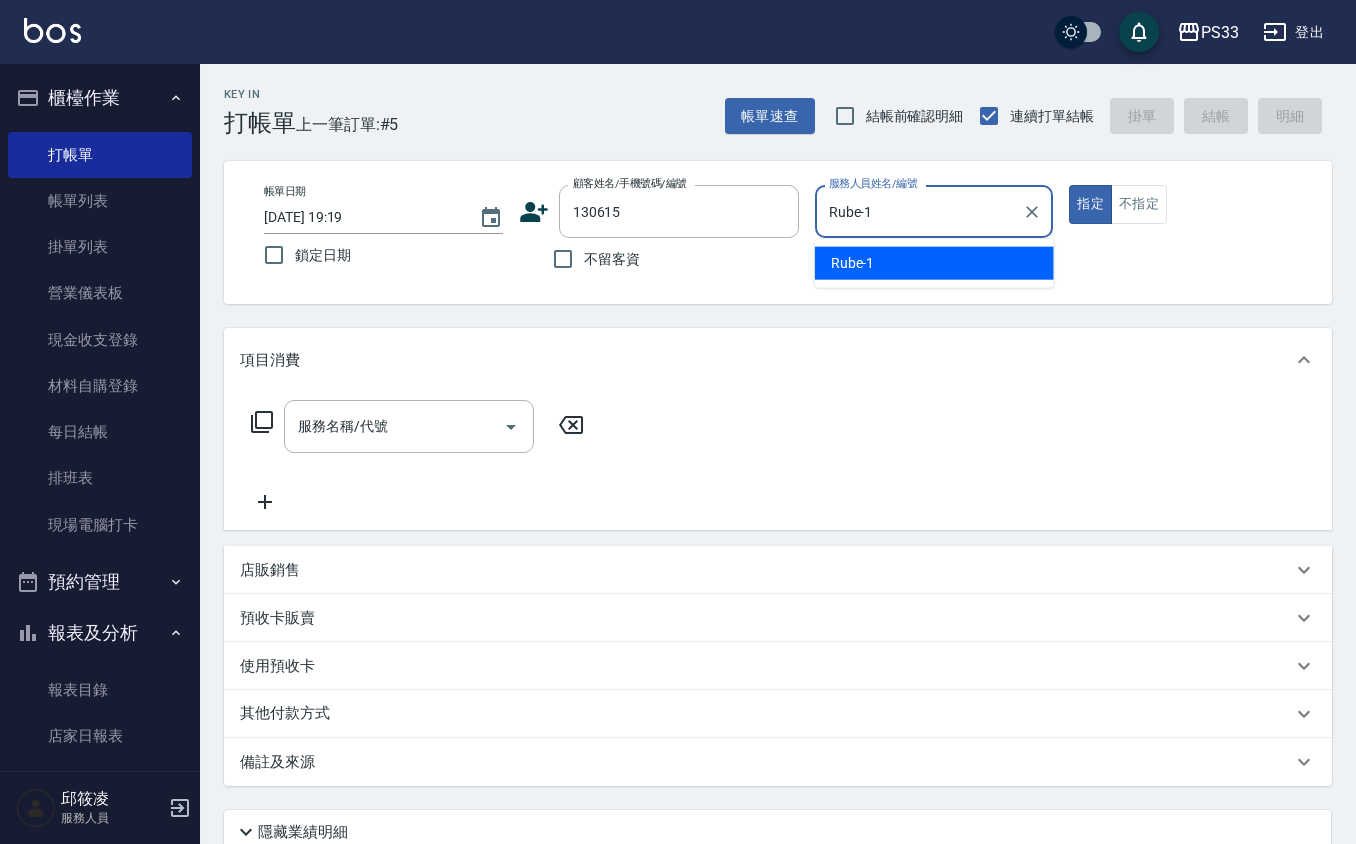 type on "true" 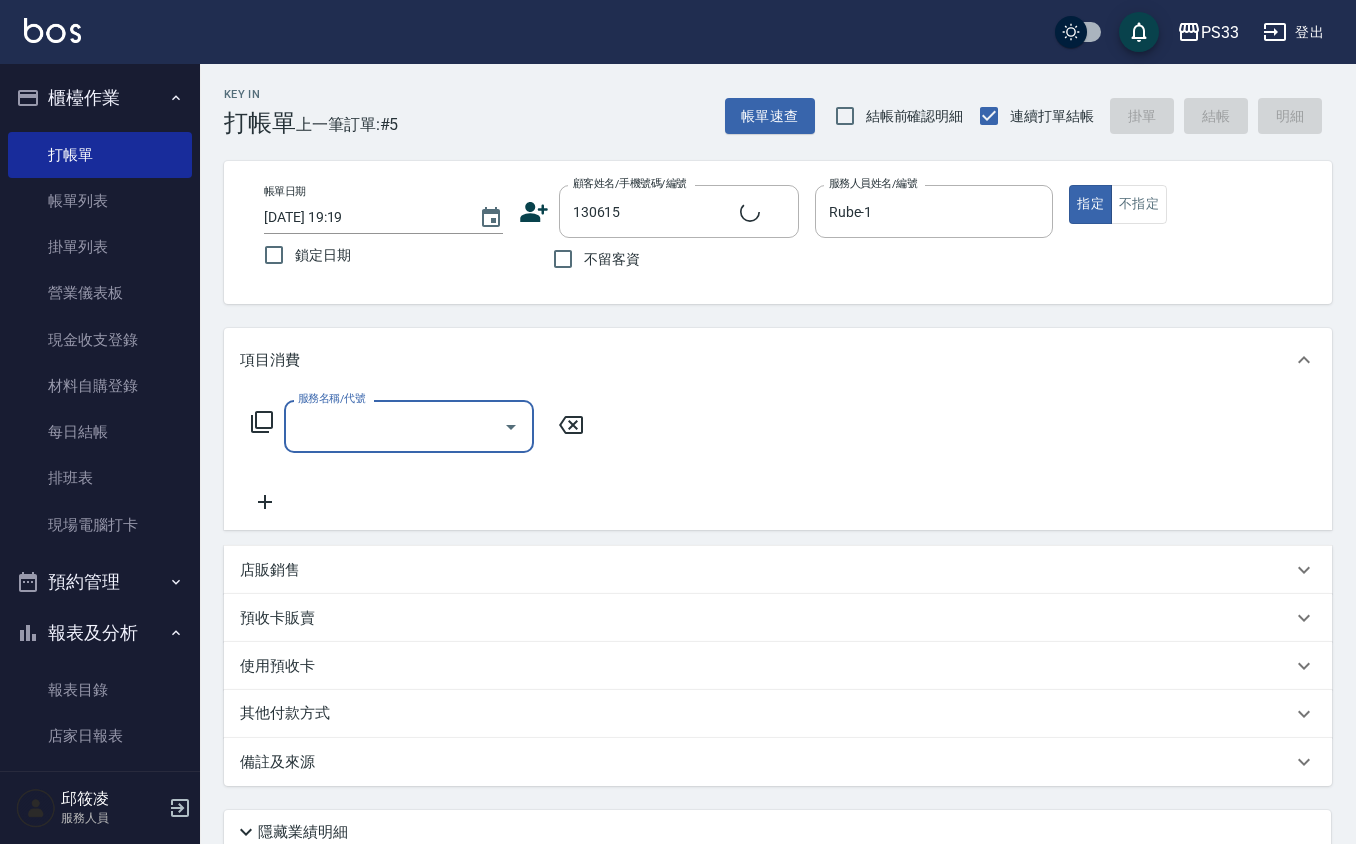 type on "[PERSON_NAME]/09007073327/130615" 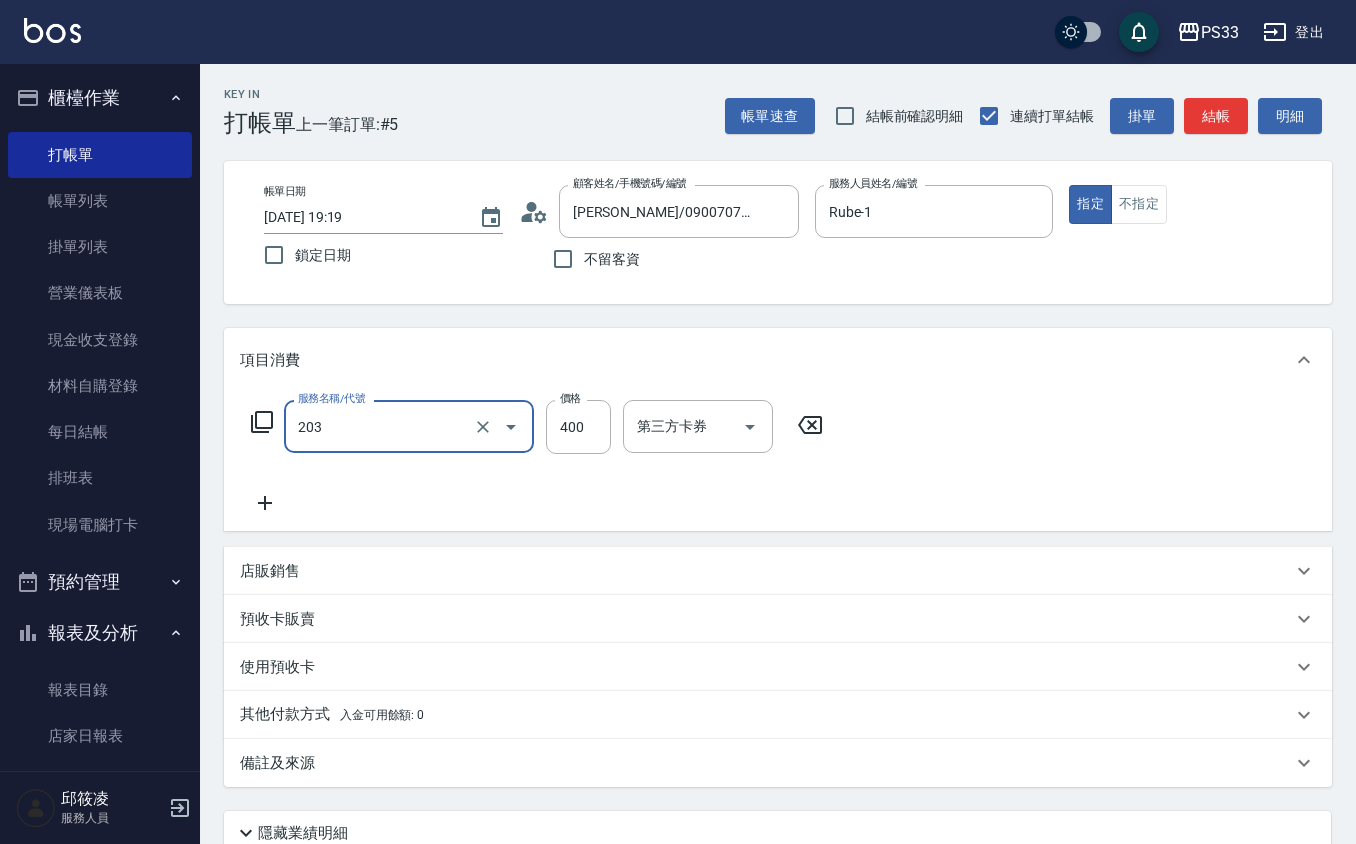 type on "指定單剪(203)" 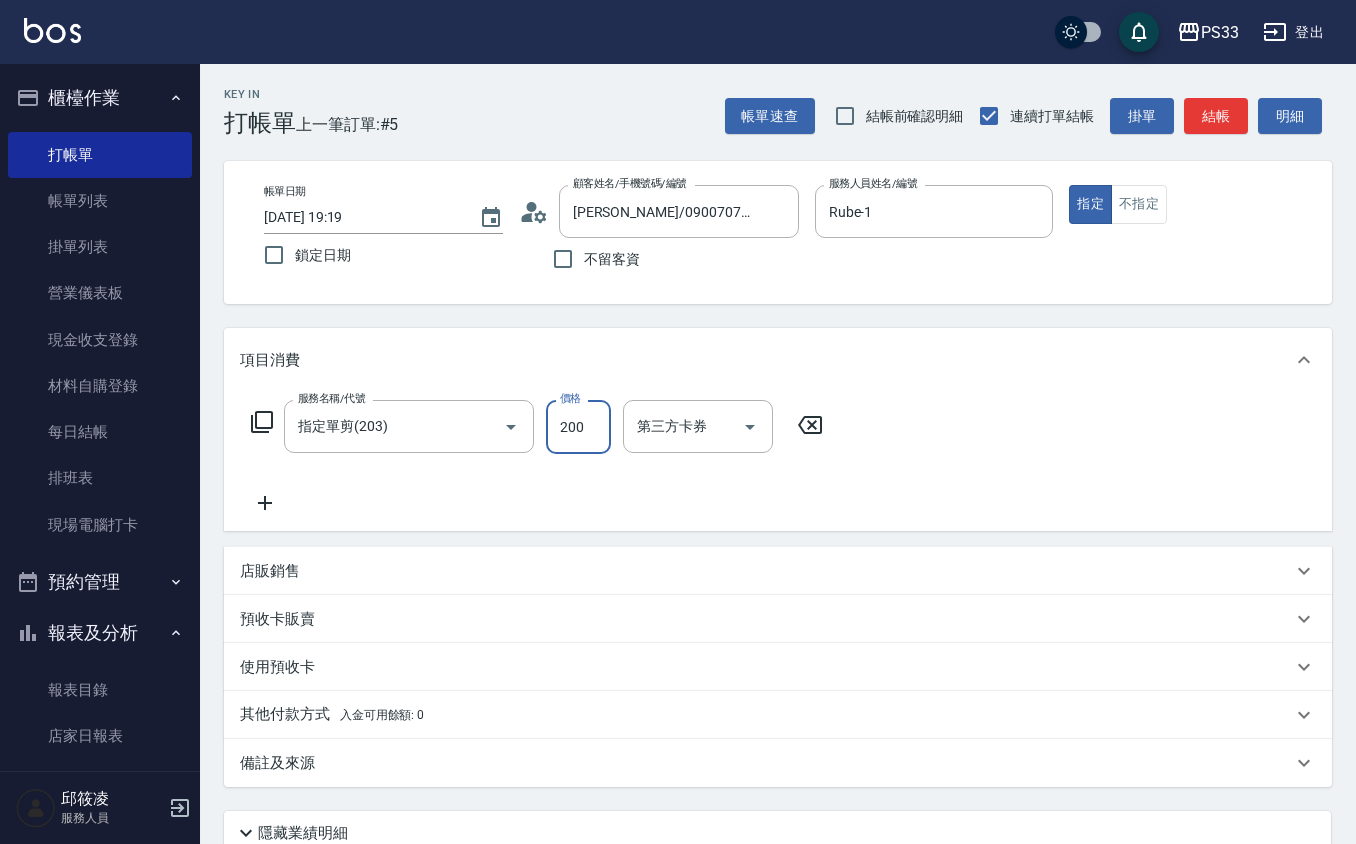 type on "200" 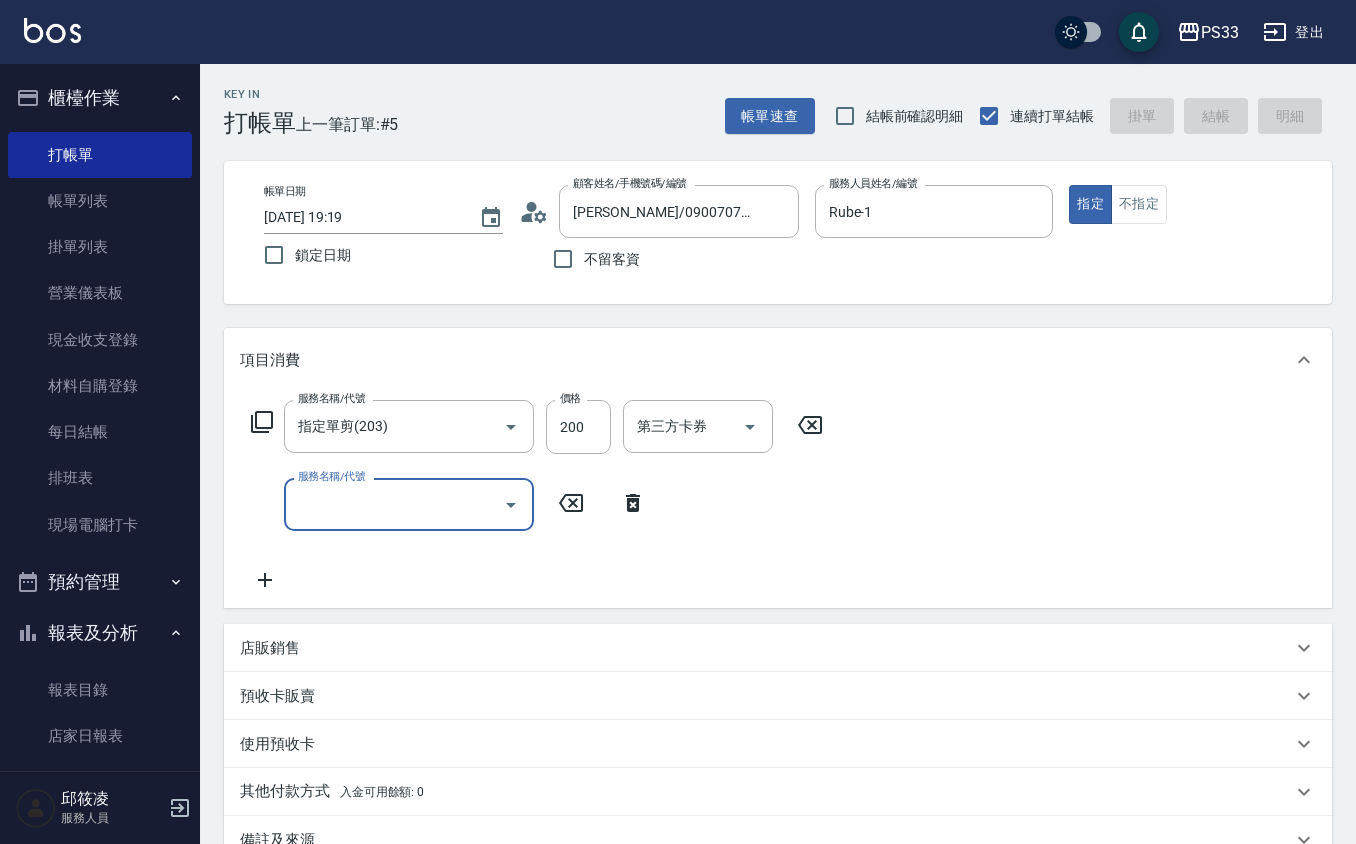 type 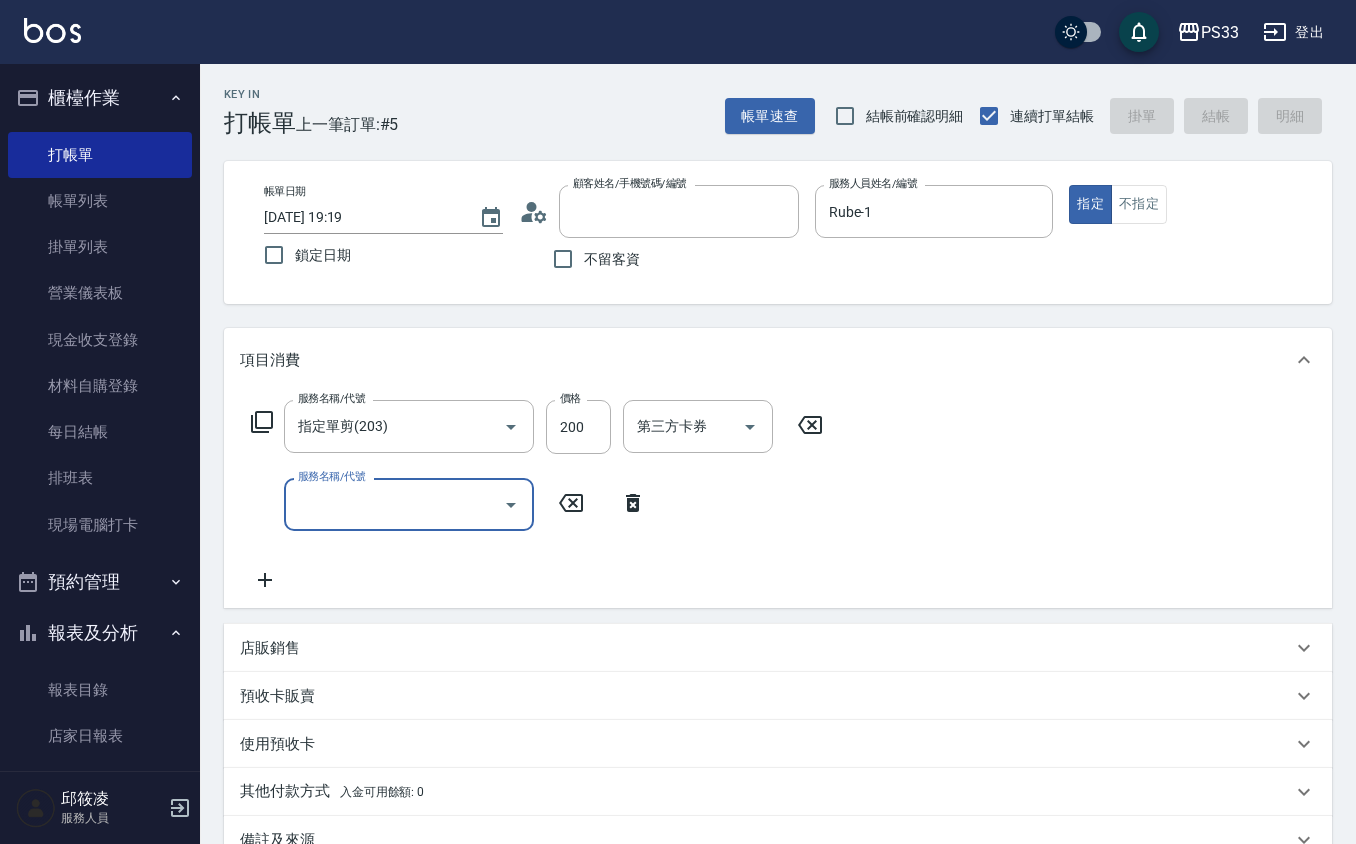 type 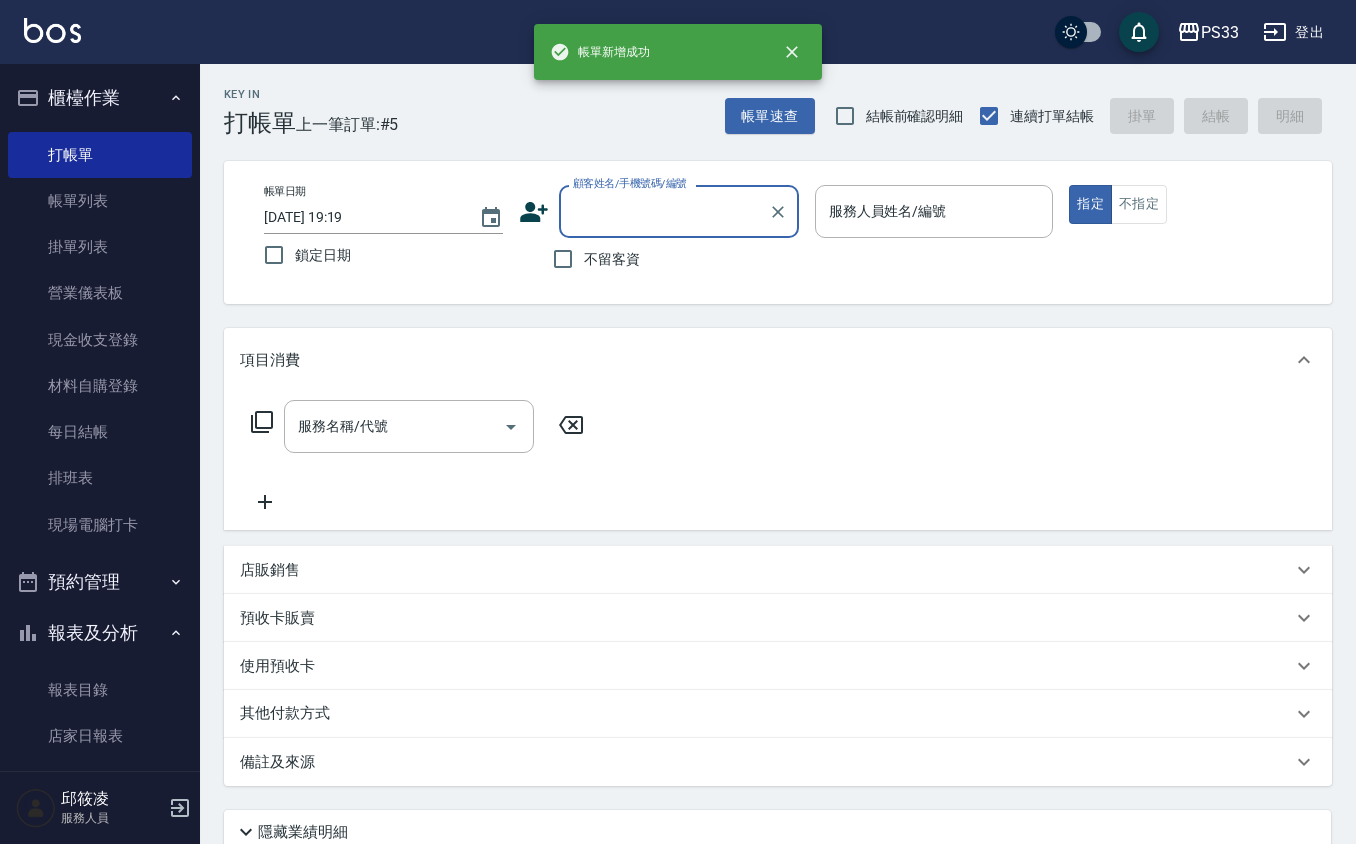 scroll, scrollTop: 0, scrollLeft: 0, axis: both 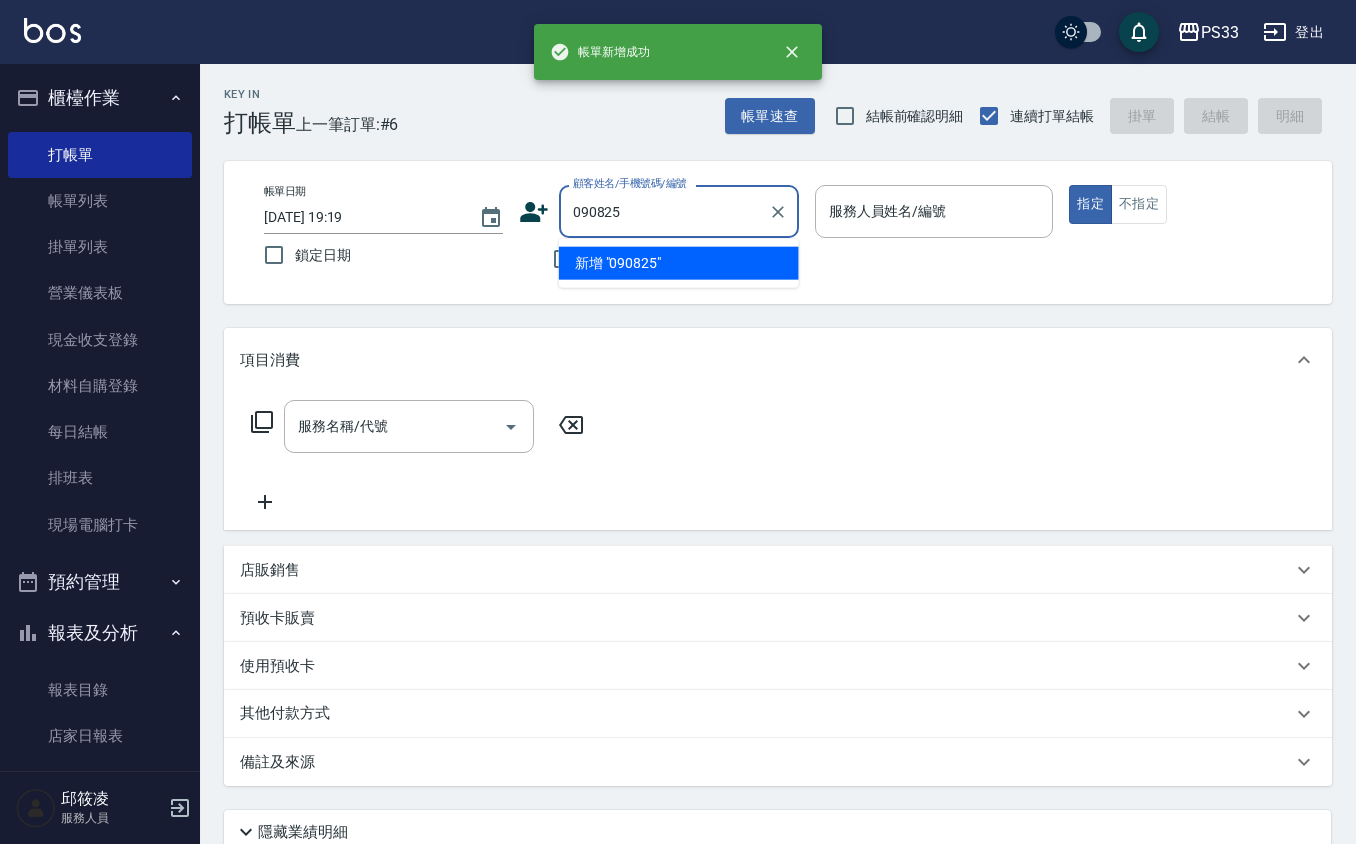 type on "090825" 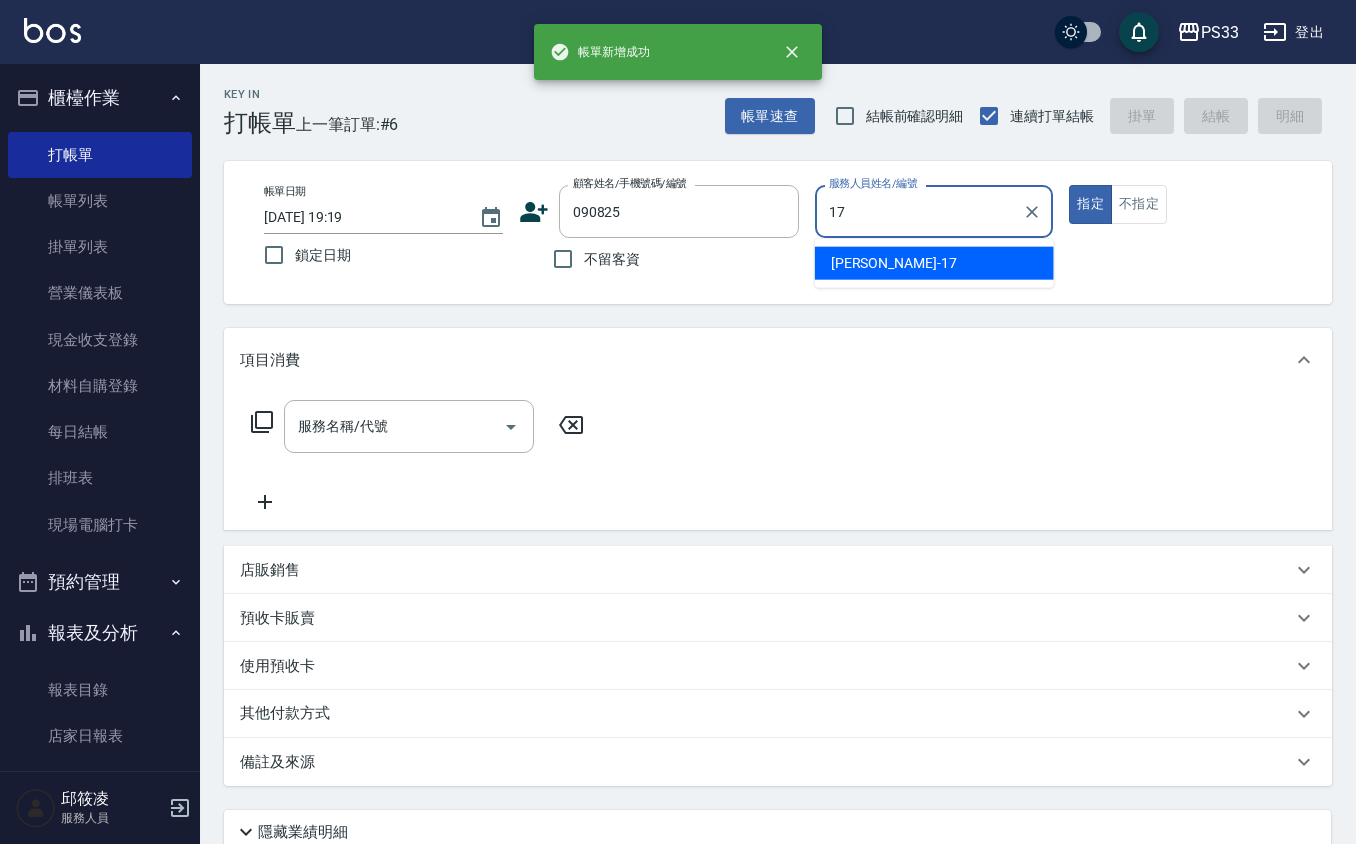 type on "[PERSON_NAME]-17" 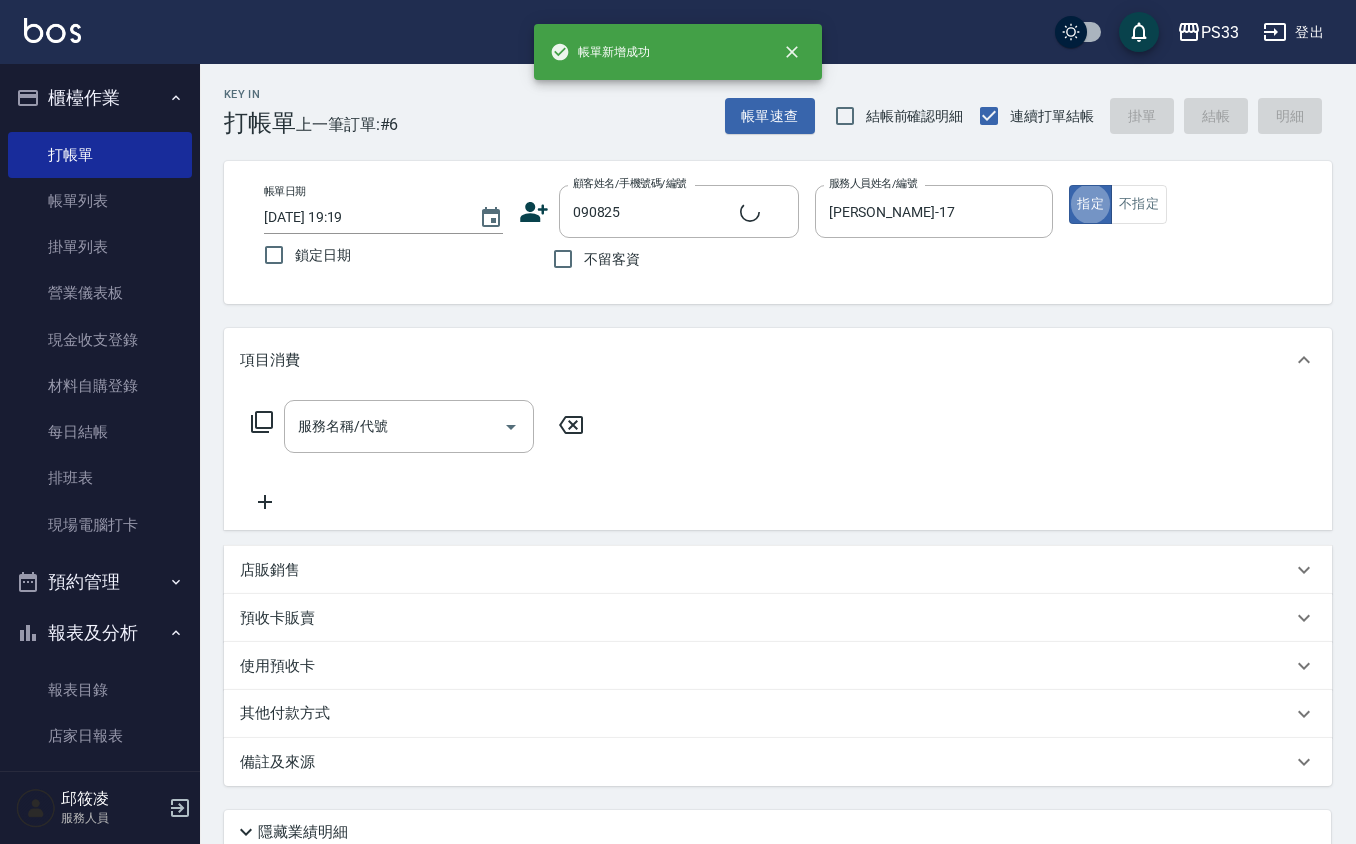 type on "[PERSON_NAME]/0979910825/090825" 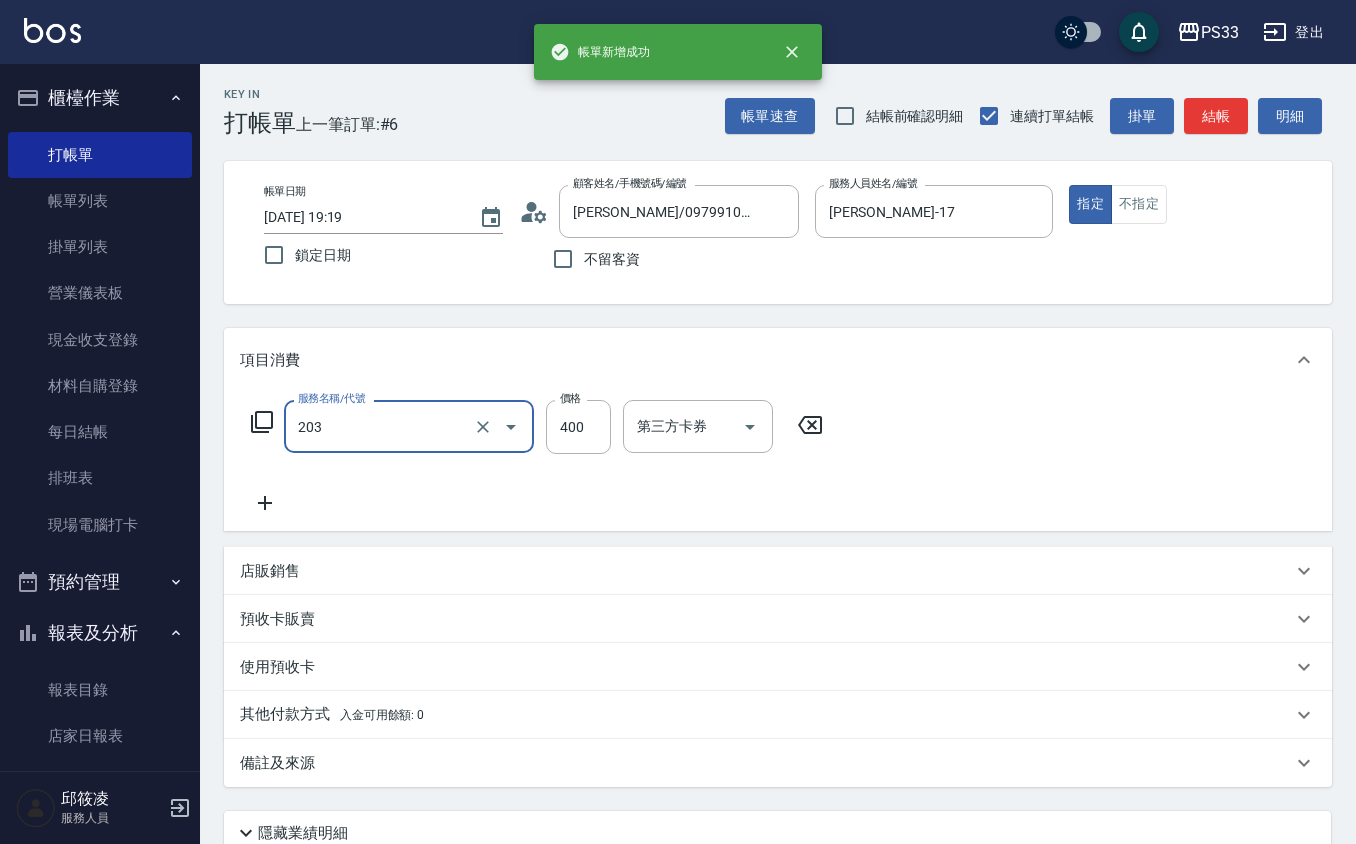 type on "指定單剪(203)" 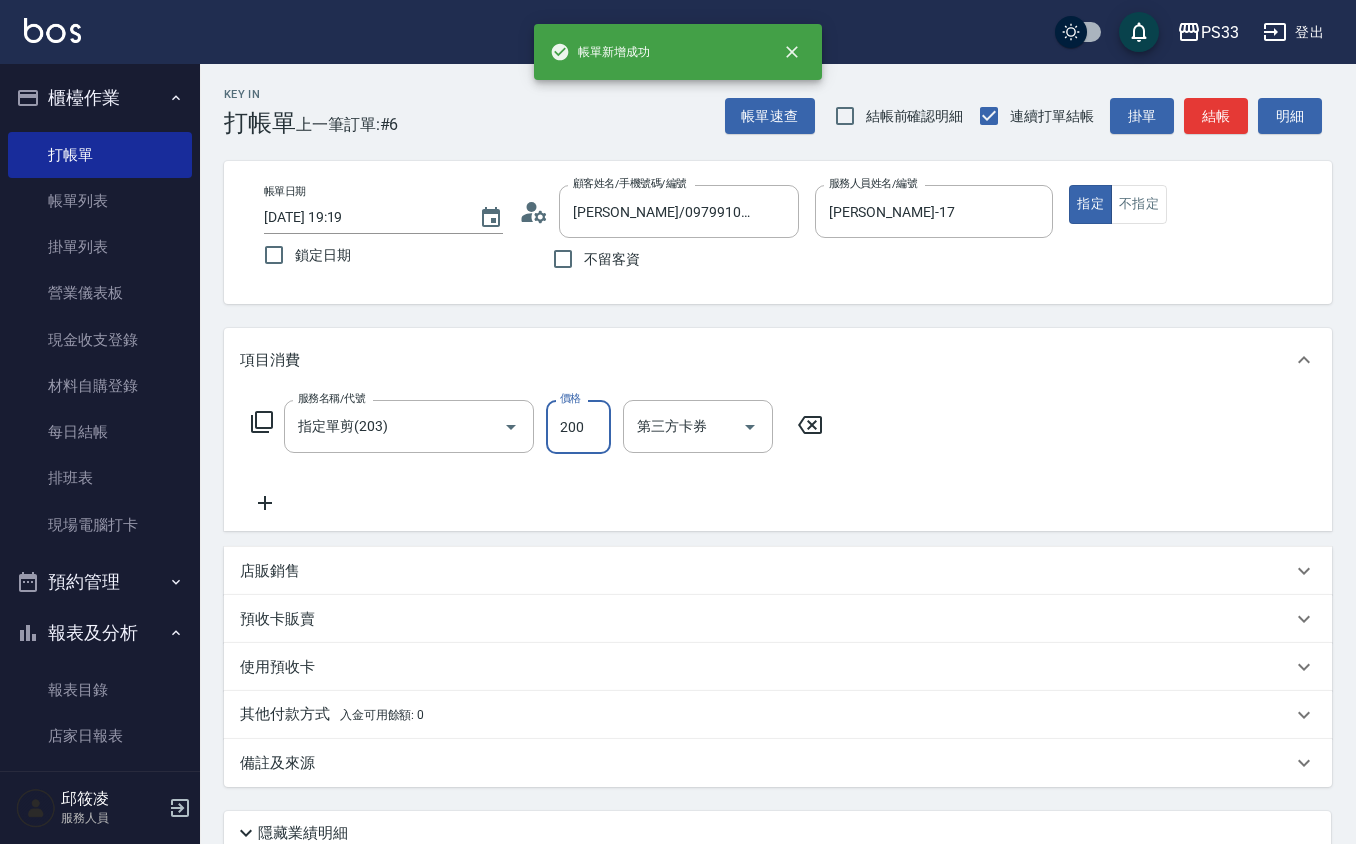 type on "200" 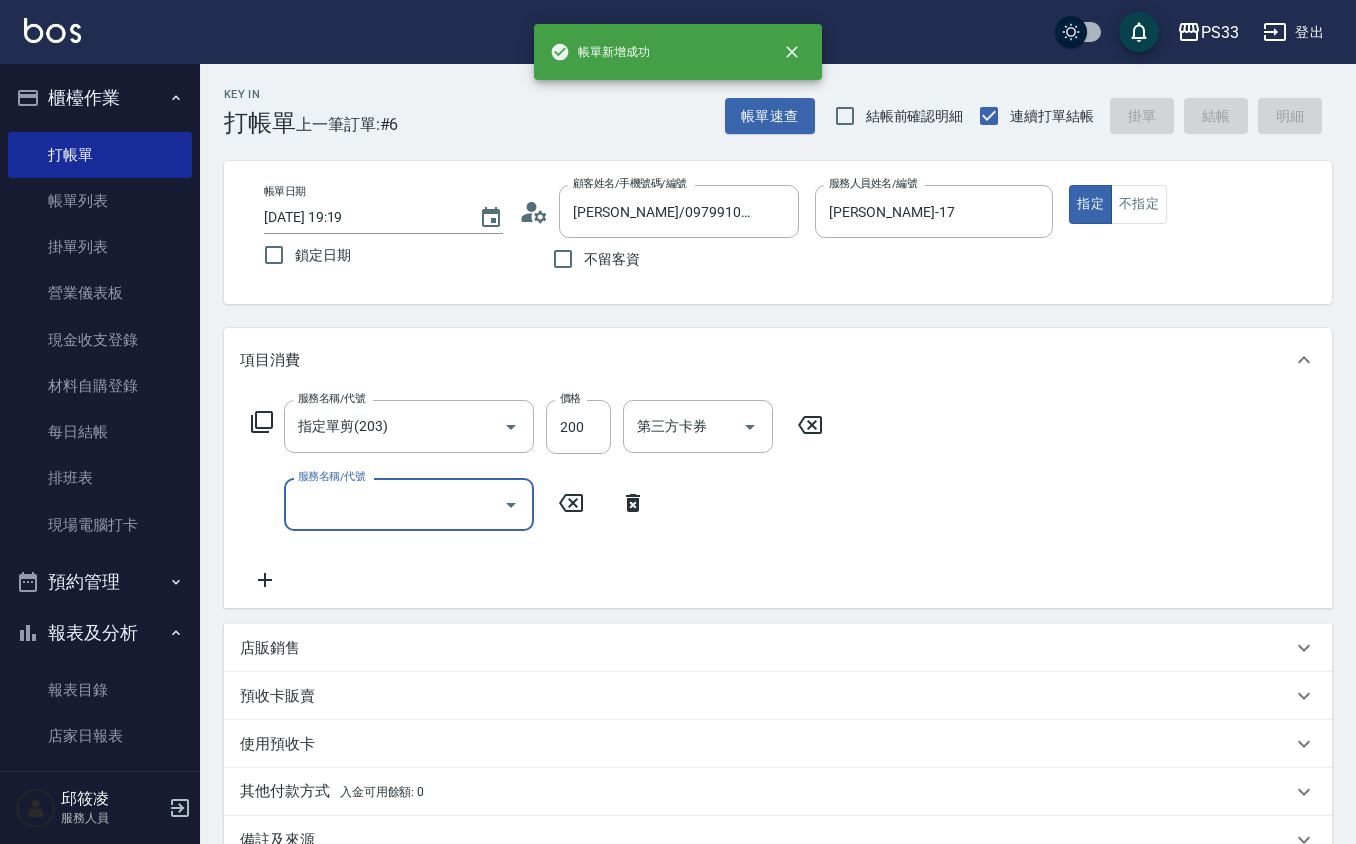 type 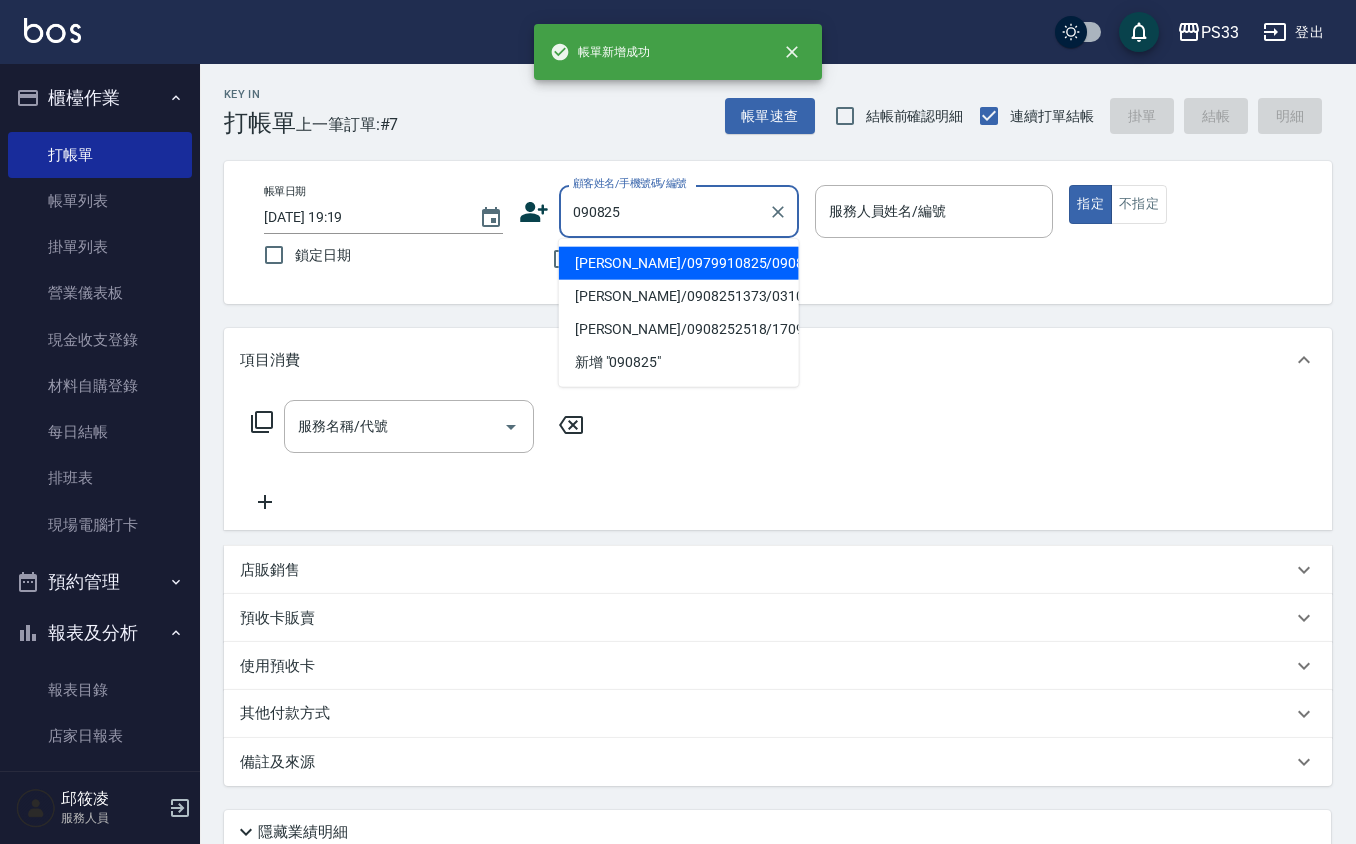 type on "[PERSON_NAME]/0979910825/090825" 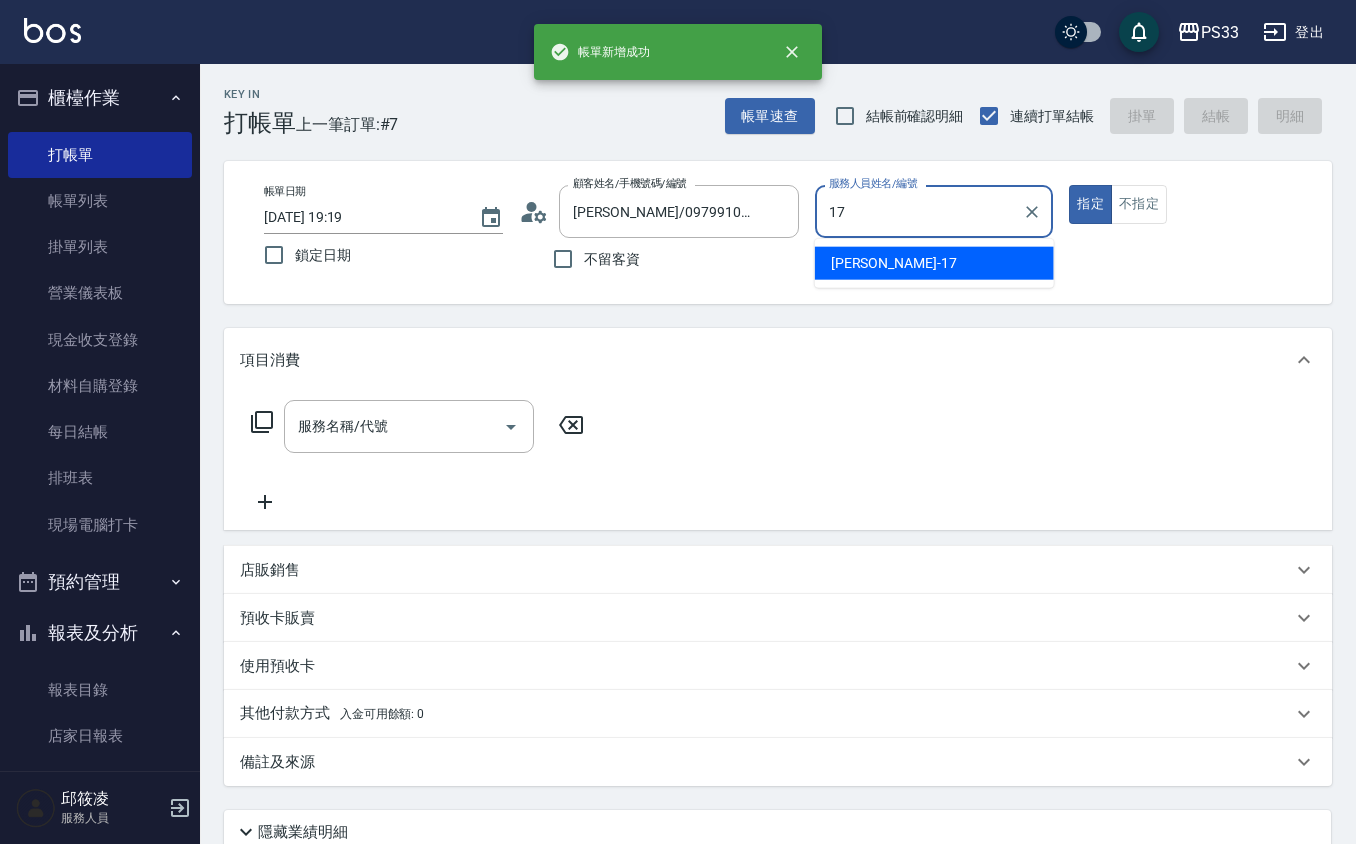type on "[PERSON_NAME]-17" 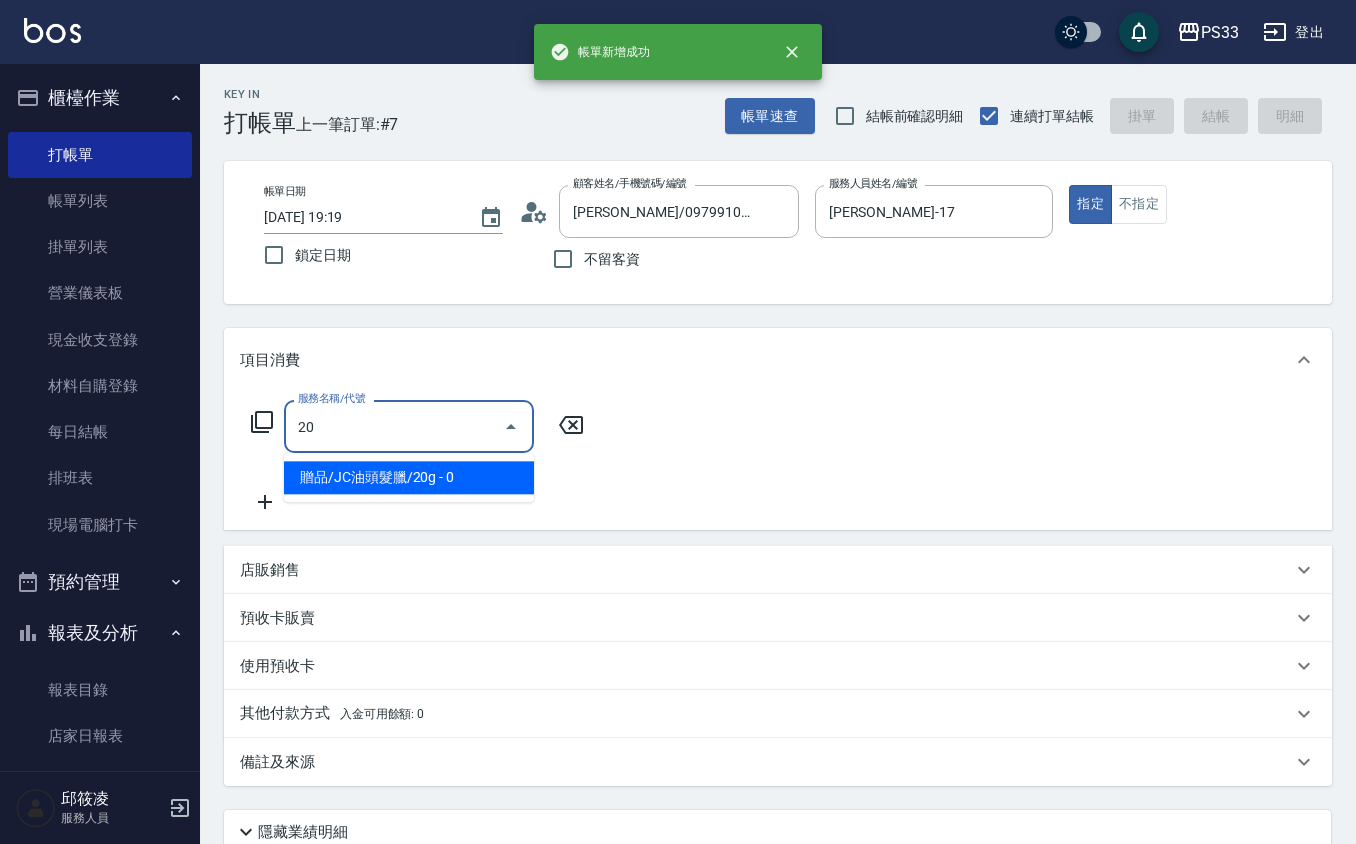 type on "2" 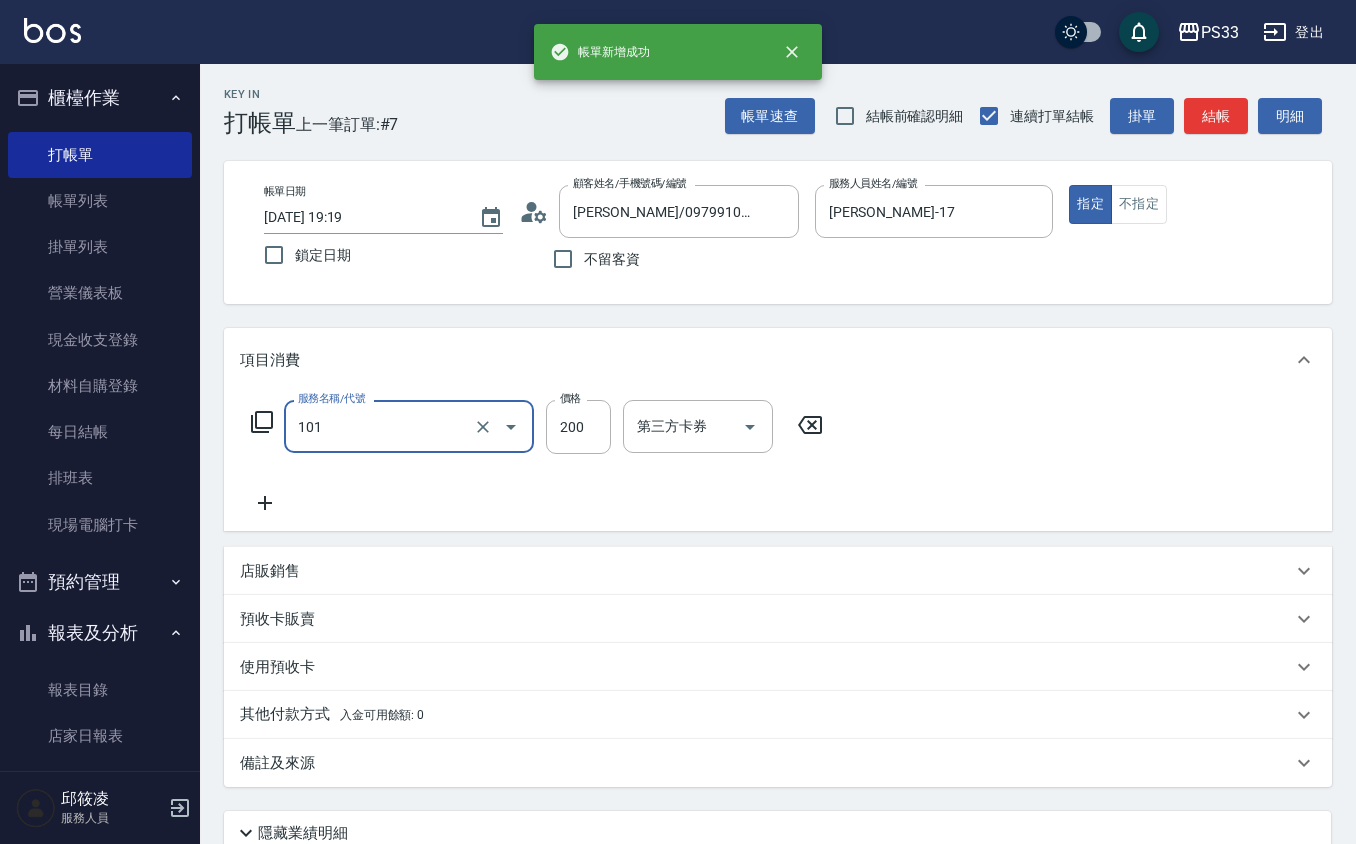 type on "洗髮(101)" 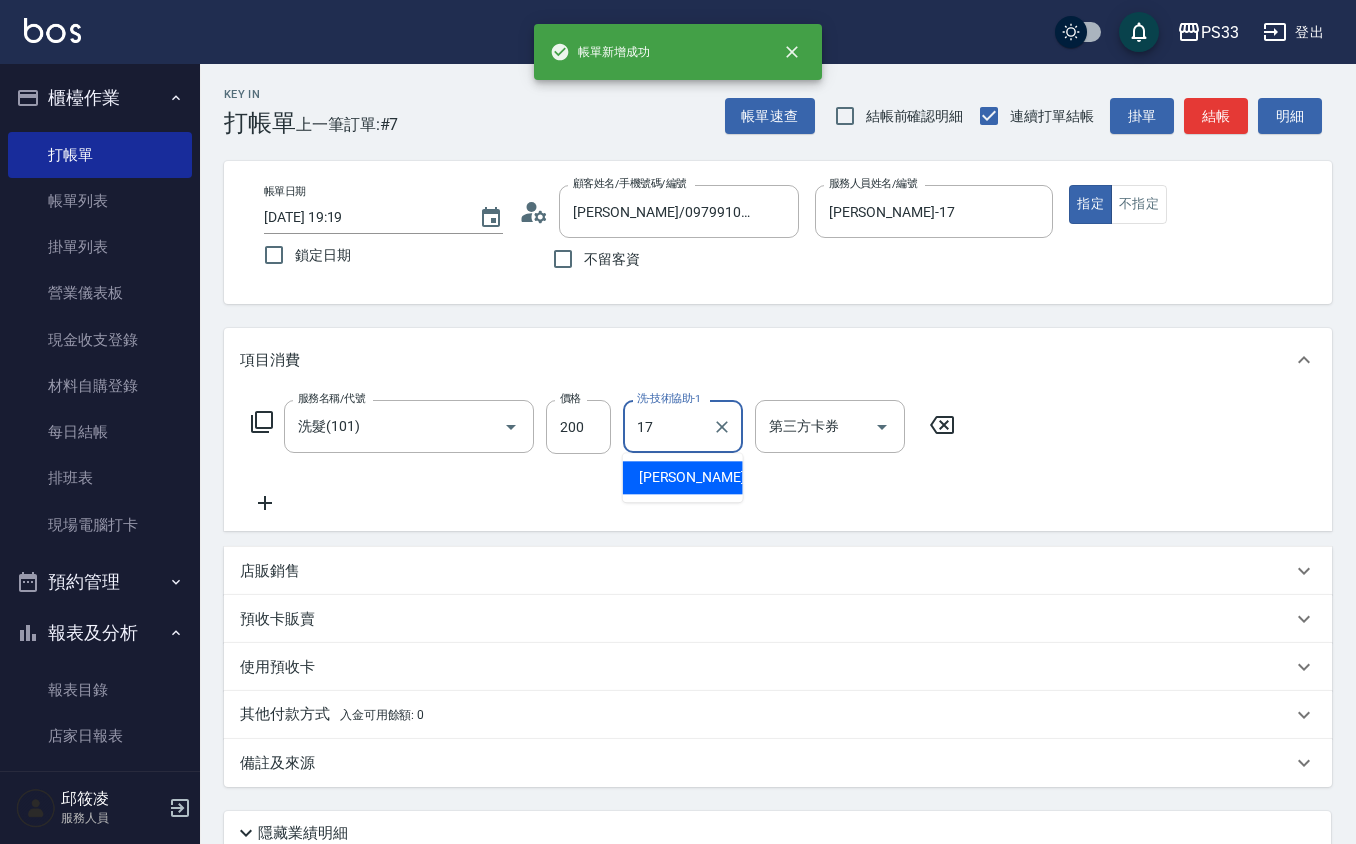 type on "[PERSON_NAME]-17" 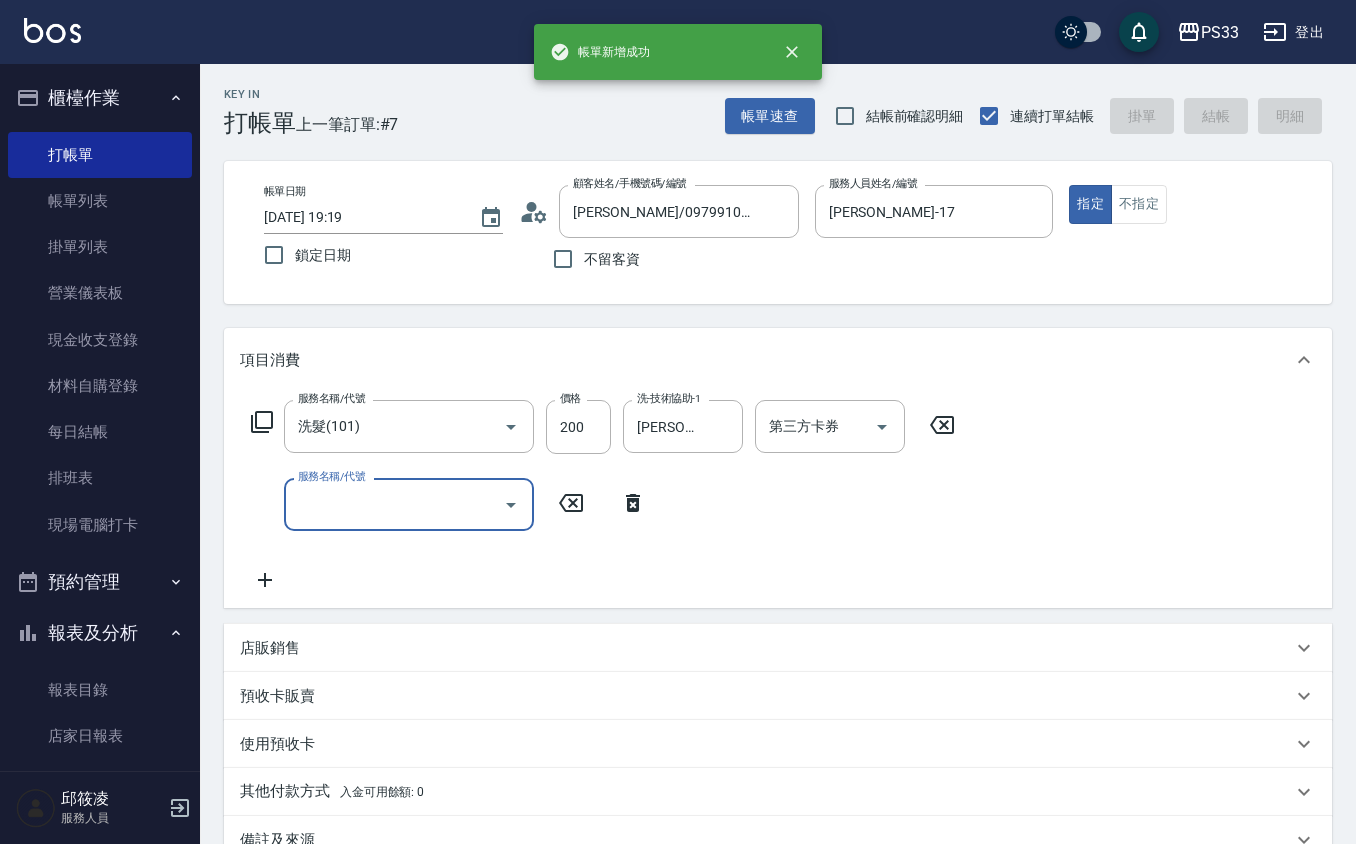type 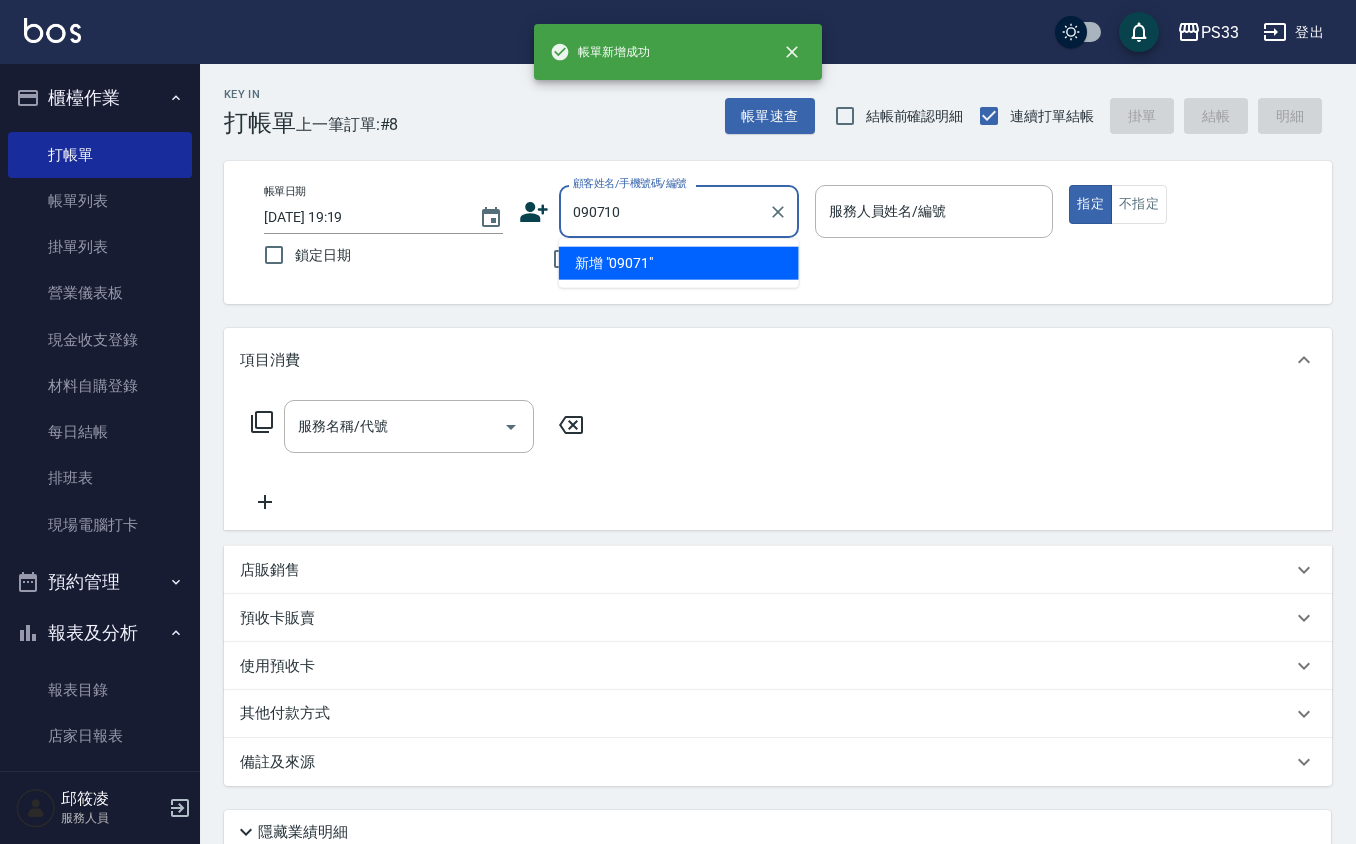 type on "090710" 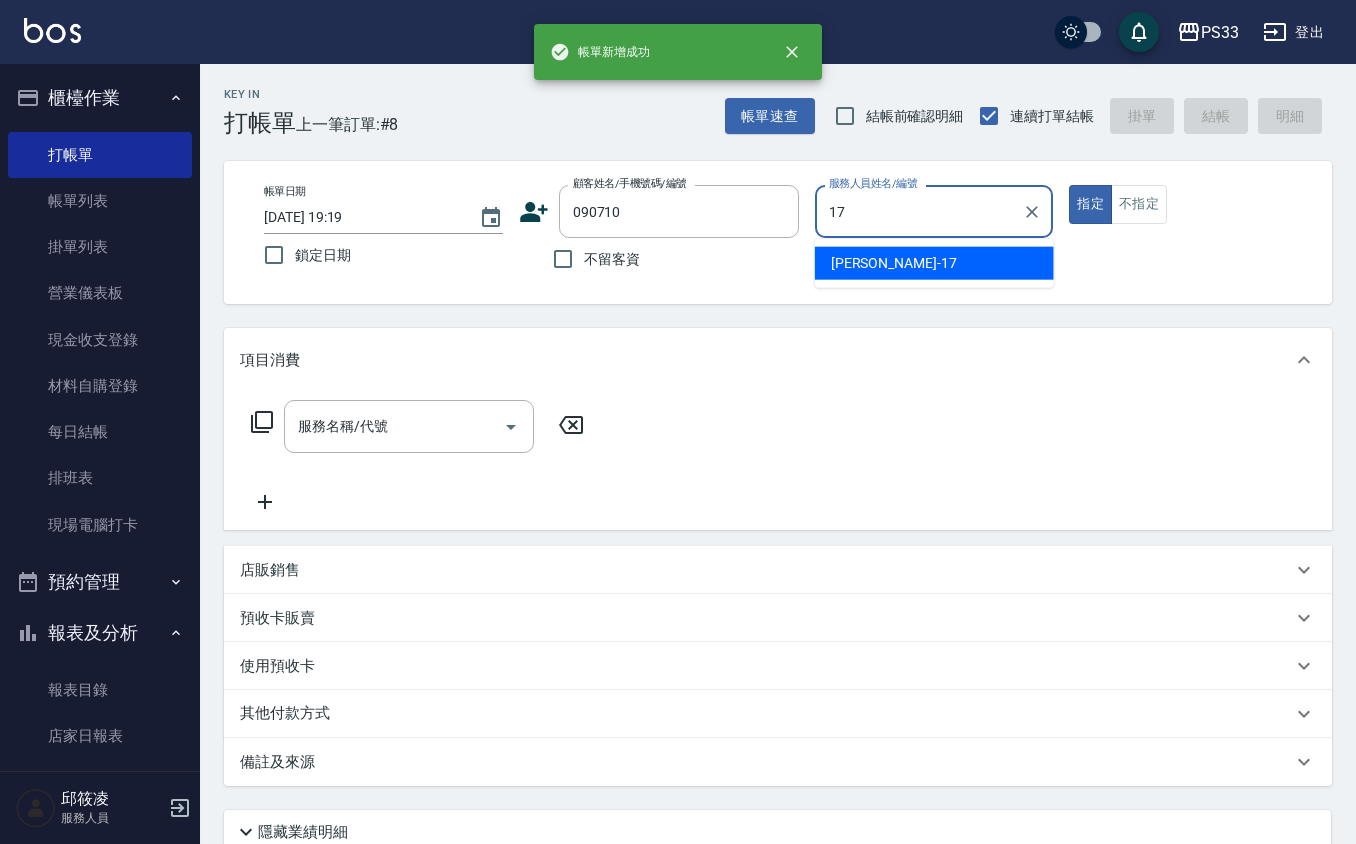 type on "[PERSON_NAME]-17" 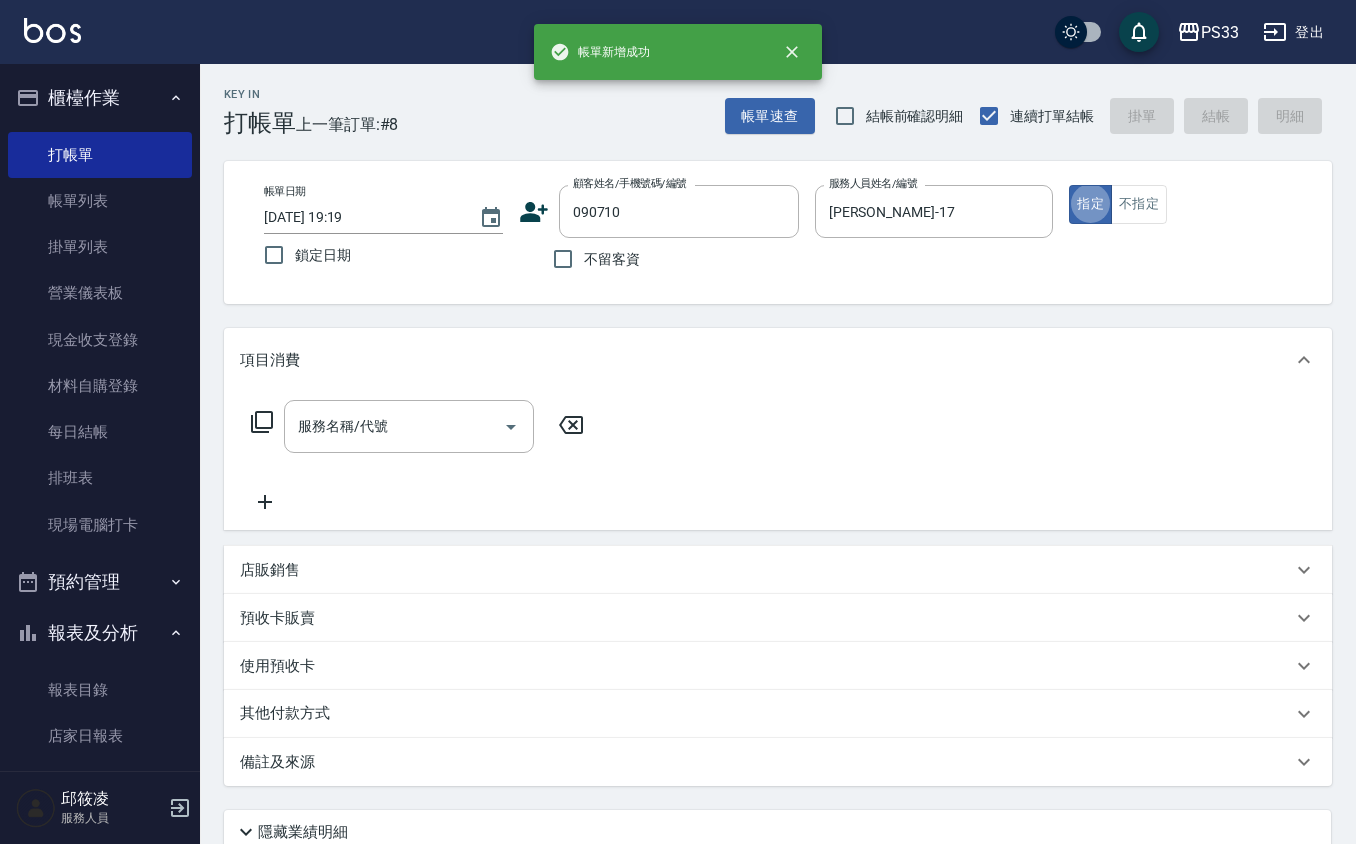 type on "[PERSON_NAME]/0911926093/090710" 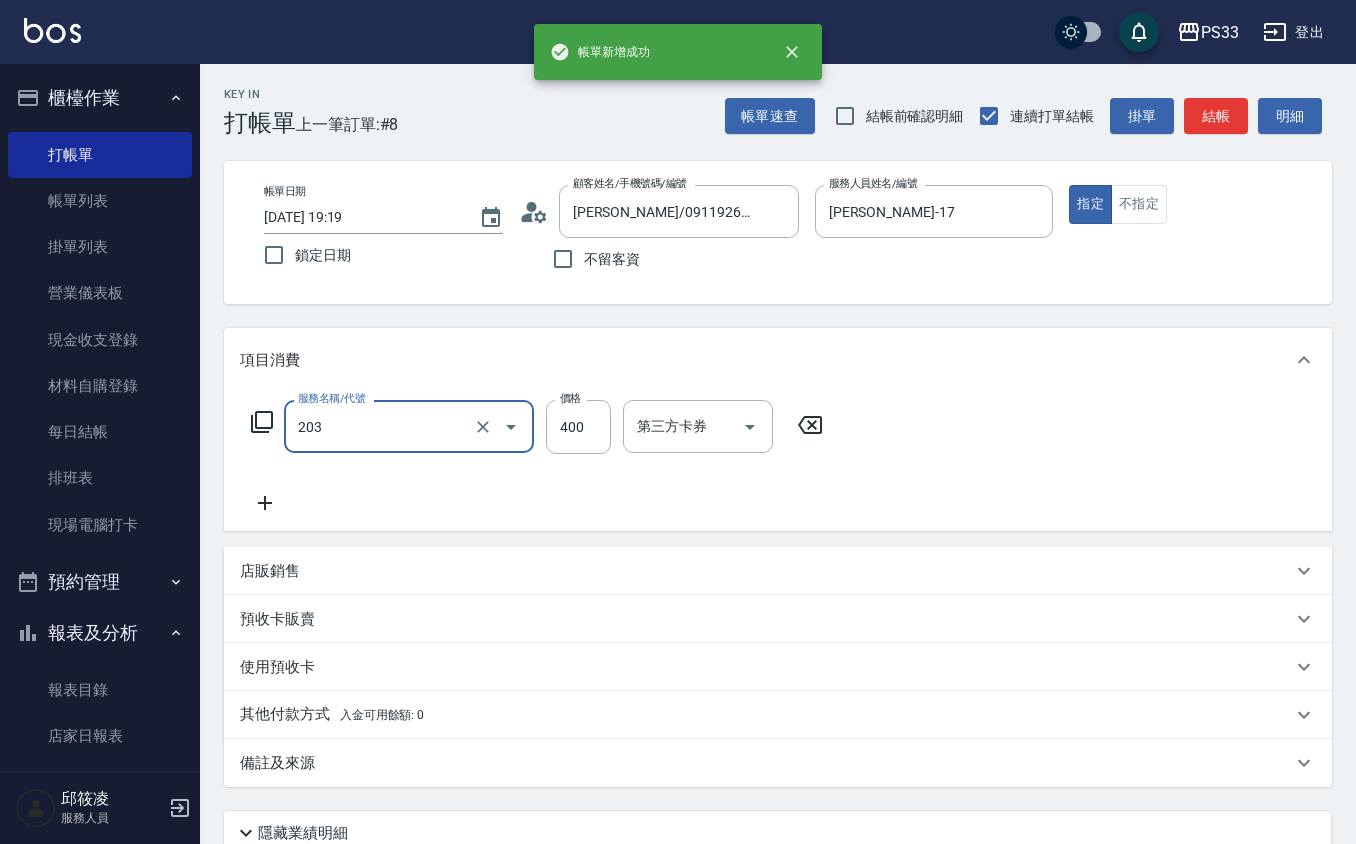 type on "指定單剪(203)" 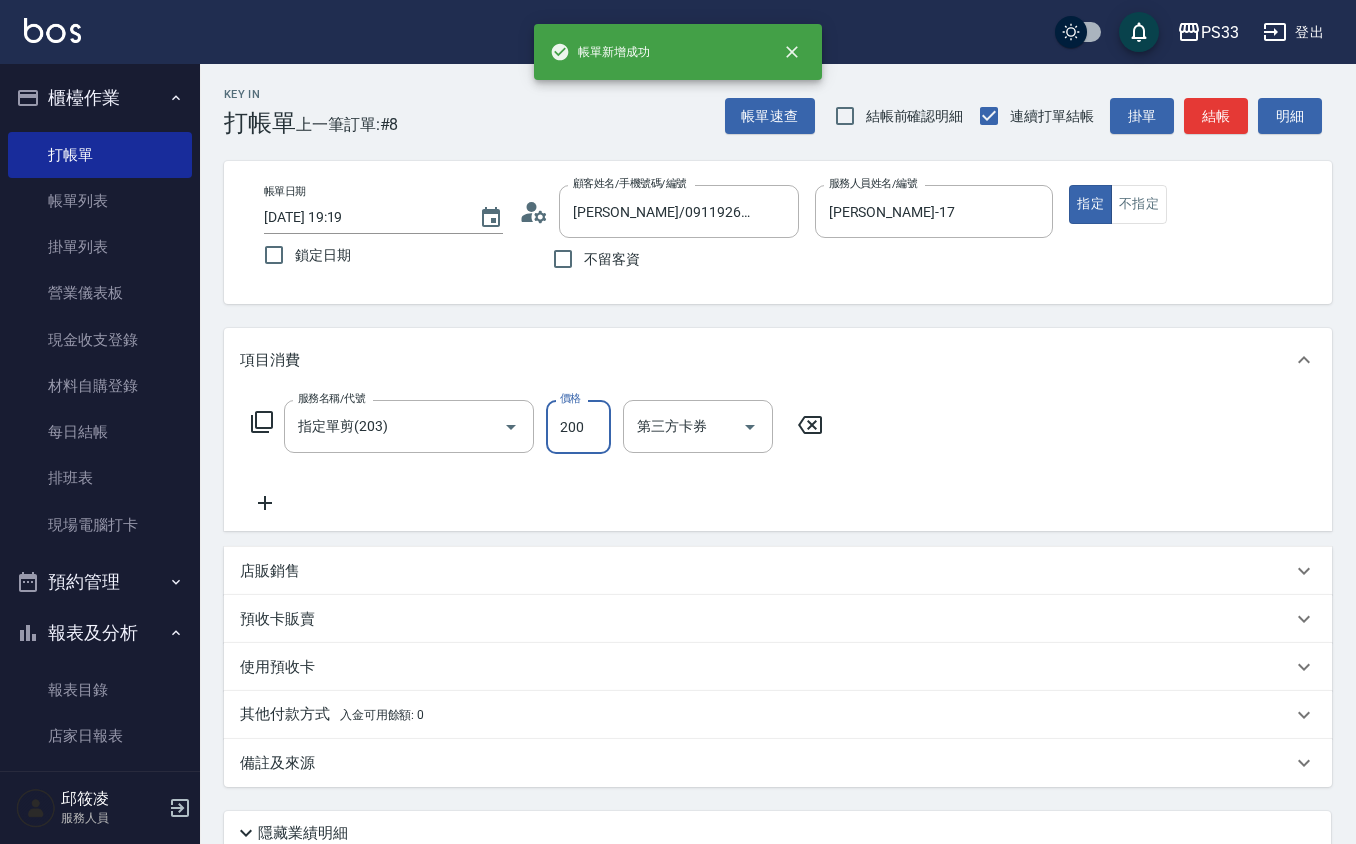 type on "200" 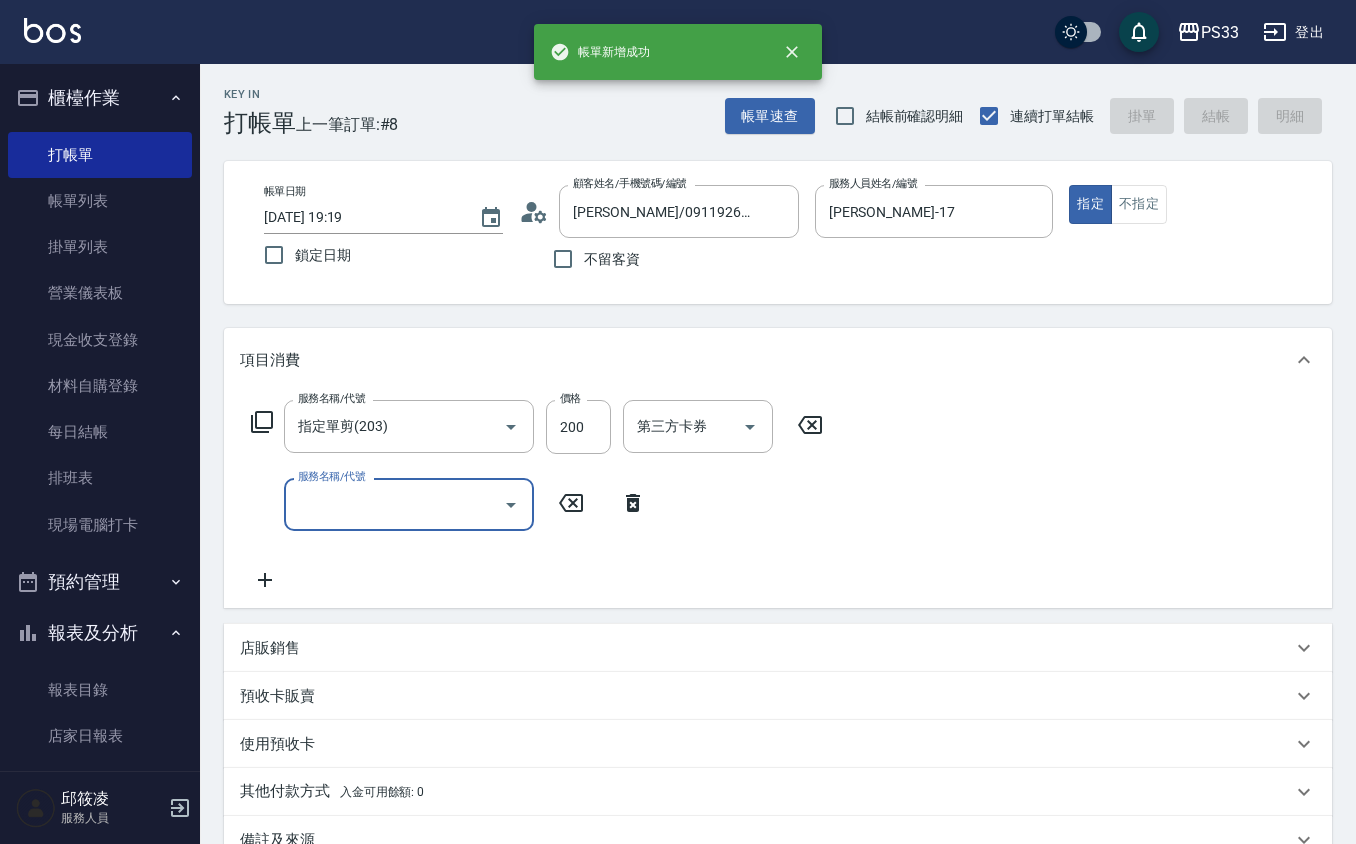 type 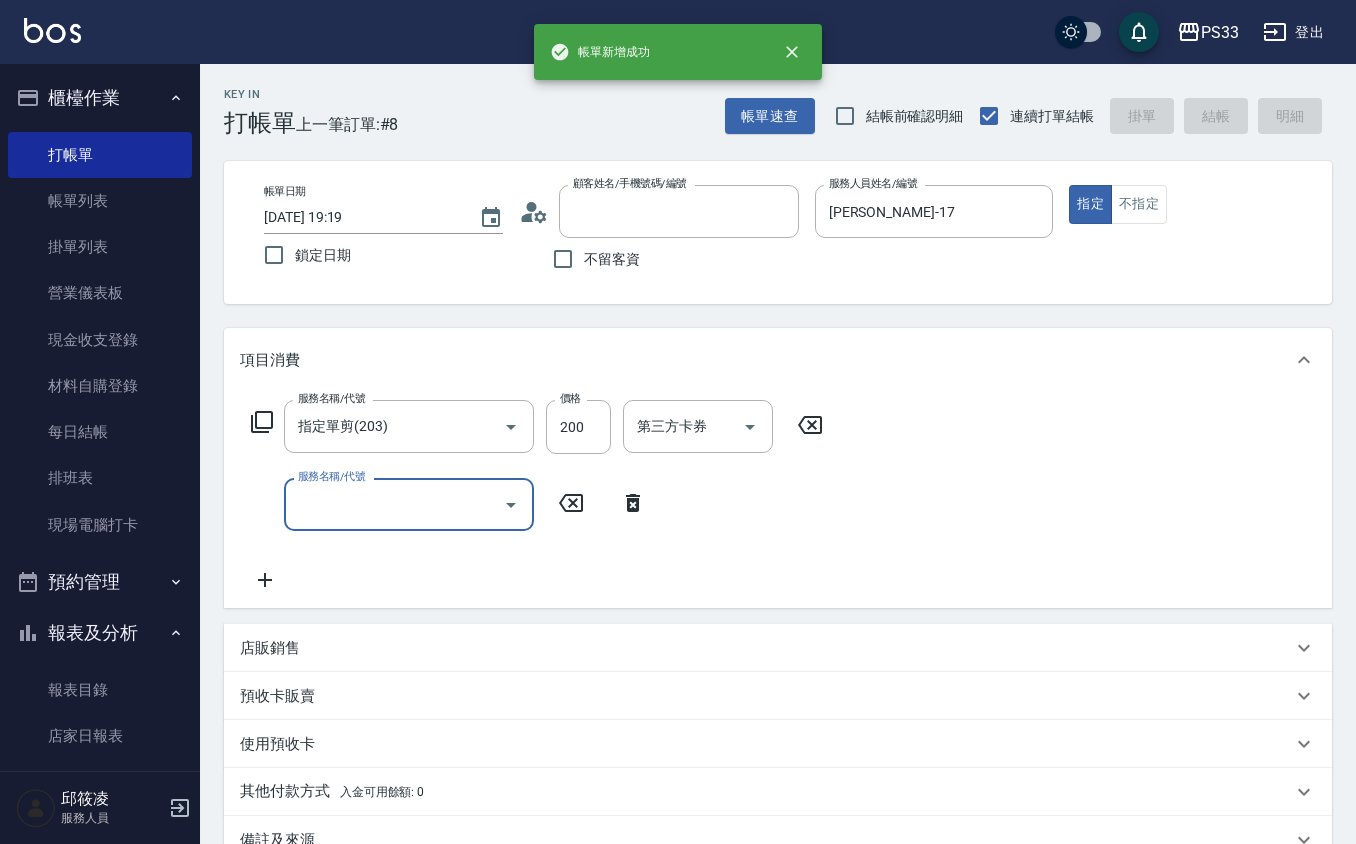 type on "[DATE] 19:20" 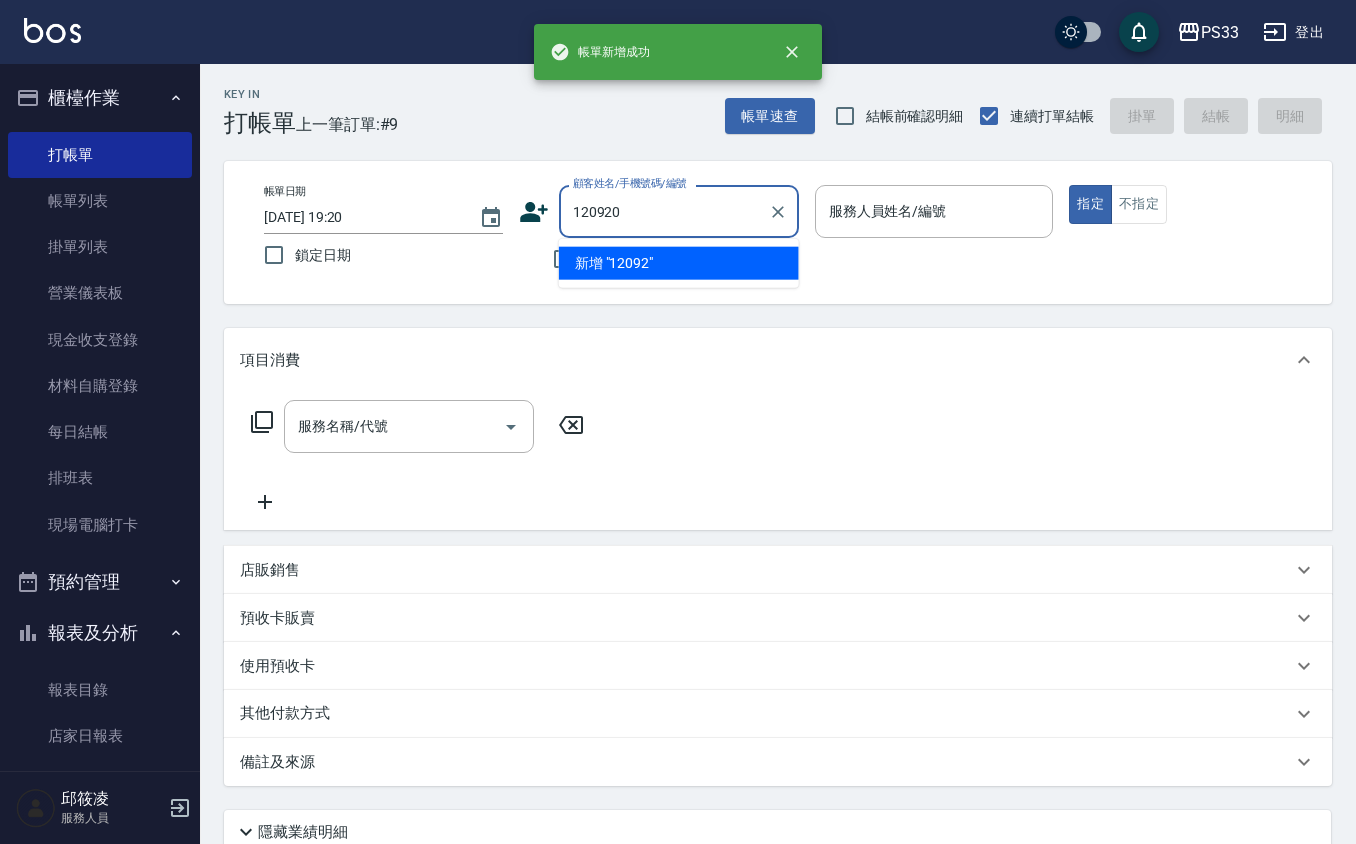 type on "120920" 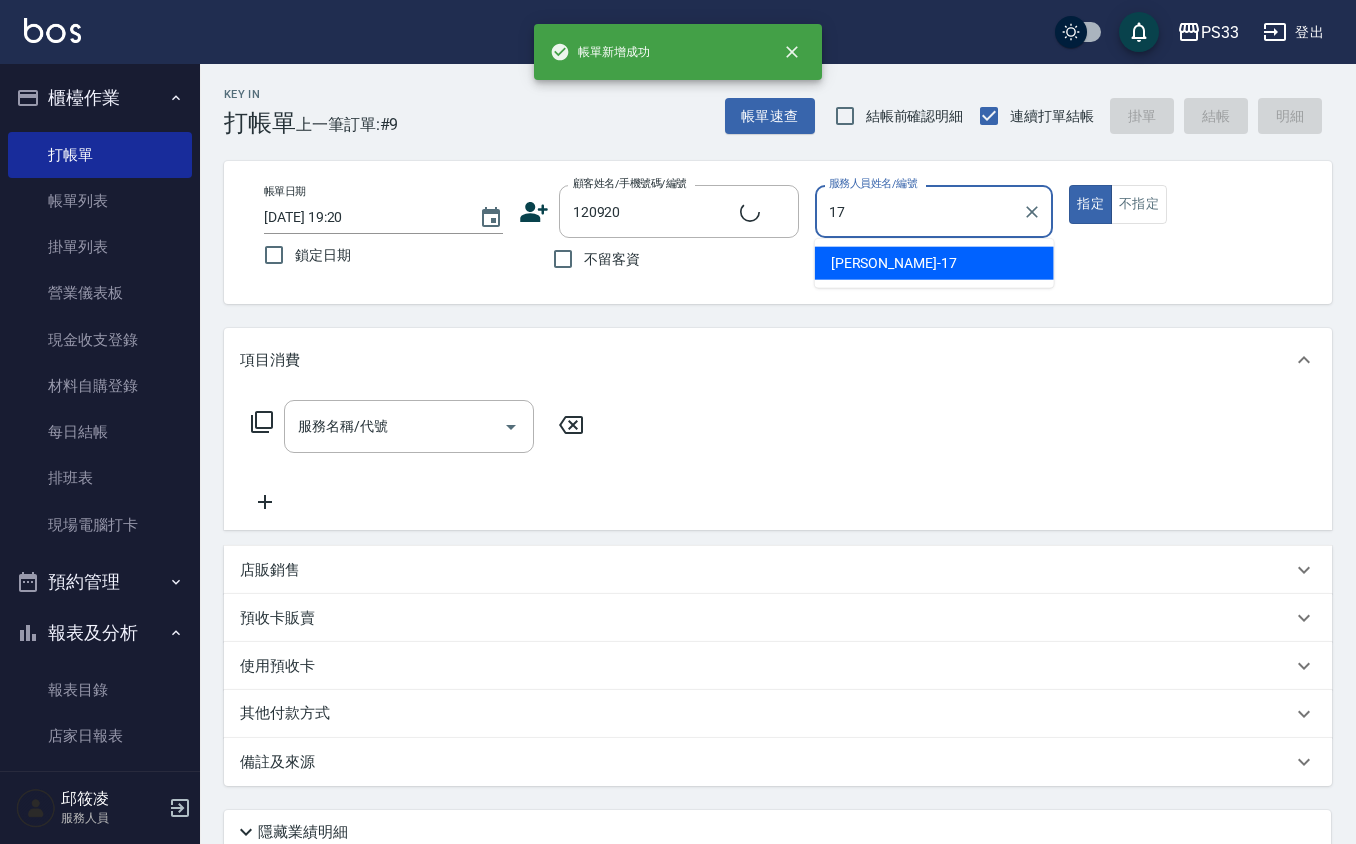 type on "[PERSON_NAME]-17" 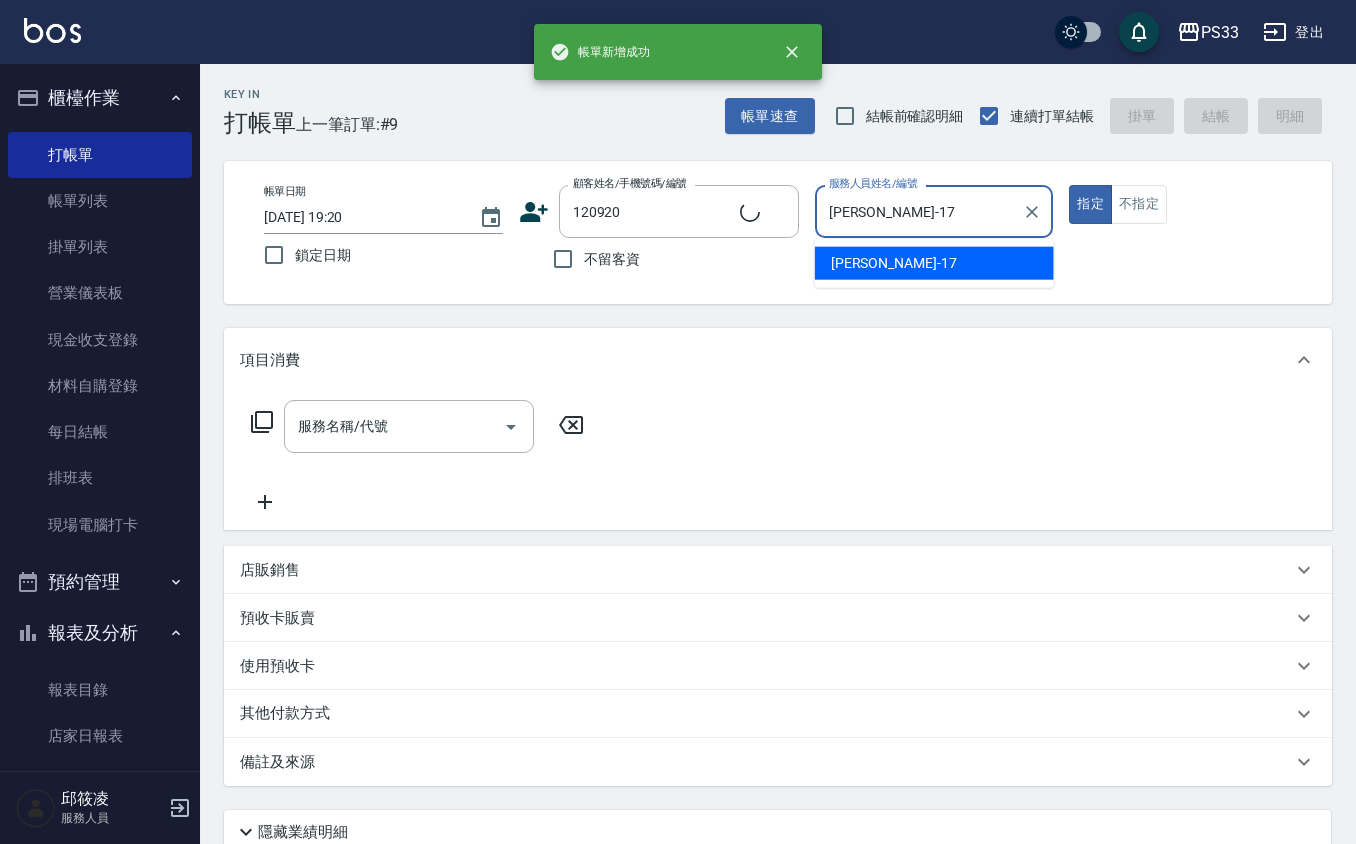 type on "[PERSON_NAME]/0986965446/120920" 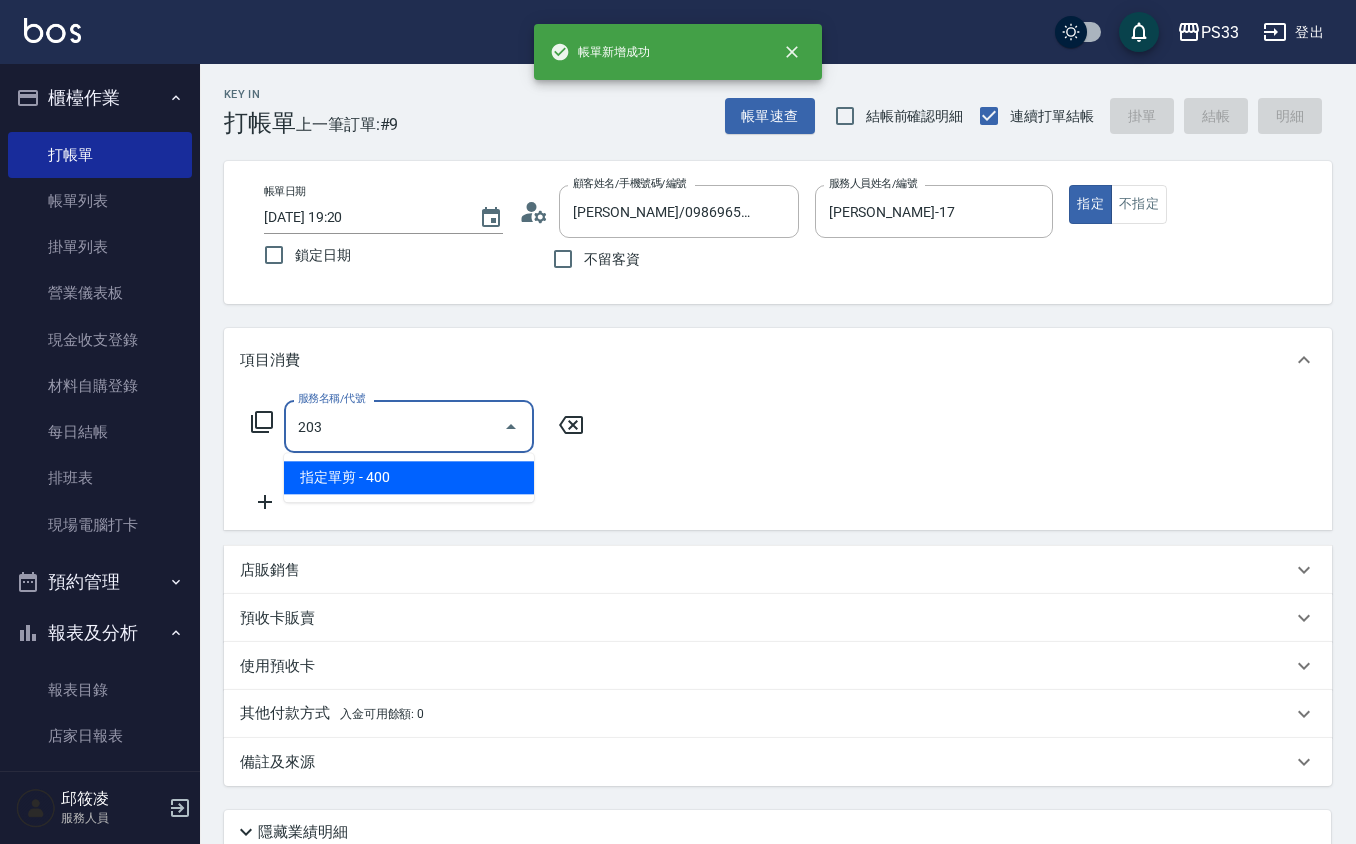 type on "指定單剪(203)" 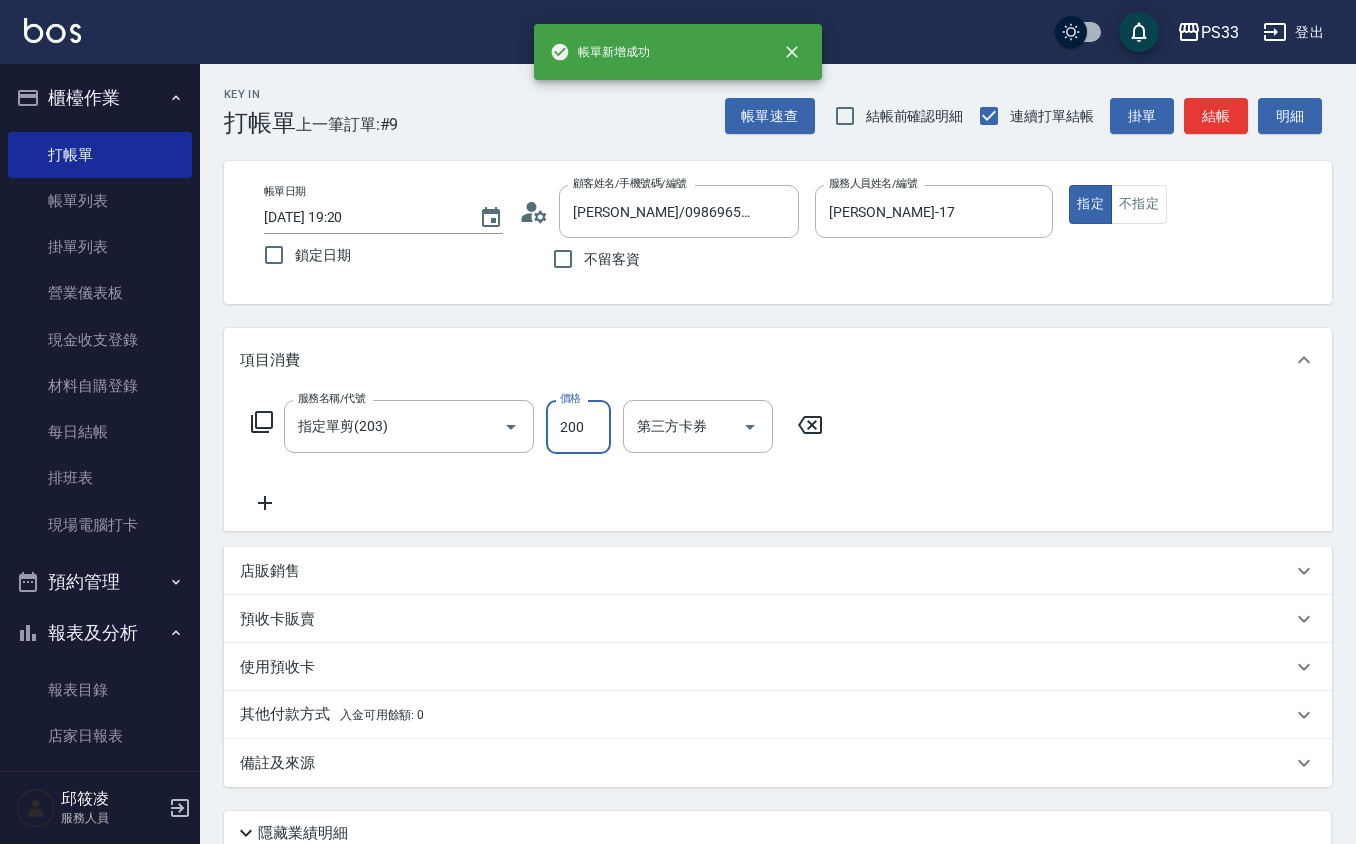 type on "200" 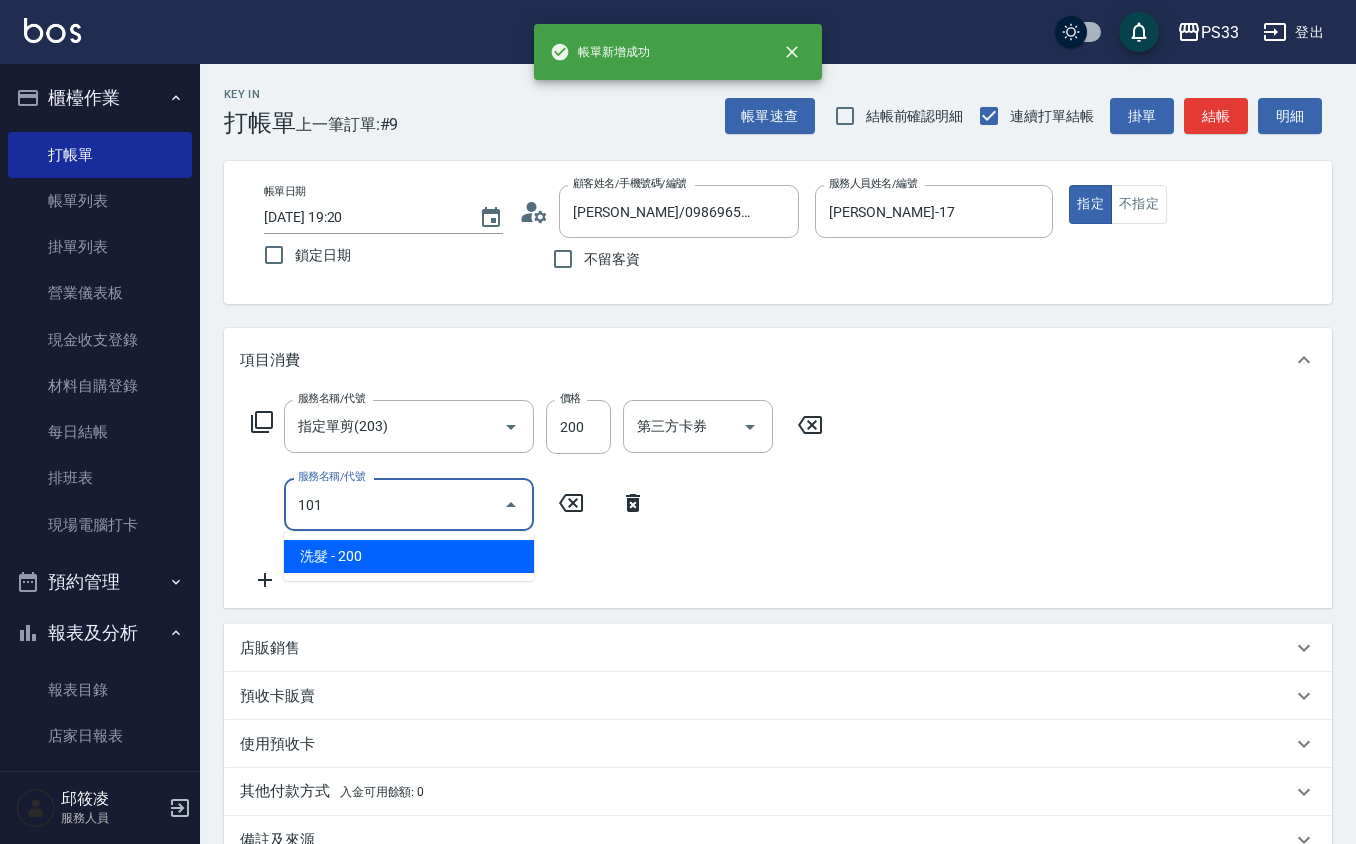 type on "洗髮(101)" 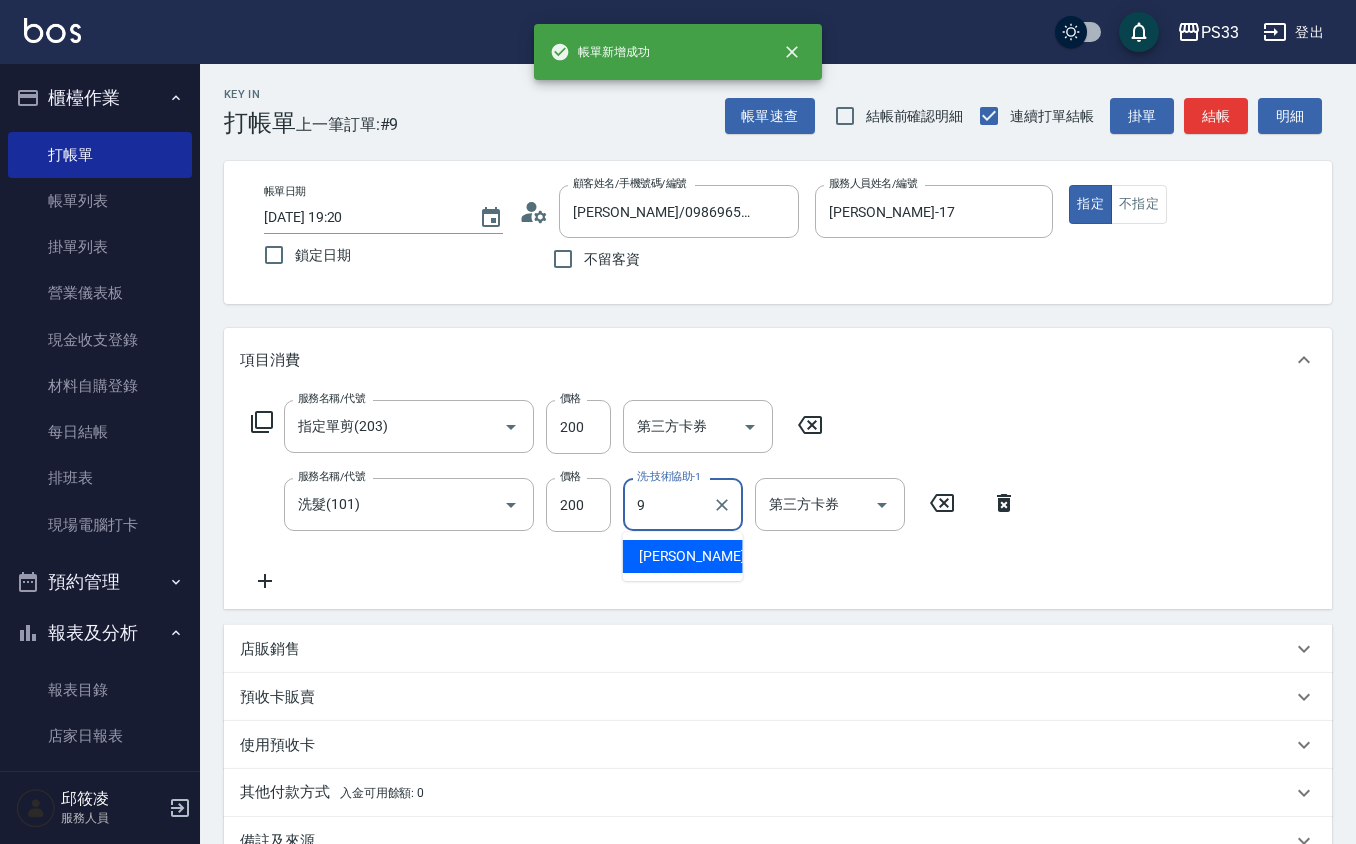 type on "苡軒-9" 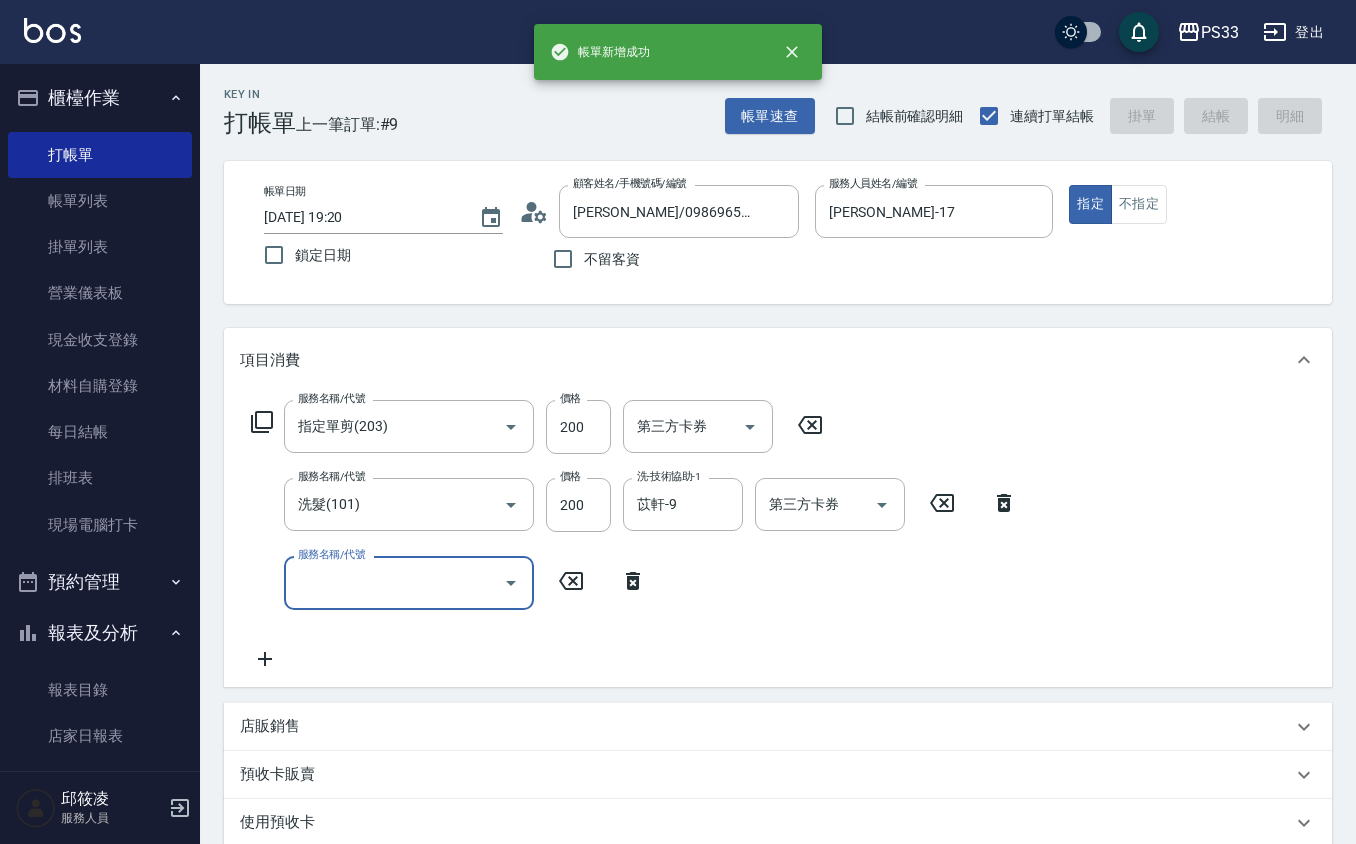 type 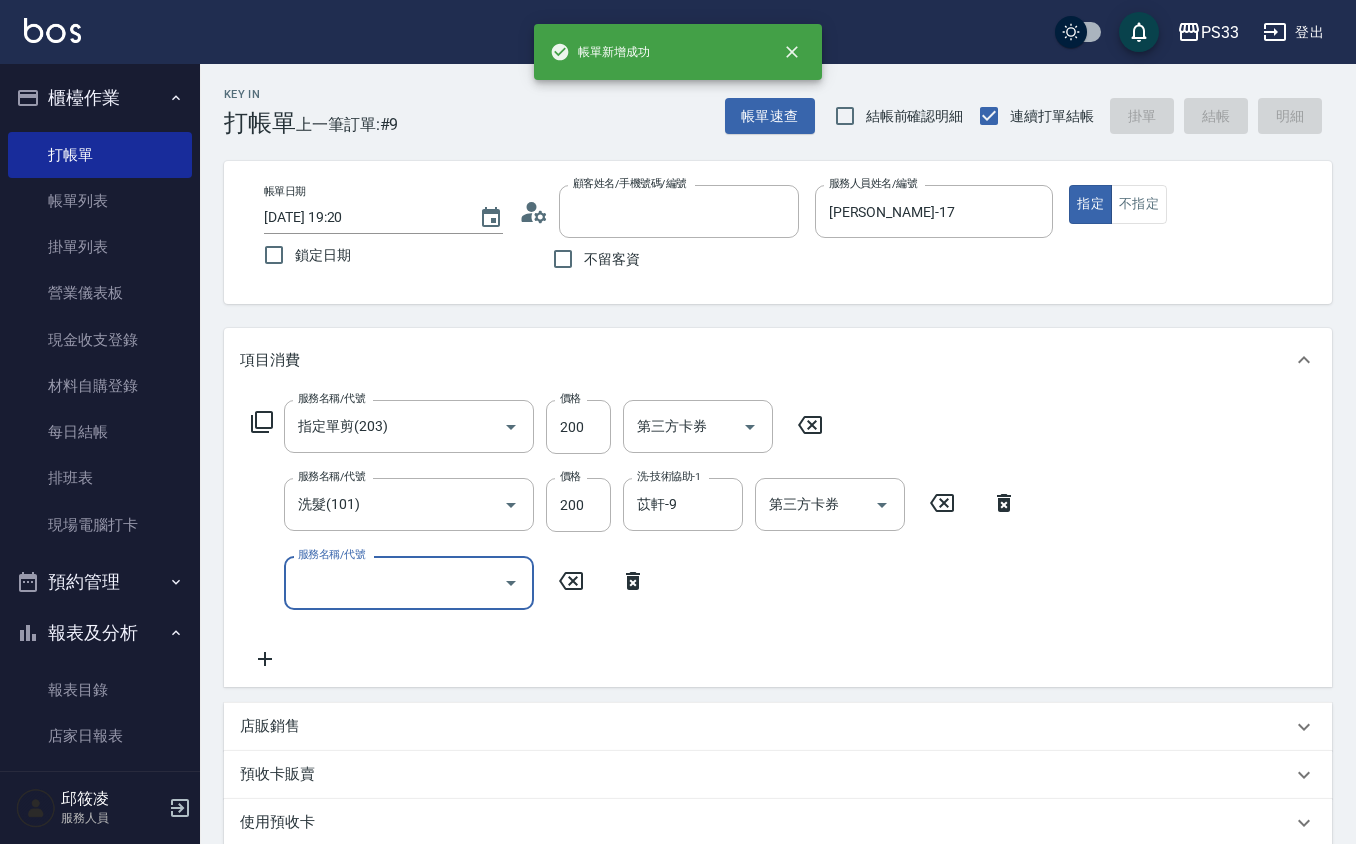 type 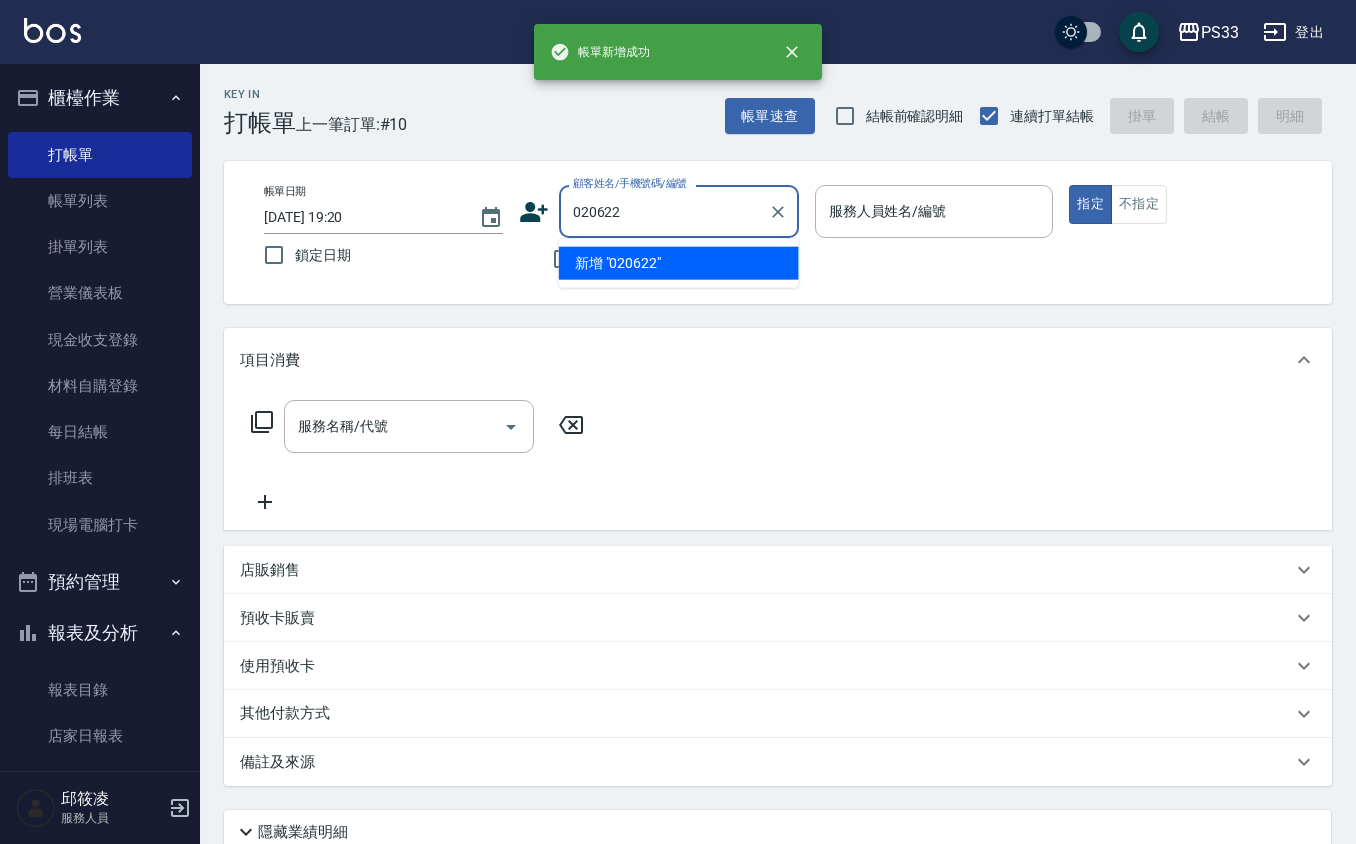 type on "020622" 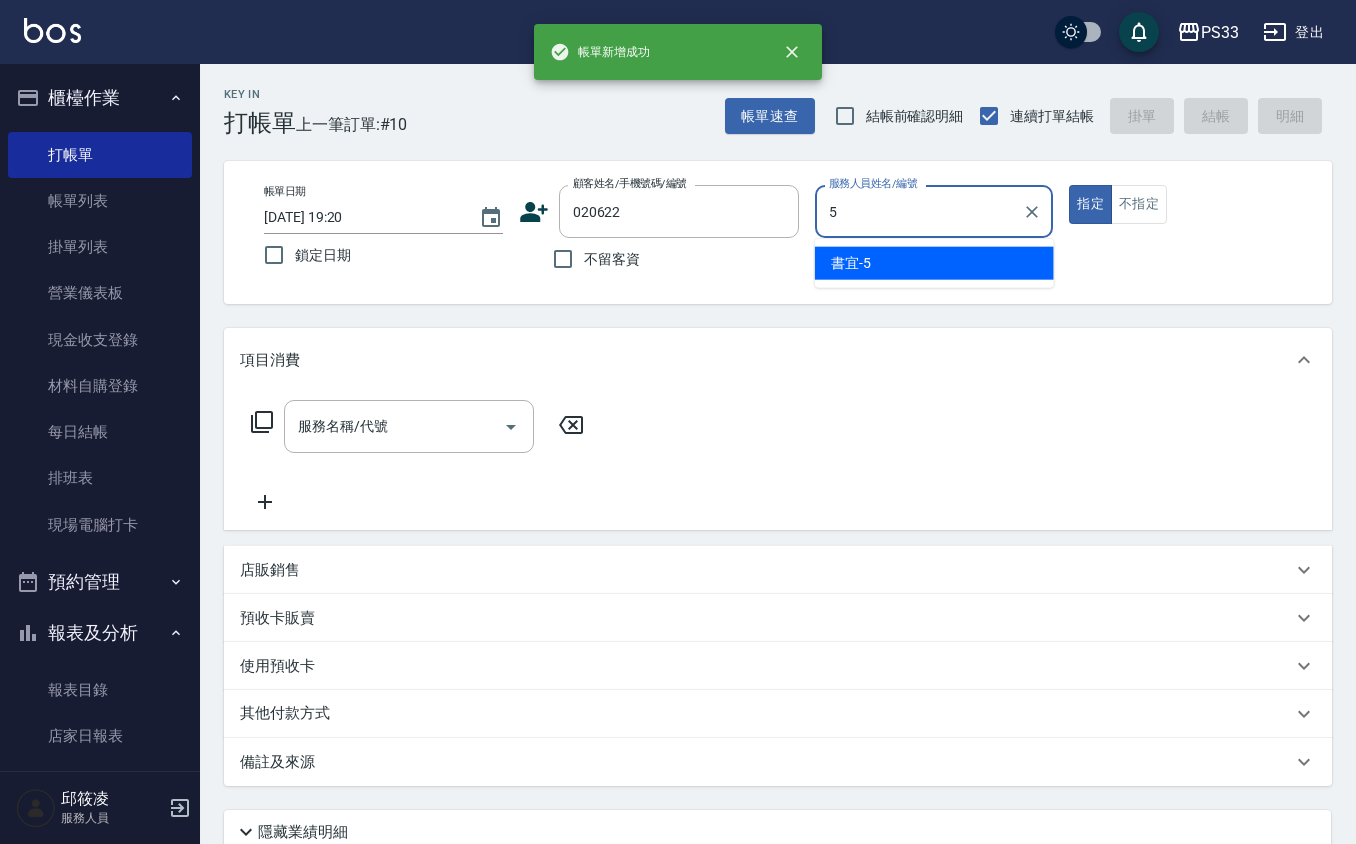 type on "書宜-5" 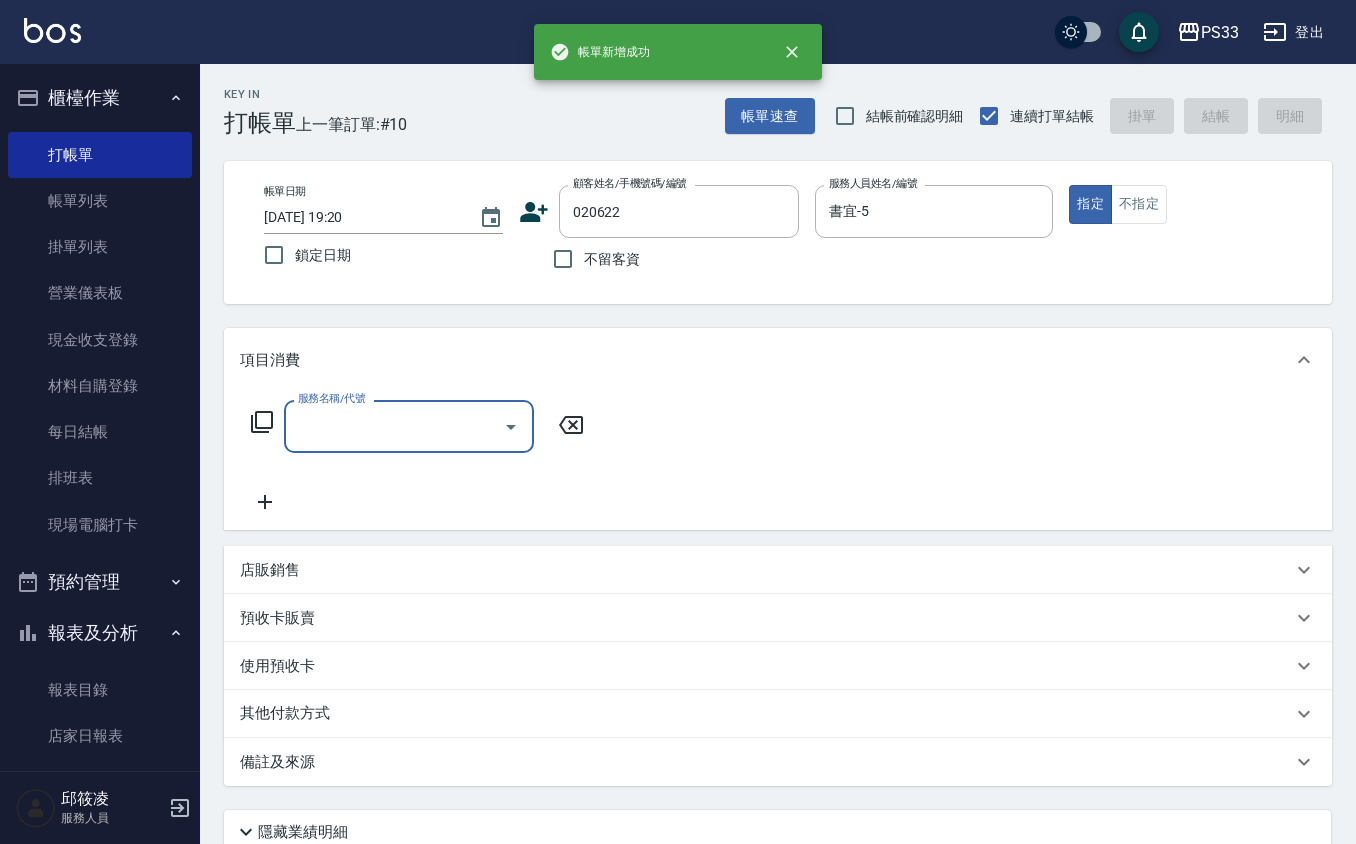 type on "[PERSON_NAME]/0981923733/020622" 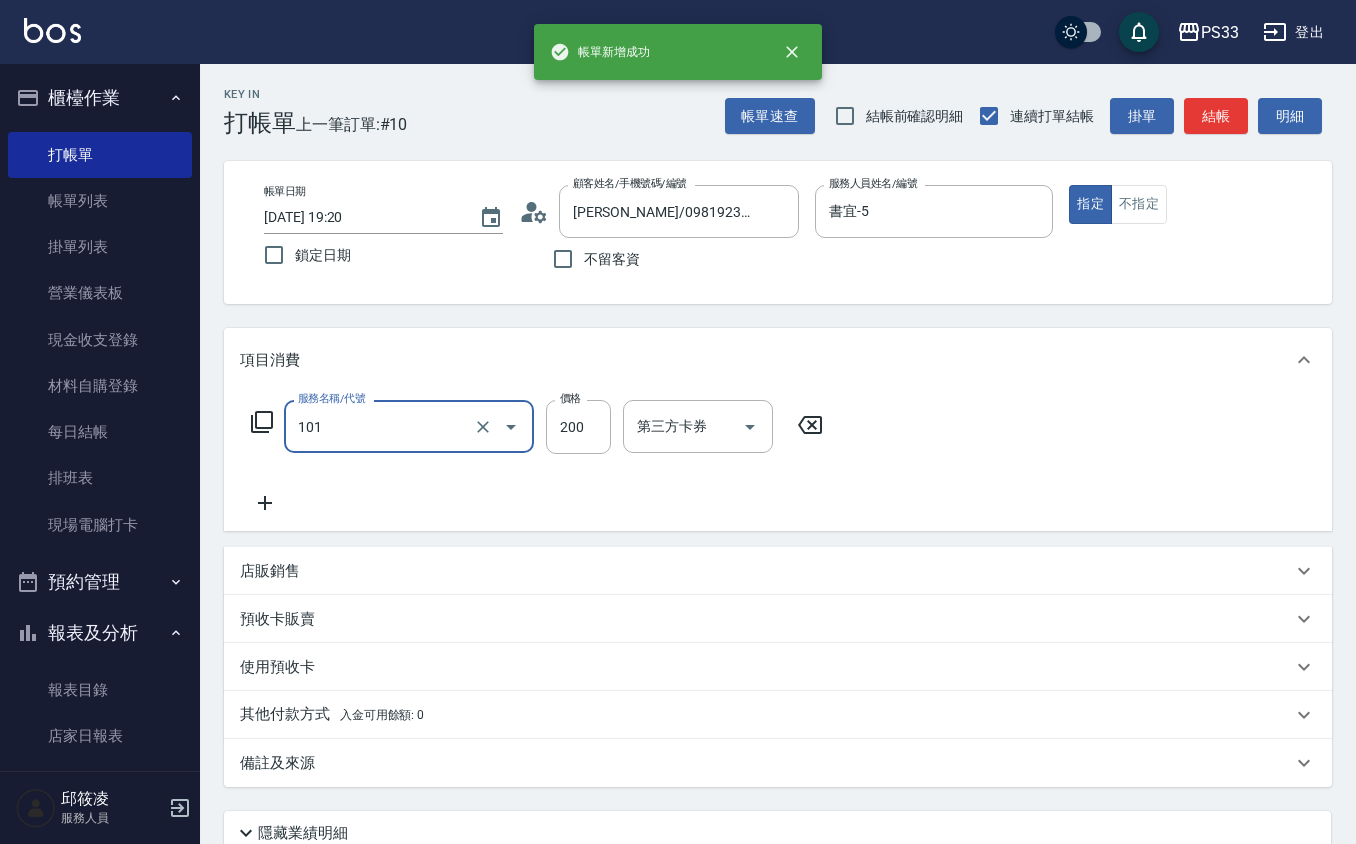 type on "洗髮(101)" 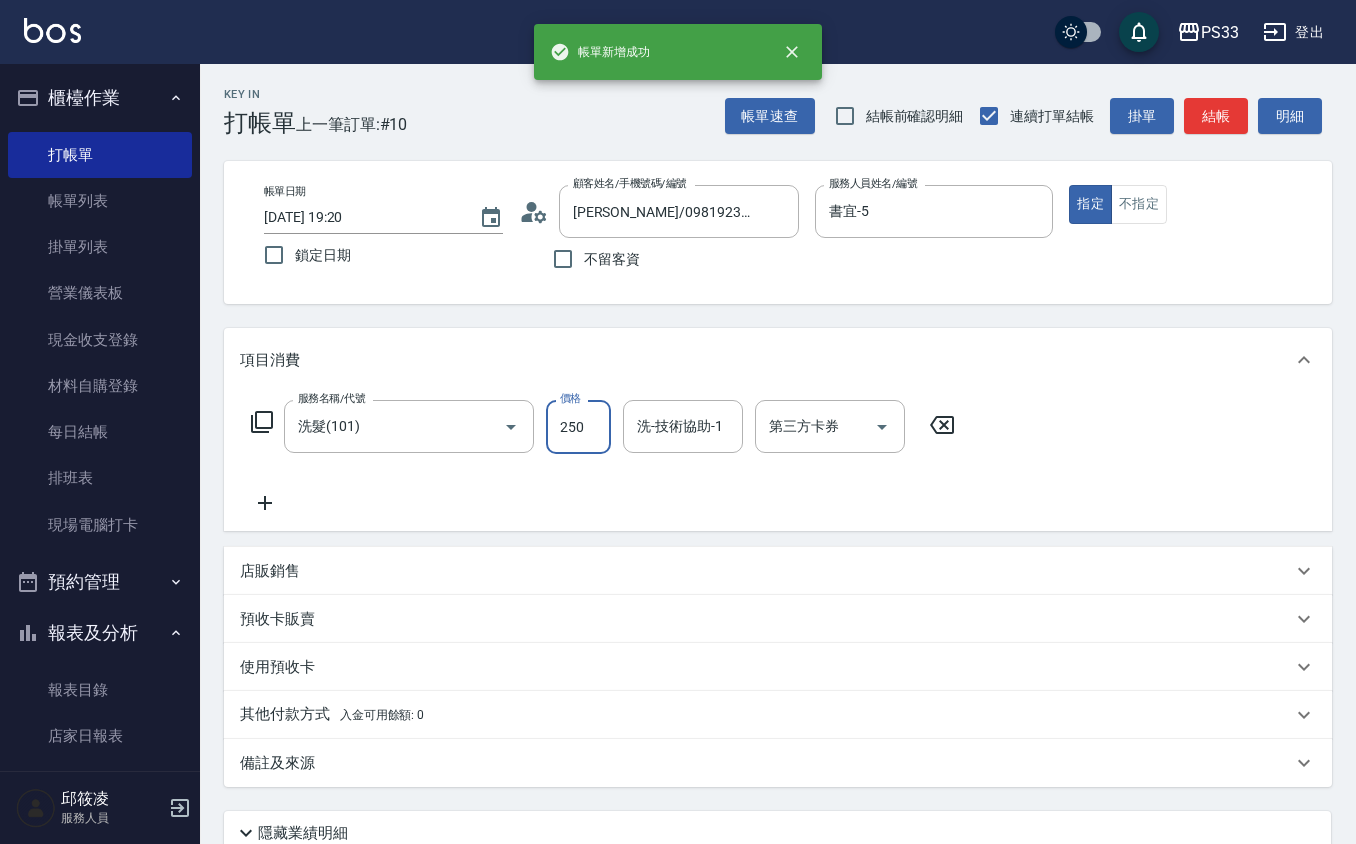type on "250" 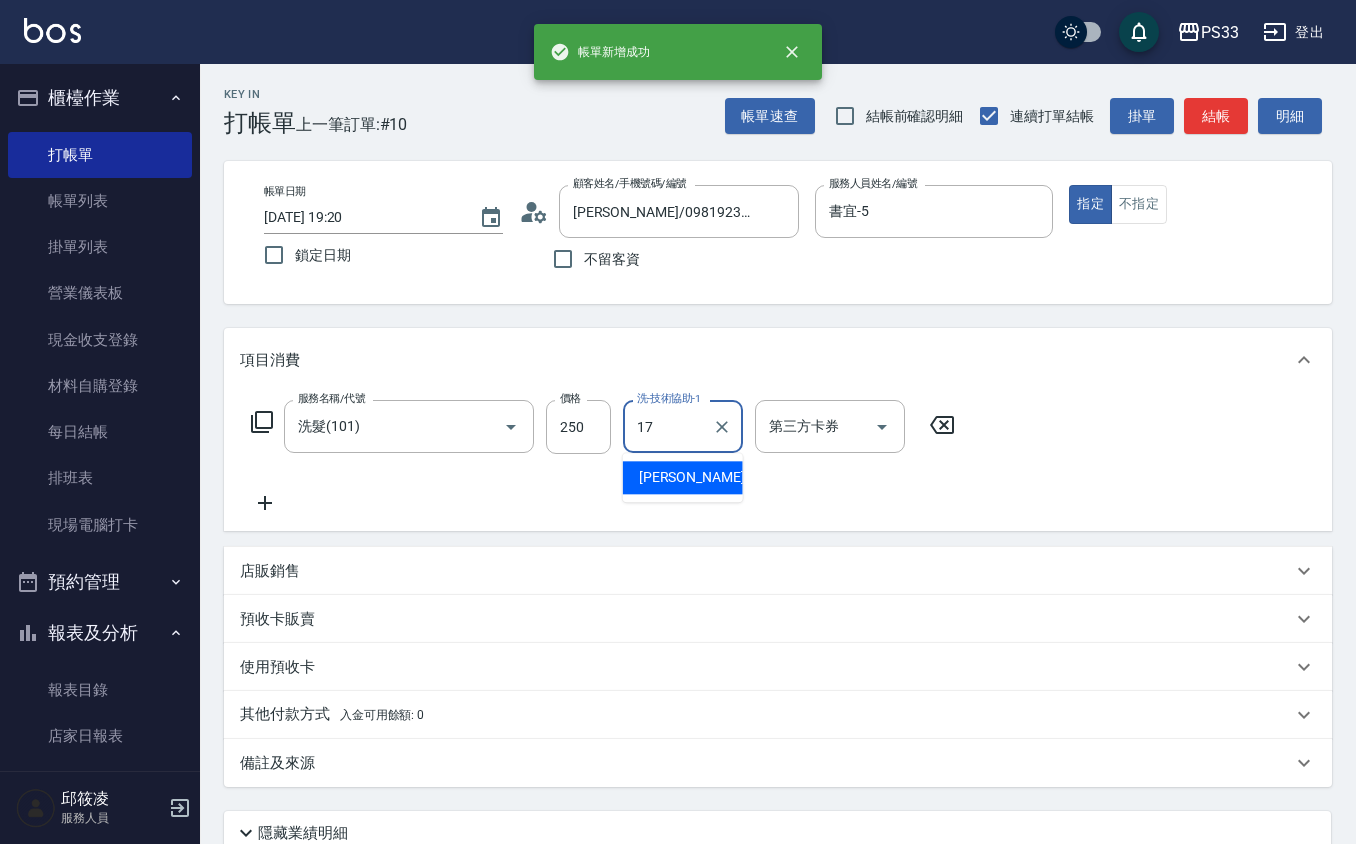 type on "[PERSON_NAME]-17" 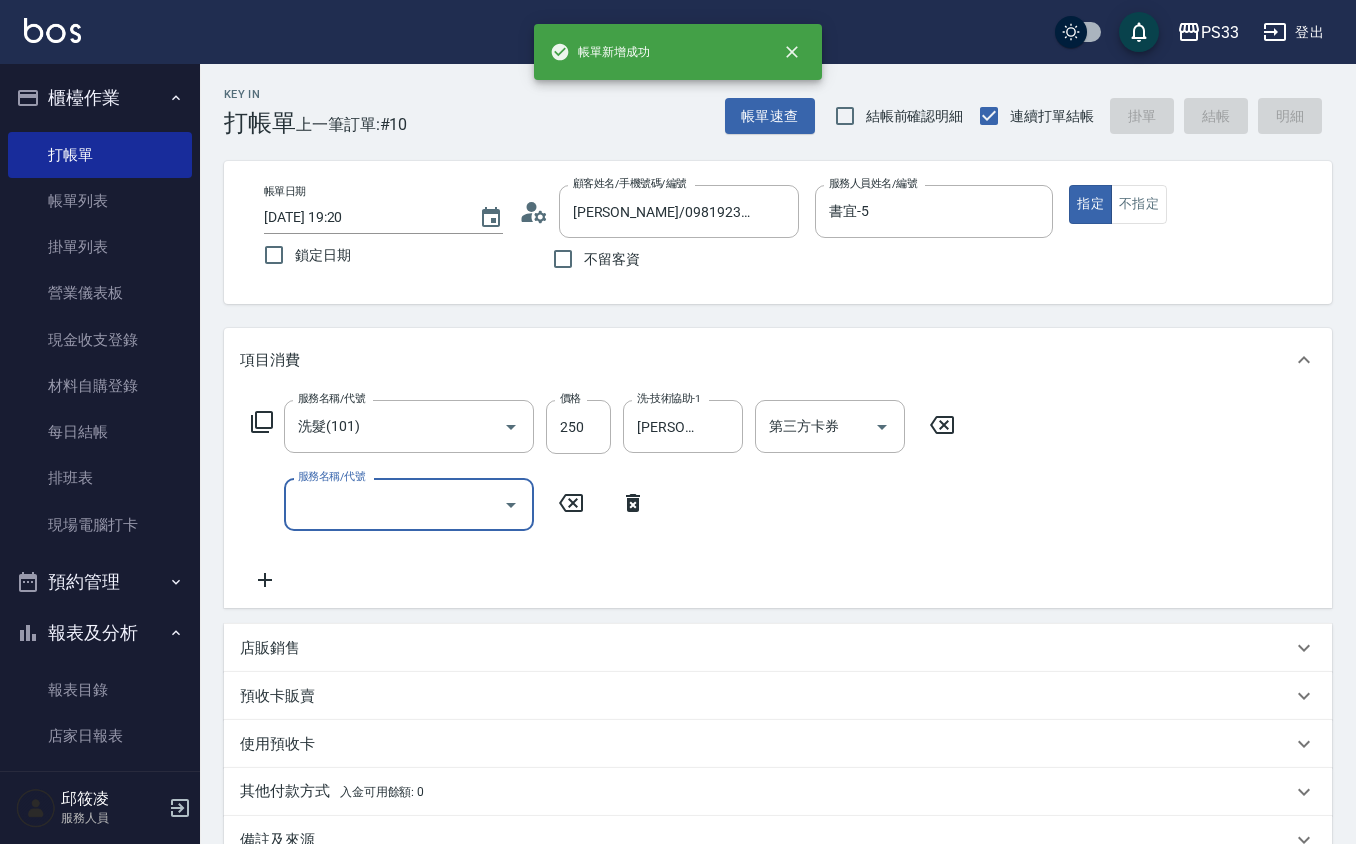 type 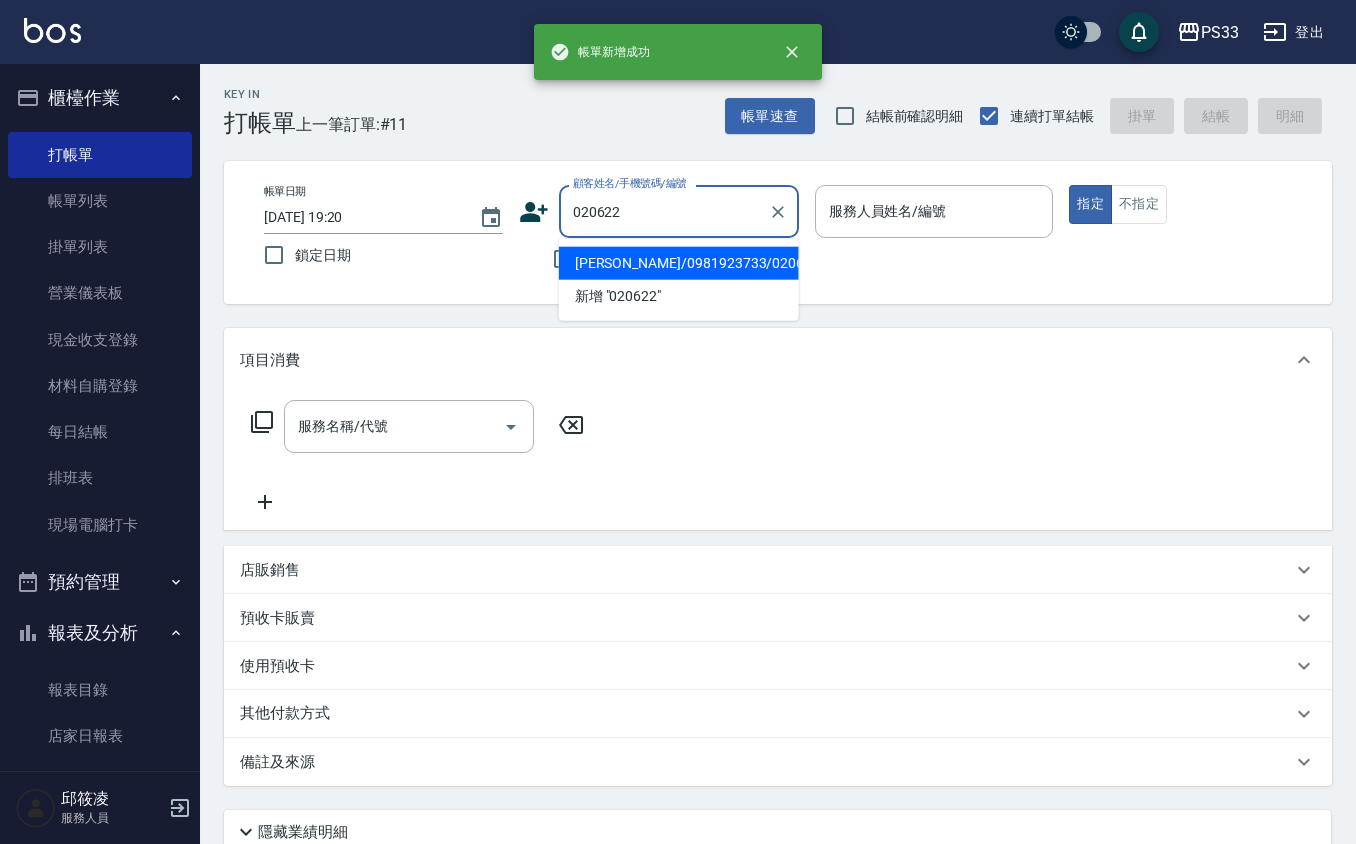 type on "[PERSON_NAME]/0981923733/020622" 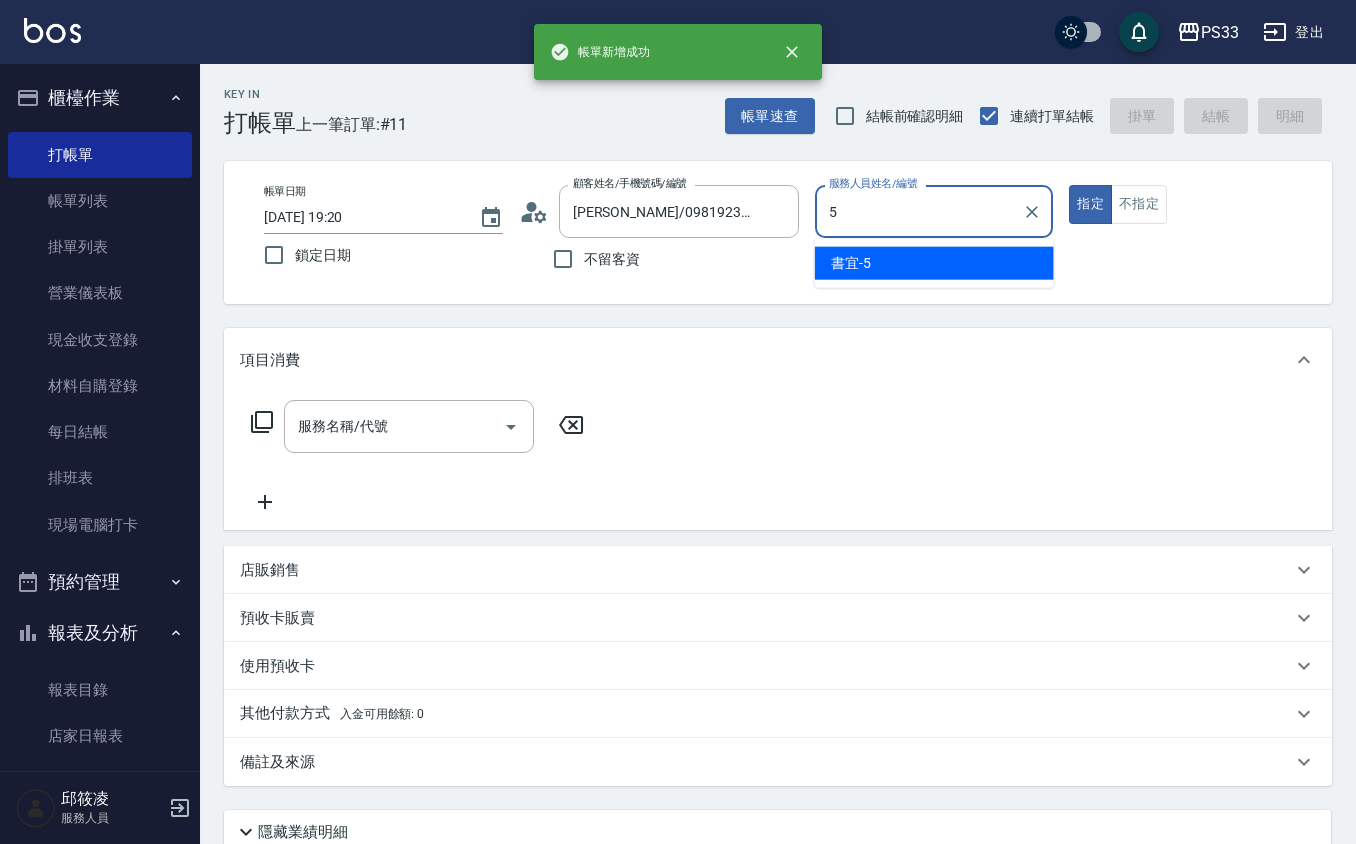 type on "書宜-5" 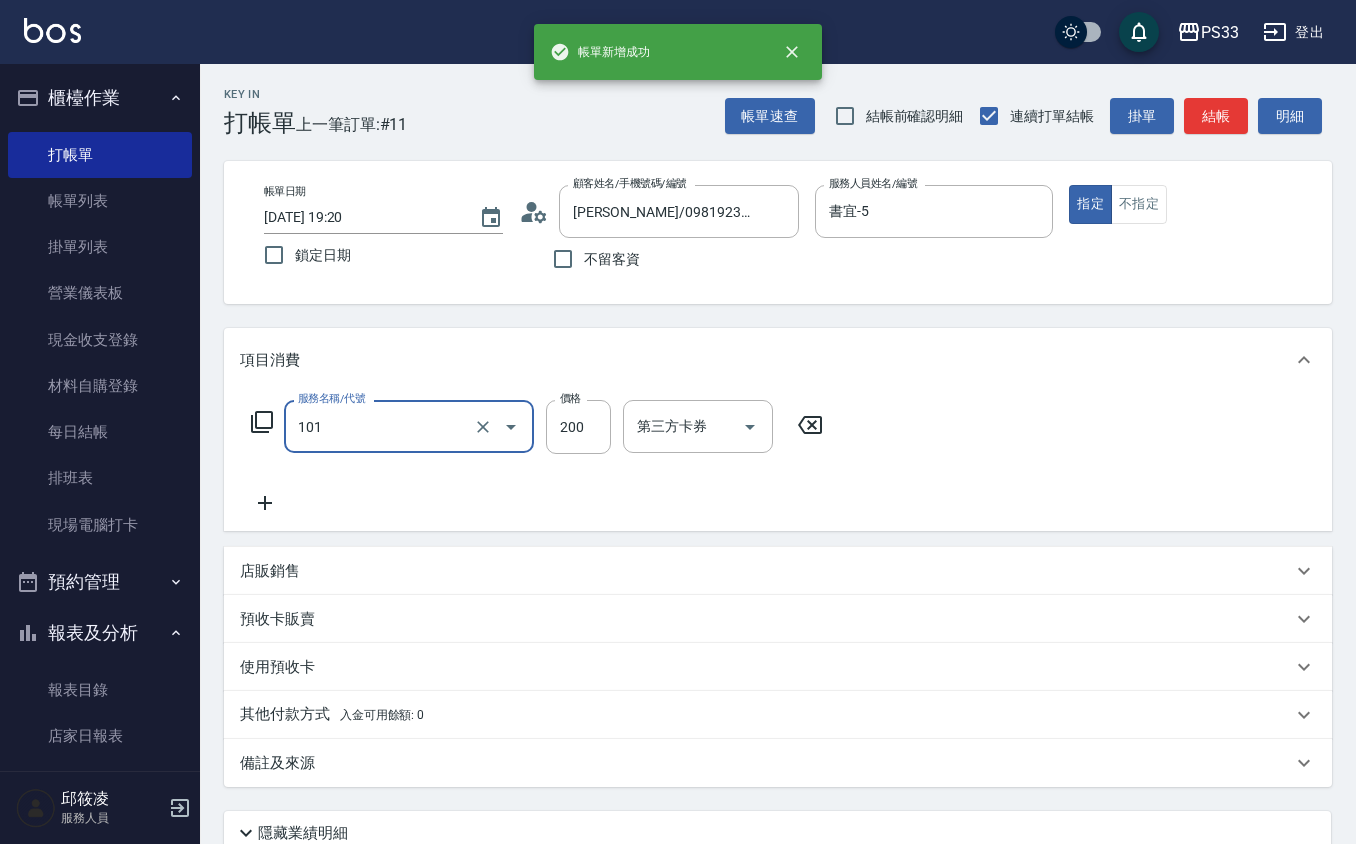 type on "洗髮(101)" 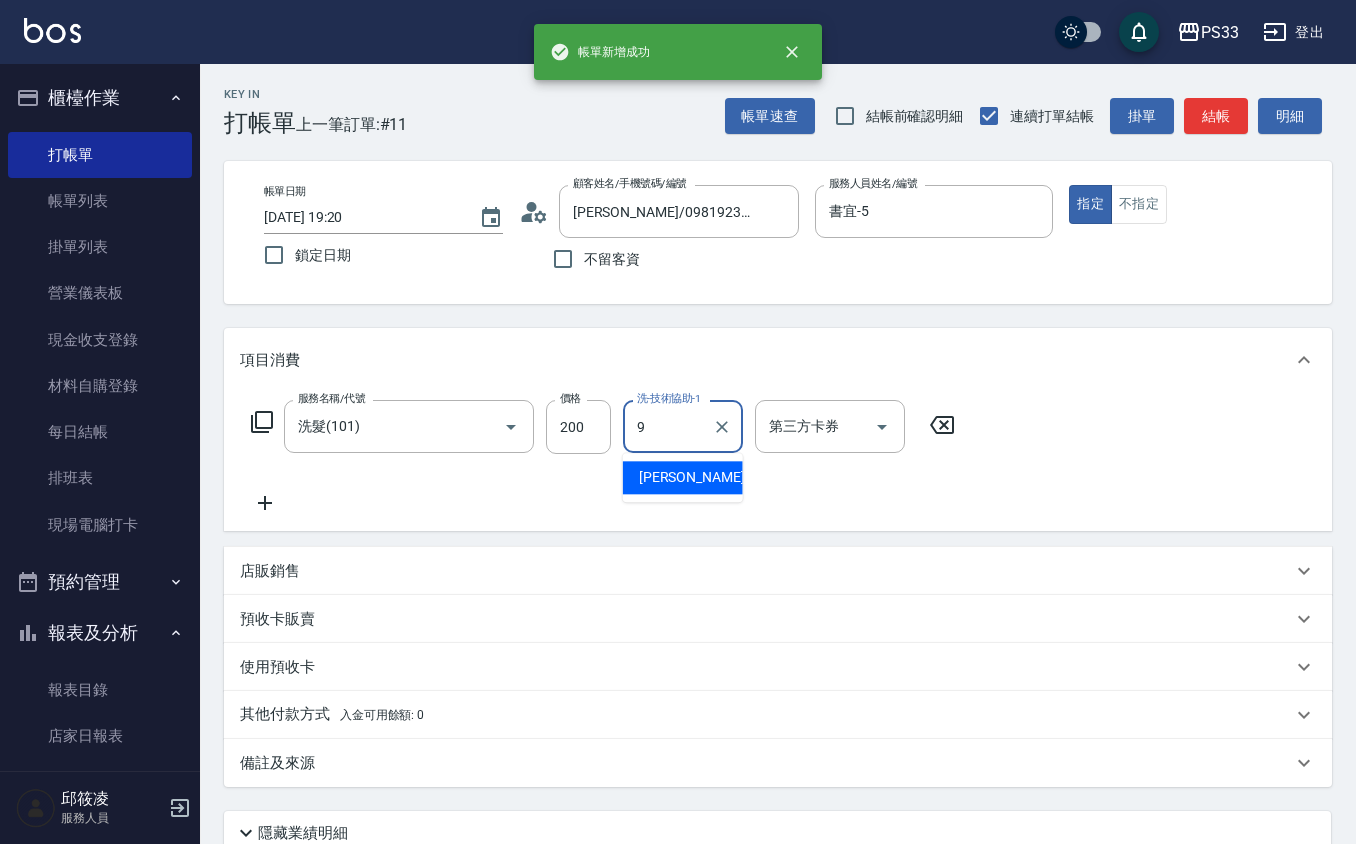 type on "苡軒-9" 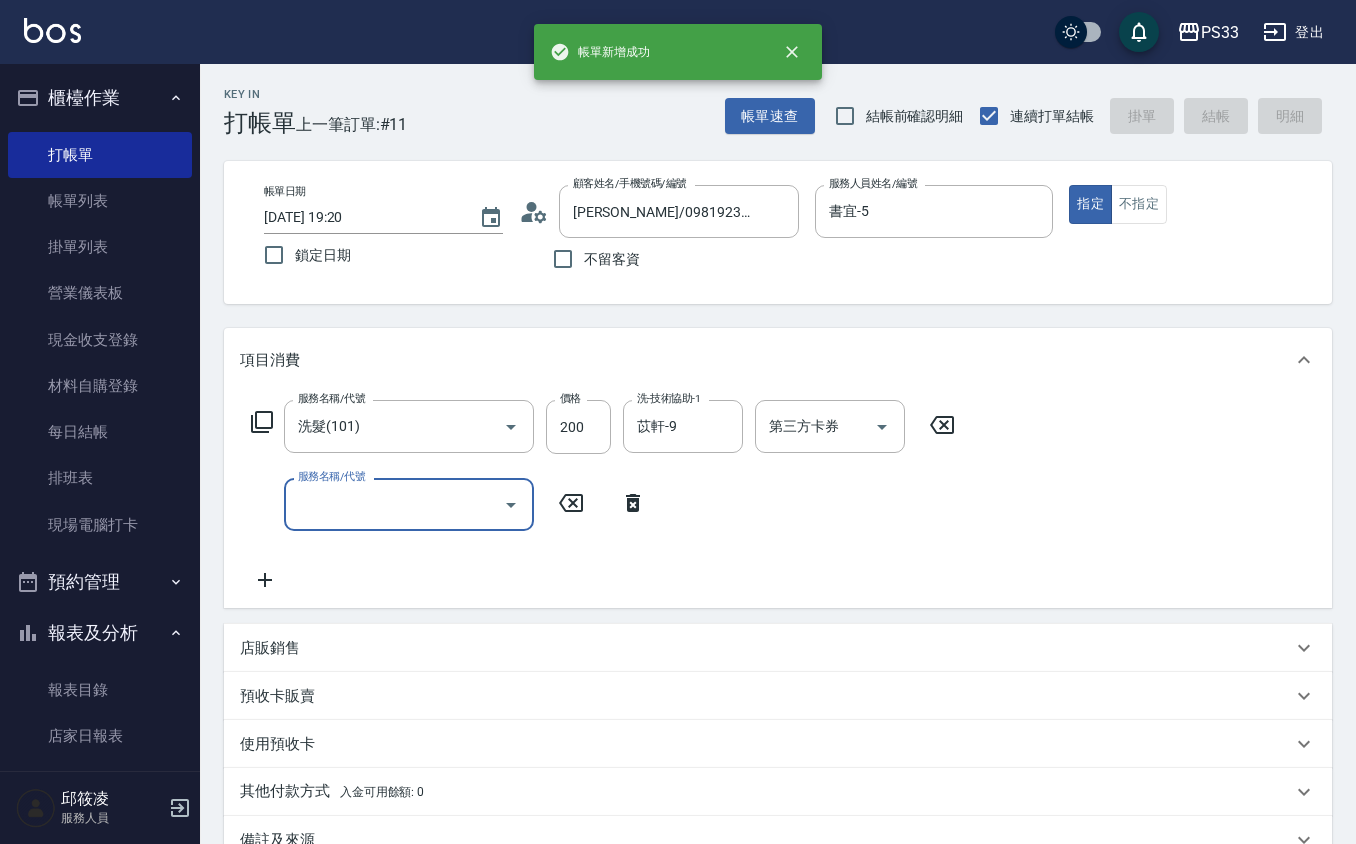 type 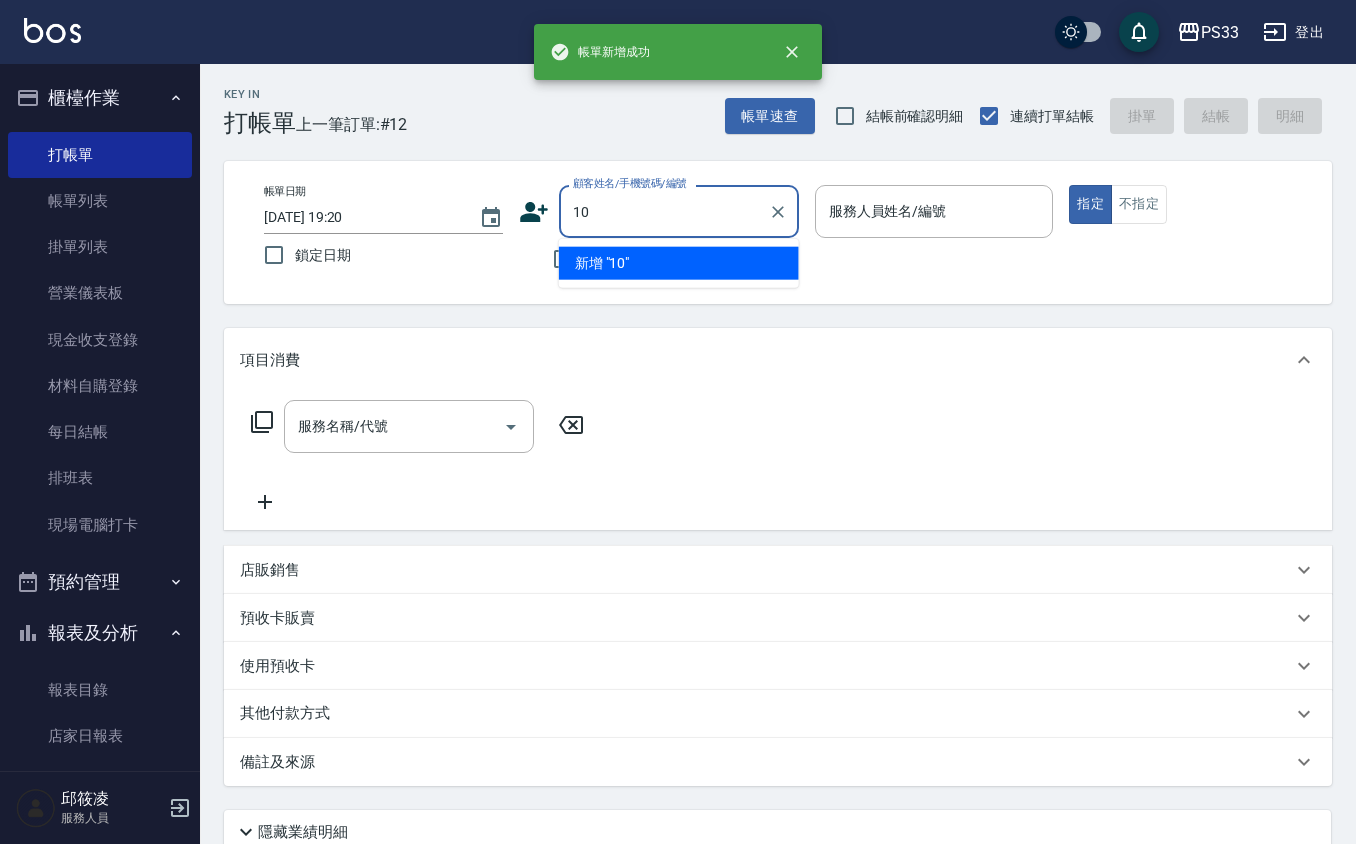 type on "10" 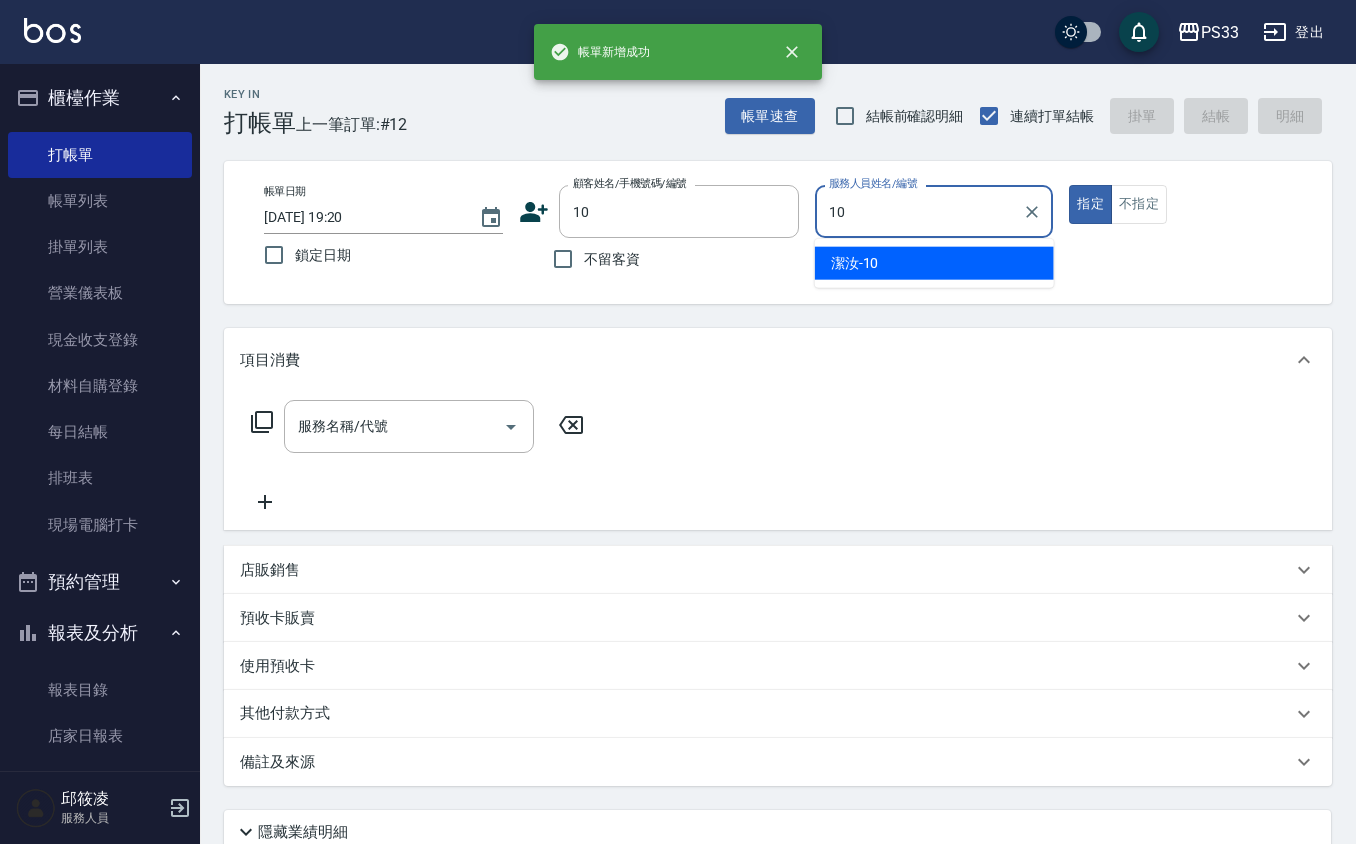 type on "潔汝-10" 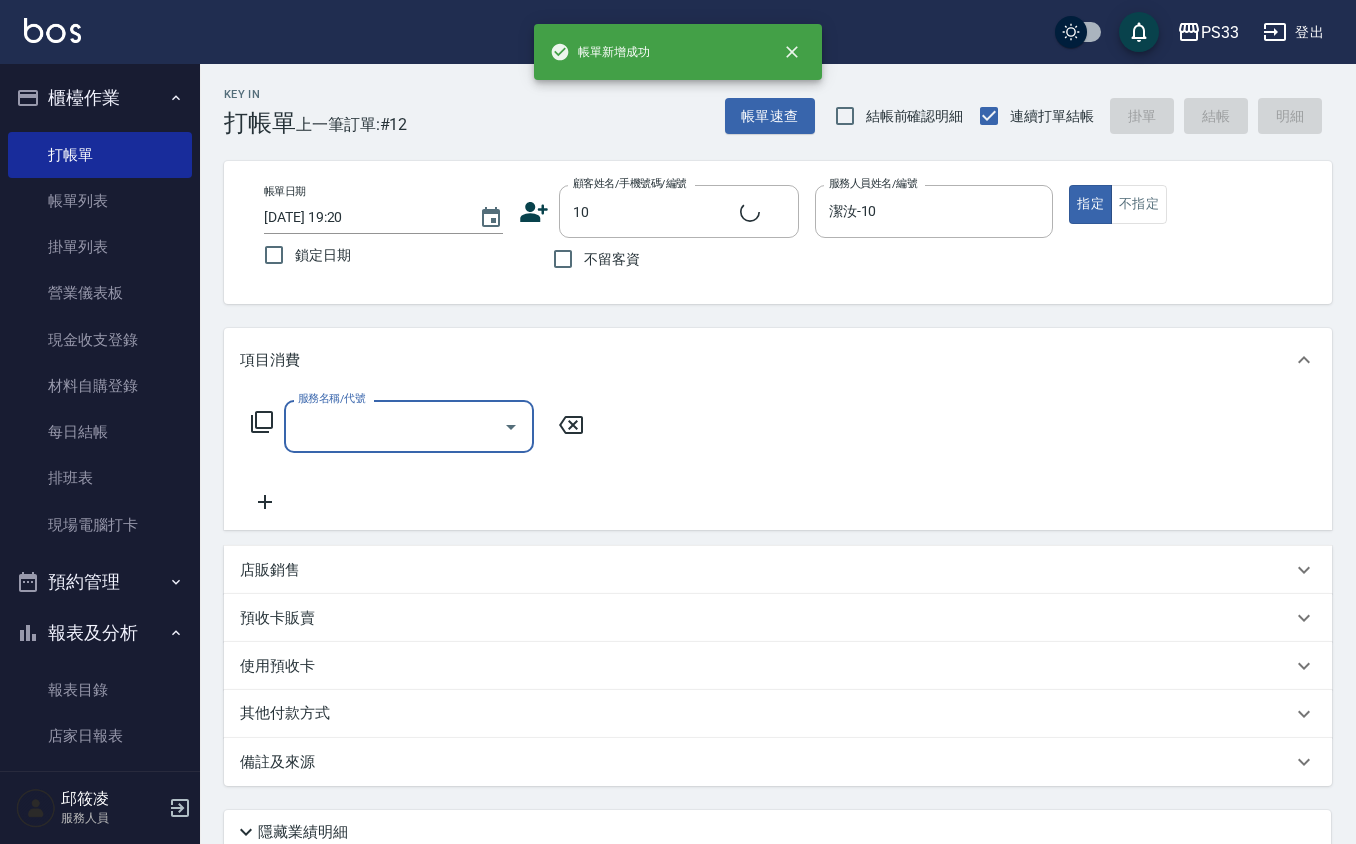 type on "[PERSON_NAME]/10/10" 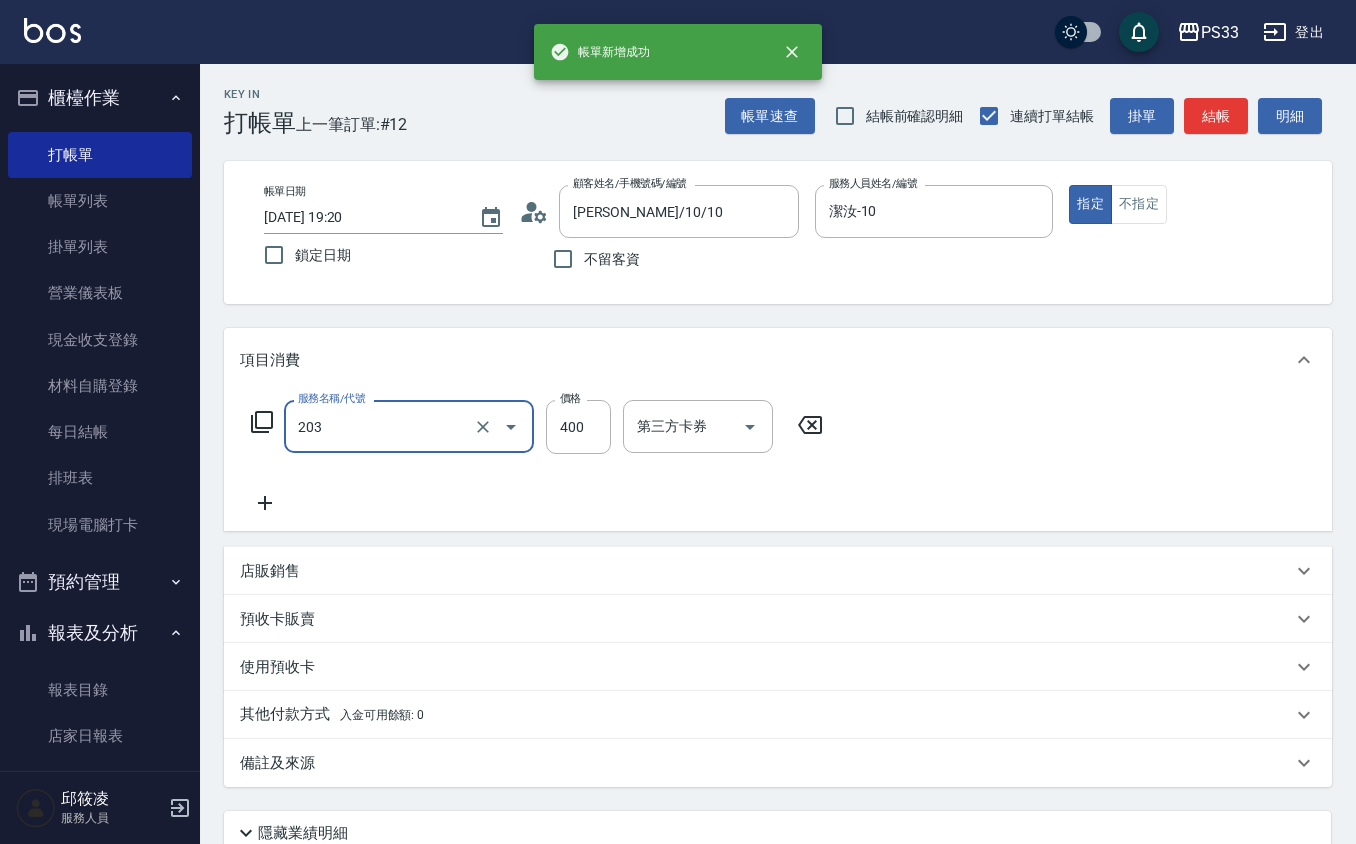 type on "指定單剪(203)" 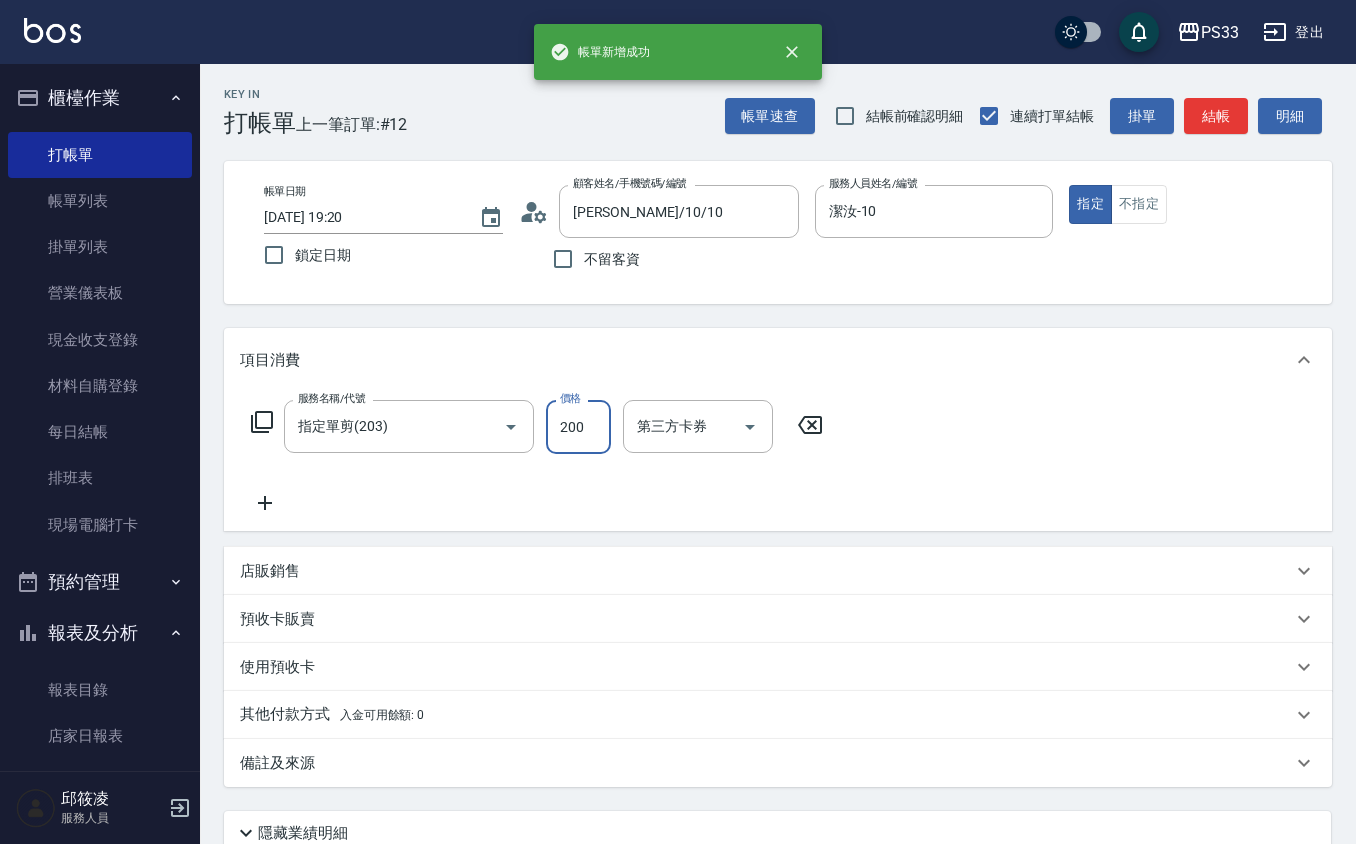 type on "200" 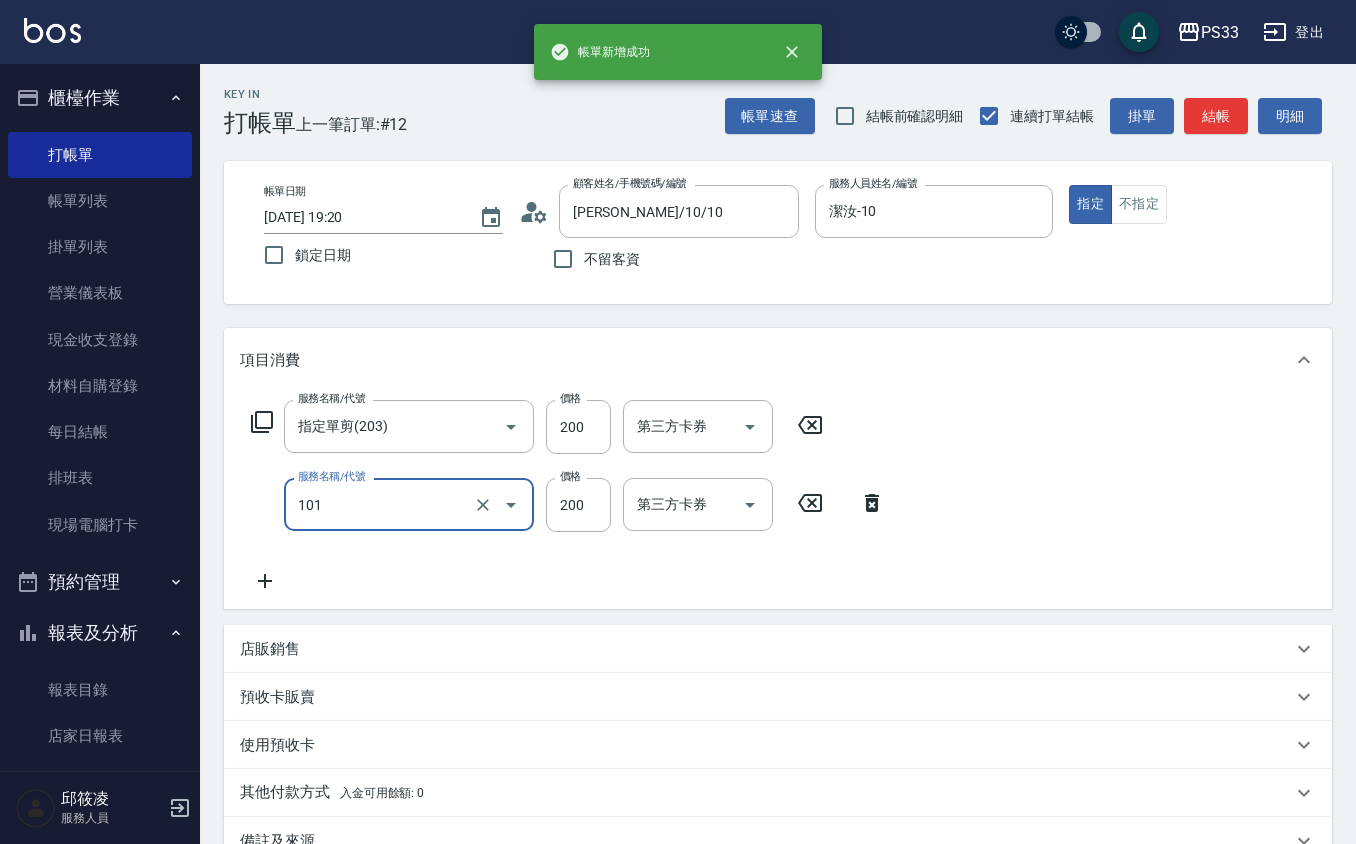 type on "洗髮(101)" 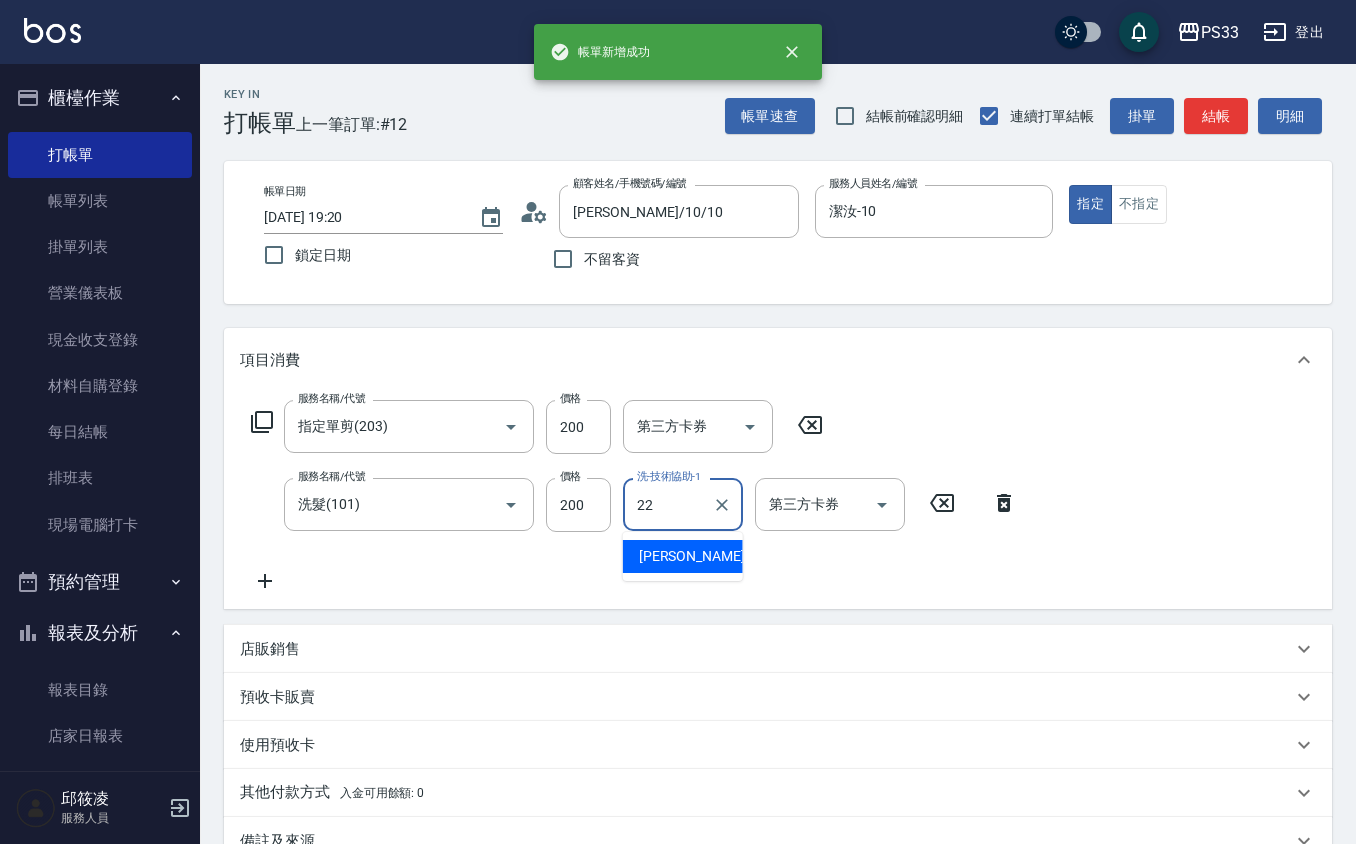 type on "[PERSON_NAME]-22" 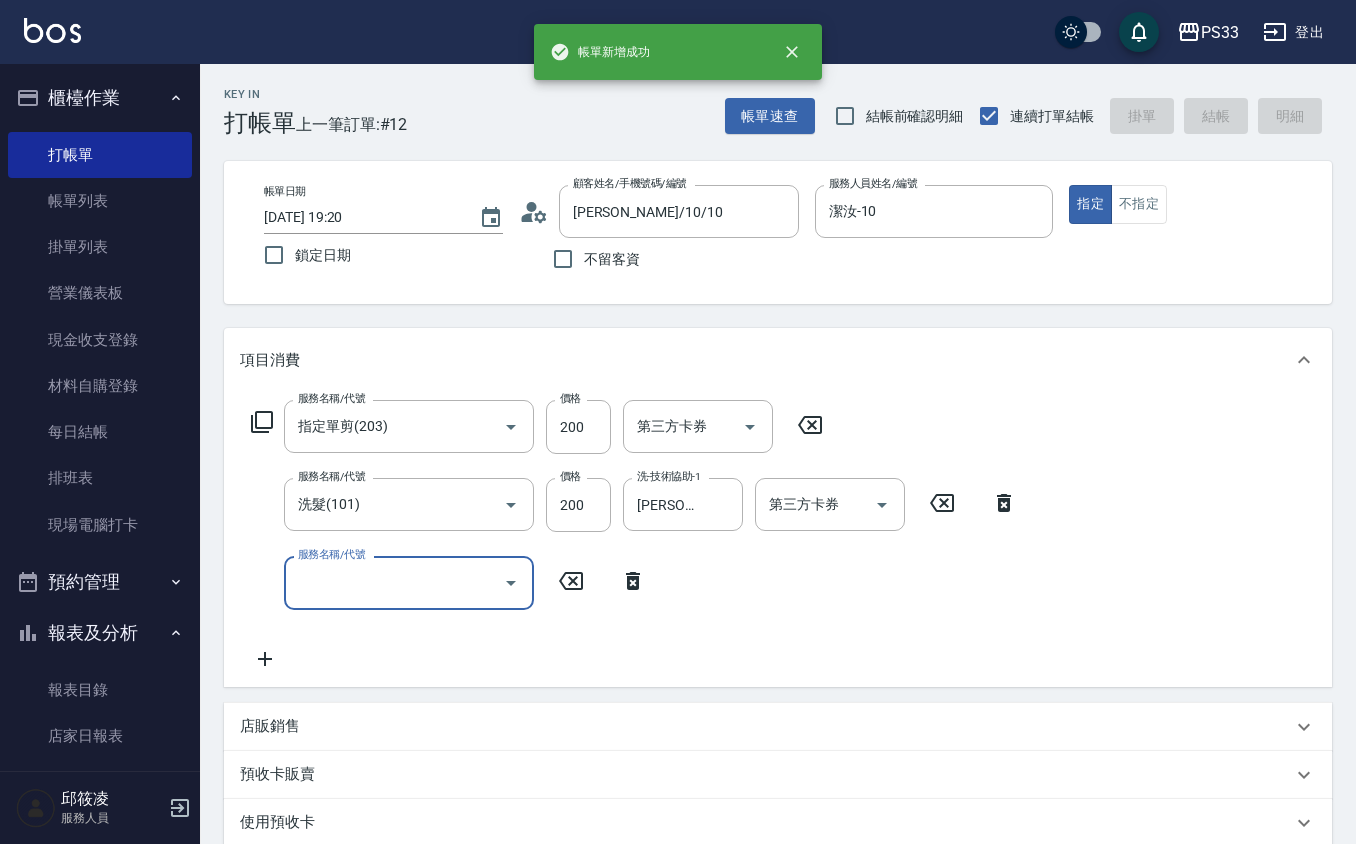 type on "[DATE] 19:21" 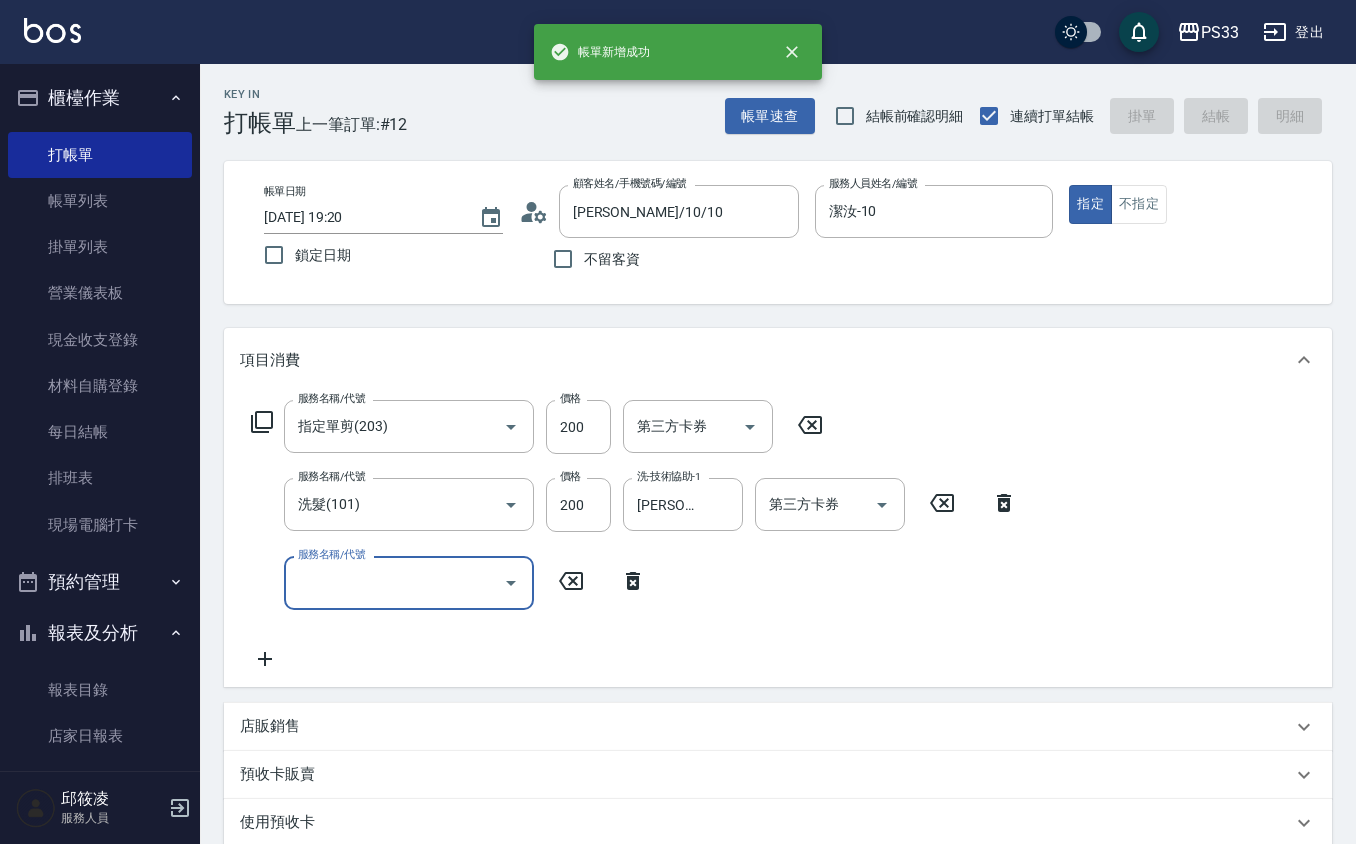 type 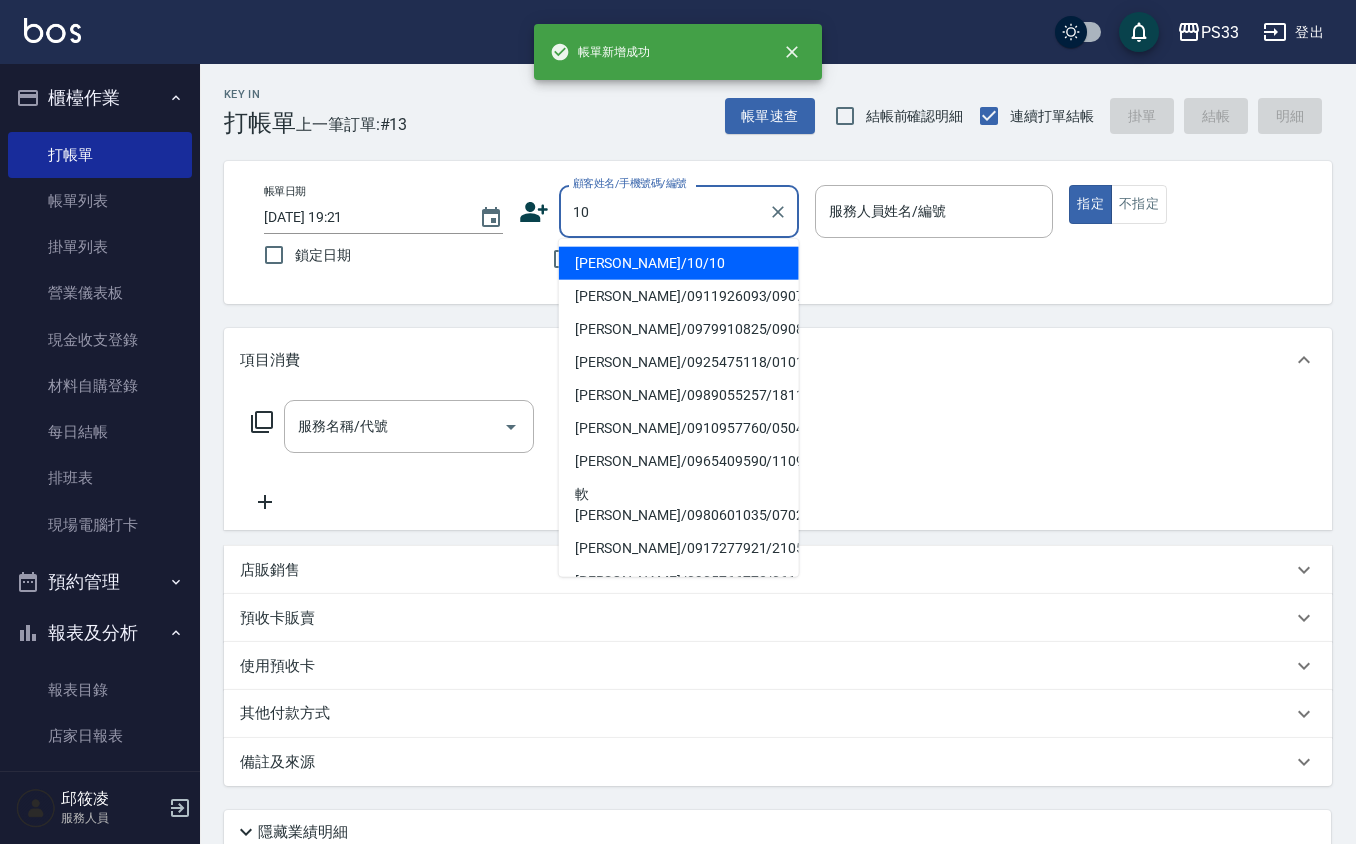 type on "[PERSON_NAME]/10/10" 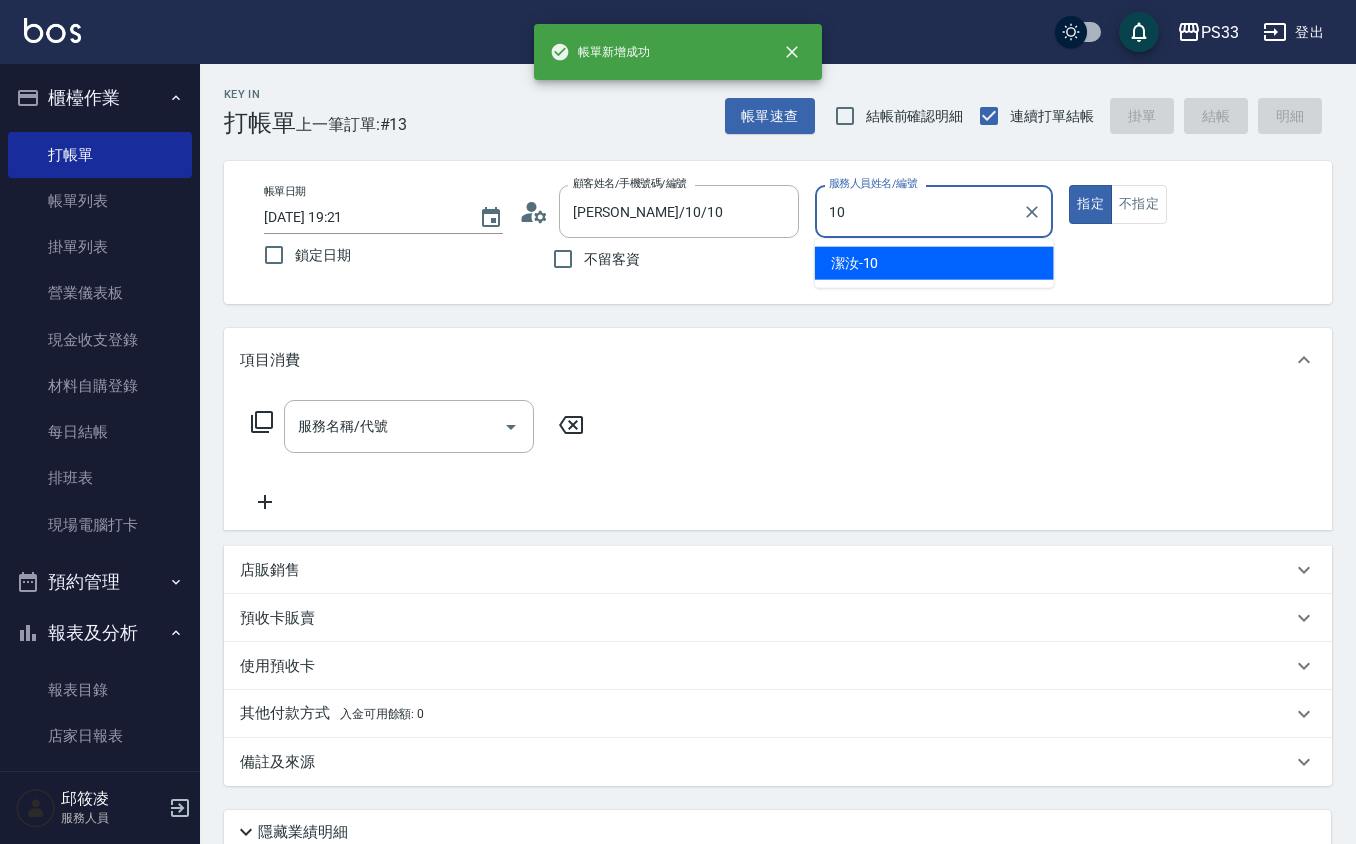 type on "潔汝-10" 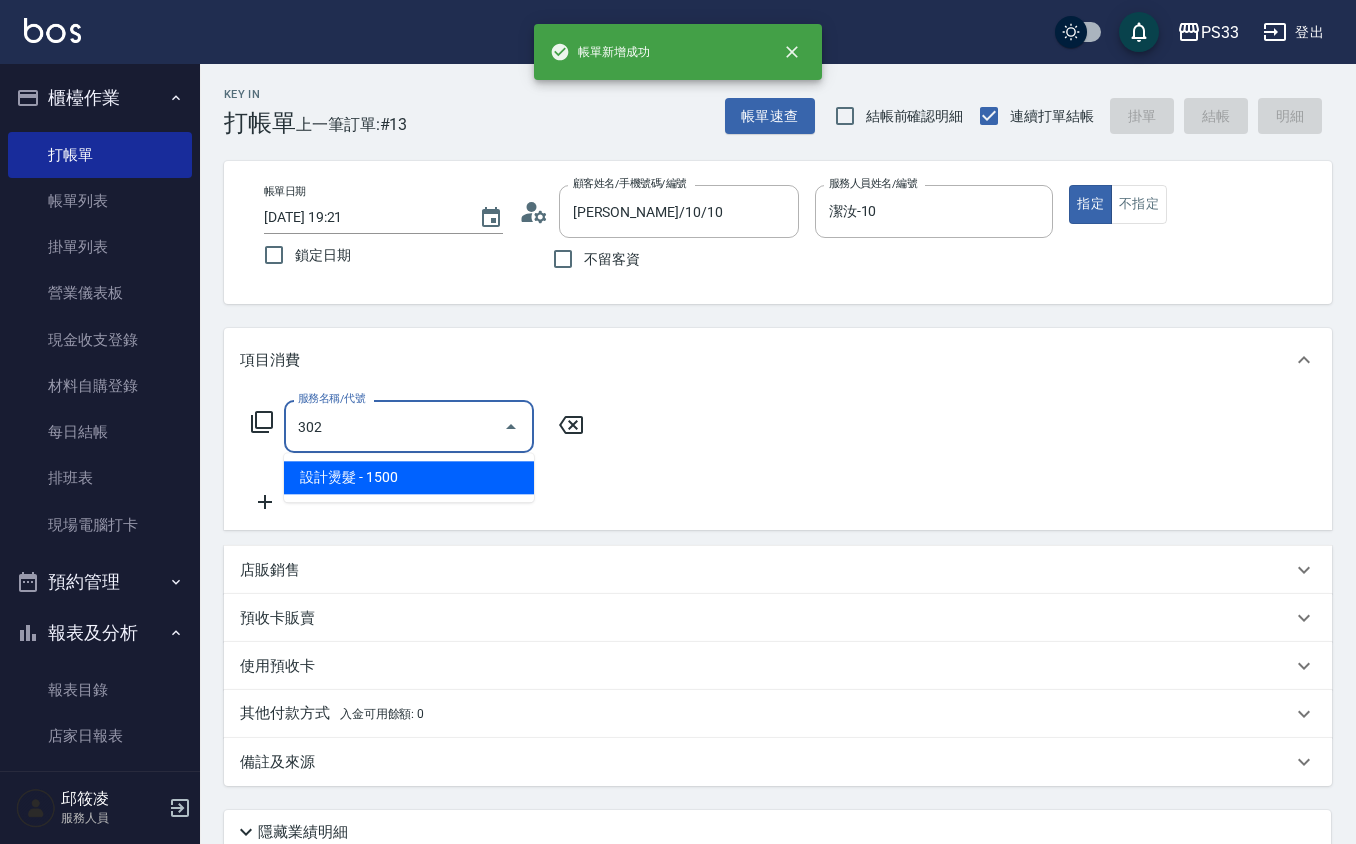 type on "設計燙髮(302)" 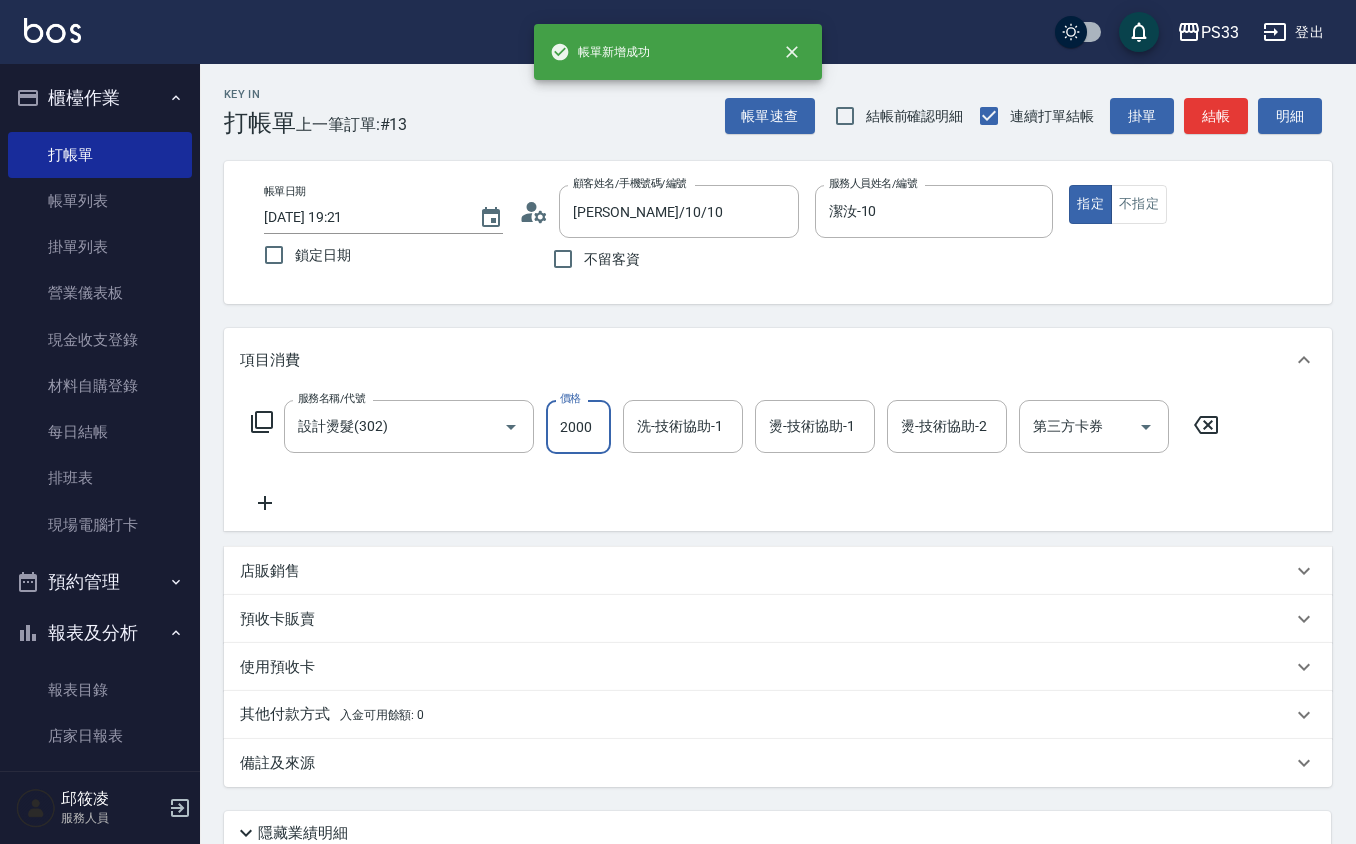 type on "2000" 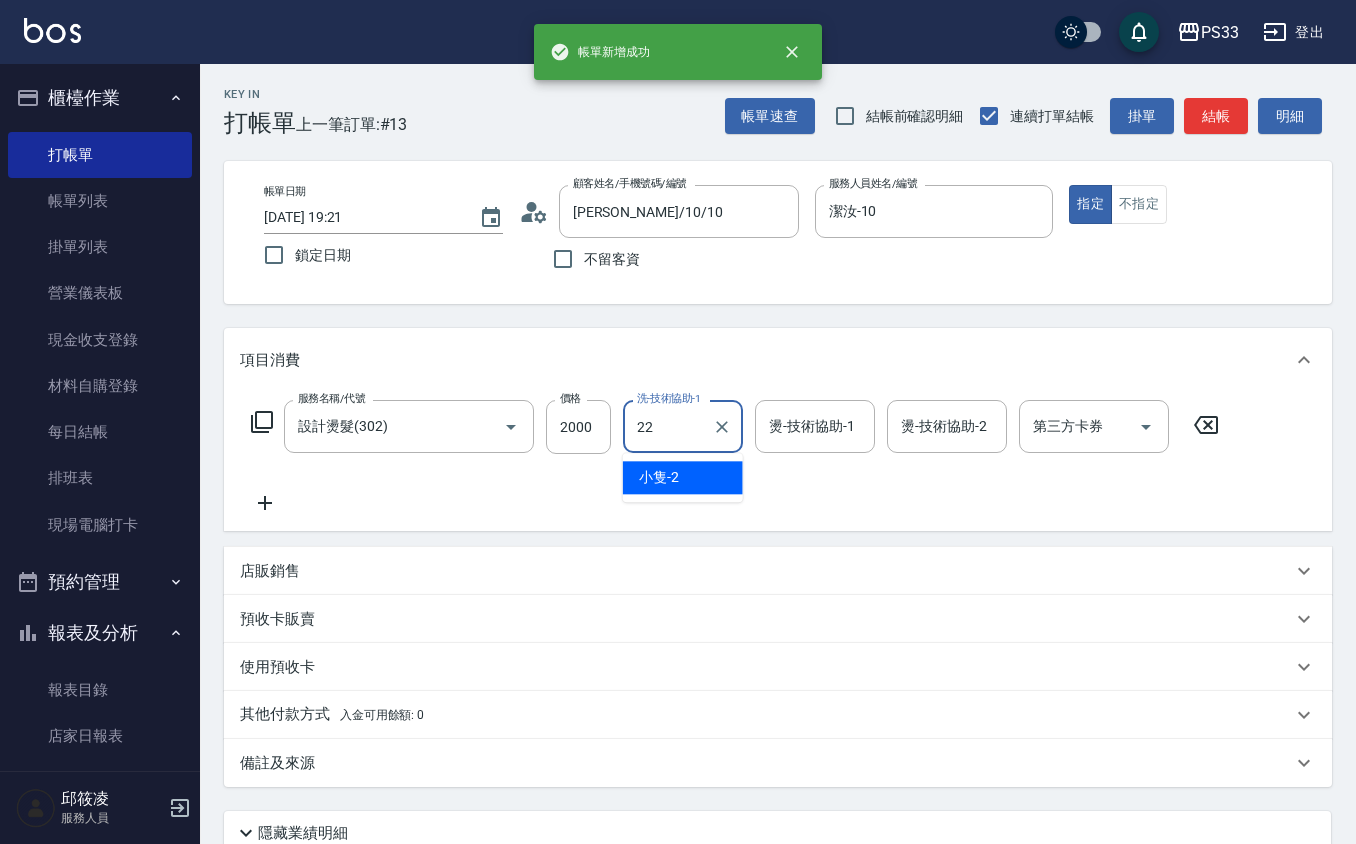 type on "[PERSON_NAME]-22" 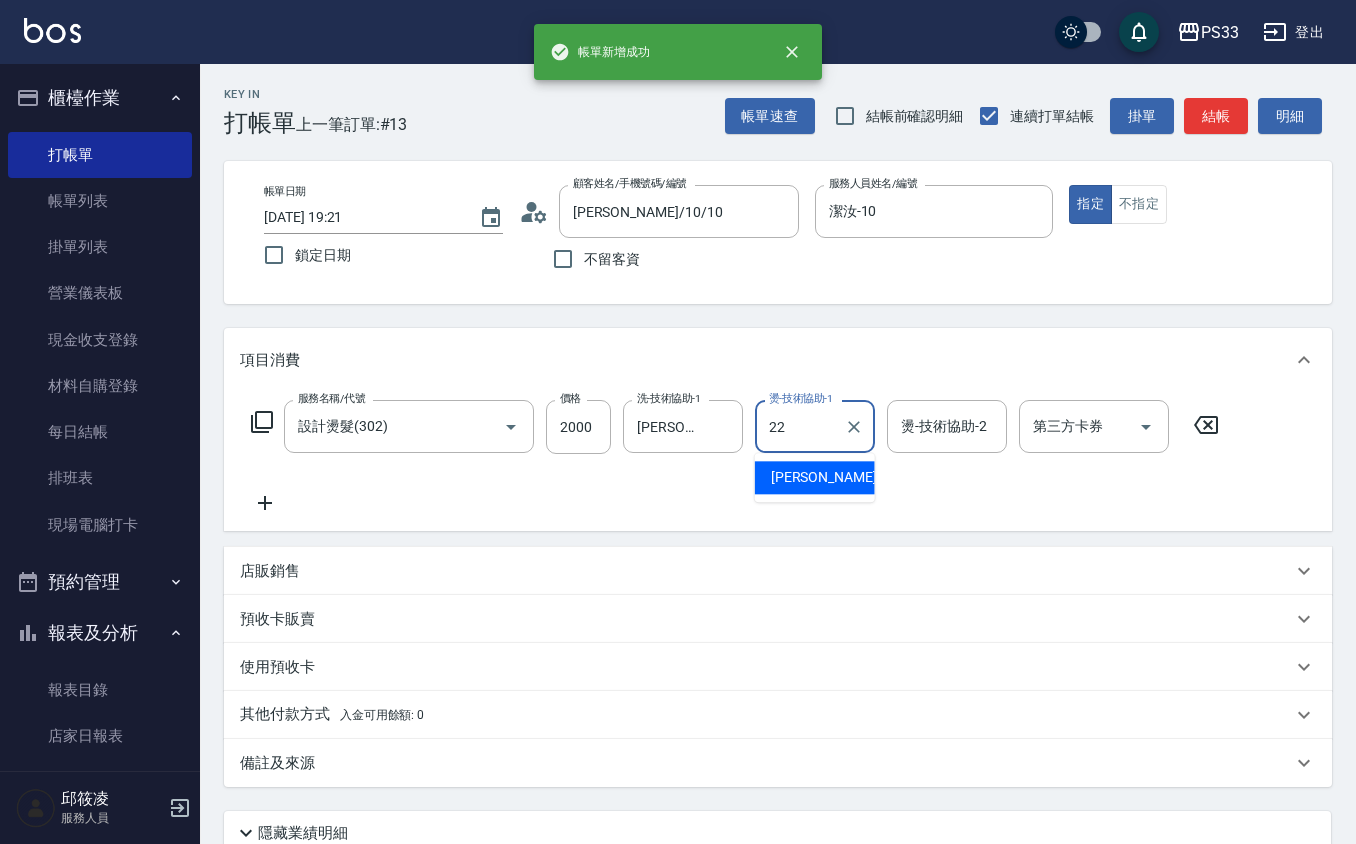type on "[PERSON_NAME]-22" 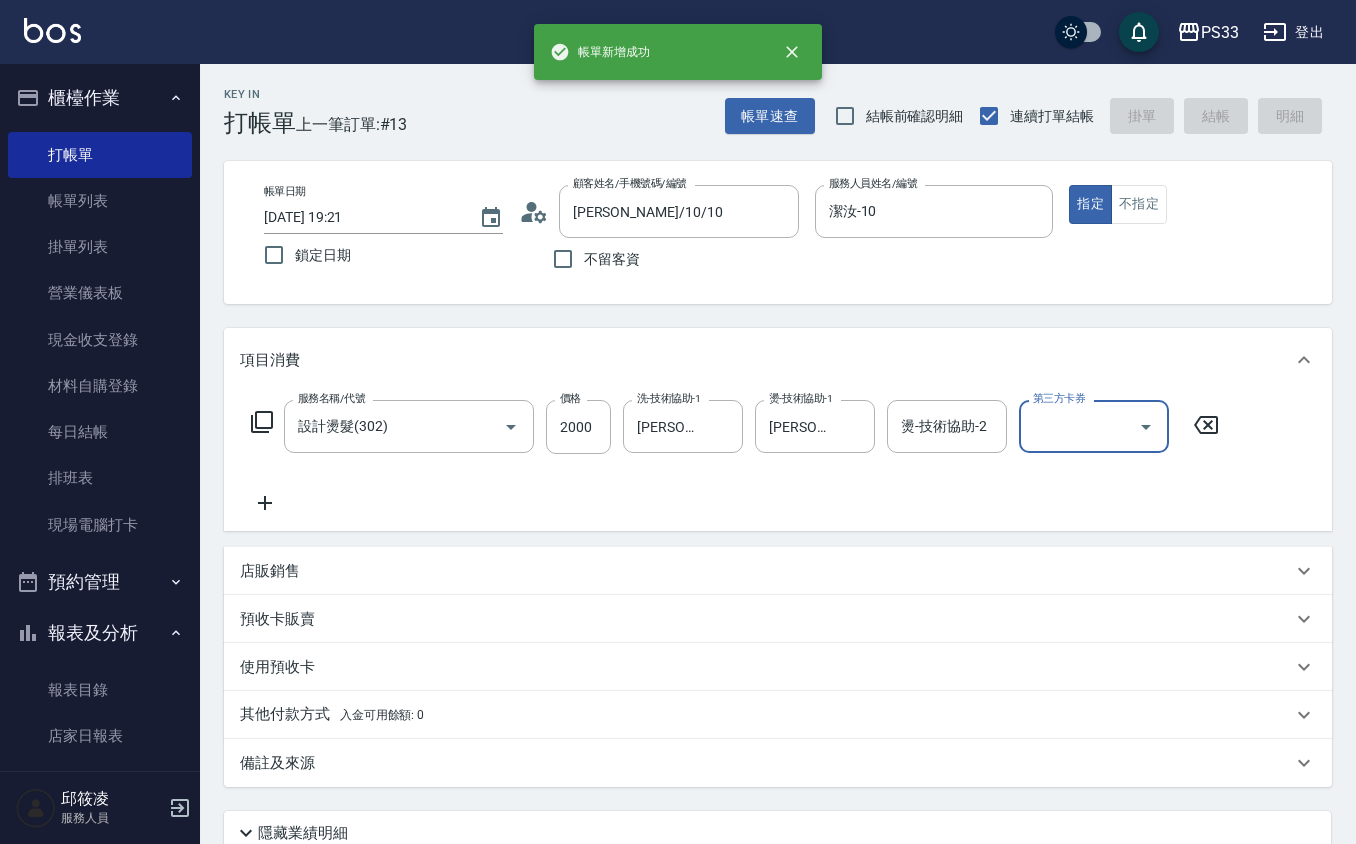 type 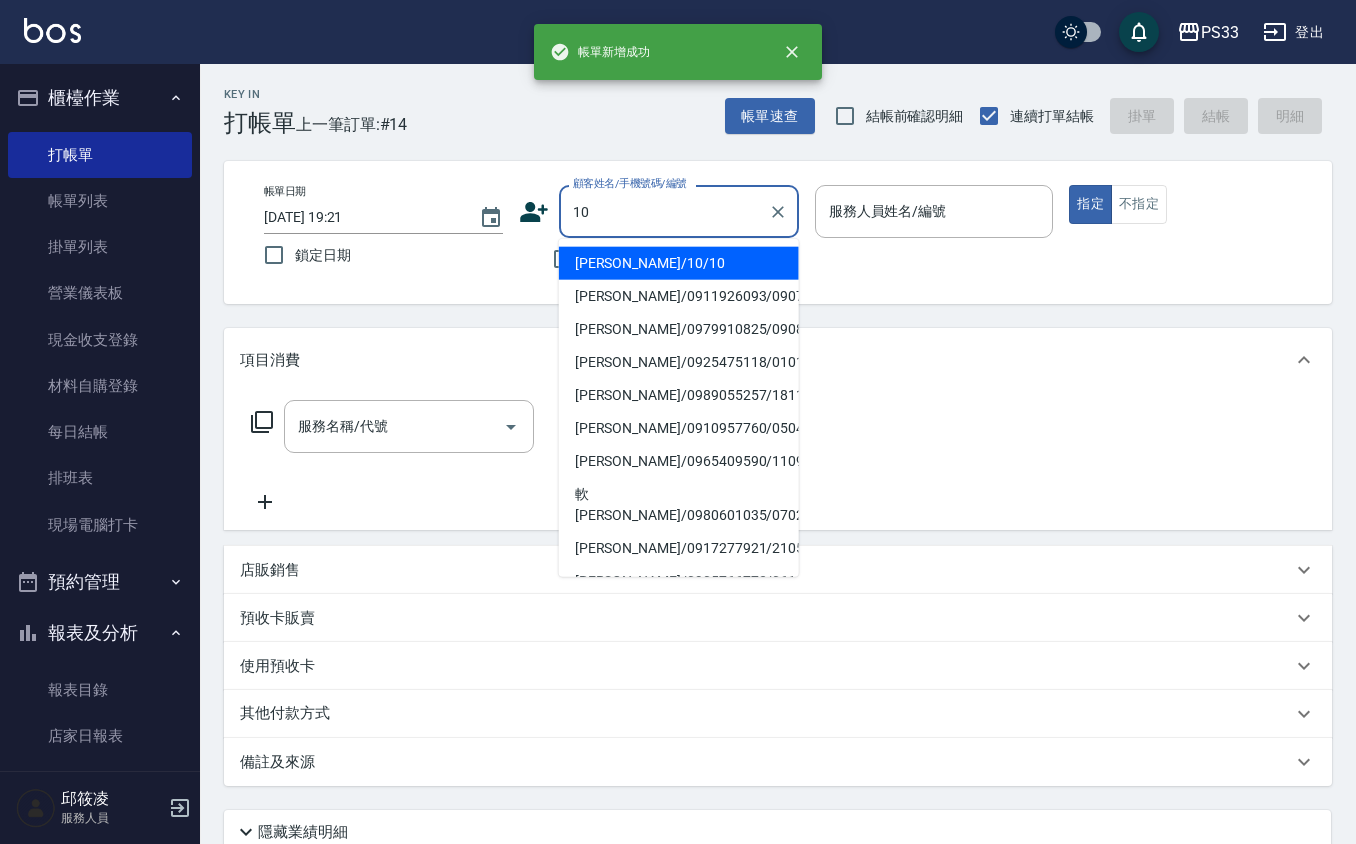 type on "[PERSON_NAME]/10/10" 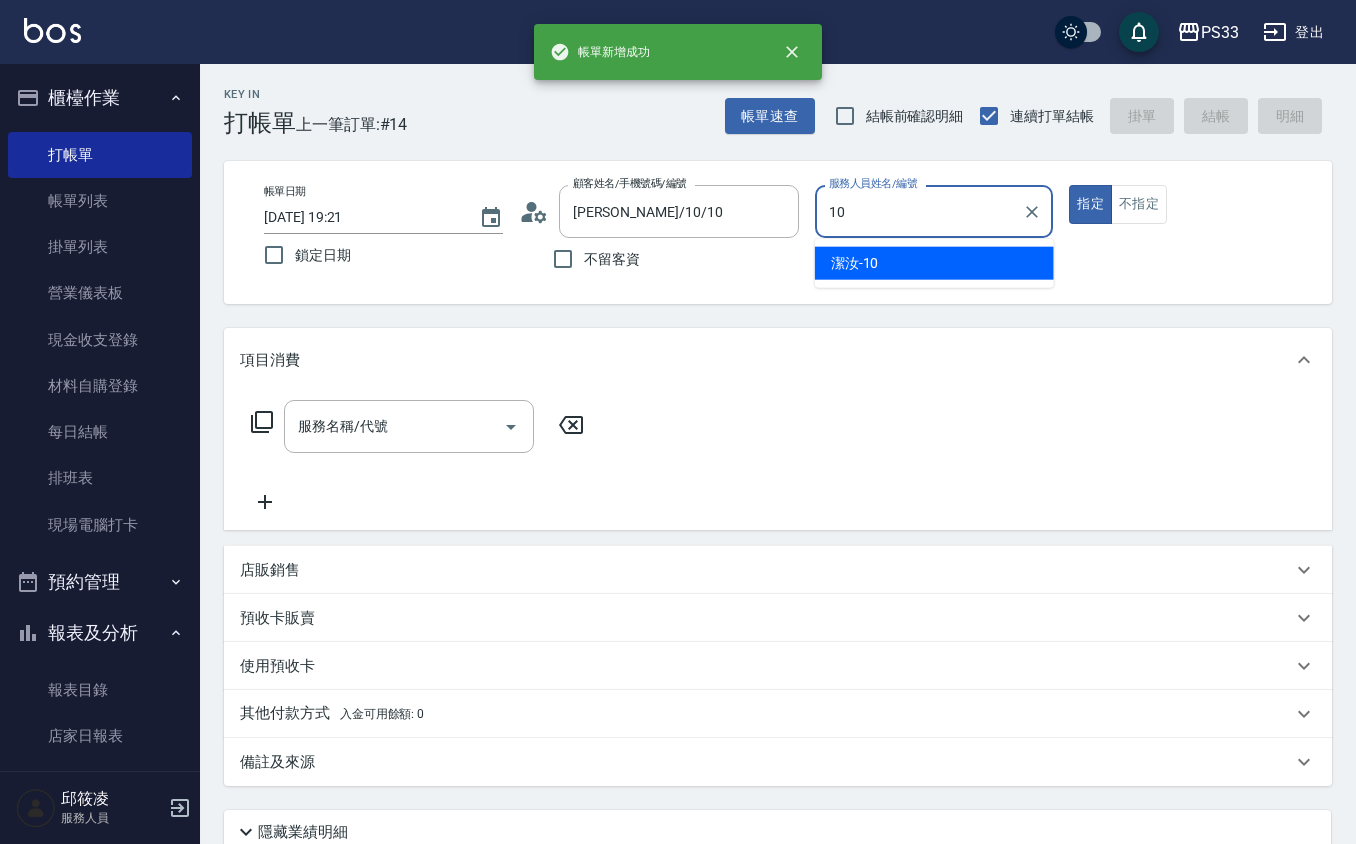 type on "潔汝-10" 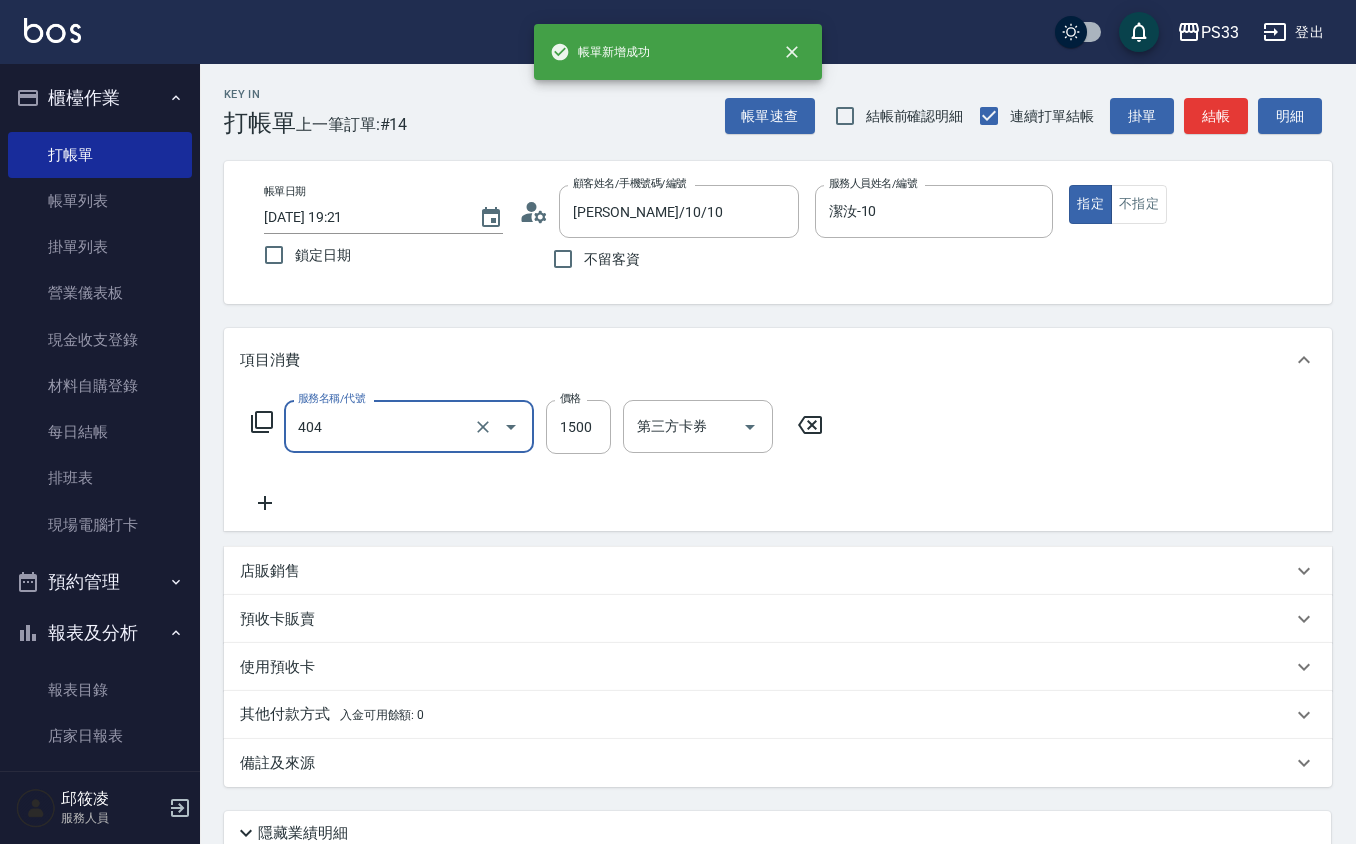 type on "設計染髮(404)" 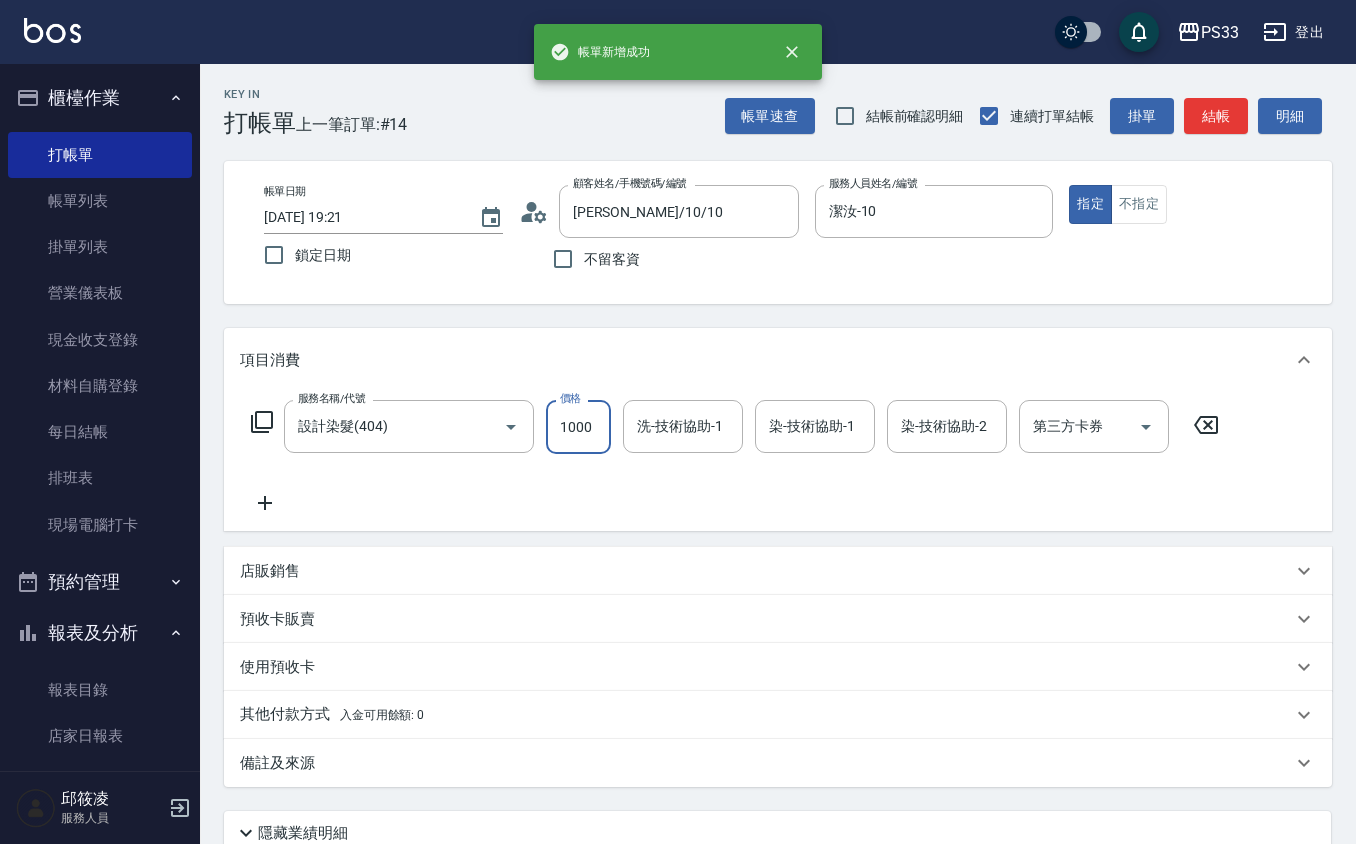 scroll, scrollTop: 0, scrollLeft: 0, axis: both 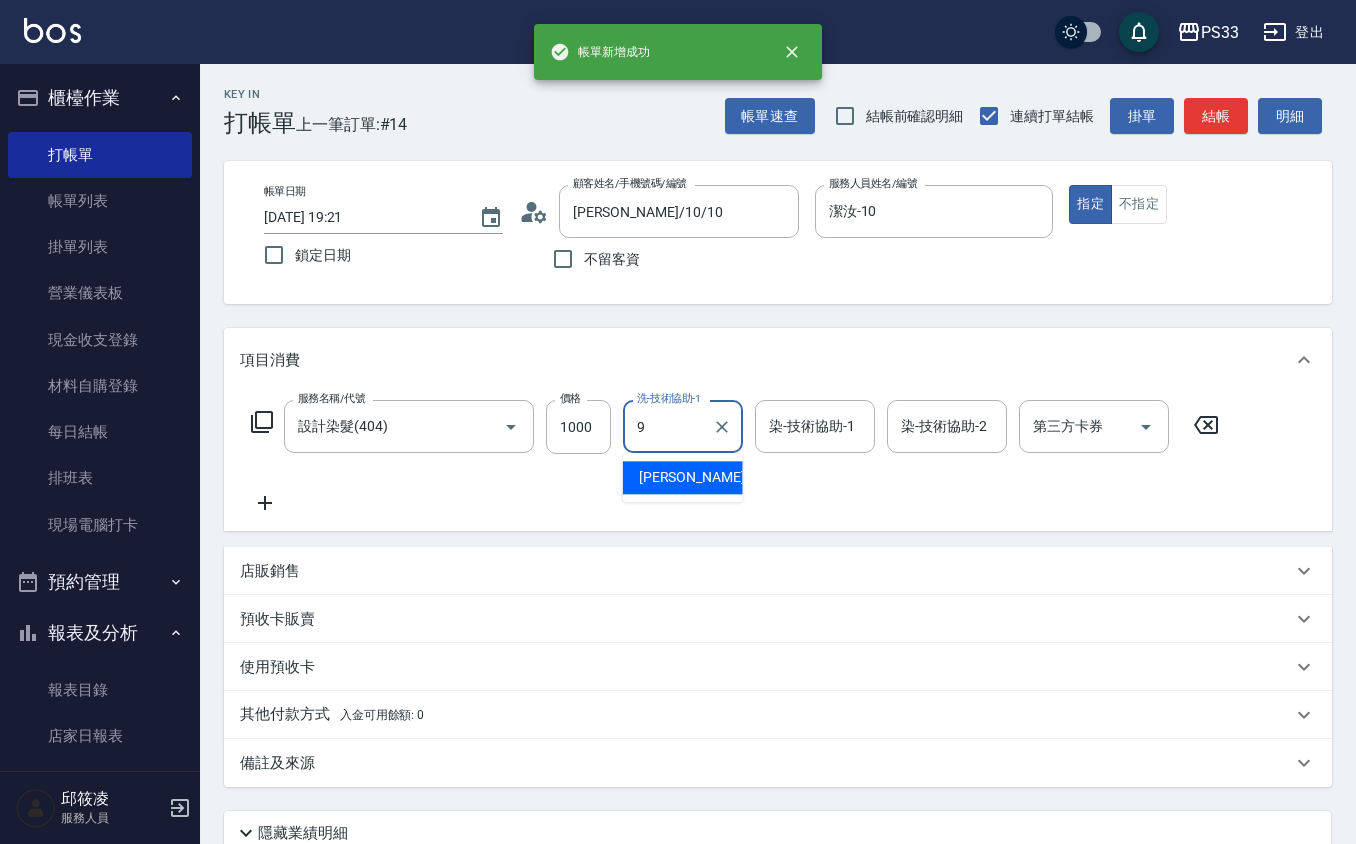 type on "苡軒-9" 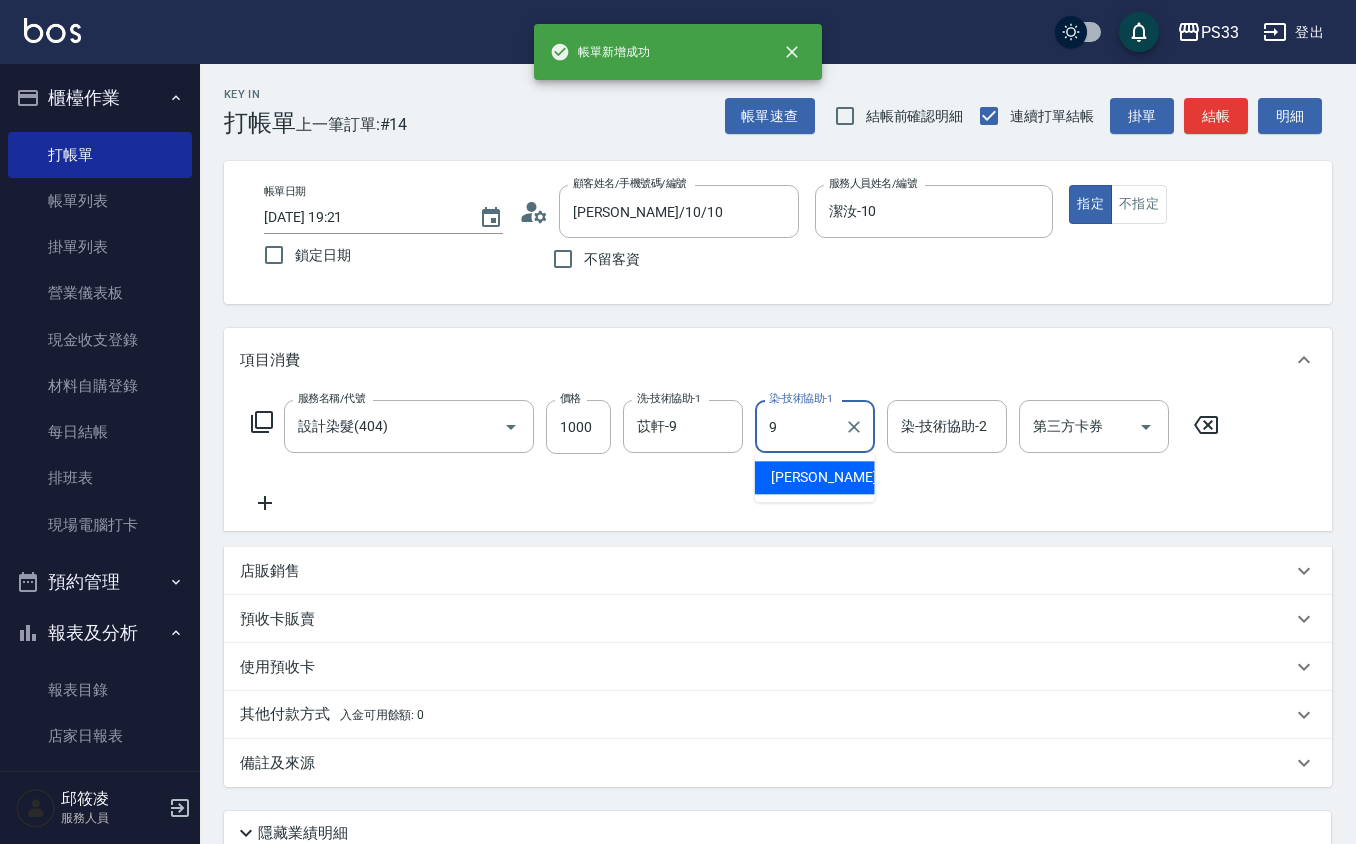 type on "苡軒-9" 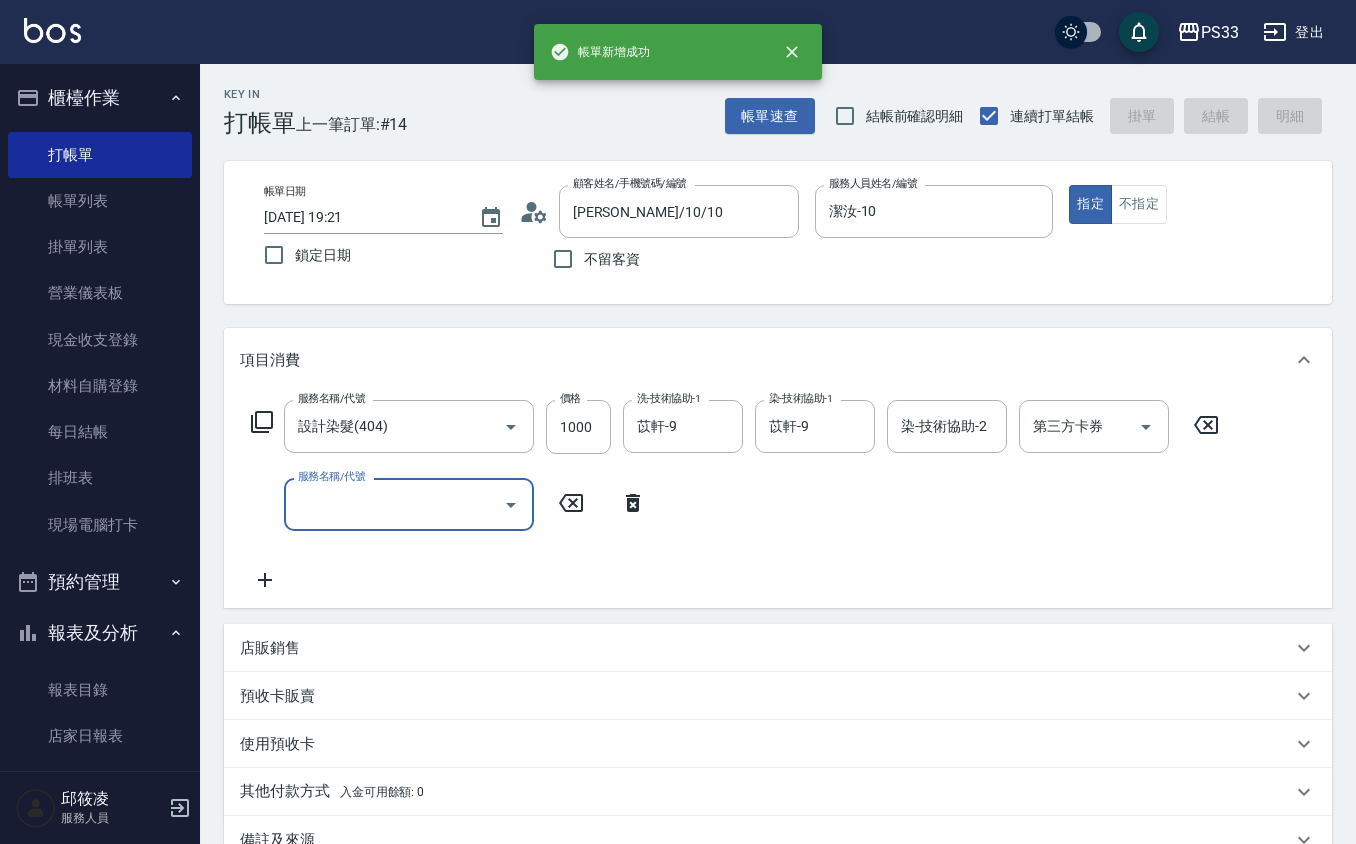 type 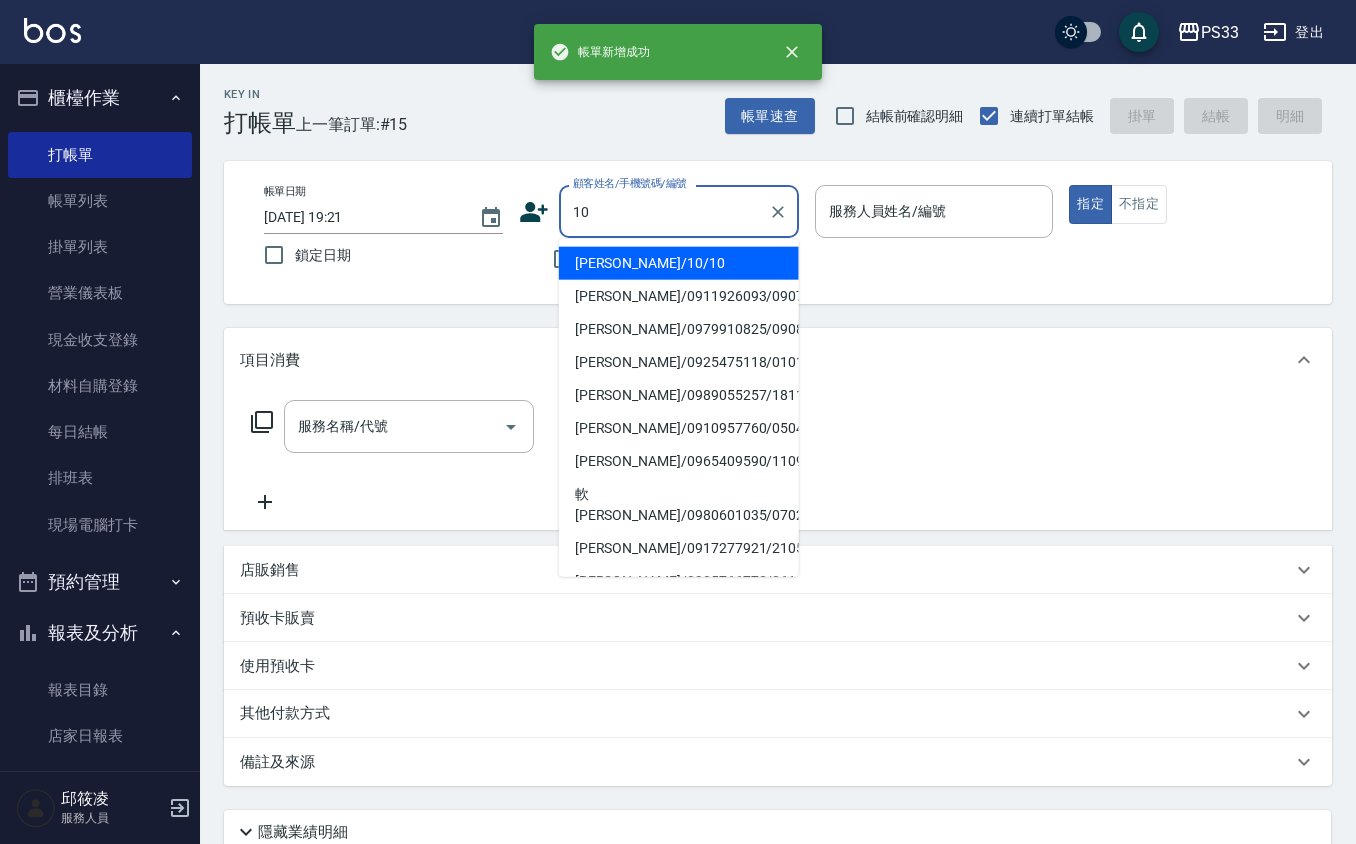 type on "[PERSON_NAME]/10/10" 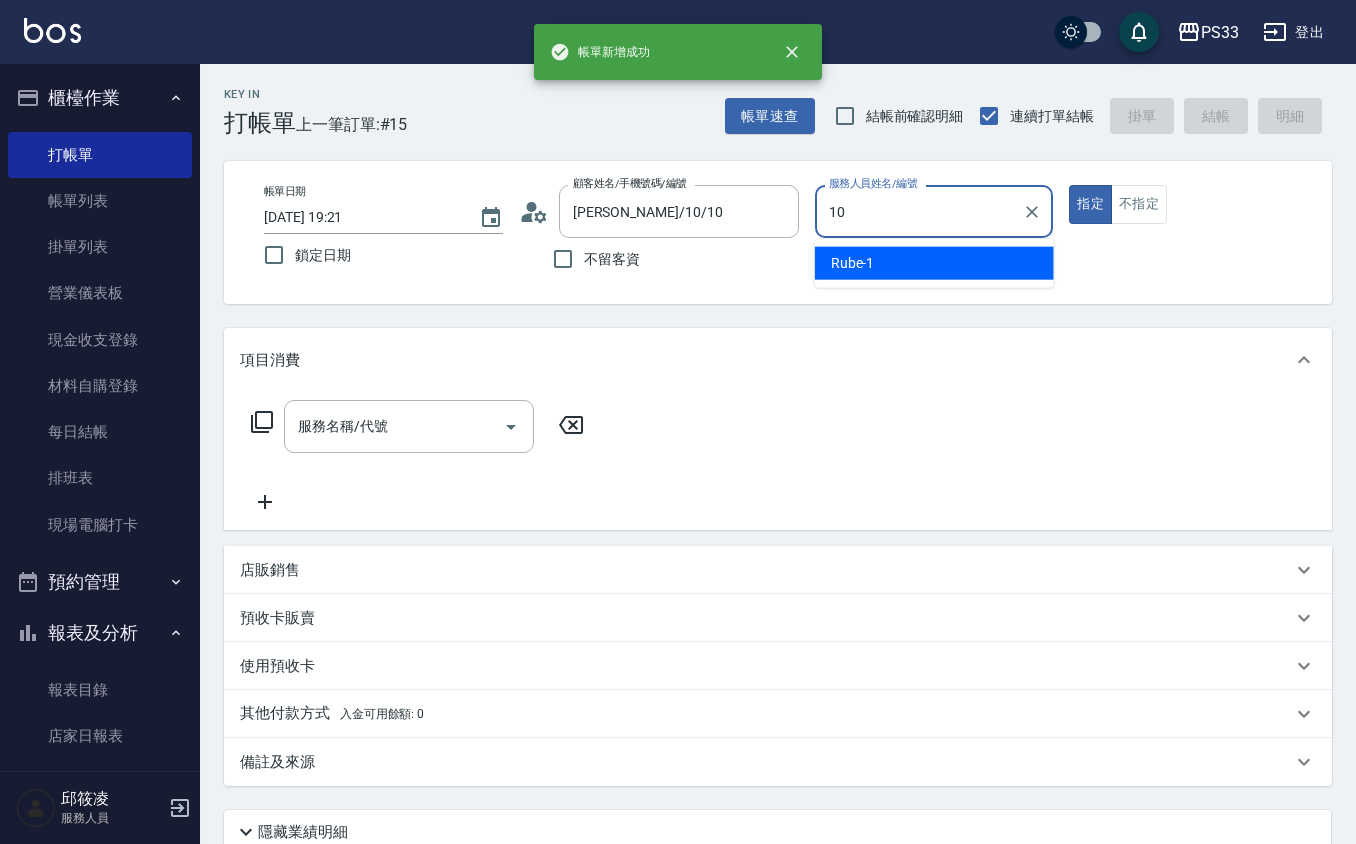 type on "潔汝-10" 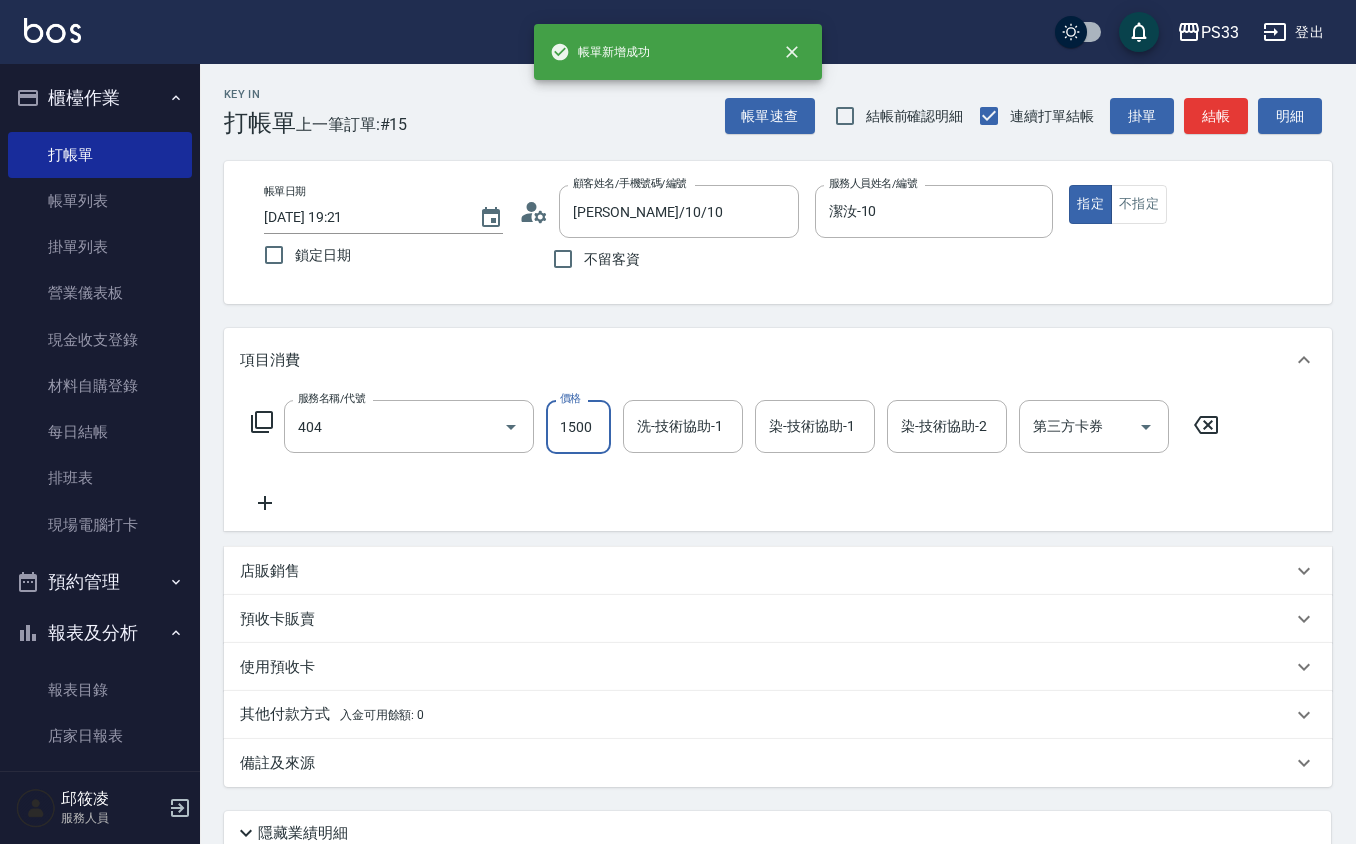 type on "設計染髮(404)" 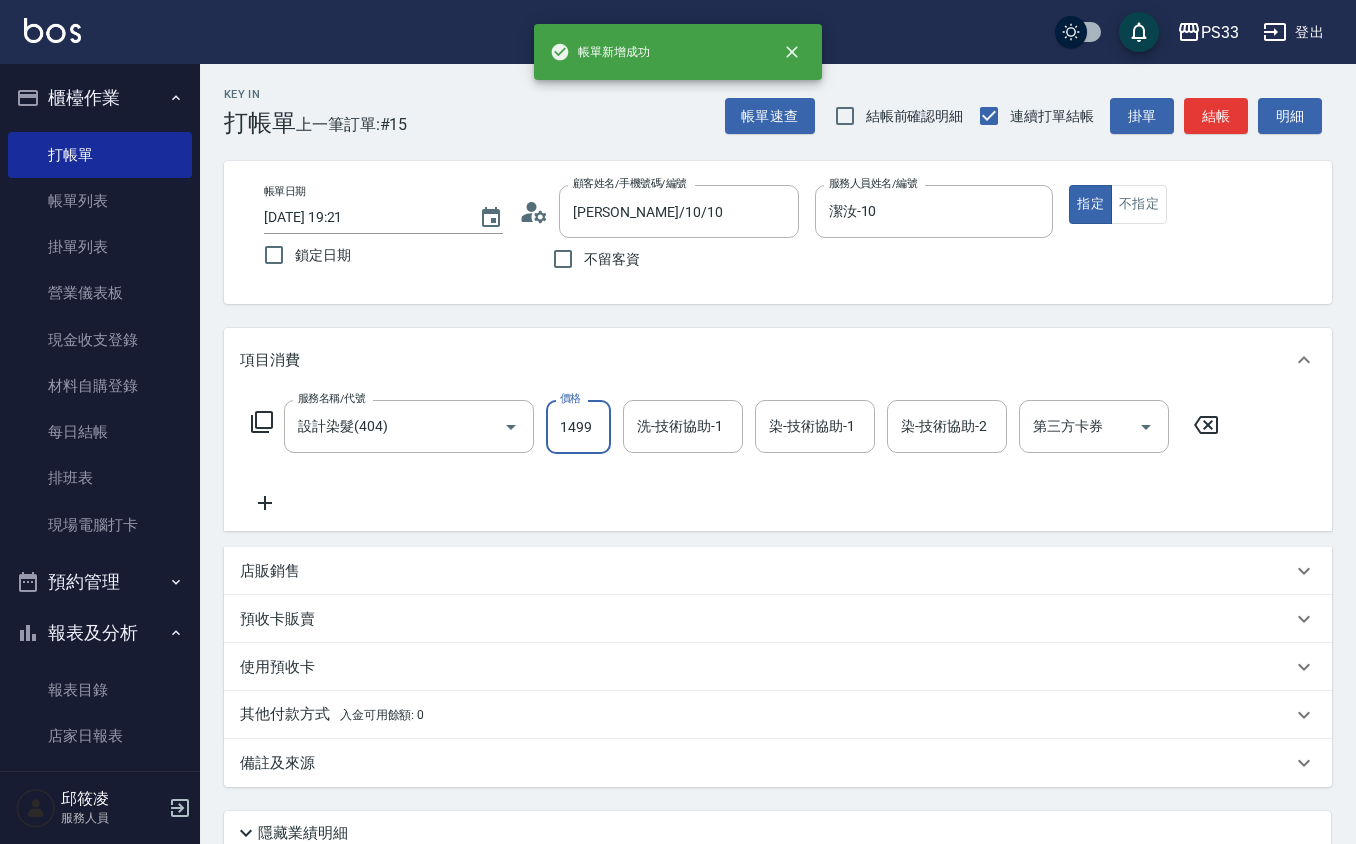 type on "1499" 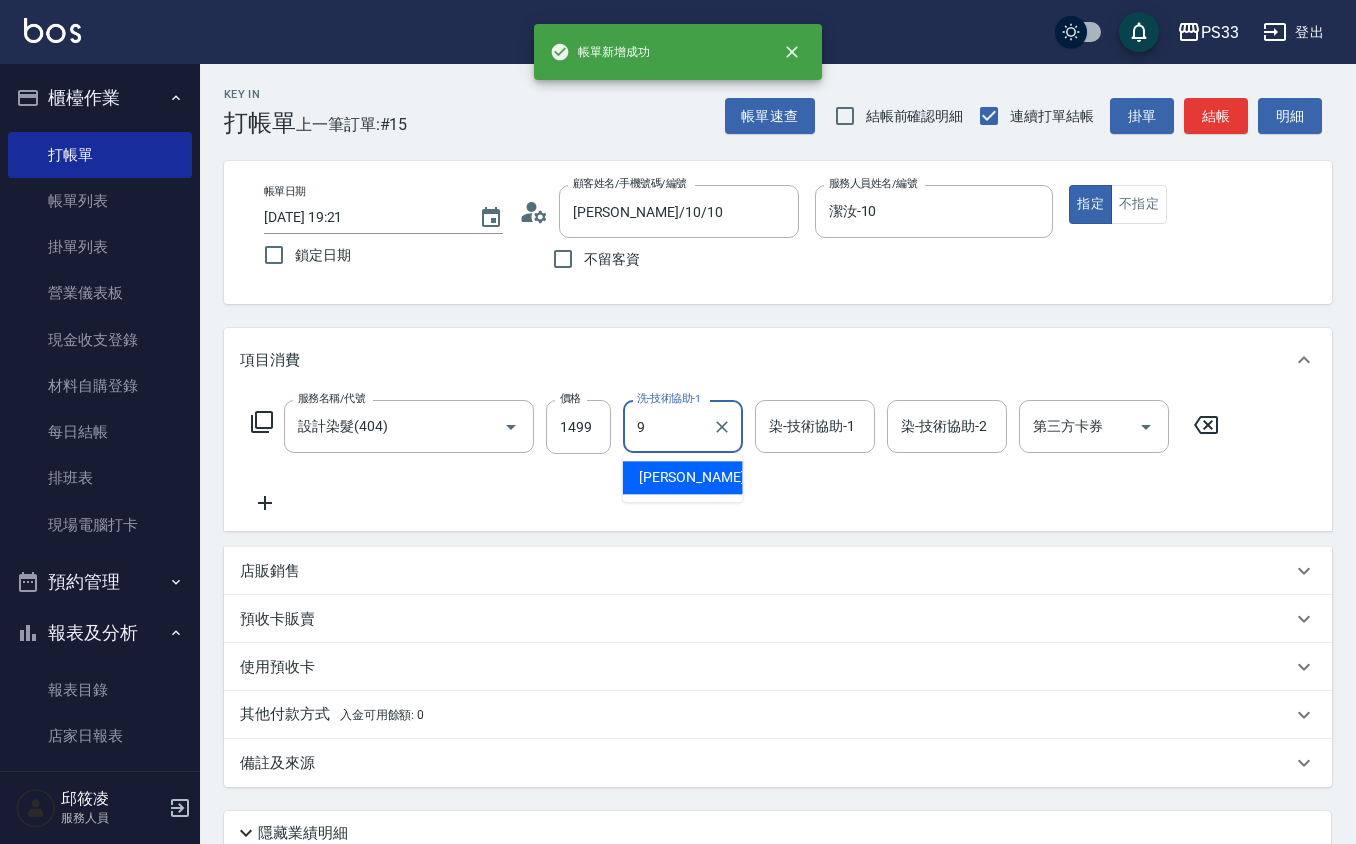 type on "苡軒-9" 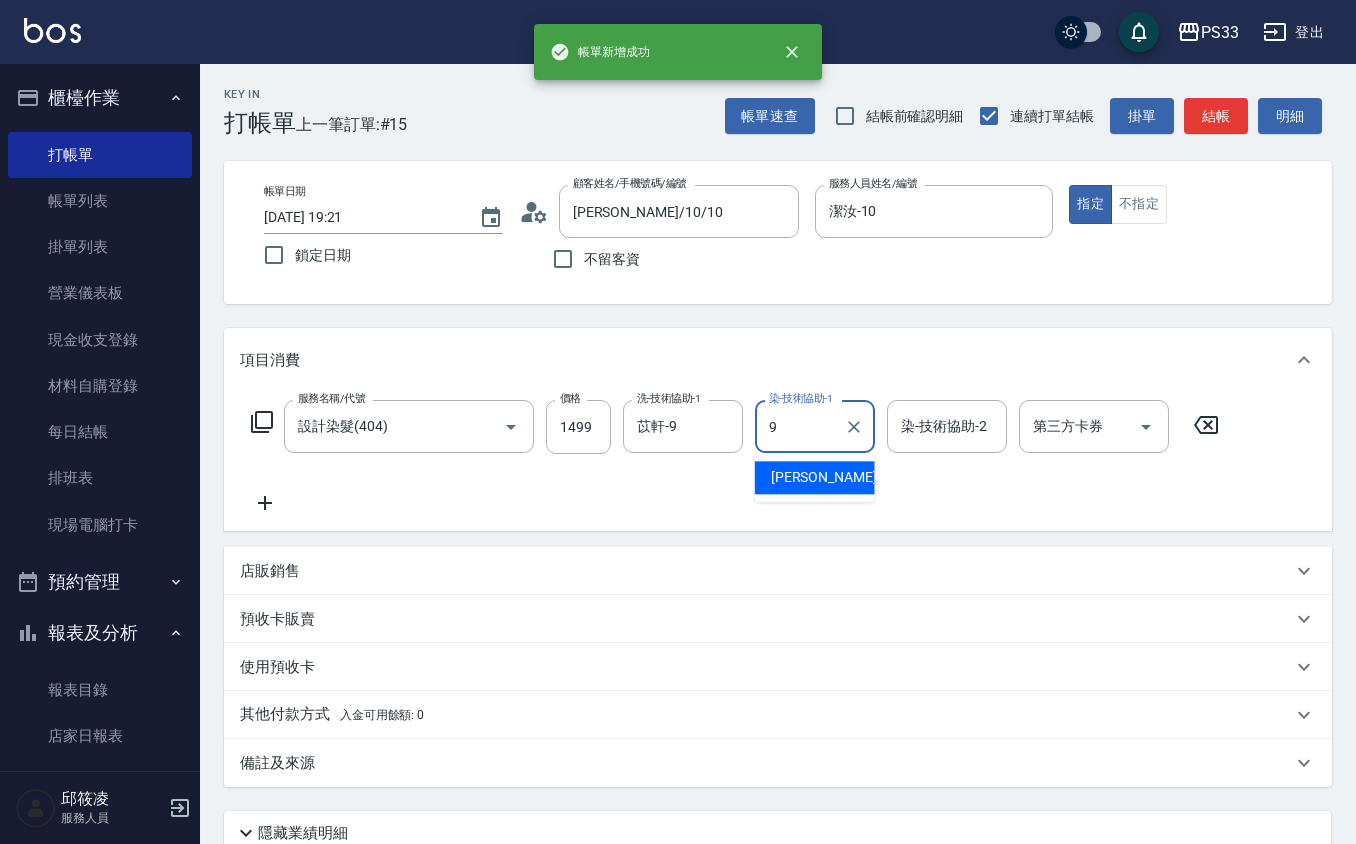 type on "苡軒-9" 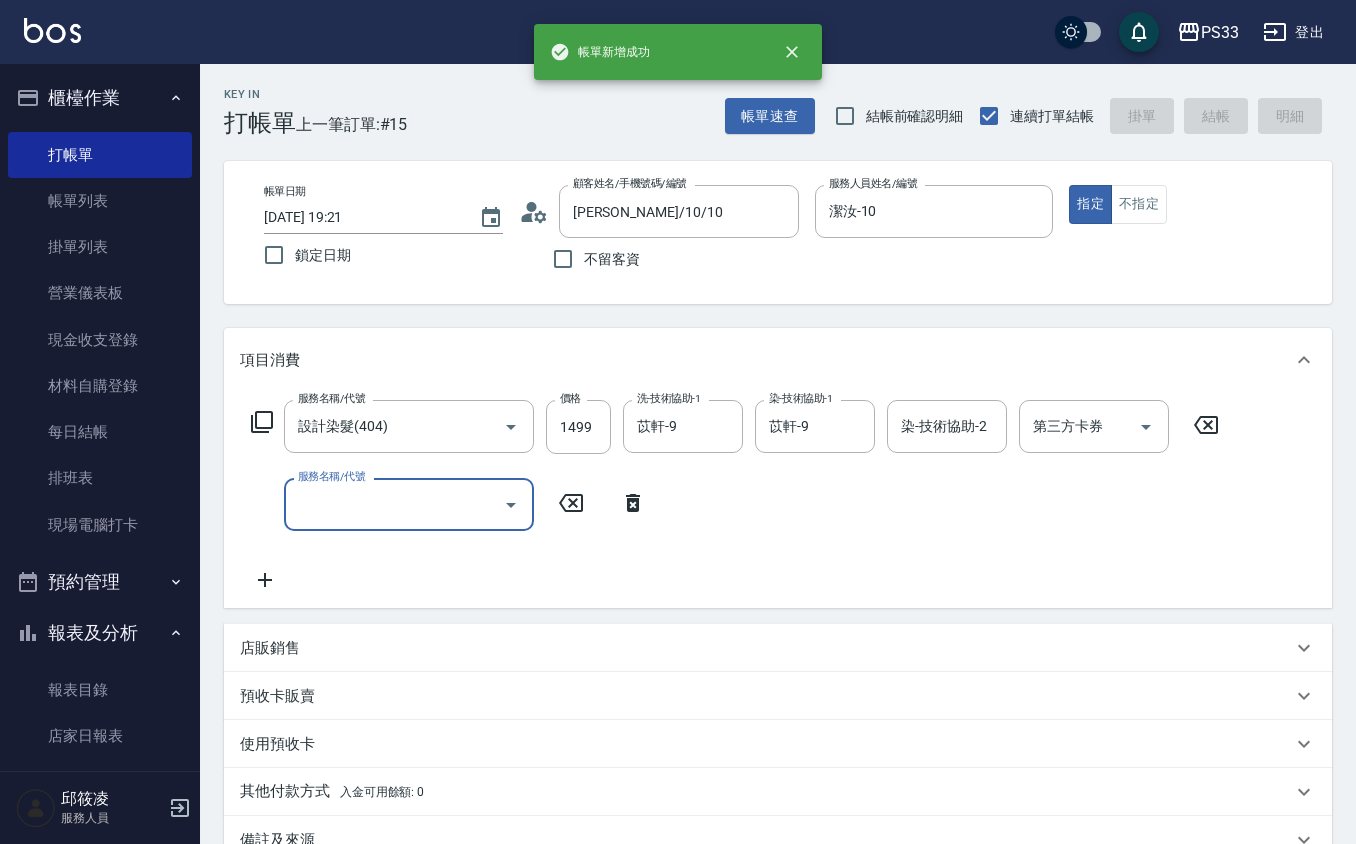type 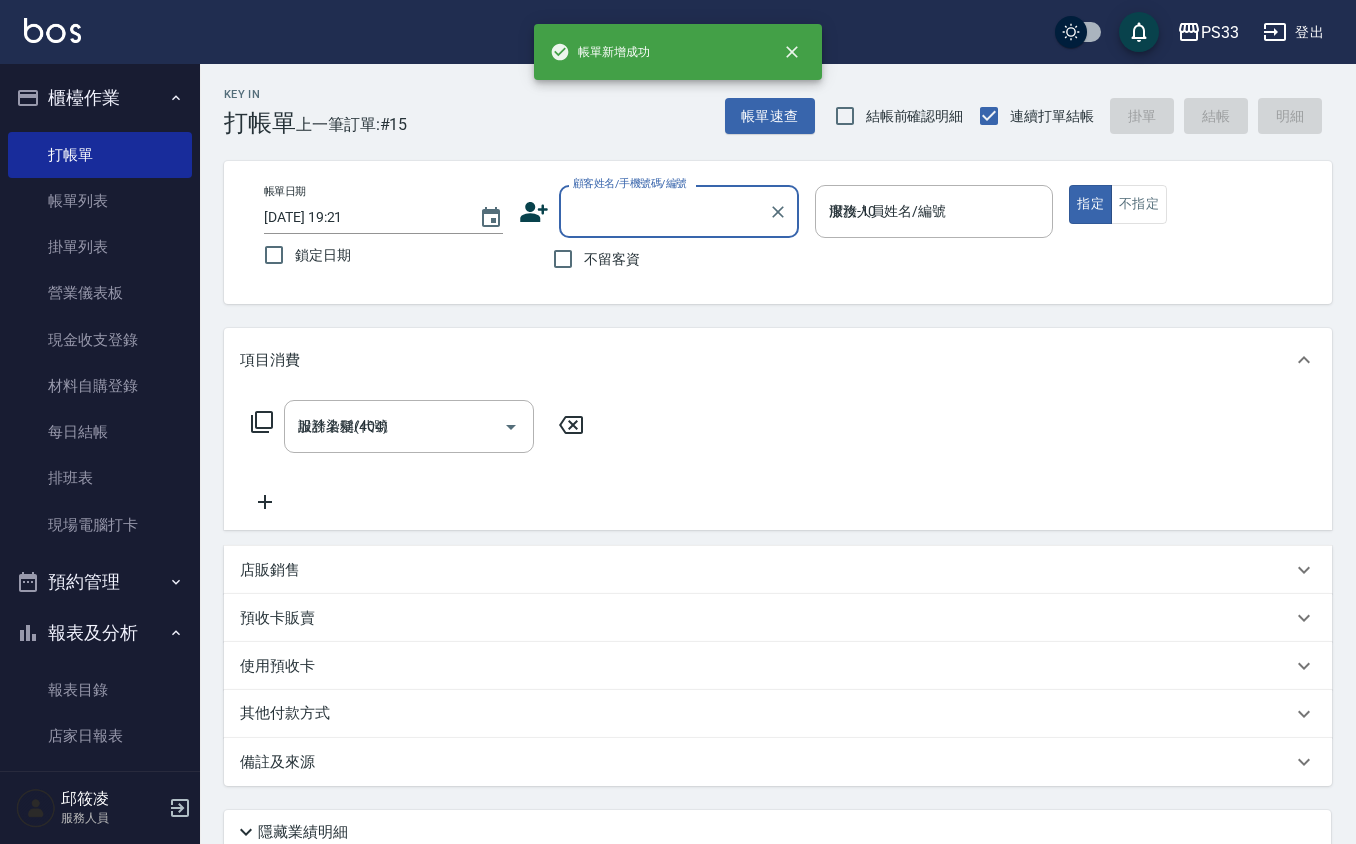 type 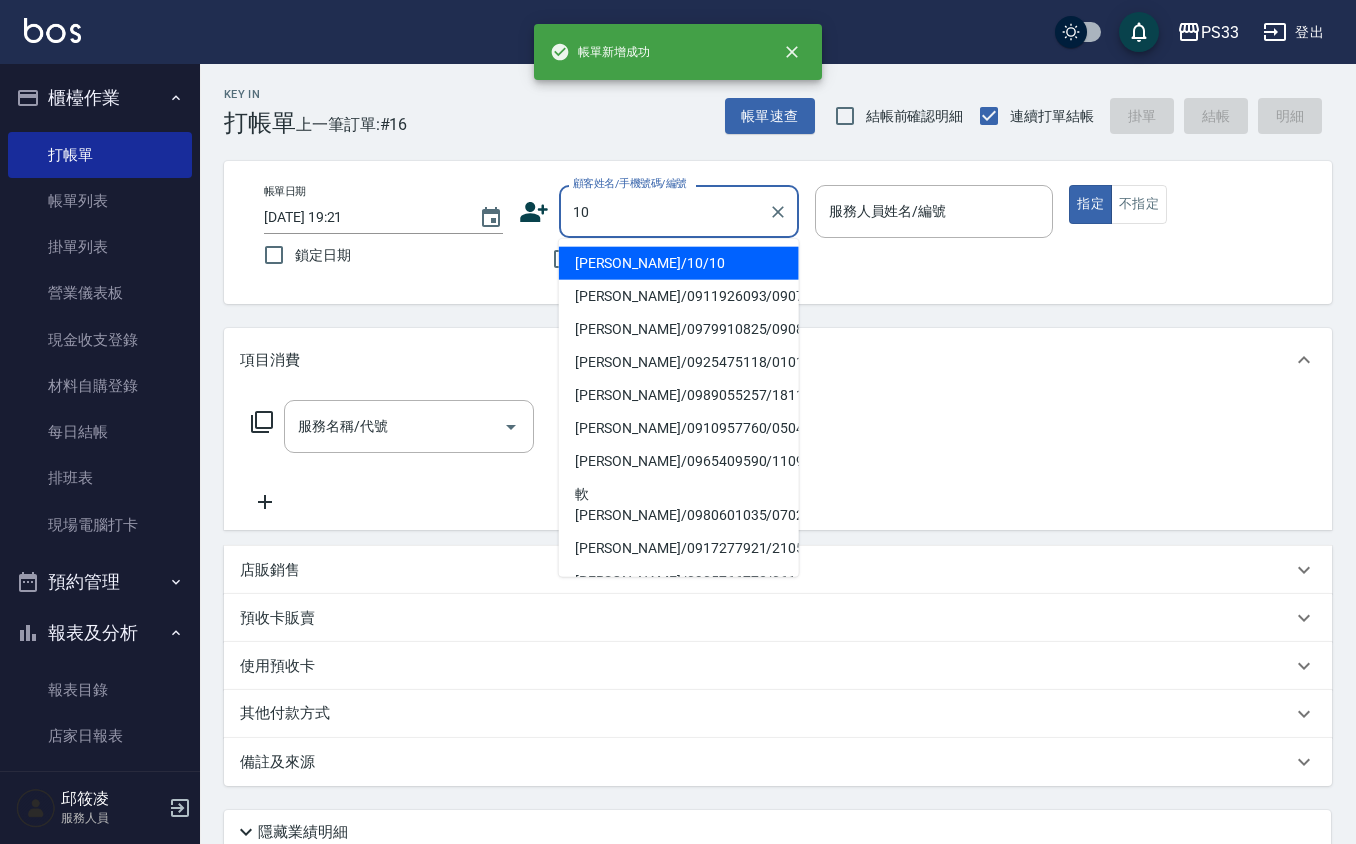 type 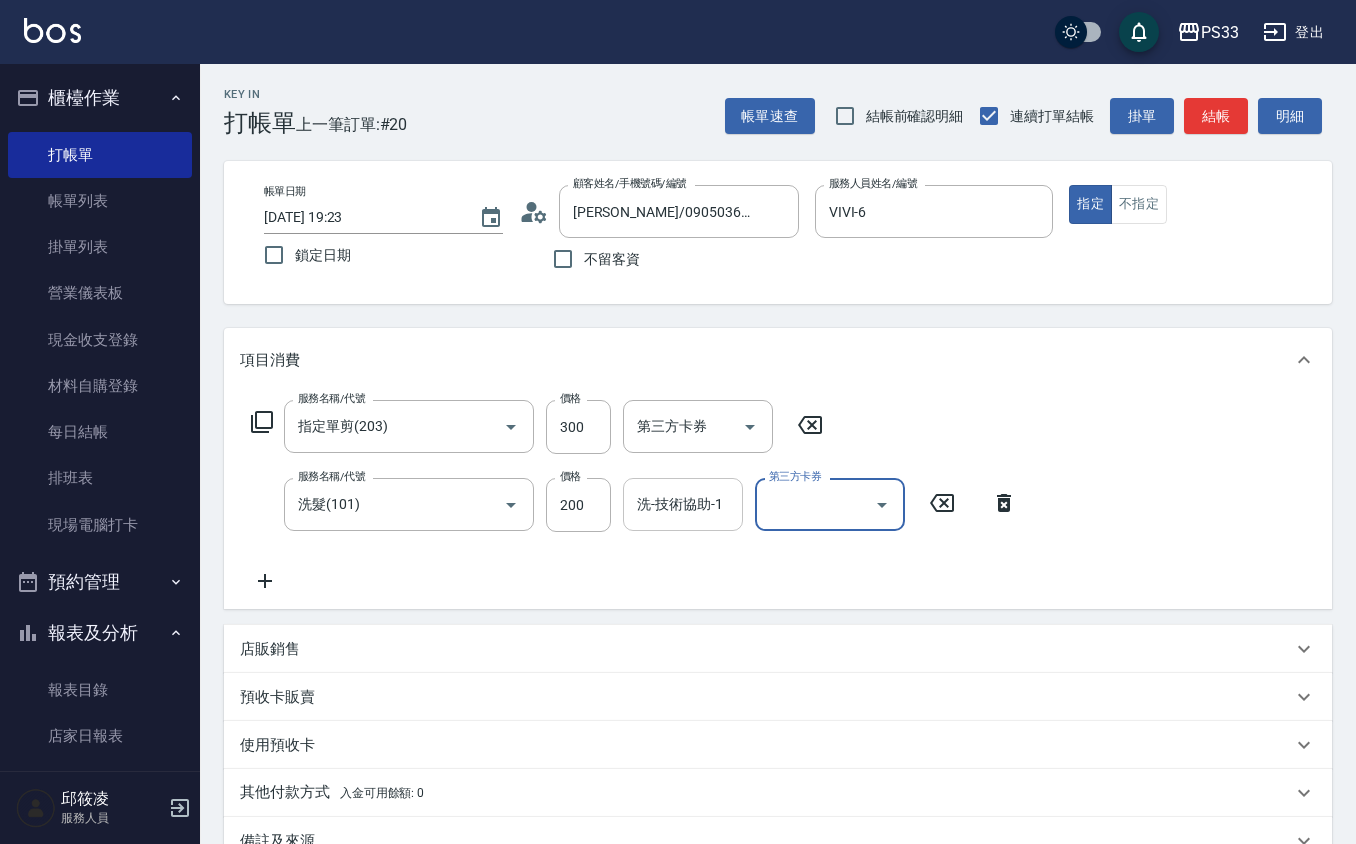click on "洗-技術協助-1" at bounding box center (683, 504) 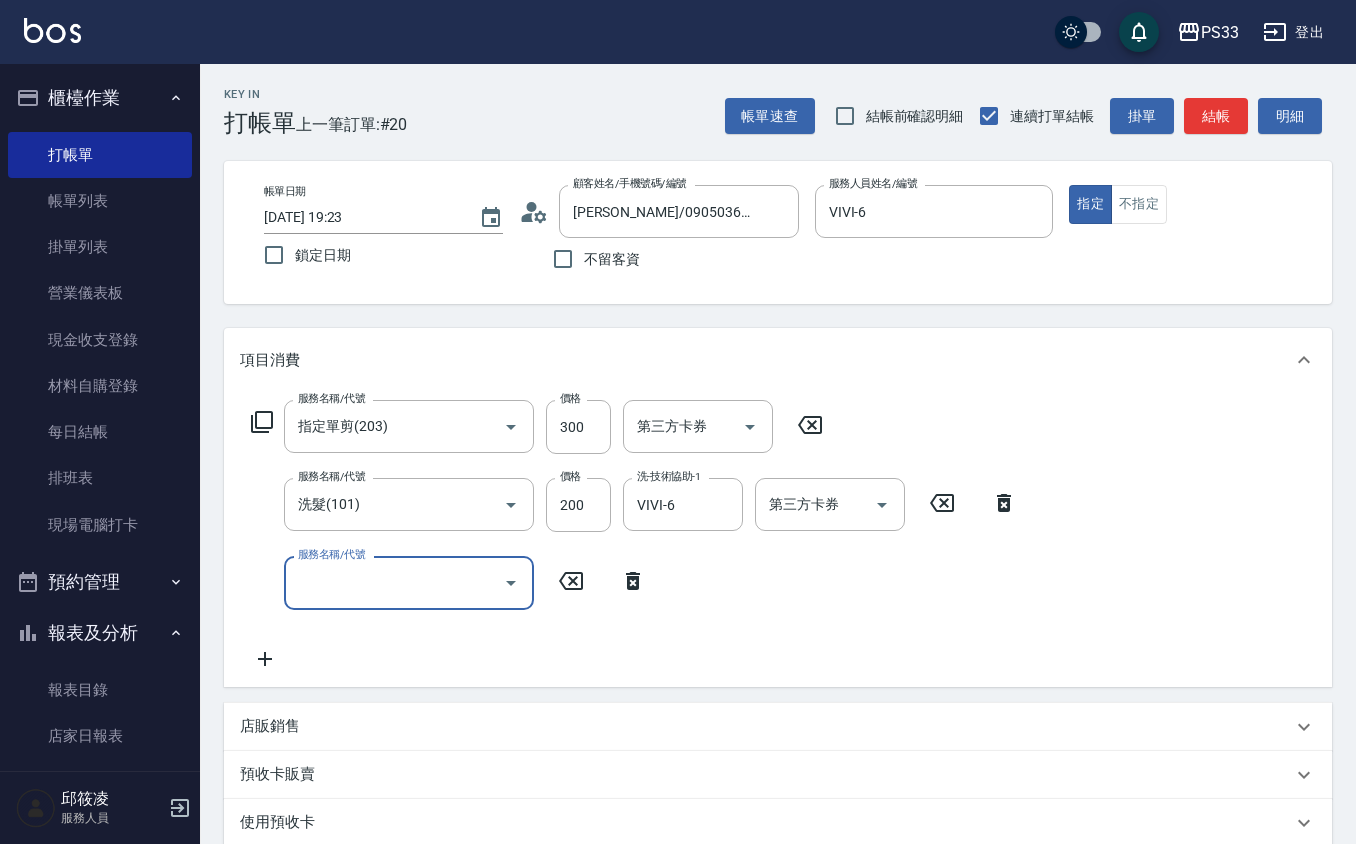 scroll, scrollTop: 133, scrollLeft: 0, axis: vertical 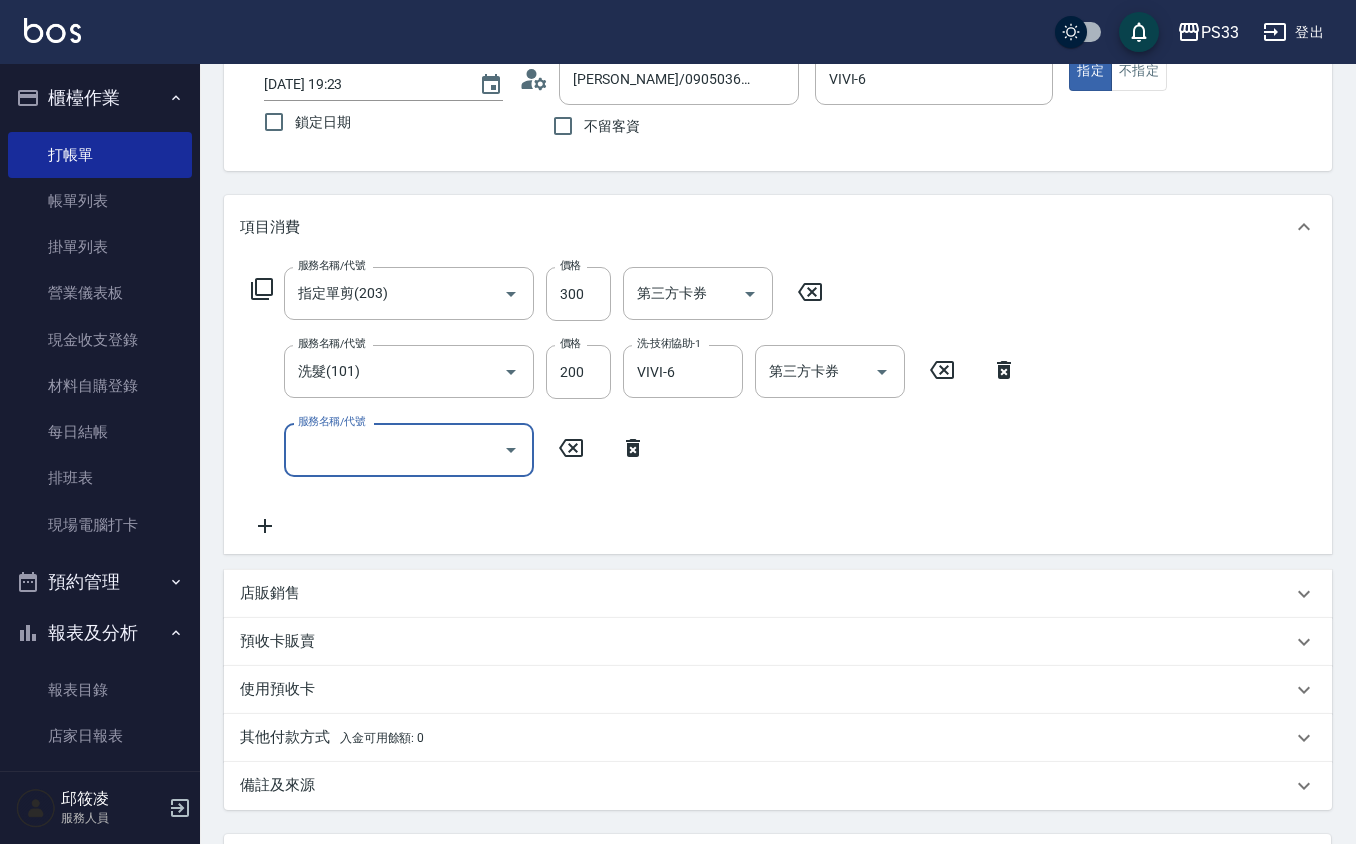 click on "店販銷售" at bounding box center [766, 593] 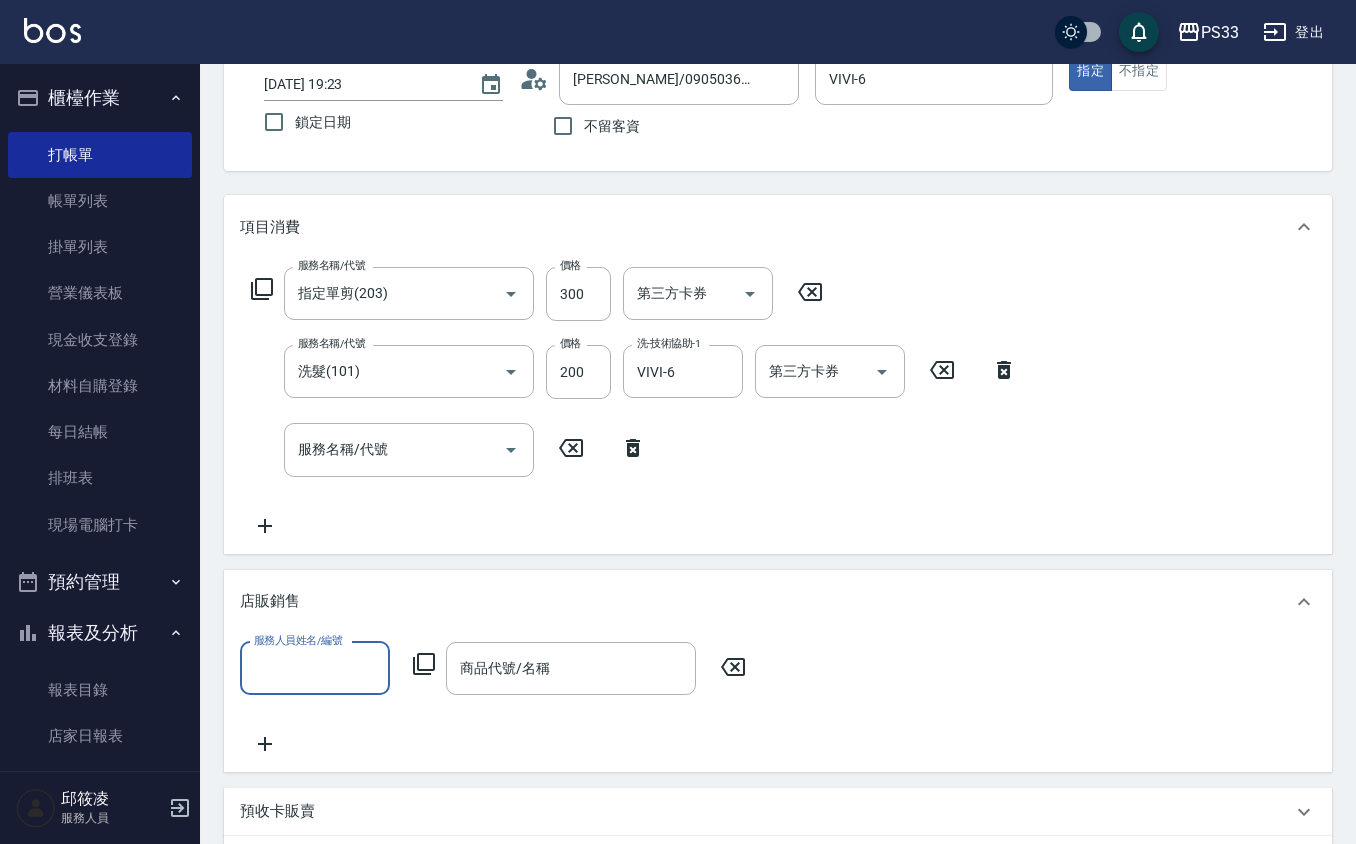 scroll, scrollTop: 1, scrollLeft: 0, axis: vertical 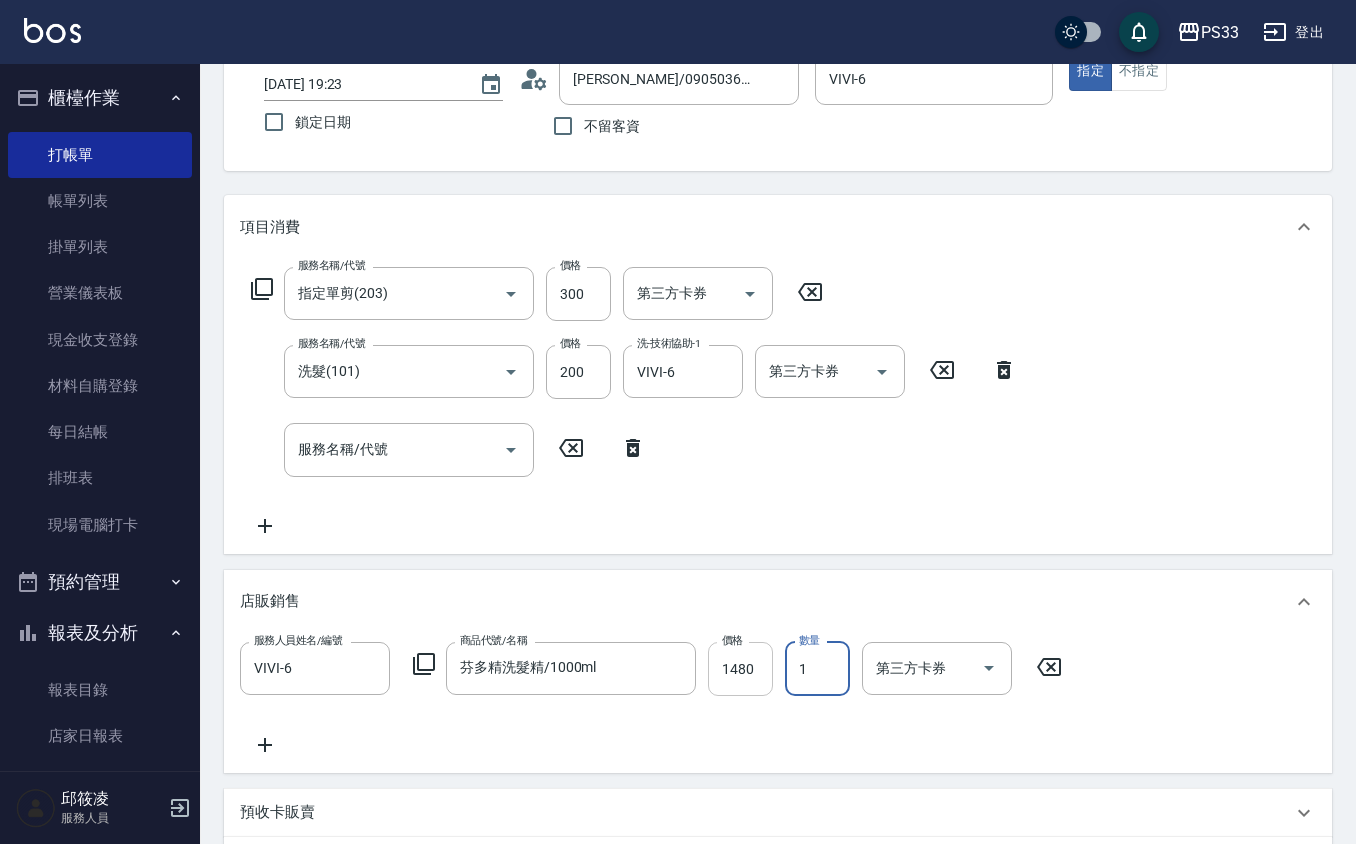 click on "1480" at bounding box center [740, 669] 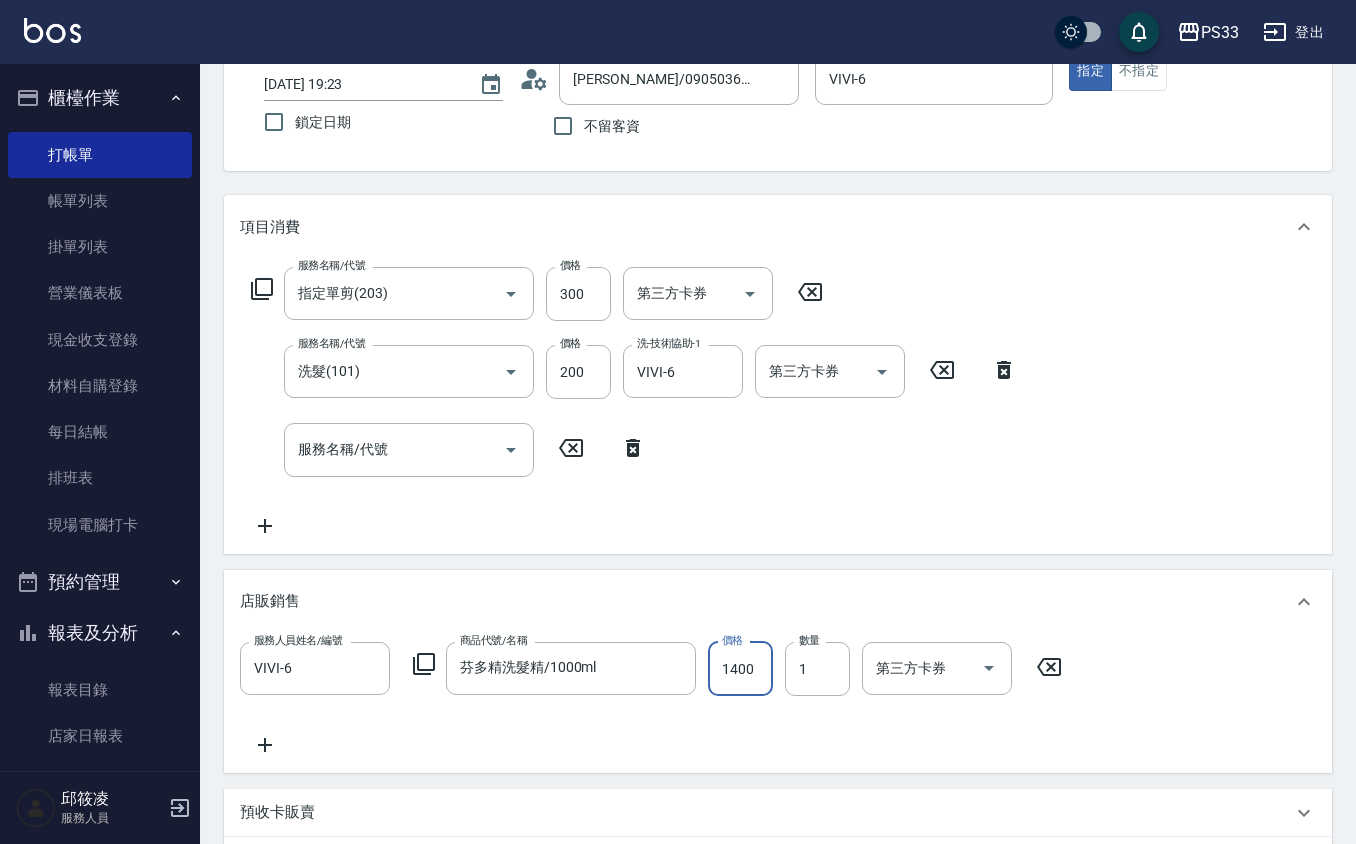 scroll, scrollTop: 0, scrollLeft: 0, axis: both 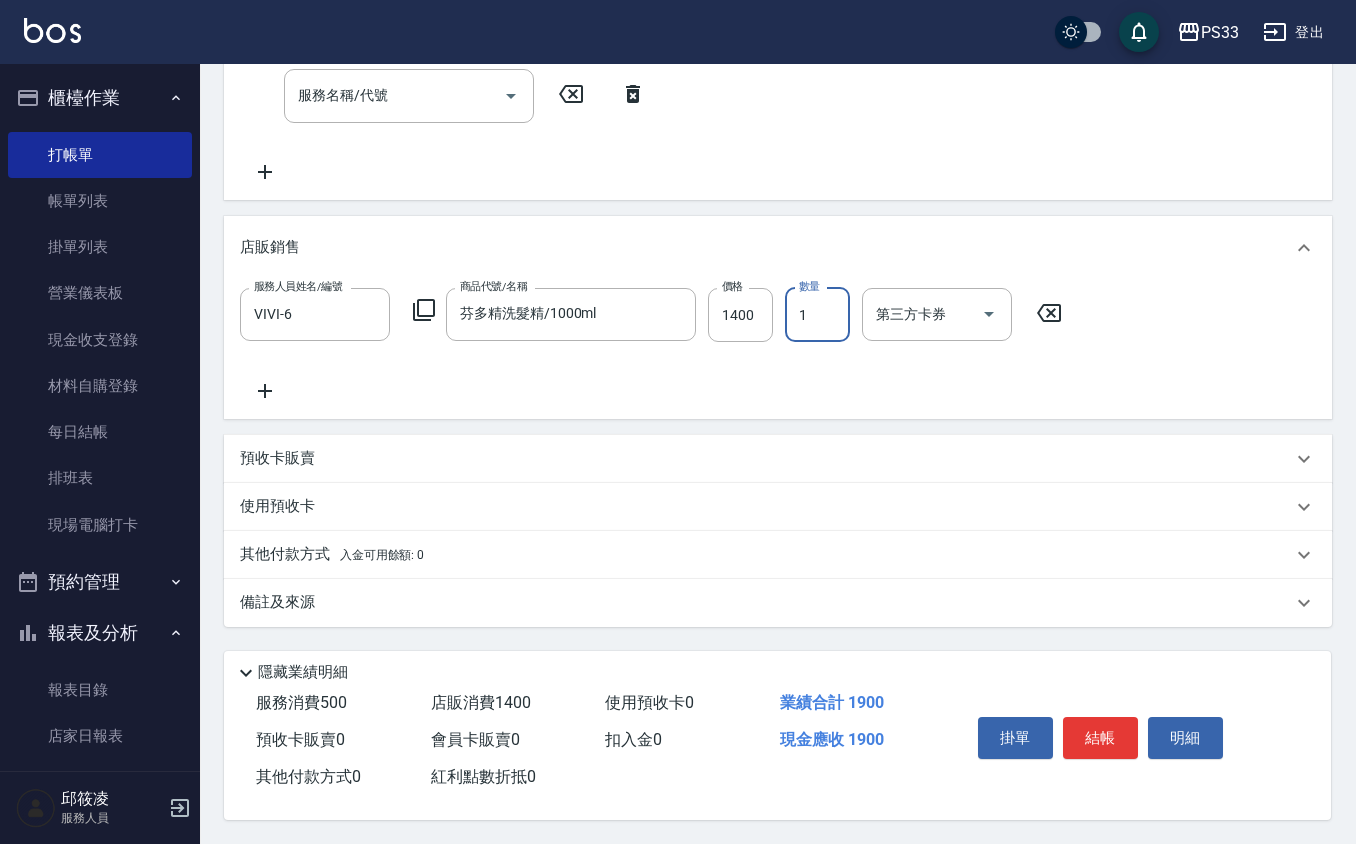 click on "服務名稱/代號 指定單剪(203) 服務名稱/代號 價格 300 價格 第三方卡券 第三方卡券 服務名稱/代號 洗髮(101) 服務名稱/代號 價格 200 價格 洗-技術協助-1 VIVI-6 洗-技術協助-1 第三方卡券 第三方卡券 服務名稱/代號 服務名稱/代號" at bounding box center [634, 48] 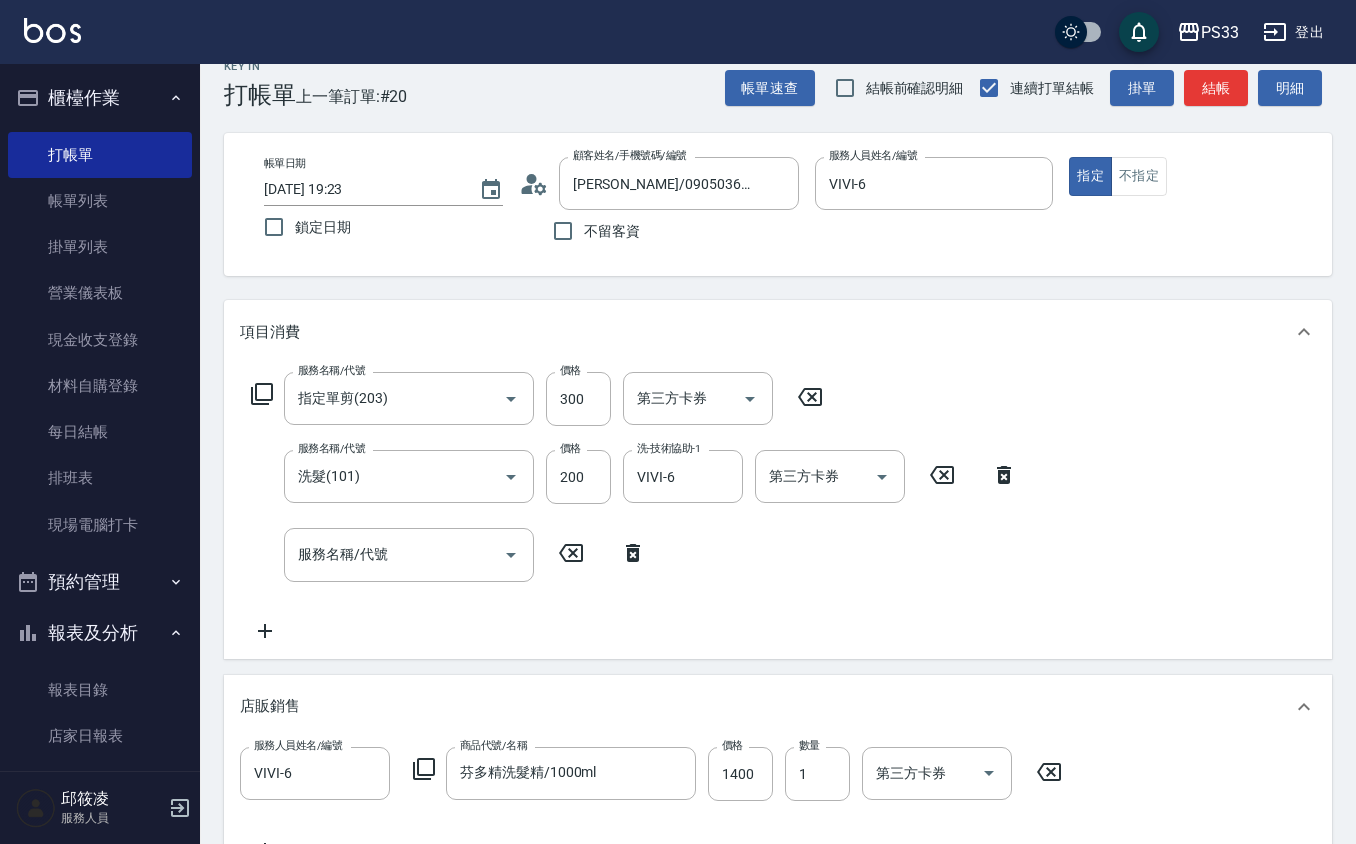 scroll, scrollTop: 0, scrollLeft: 0, axis: both 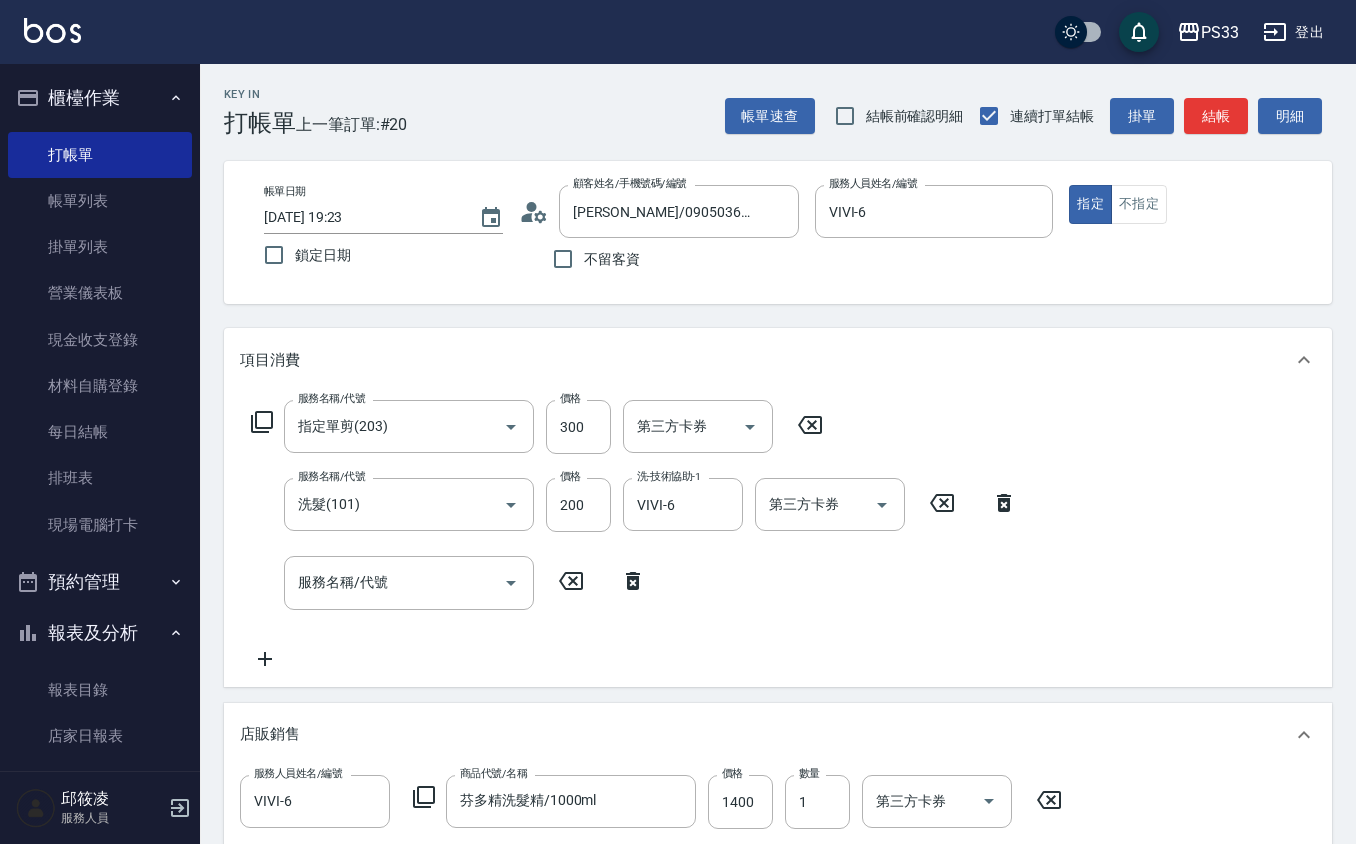 click on "帳單日期 [DATE] 19:23 鎖定日期 顧客姓名/手機號碼/編號 [PERSON_NAME]/0905036920/231015 顧客姓名/手機號碼/編號 不留客資 服務人員姓名/編號 VIVI-6 服務人員姓名/編號 指定 不指定" at bounding box center (778, 232) 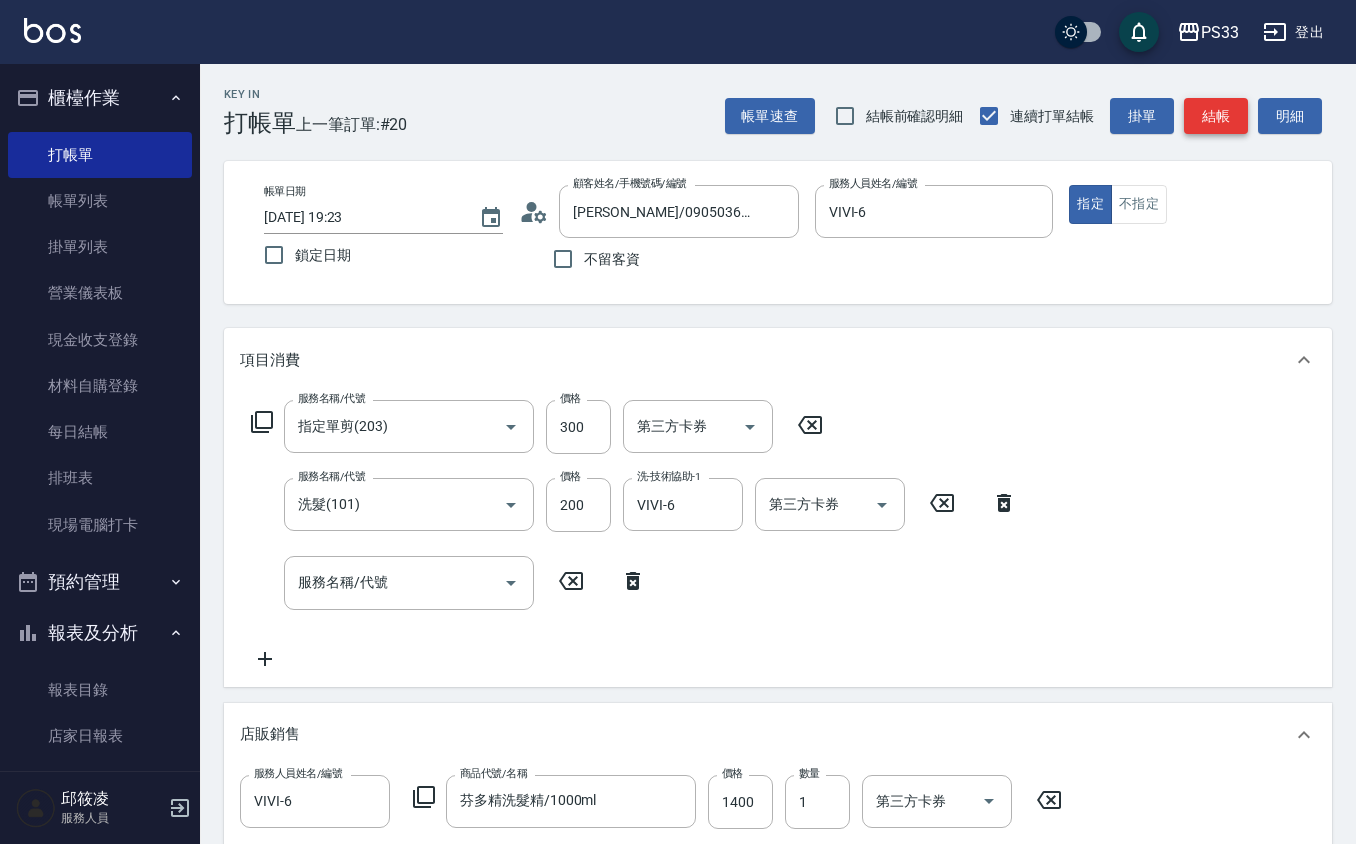 click on "結帳" at bounding box center [1216, 116] 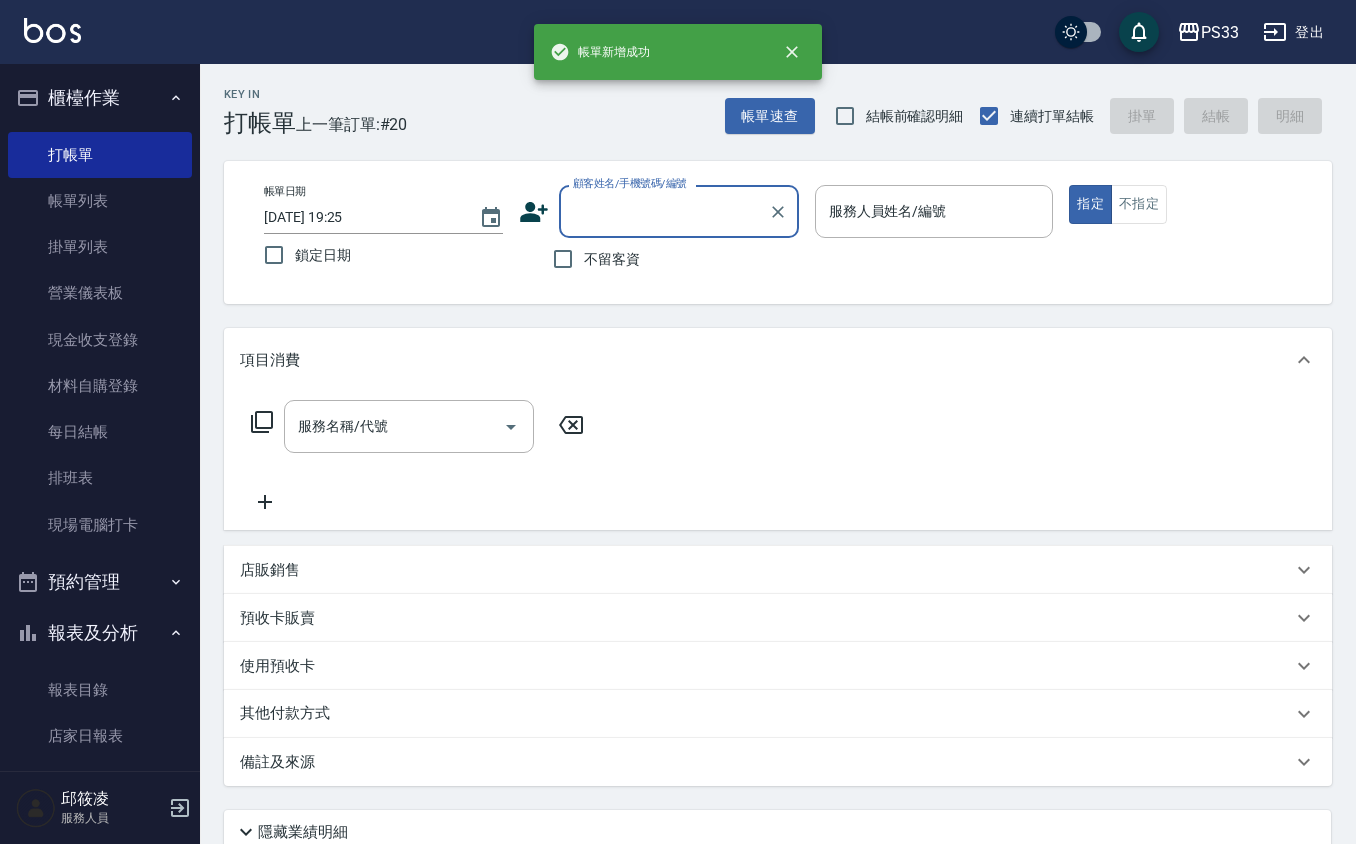 scroll, scrollTop: 0, scrollLeft: 0, axis: both 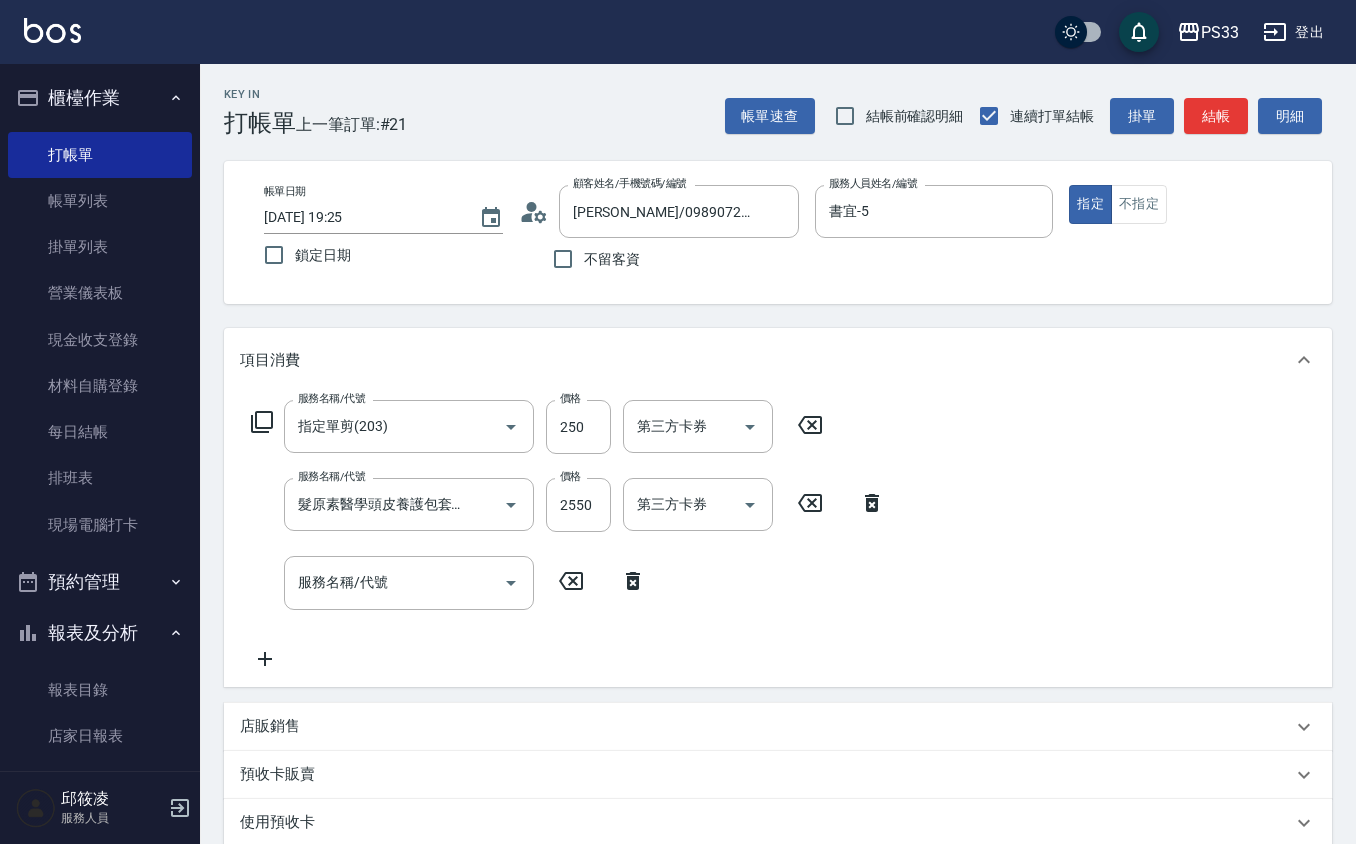 click 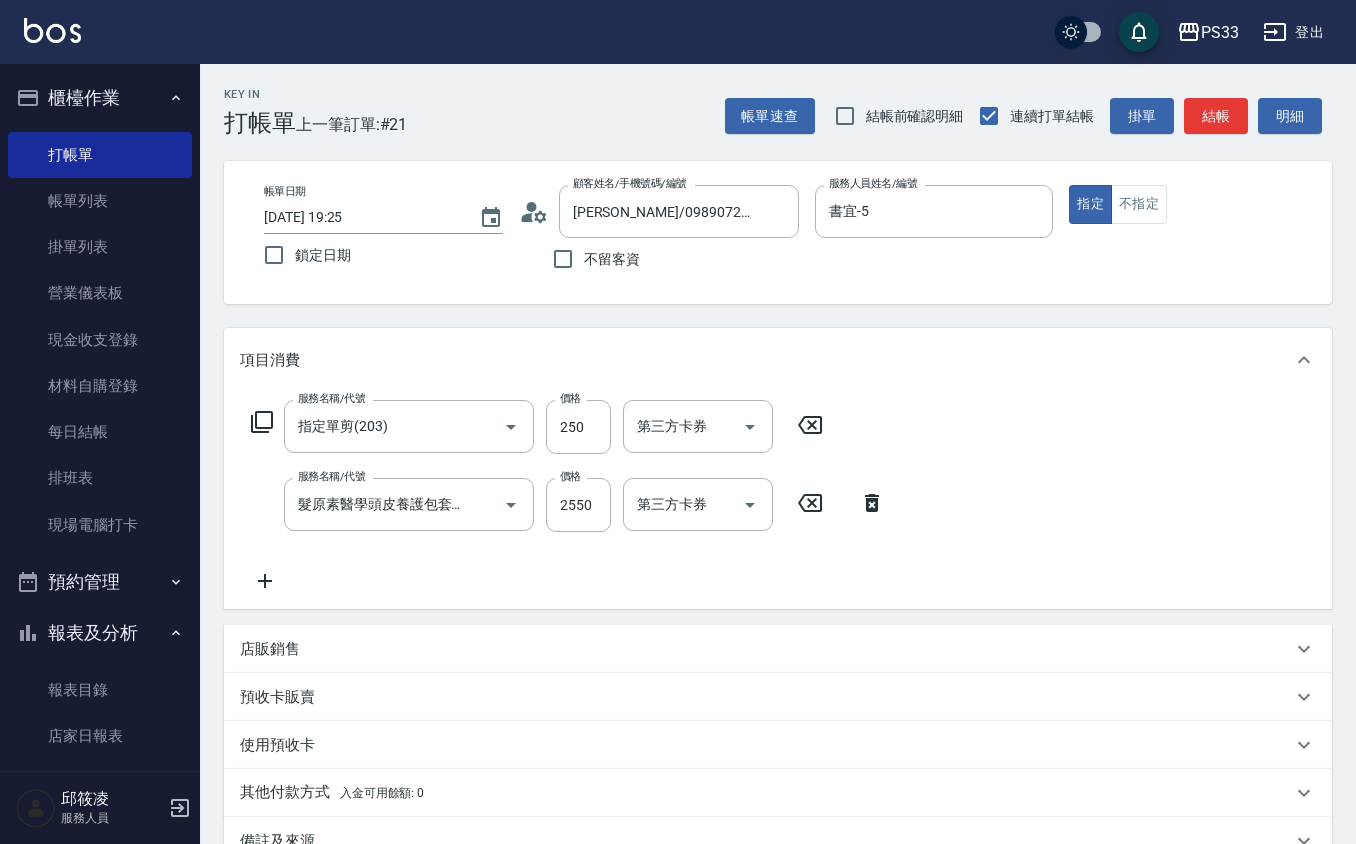 click 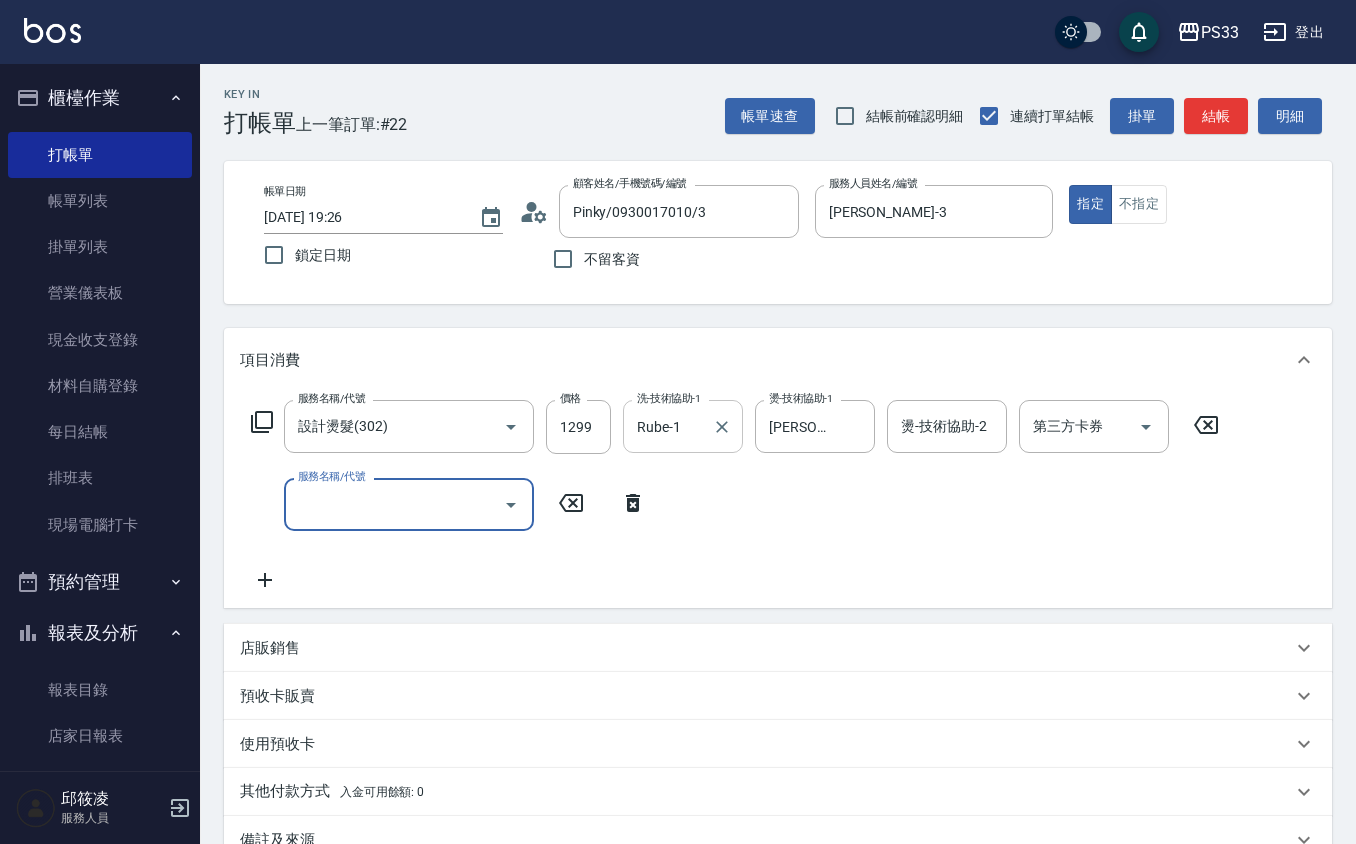 drag, startPoint x: 713, startPoint y: 420, endPoint x: 672, endPoint y: 432, distance: 42.72002 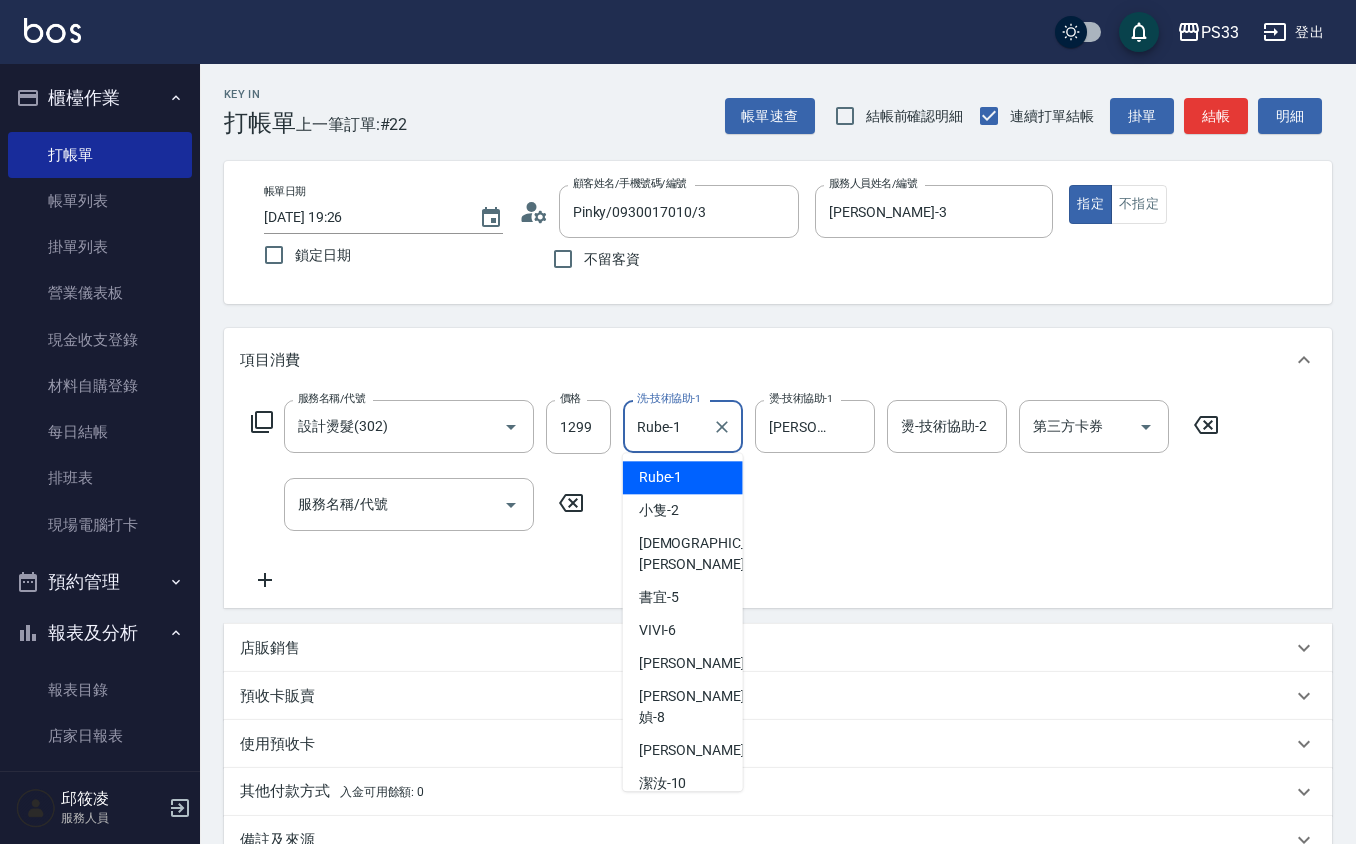 click on "Rube-1 洗-技術協助-1" at bounding box center [683, 426] 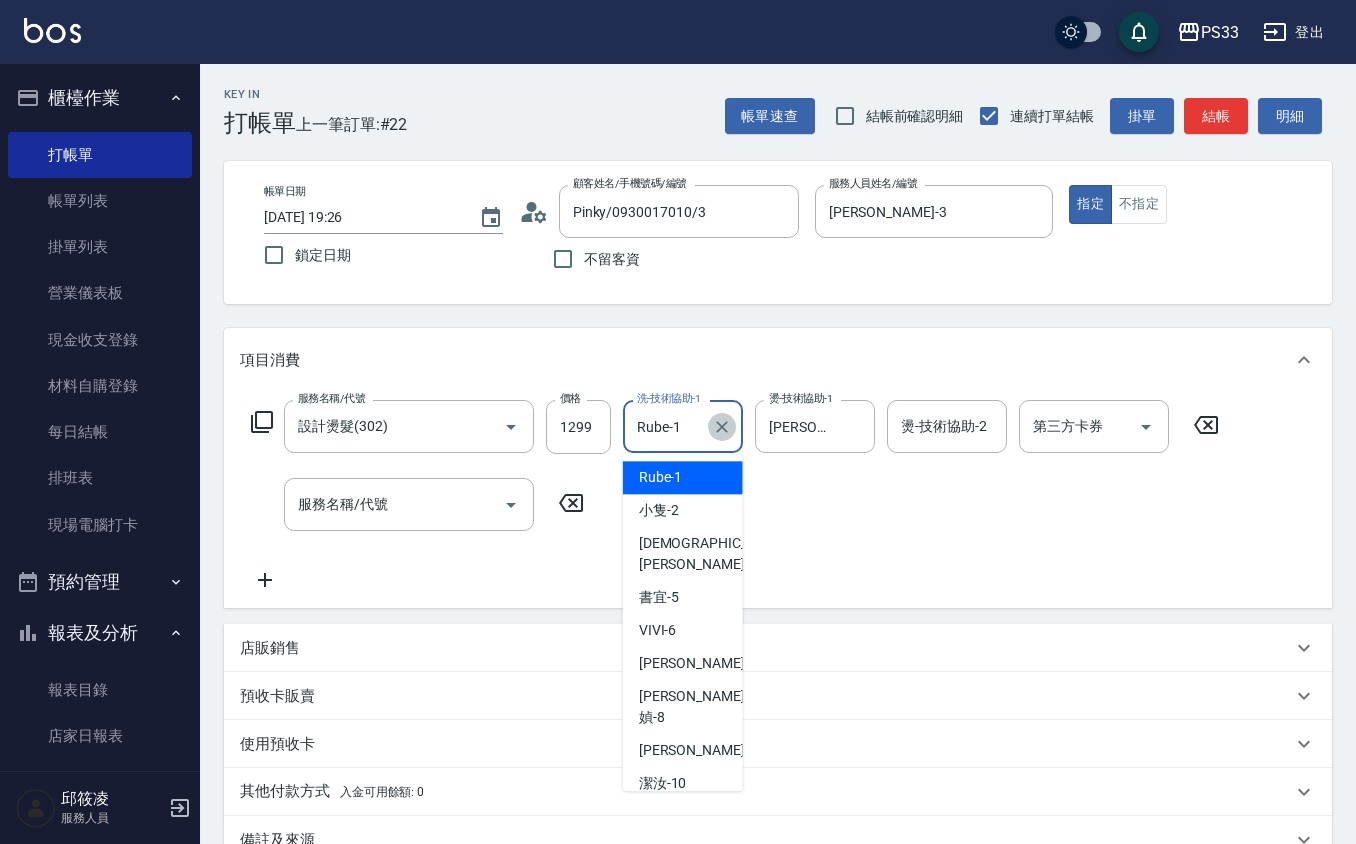 click 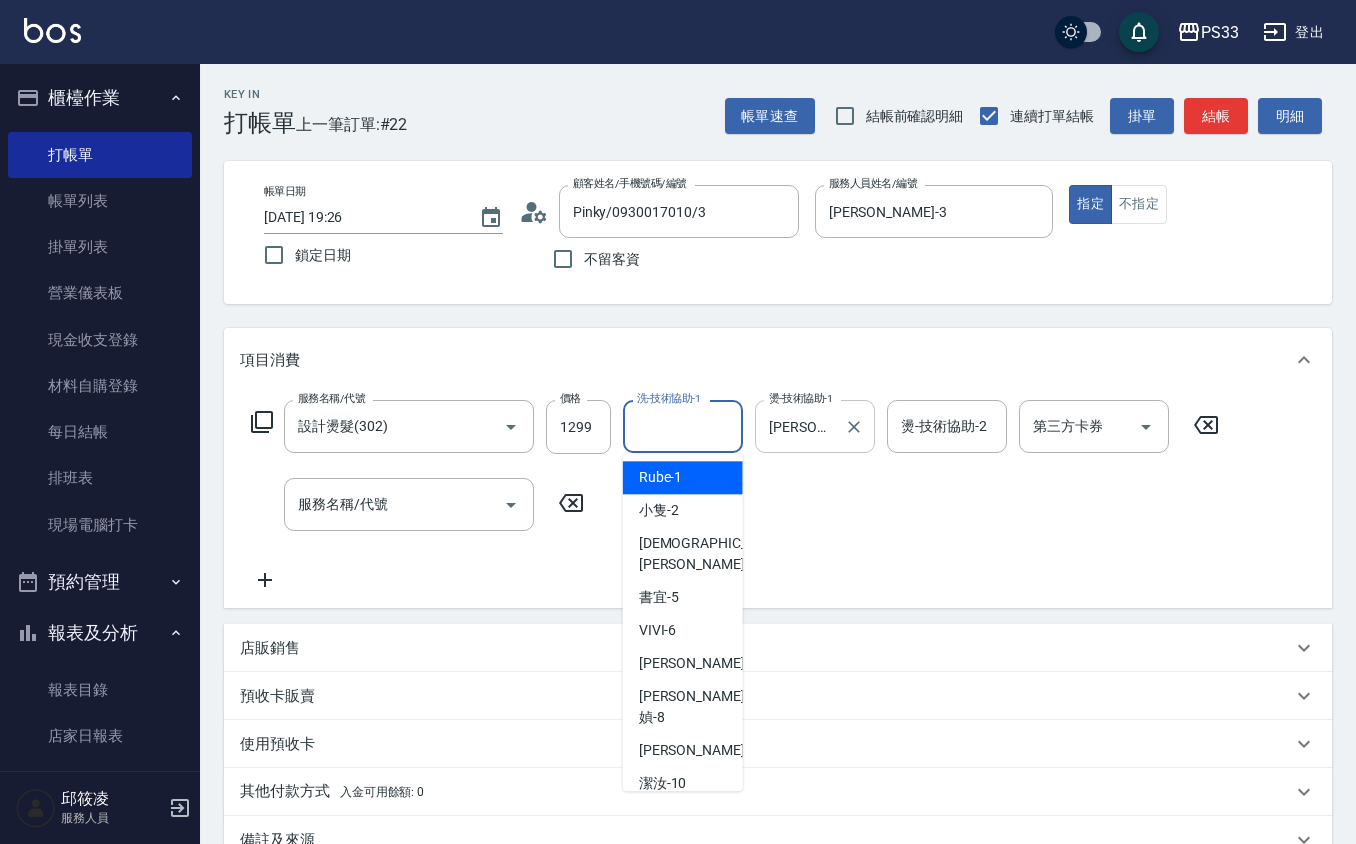 click on "[PERSON_NAME]-17" at bounding box center (800, 426) 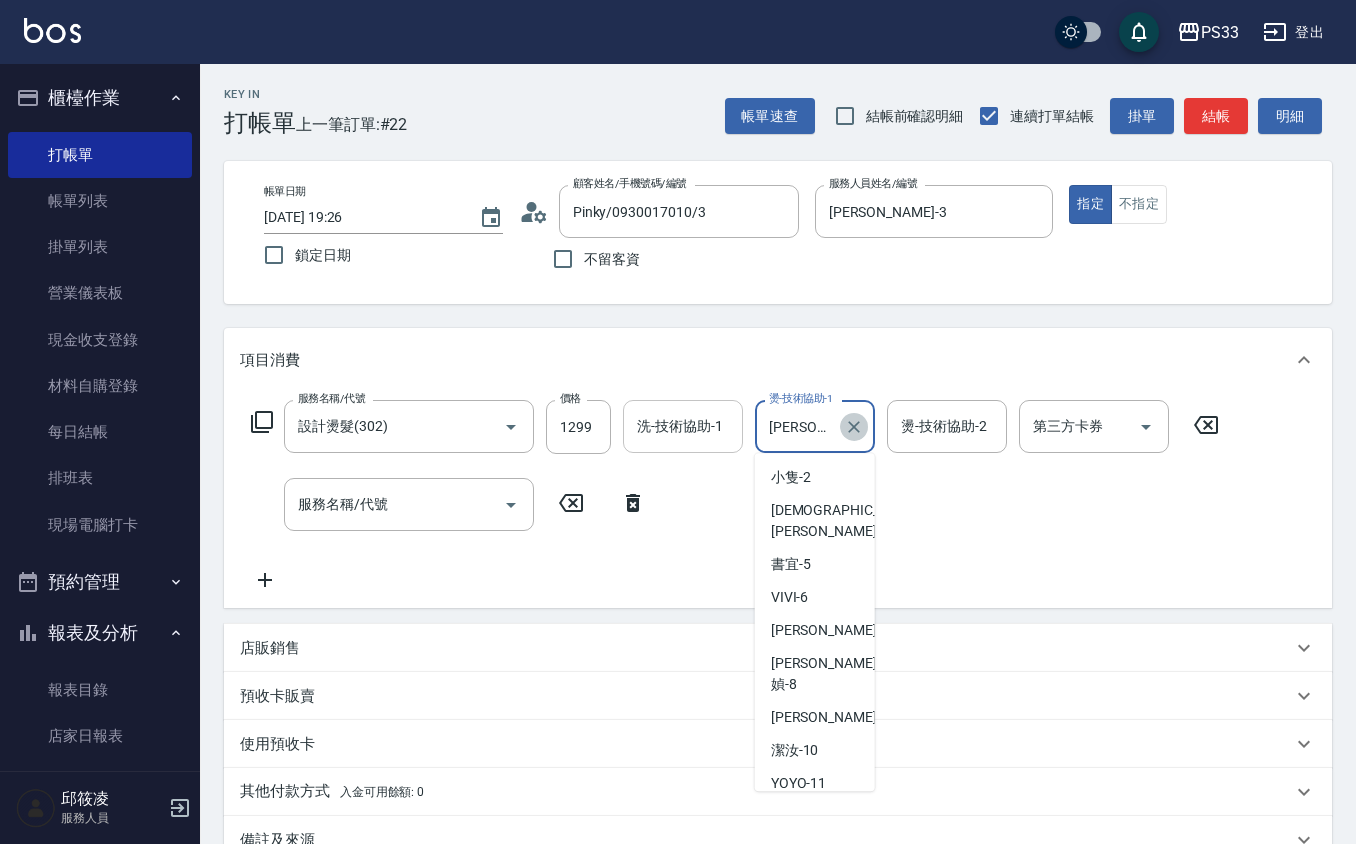click 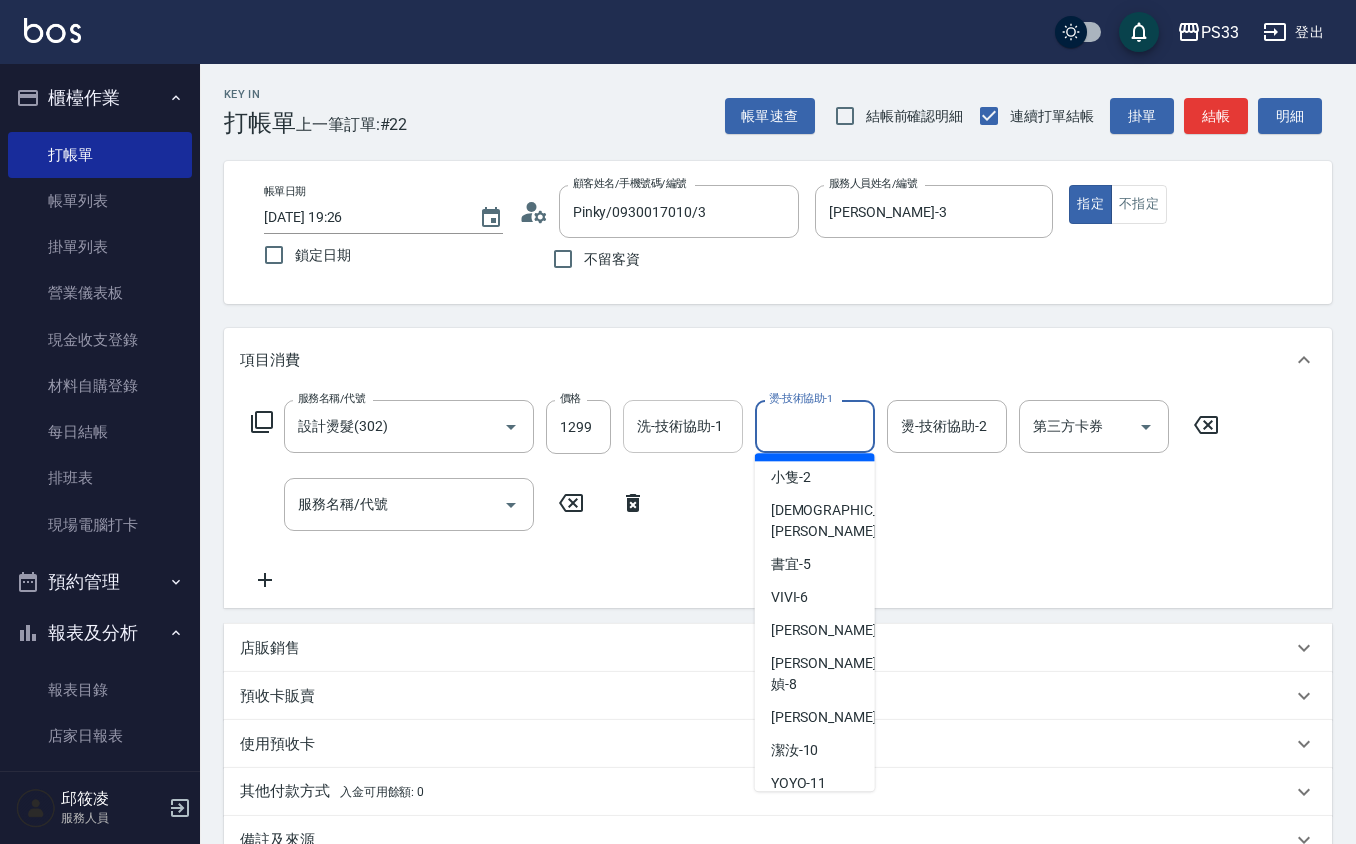 scroll, scrollTop: 8, scrollLeft: 0, axis: vertical 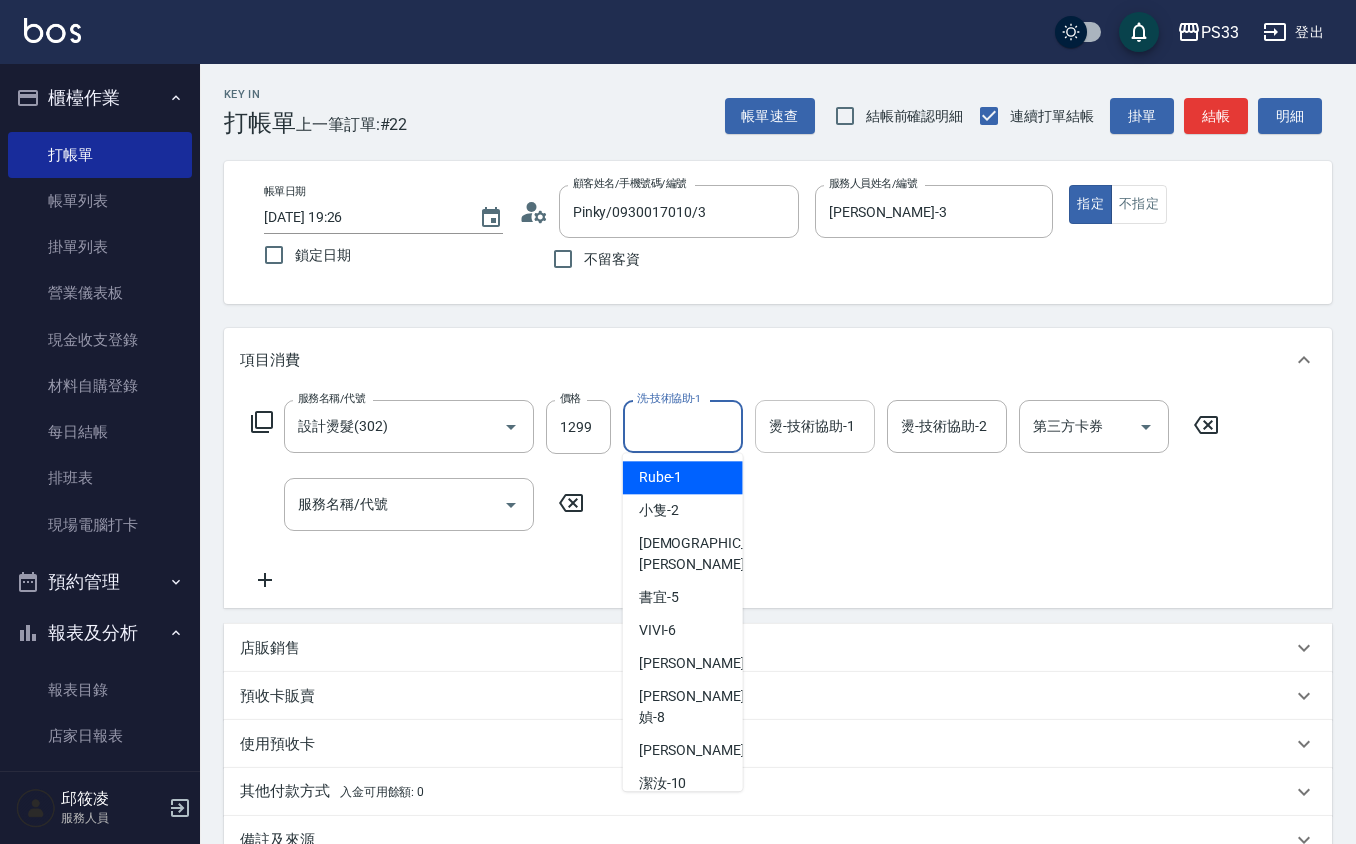 click on "洗-技術協助-1" at bounding box center [683, 426] 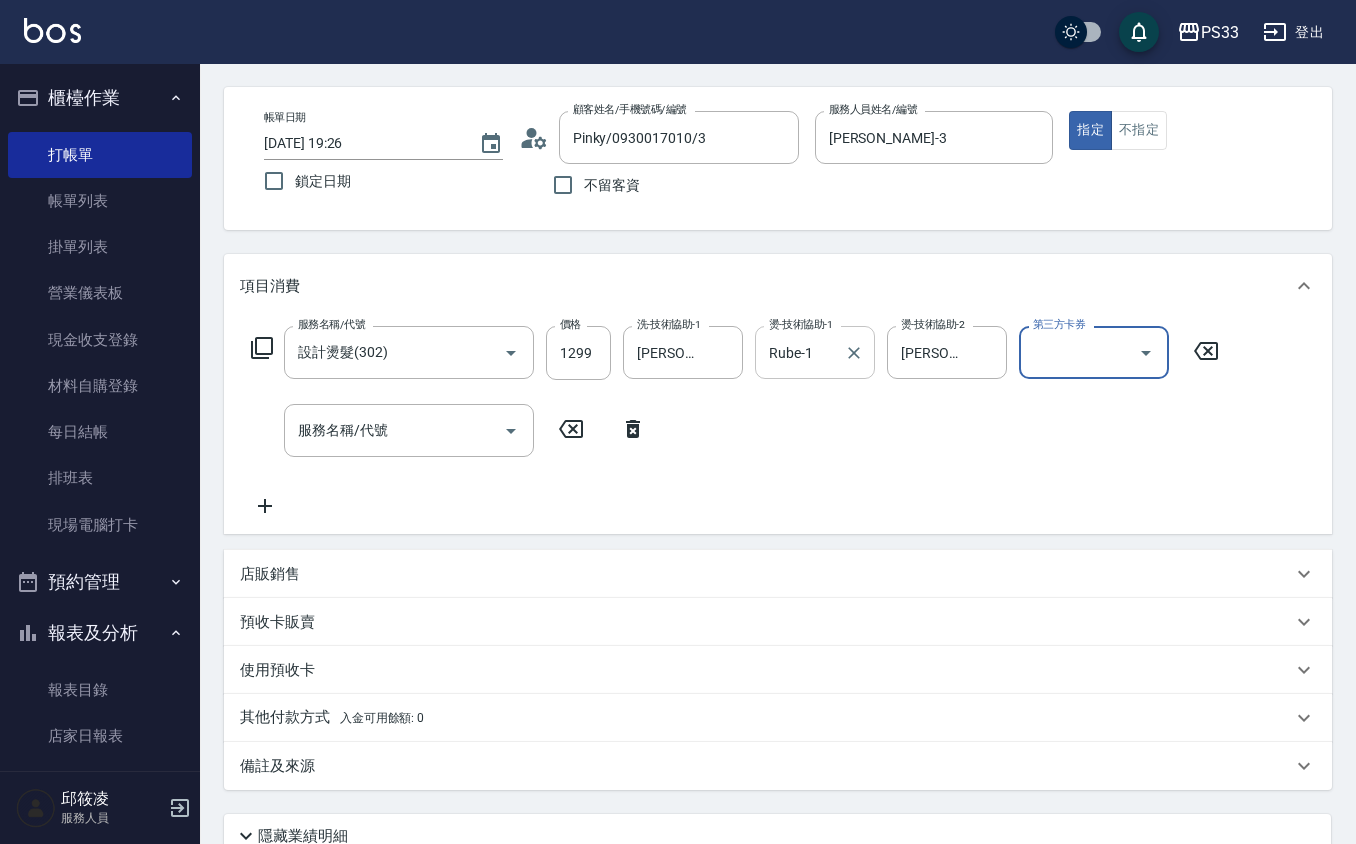 scroll, scrollTop: 133, scrollLeft: 0, axis: vertical 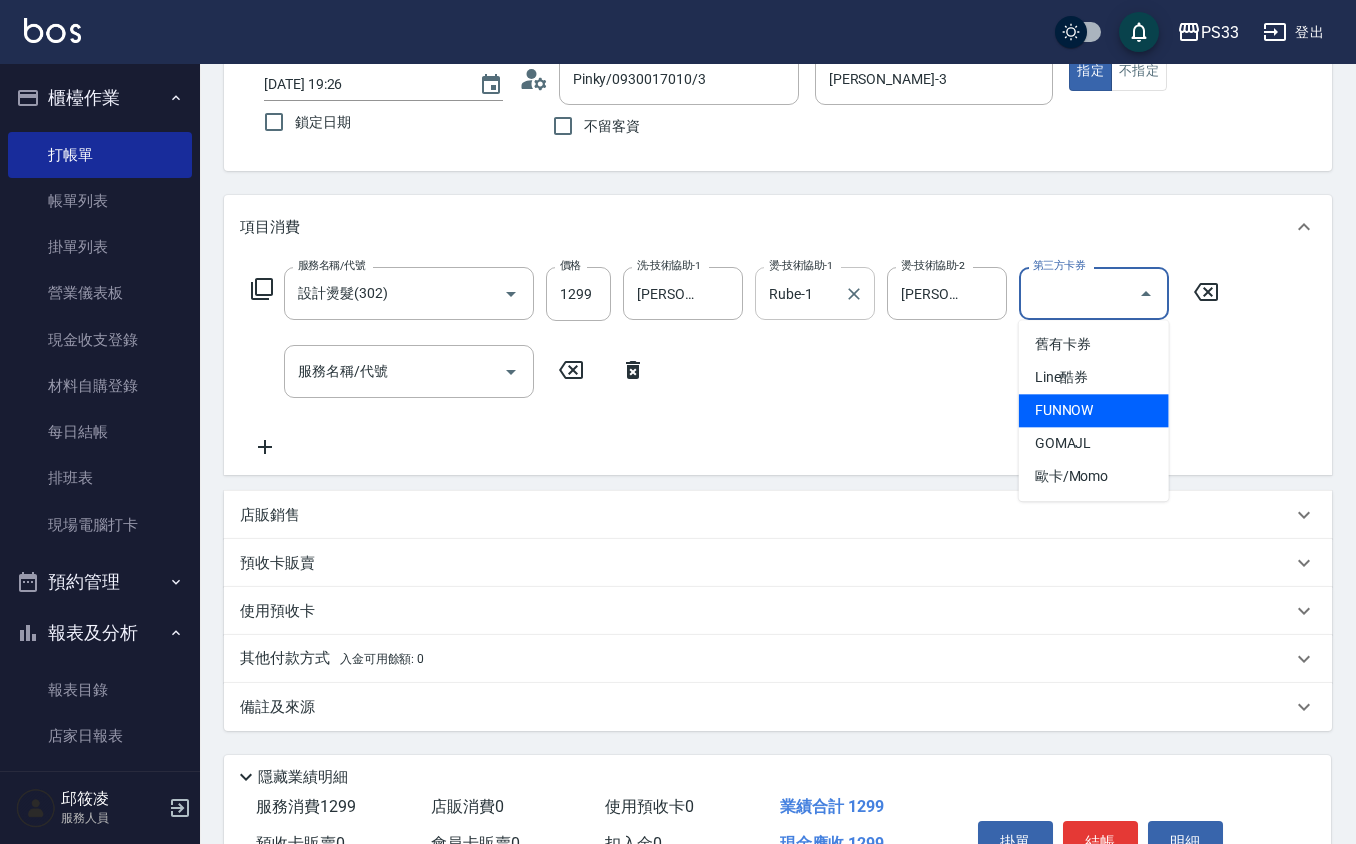 click on "帳單日期 [DATE] 19:26 鎖定日期 顧客姓名/手機號碼/編號 [PERSON_NAME]/0930017010/3 顧客姓名/手機號碼/編號 不留客資 服務人員姓名/編號 [PERSON_NAME]-3 服務人員姓名/編號 指定 不指定" at bounding box center [778, 99] 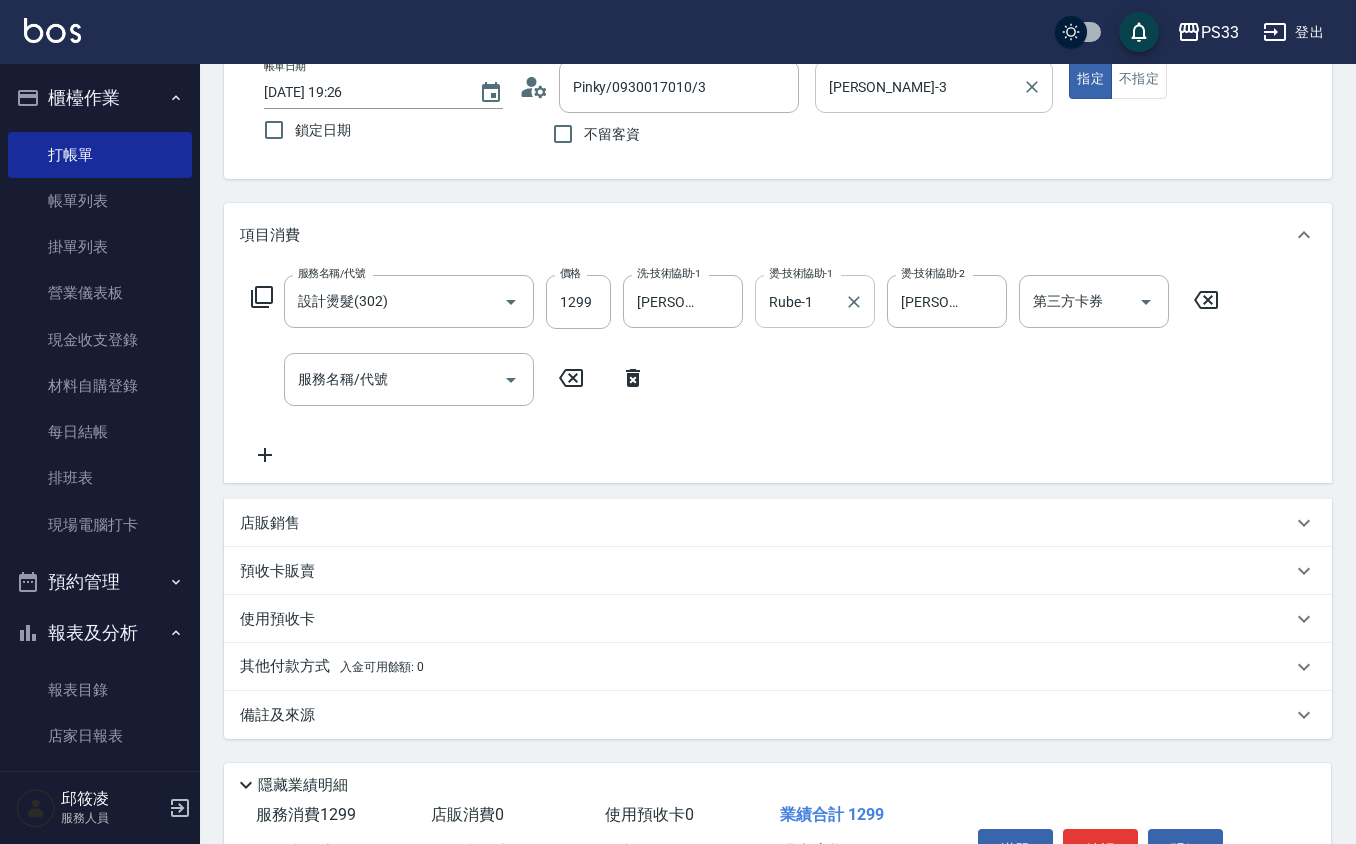 scroll, scrollTop: 0, scrollLeft: 0, axis: both 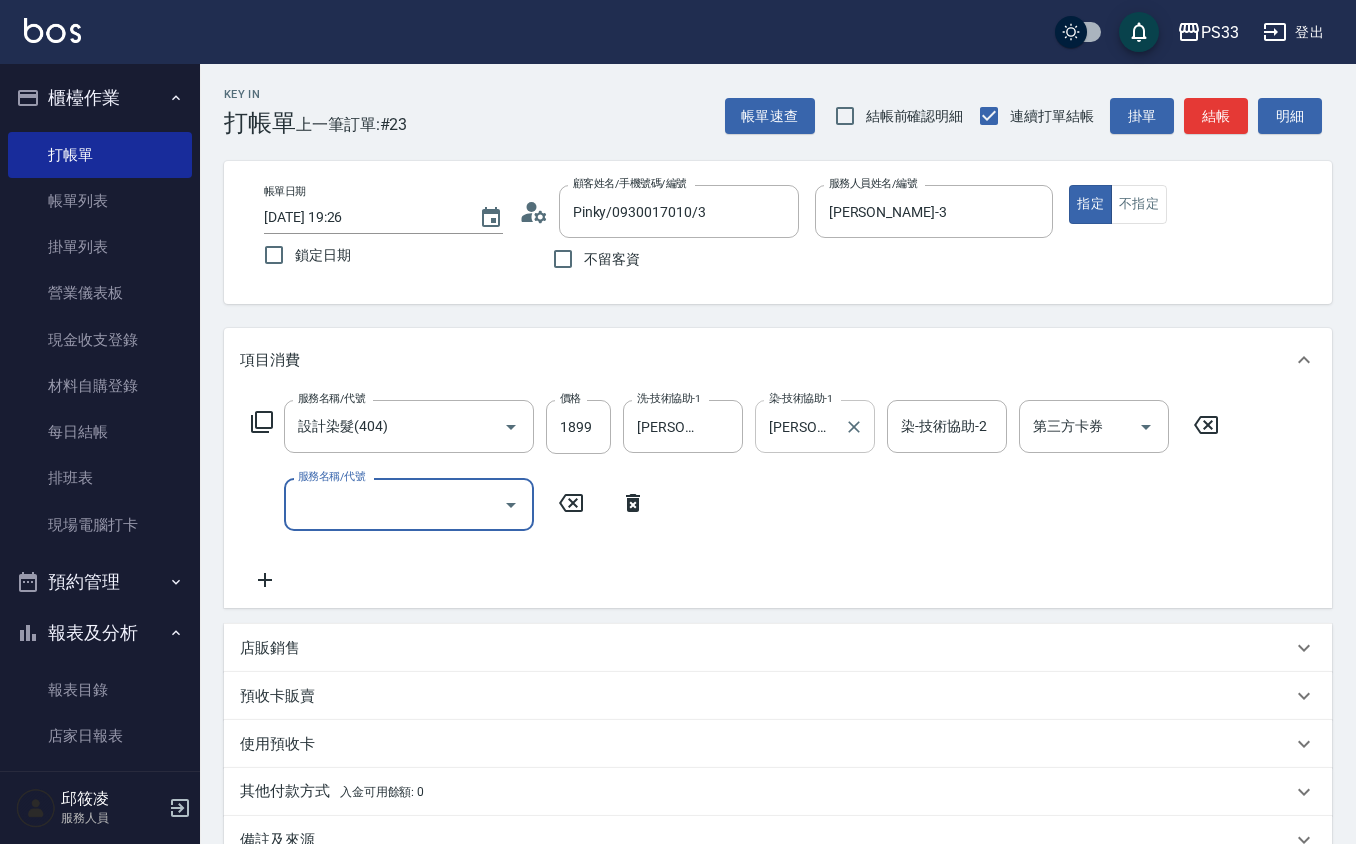 click on "[PERSON_NAME]-3" at bounding box center (800, 426) 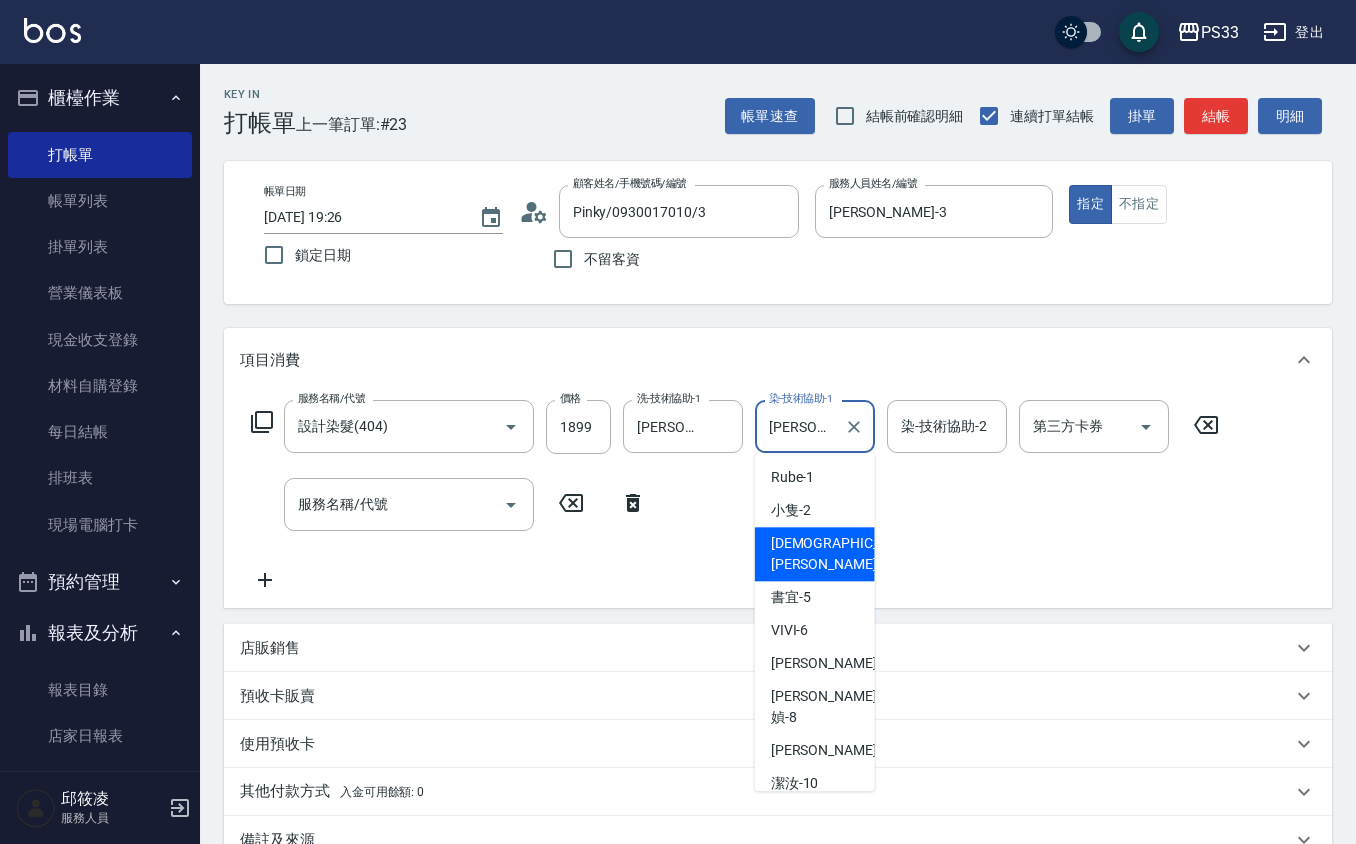 click on "[PERSON_NAME]-3" at bounding box center [800, 426] 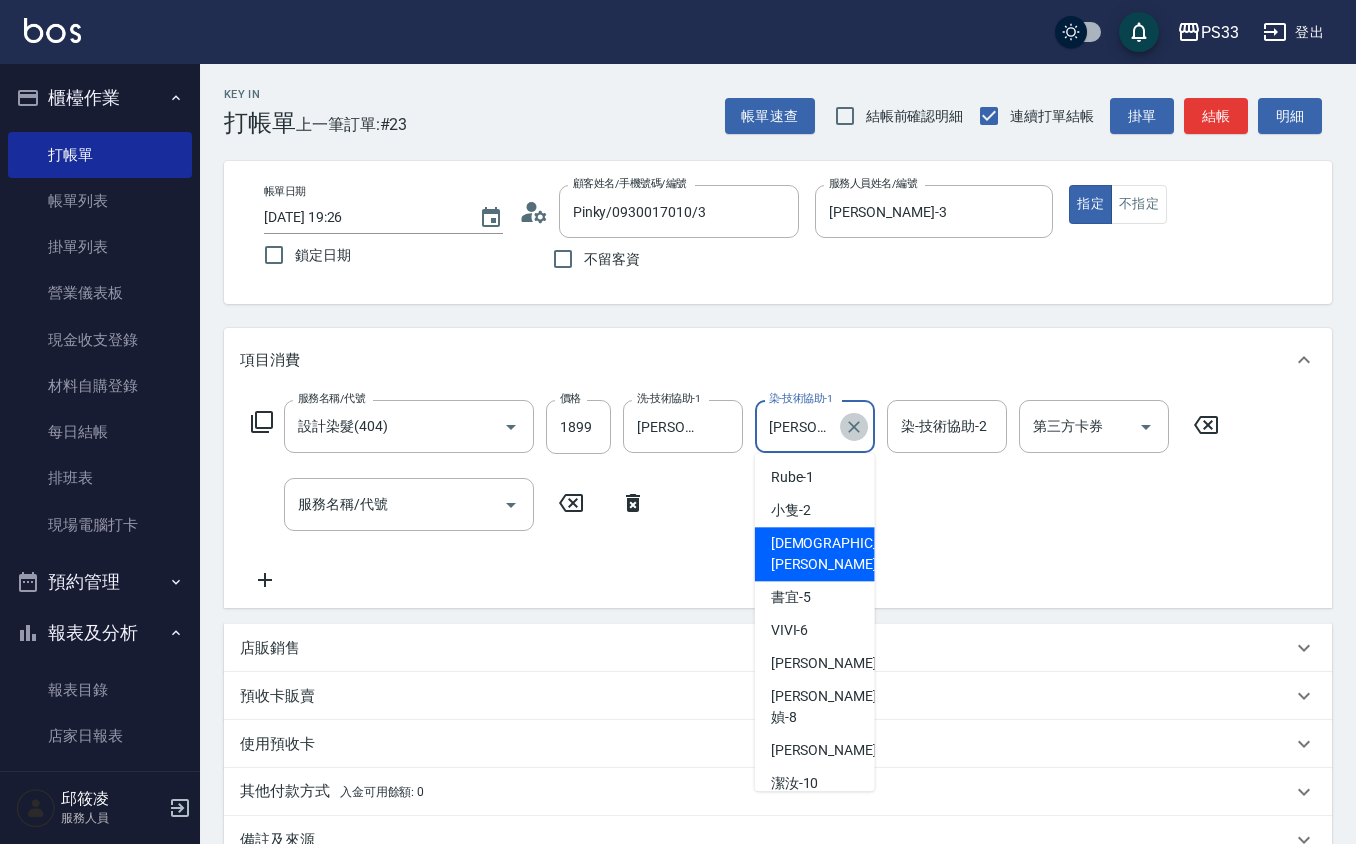 click 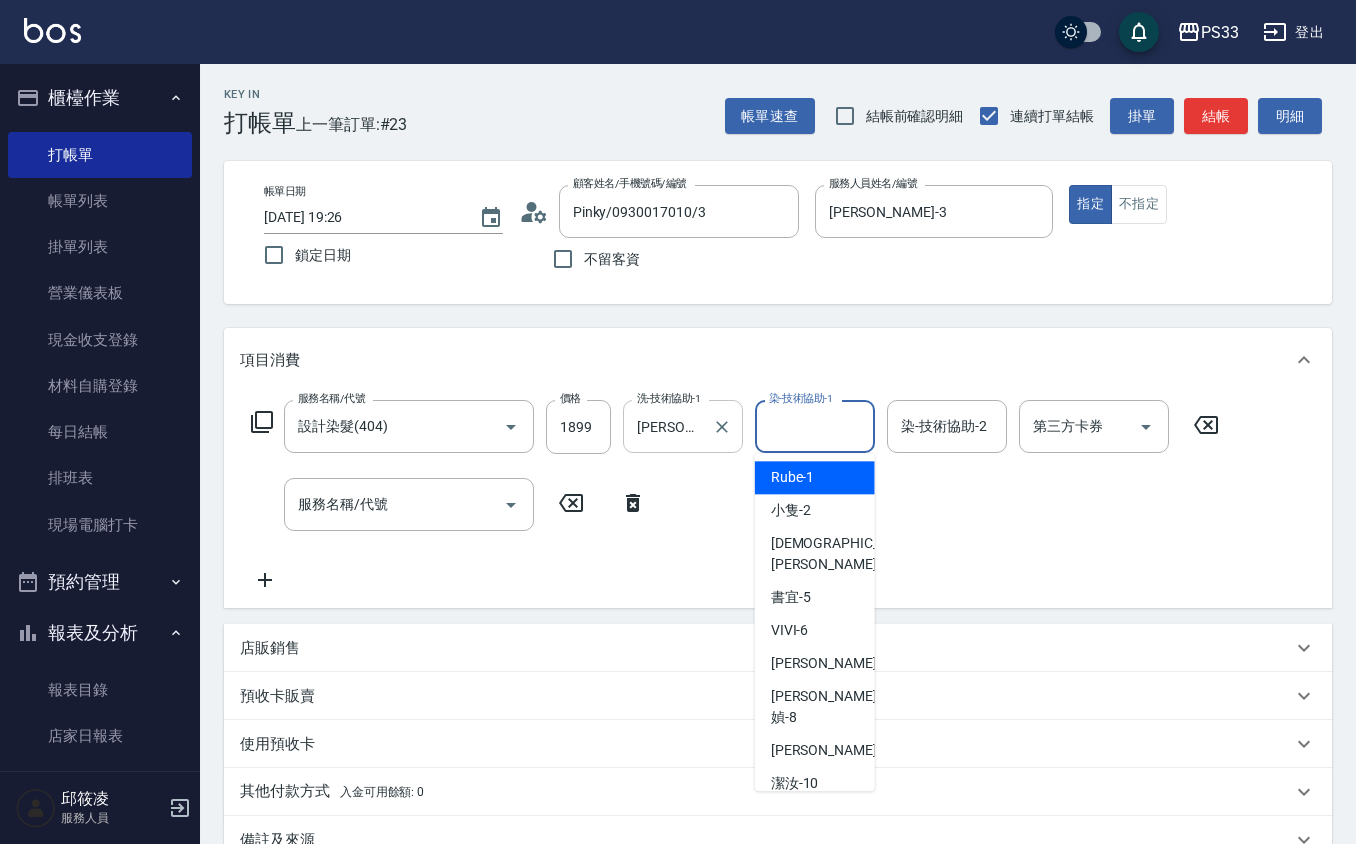 click at bounding box center (722, 427) 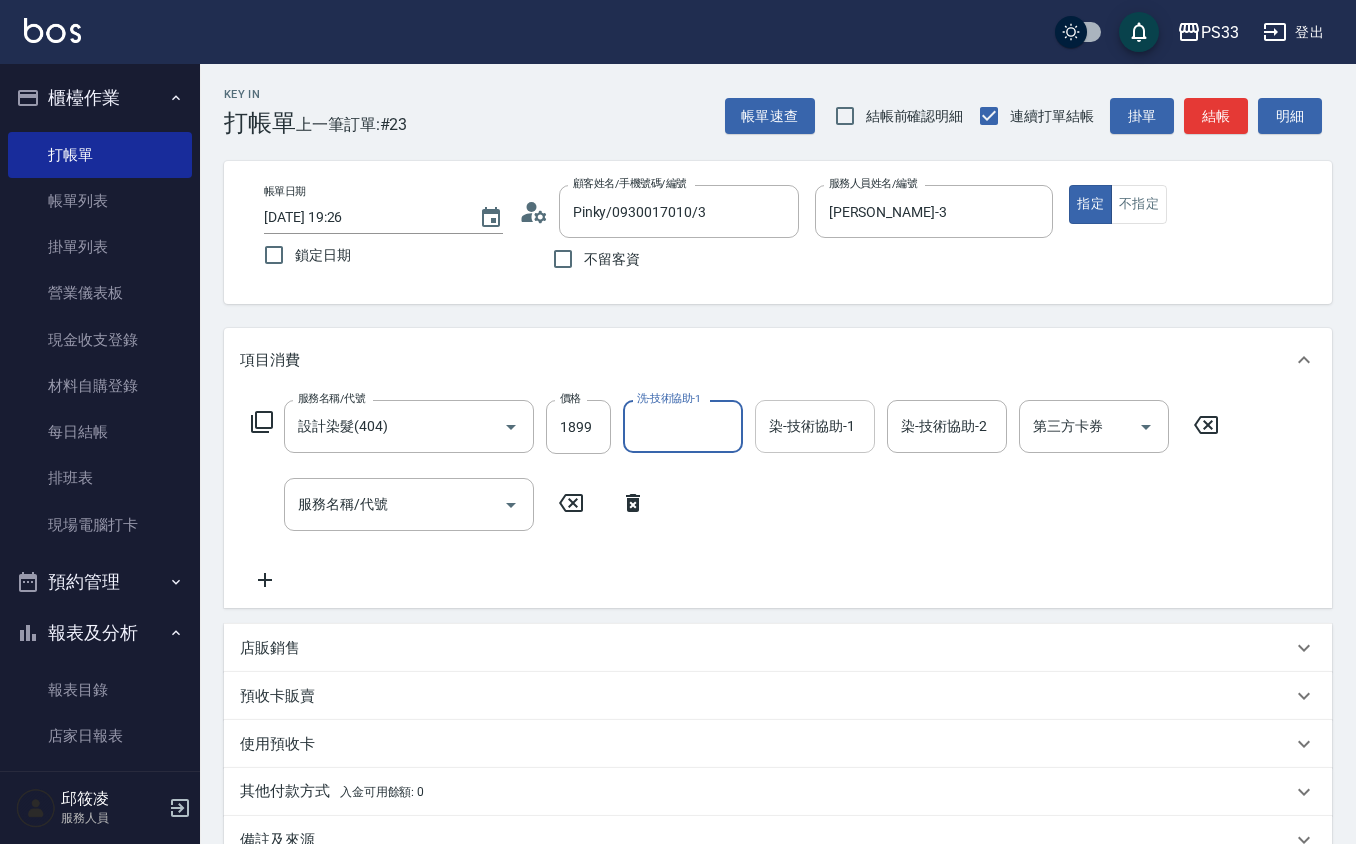 click on "洗-技術協助-1" at bounding box center (683, 426) 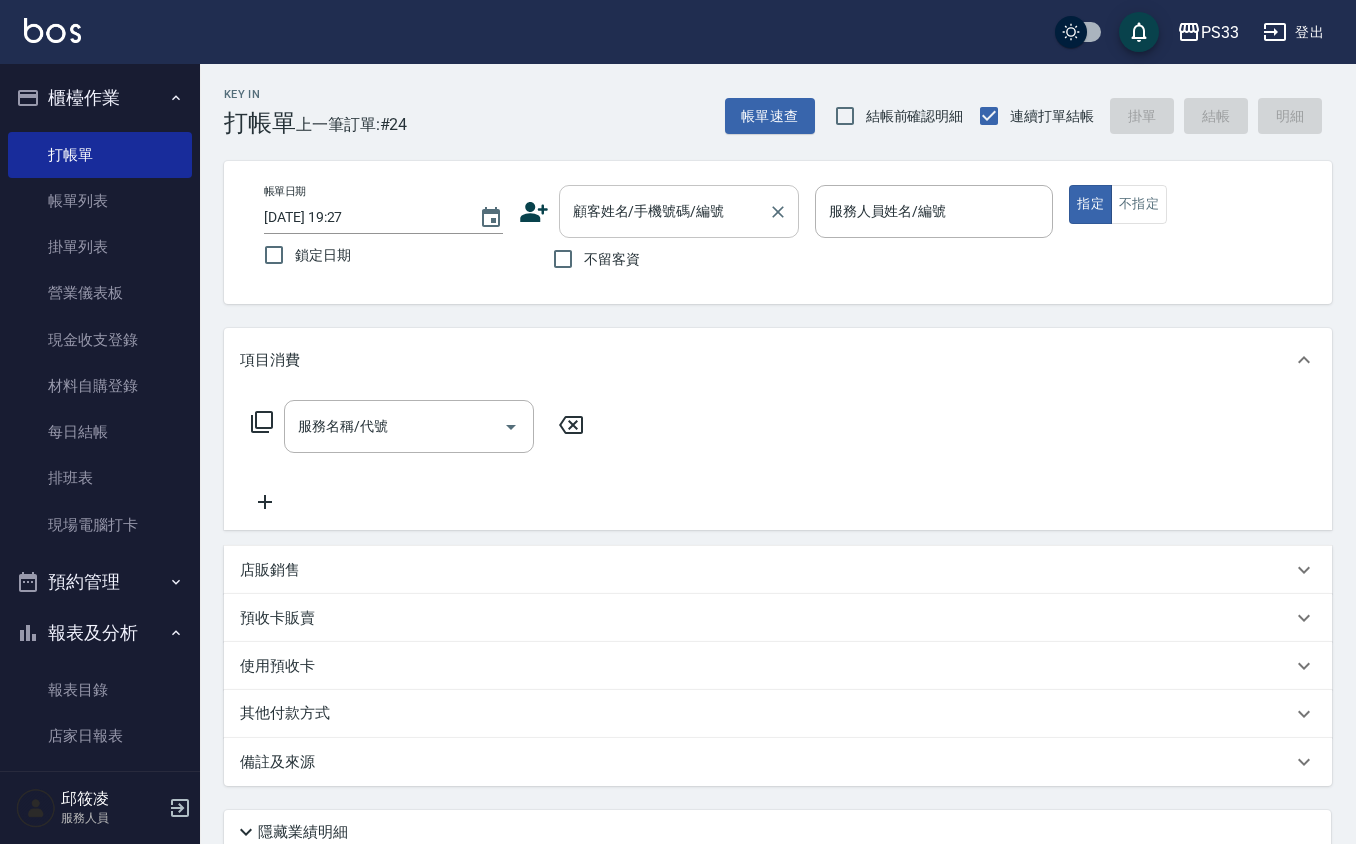 click on "顧客姓名/手機號碼/編號" at bounding box center [679, 211] 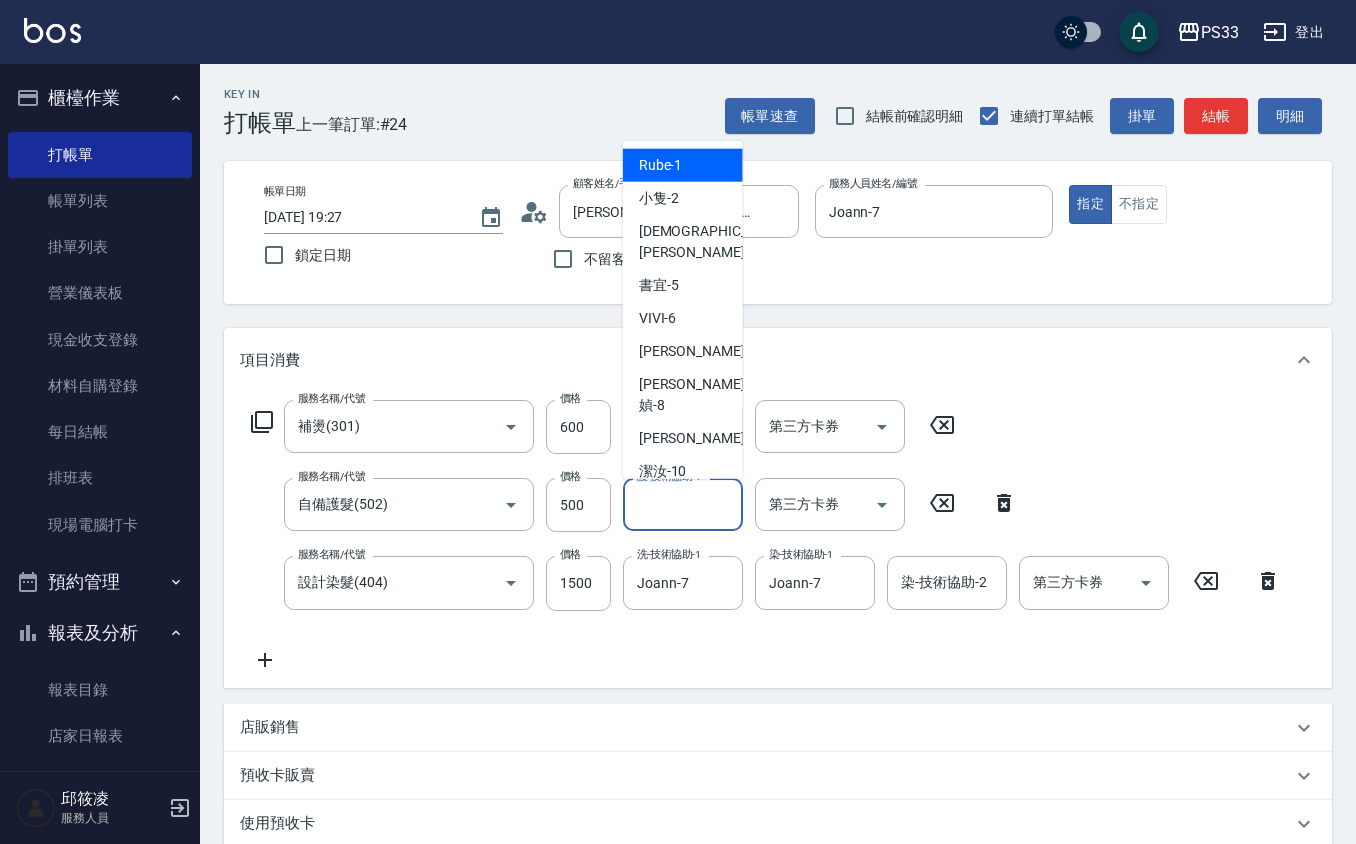 click on "護-技術協助-1 護-技術協助-1" at bounding box center (683, 504) 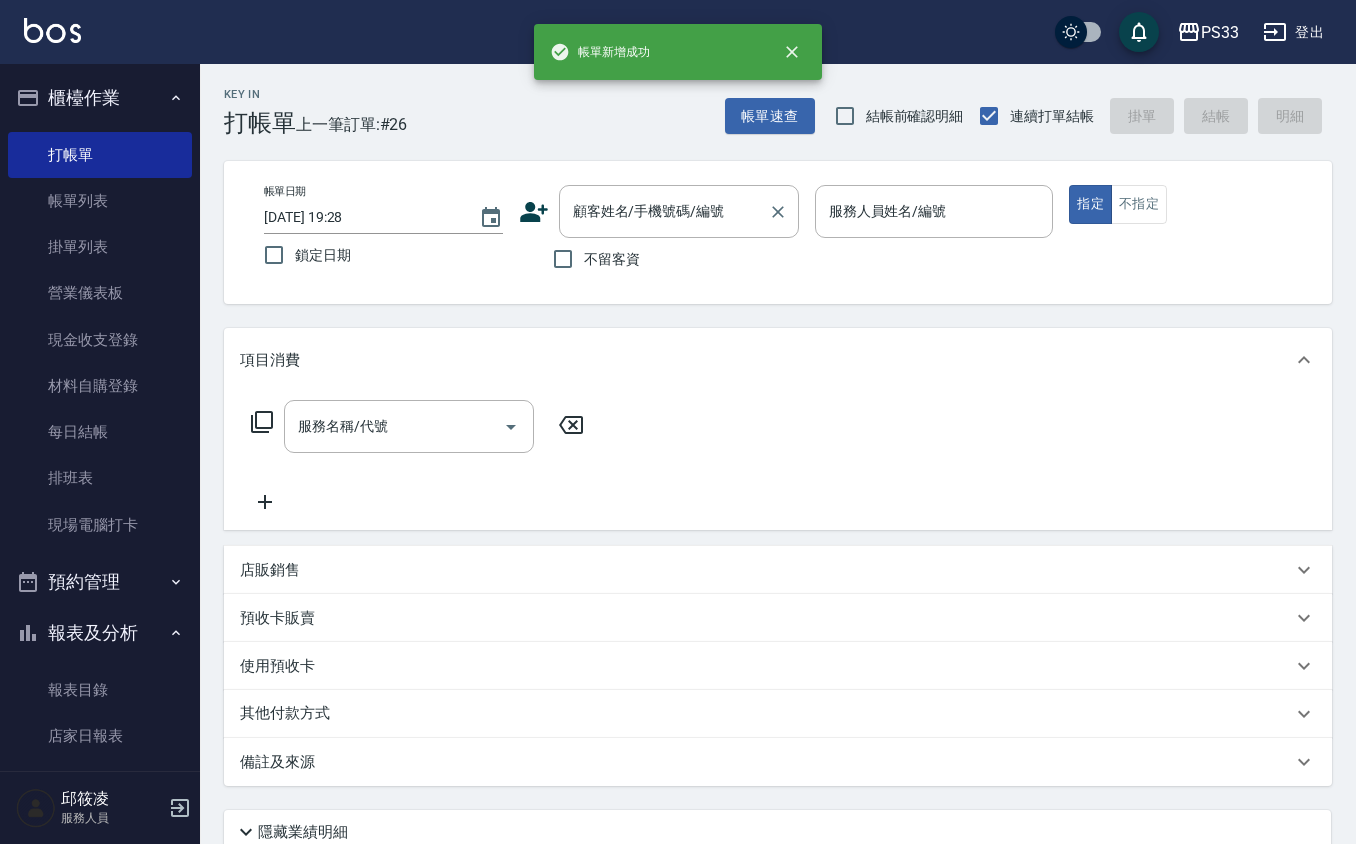click on "顧客姓名/手機號碼/編號" at bounding box center (664, 211) 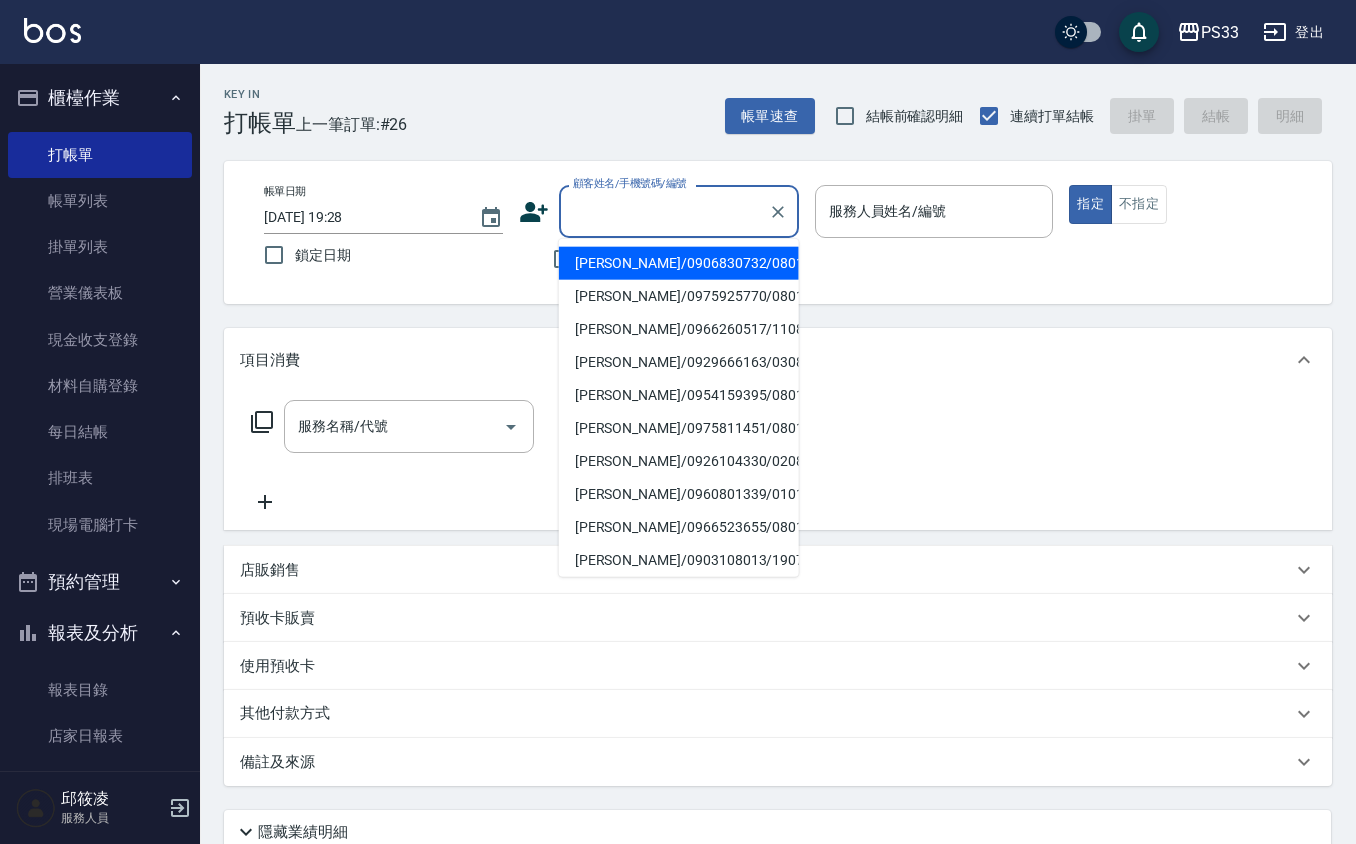 click on "帳單日期 [DATE] 19:28 鎖定日期 顧客姓名/手機號碼/編號 顧客姓名/手機號碼/編號 不留客資 服務人員姓名/編號 服務人員姓名/編號 指定 不指定" at bounding box center [778, 232] 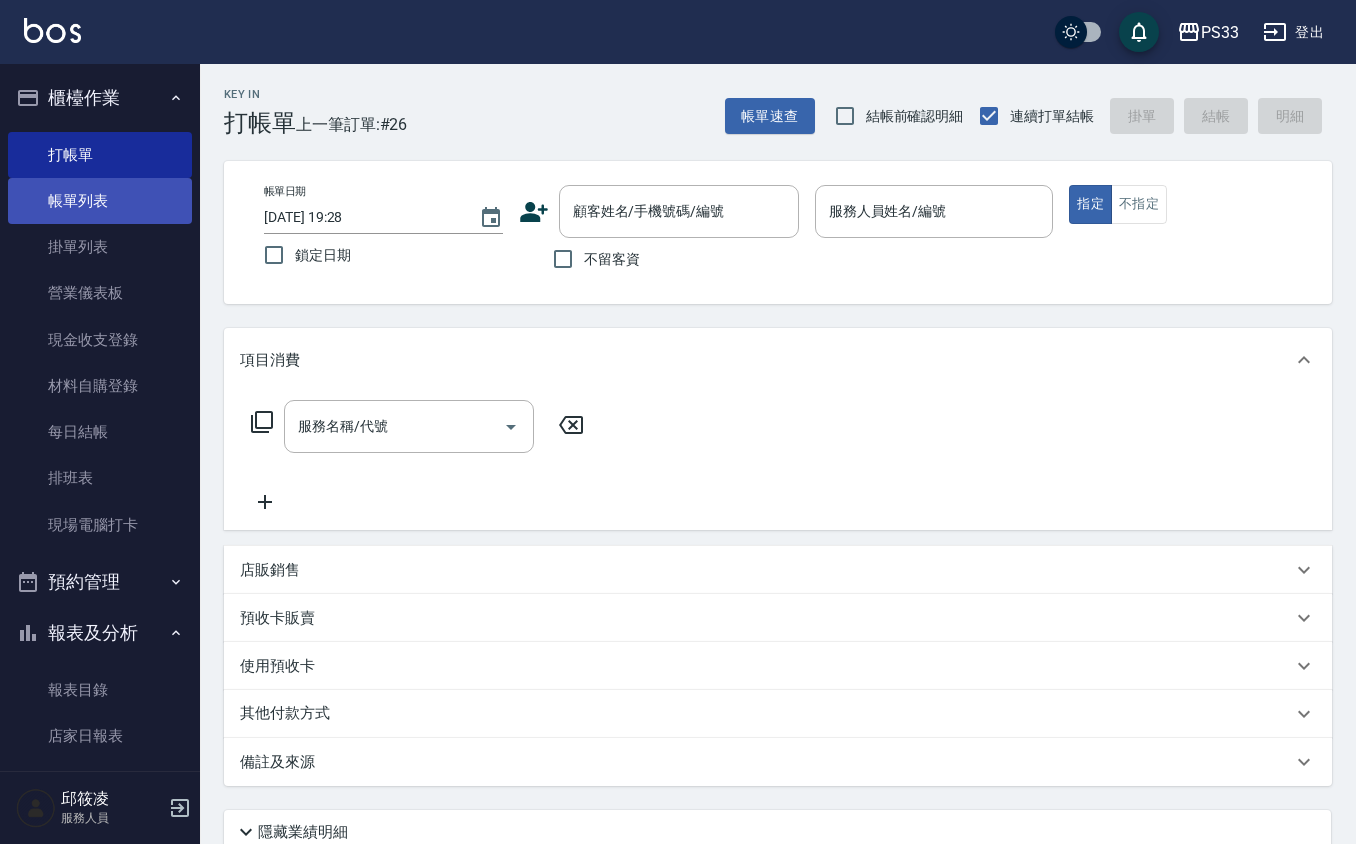 click on "帳單列表" at bounding box center (100, 201) 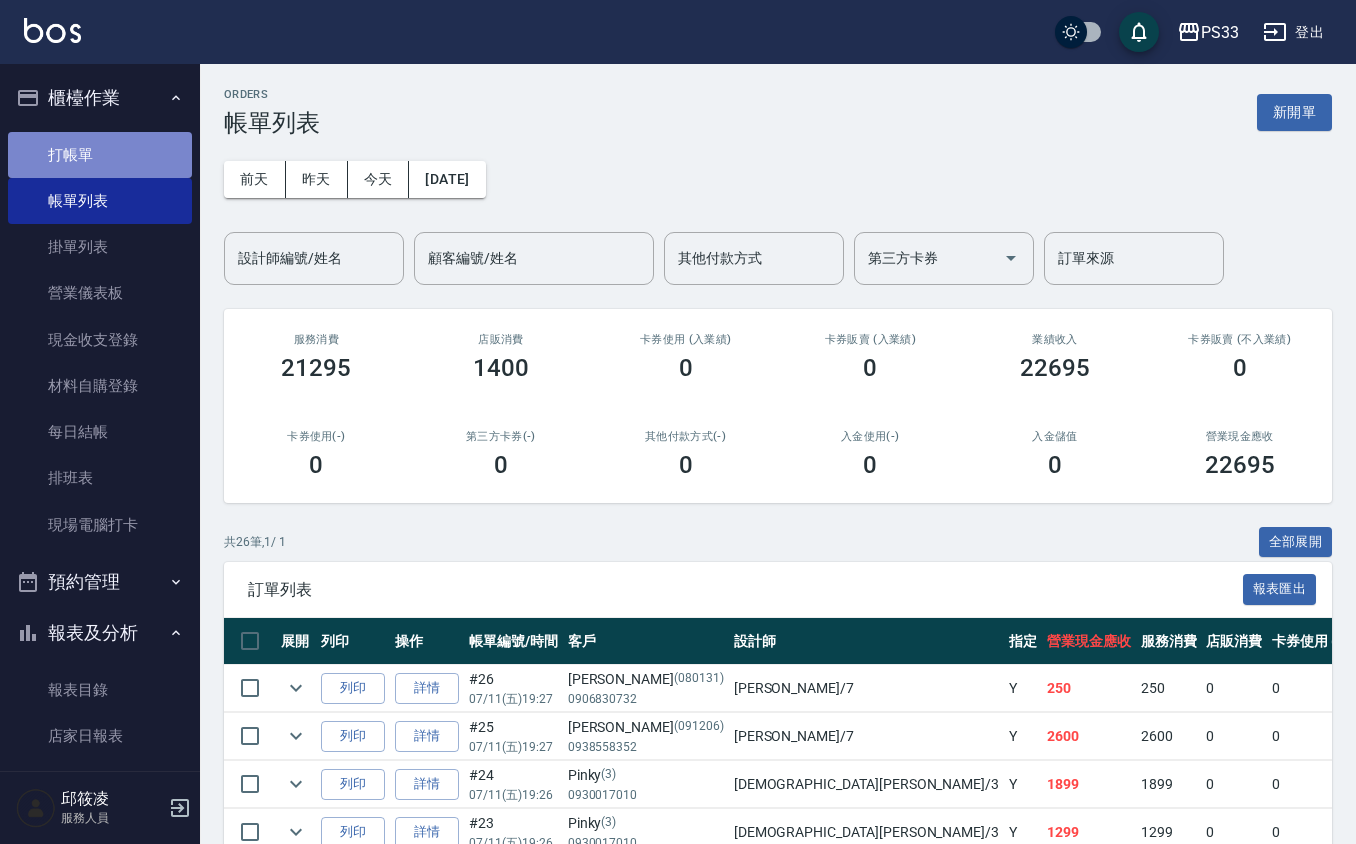 click on "打帳單" at bounding box center [100, 155] 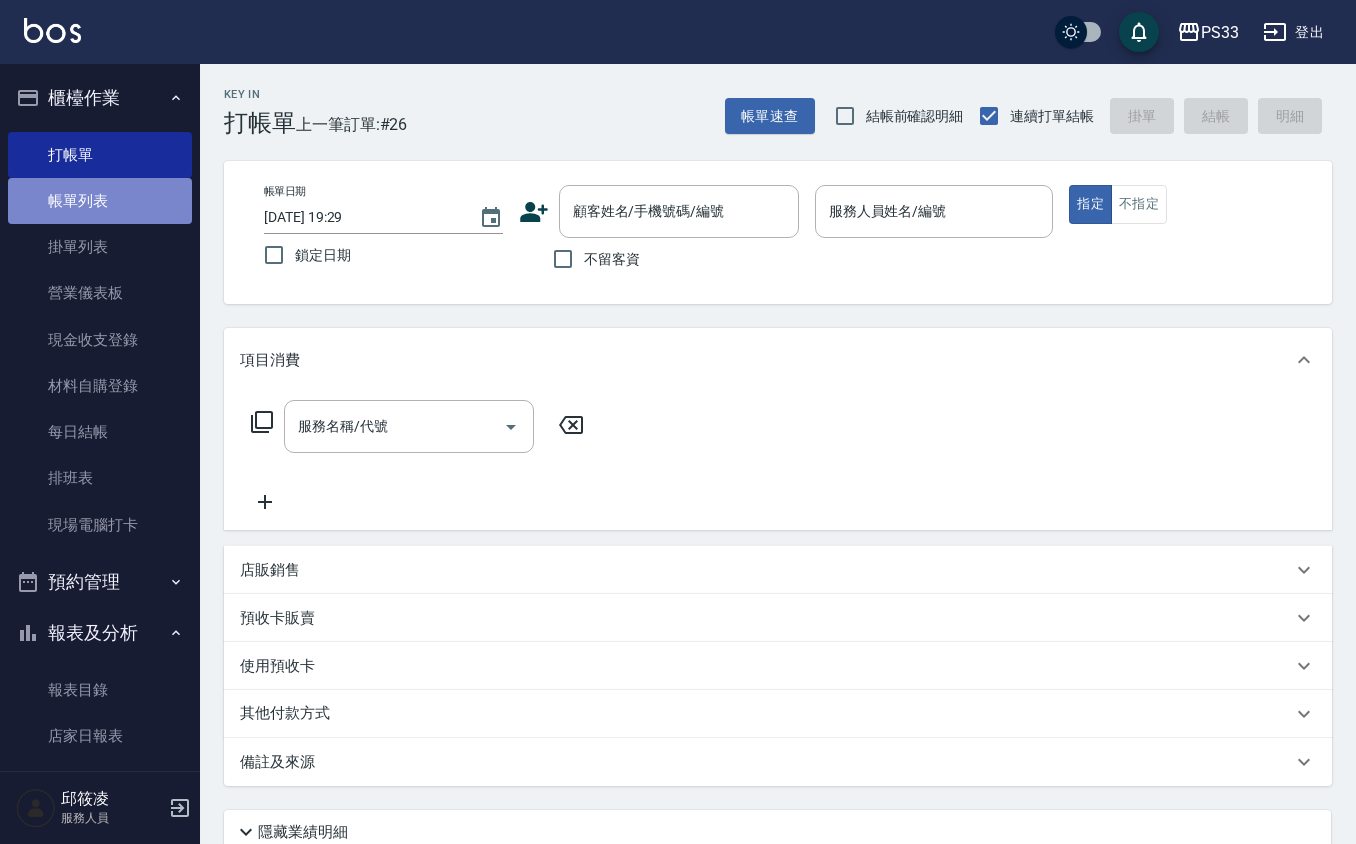 click on "帳單列表" at bounding box center [100, 201] 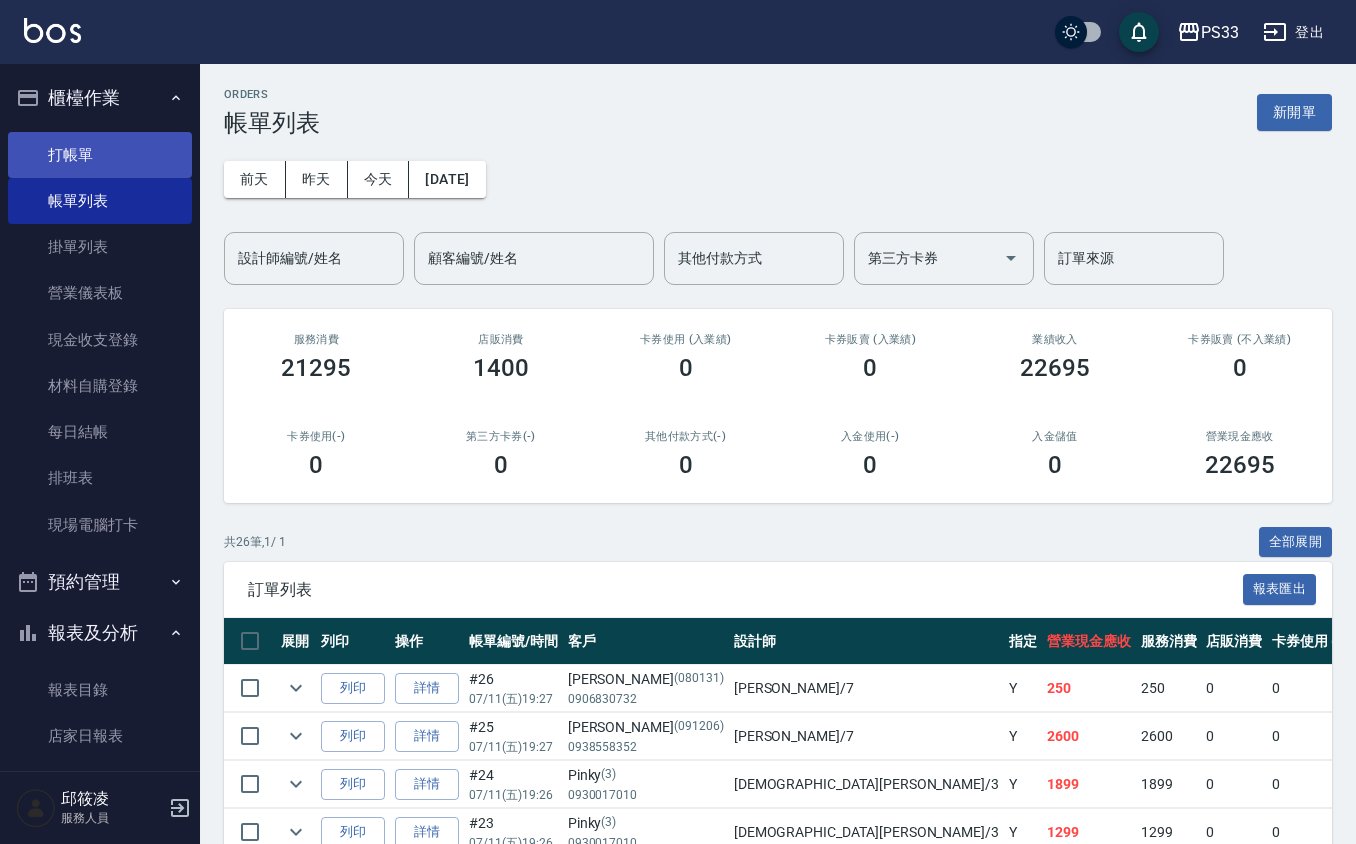 click on "打帳單" at bounding box center (100, 155) 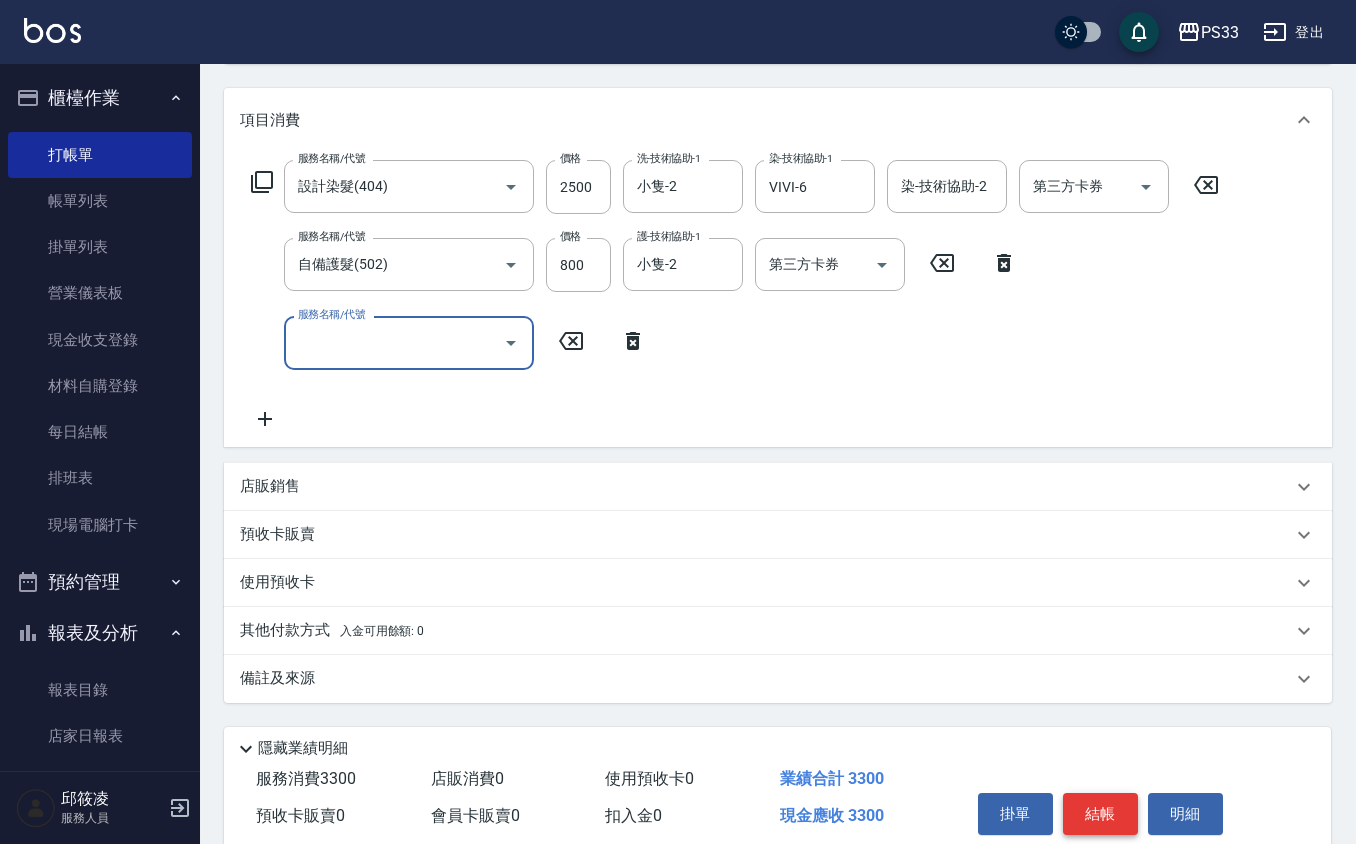 scroll, scrollTop: 320, scrollLeft: 0, axis: vertical 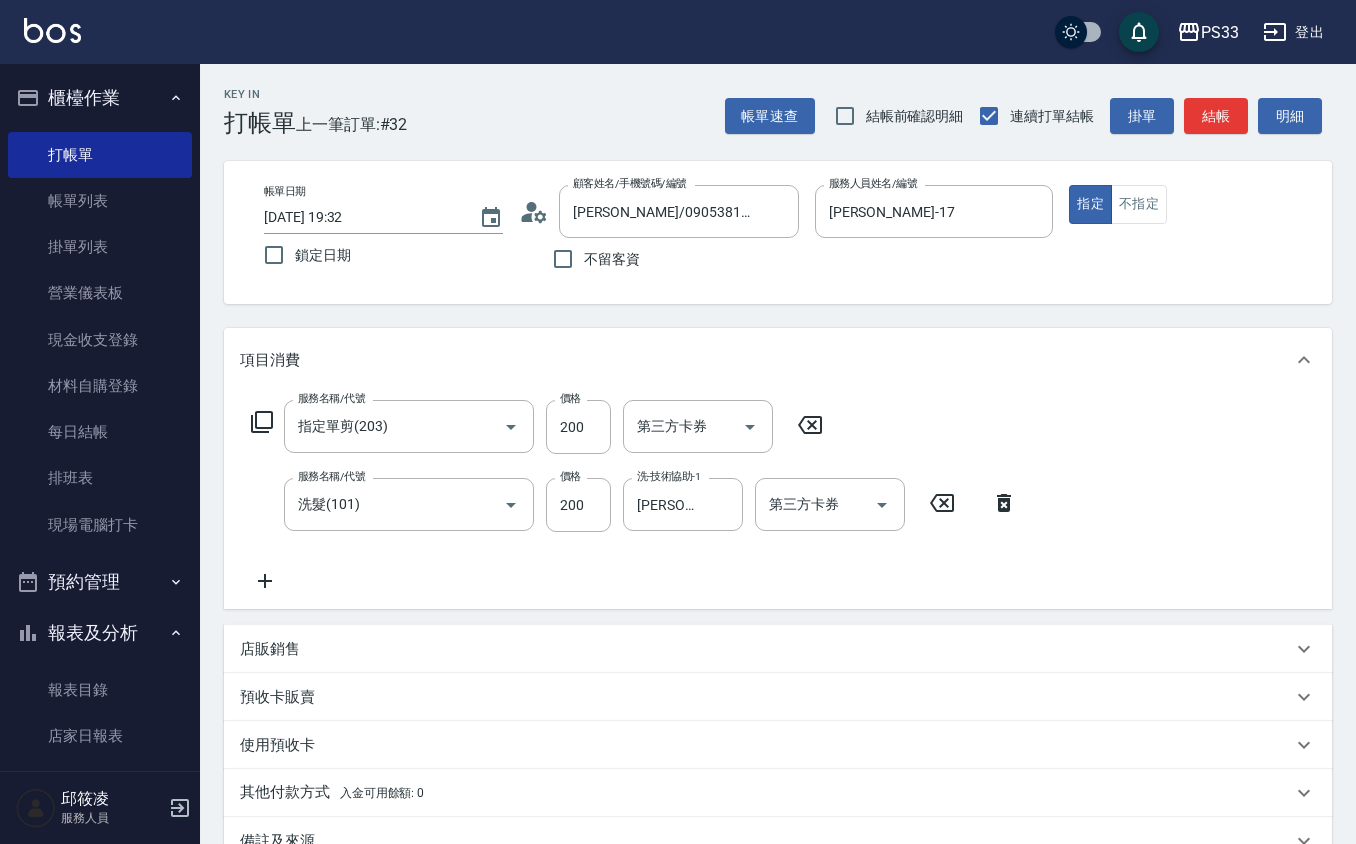 drag, startPoint x: 588, startPoint y: 121, endPoint x: 464, endPoint y: 642, distance: 535.553 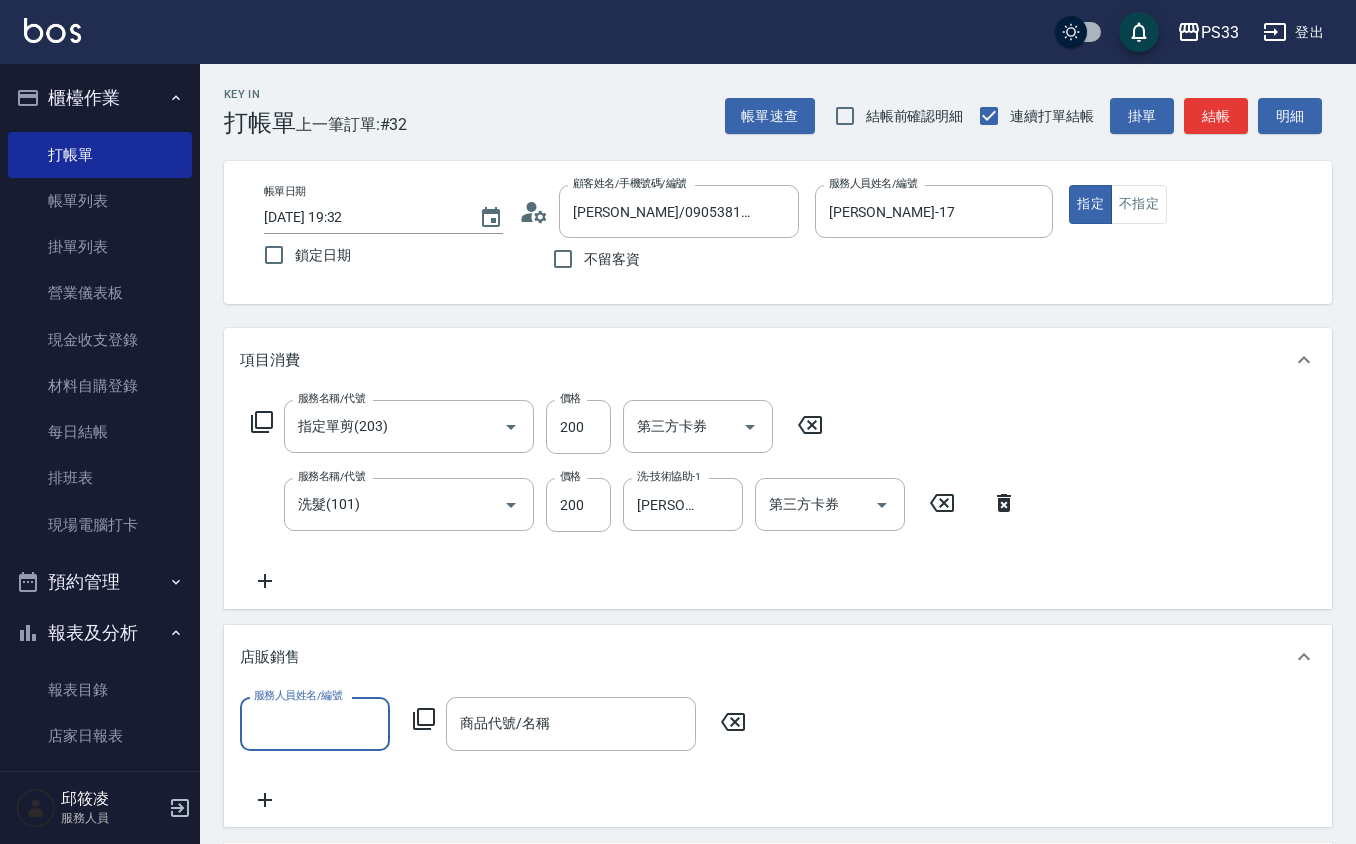 scroll, scrollTop: 1, scrollLeft: 0, axis: vertical 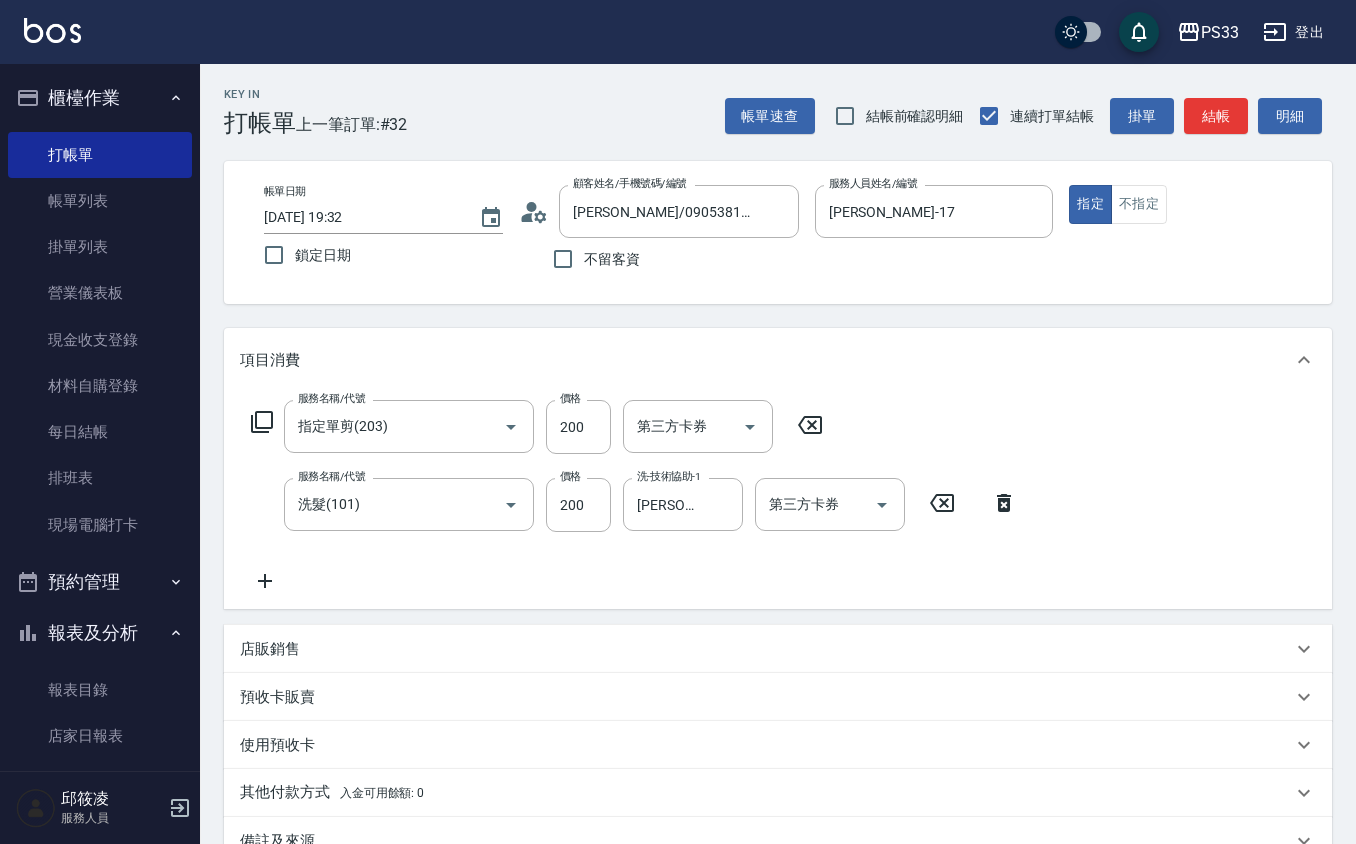 click on "店販銷售" at bounding box center [766, 649] 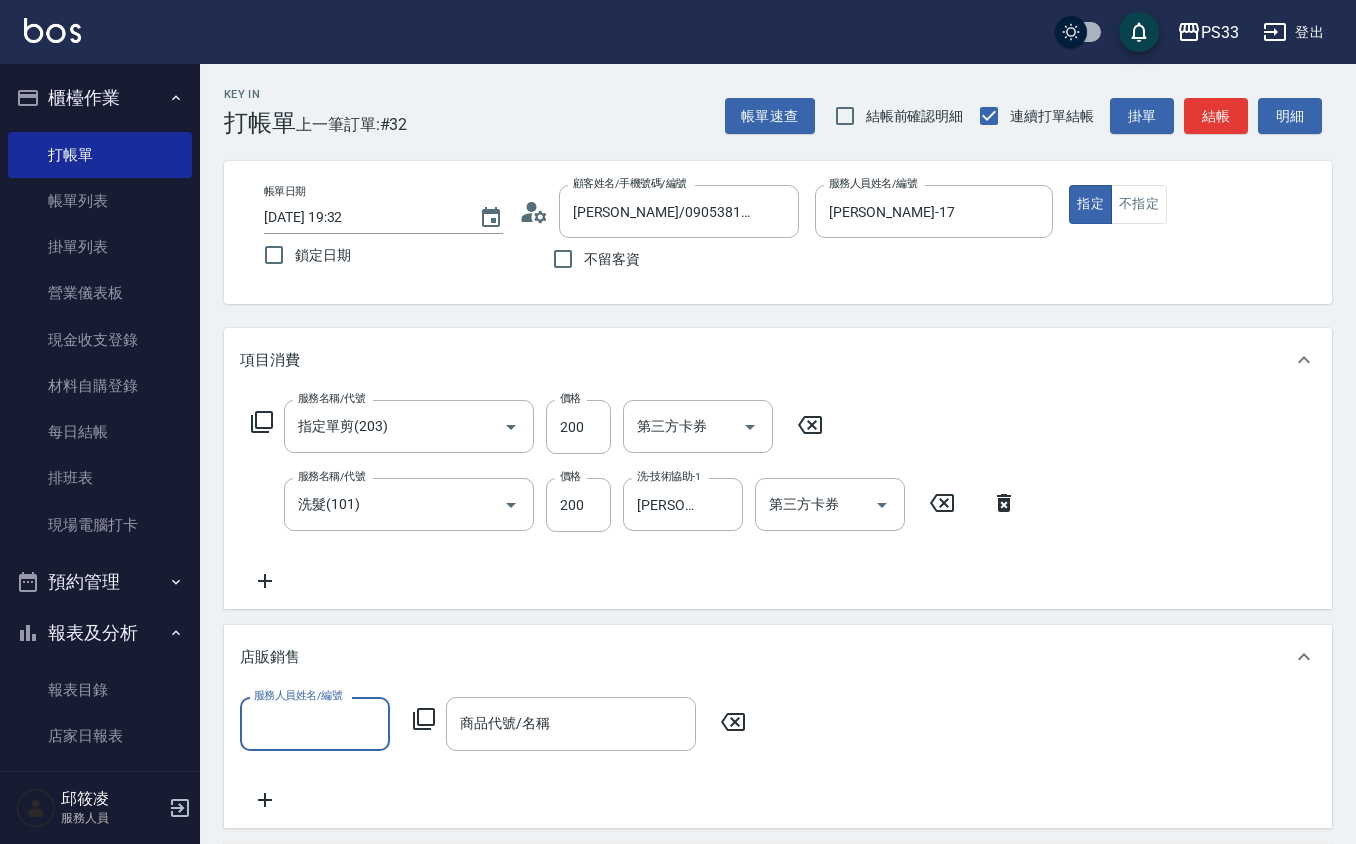 scroll, scrollTop: 0, scrollLeft: 0, axis: both 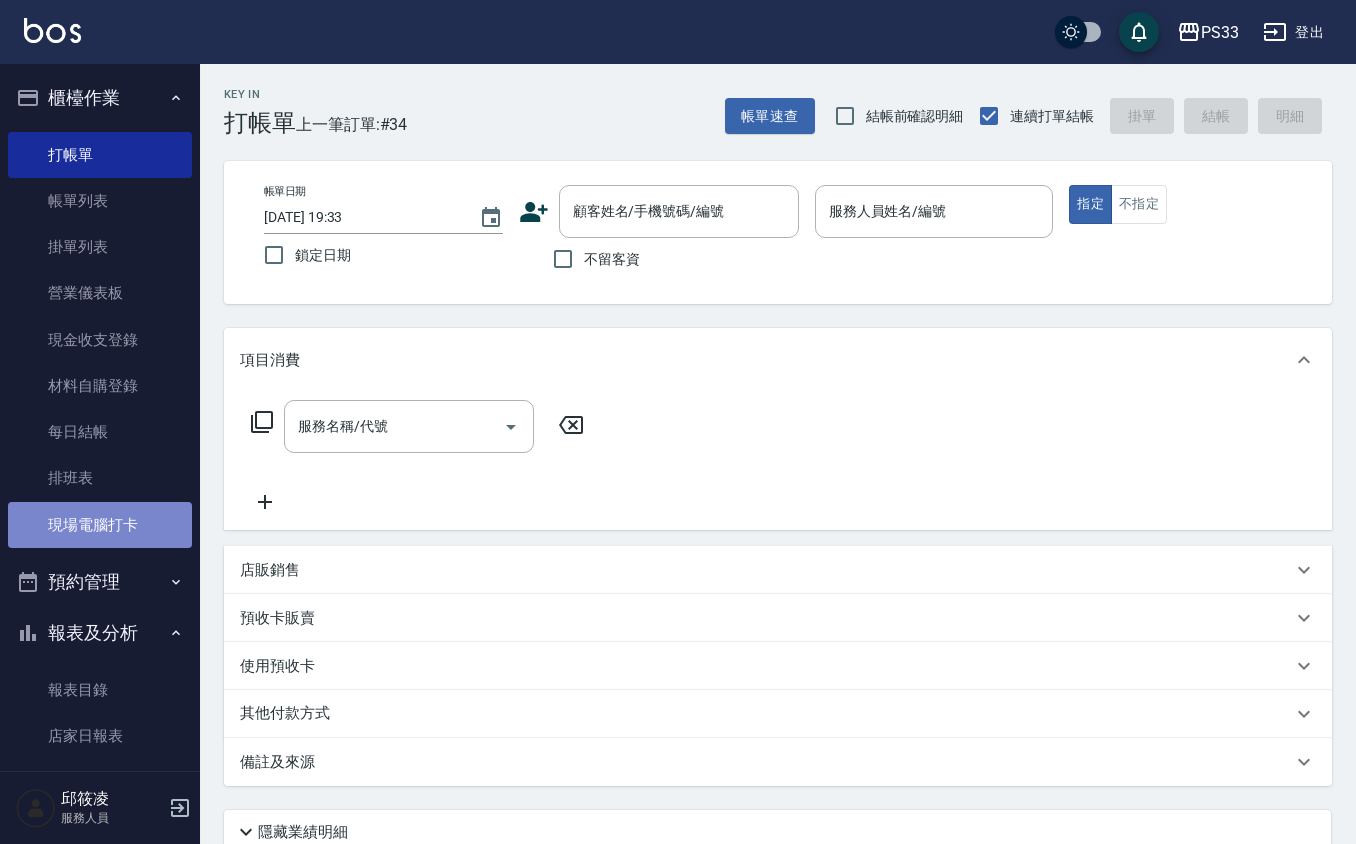 click on "現場電腦打卡" at bounding box center (100, 525) 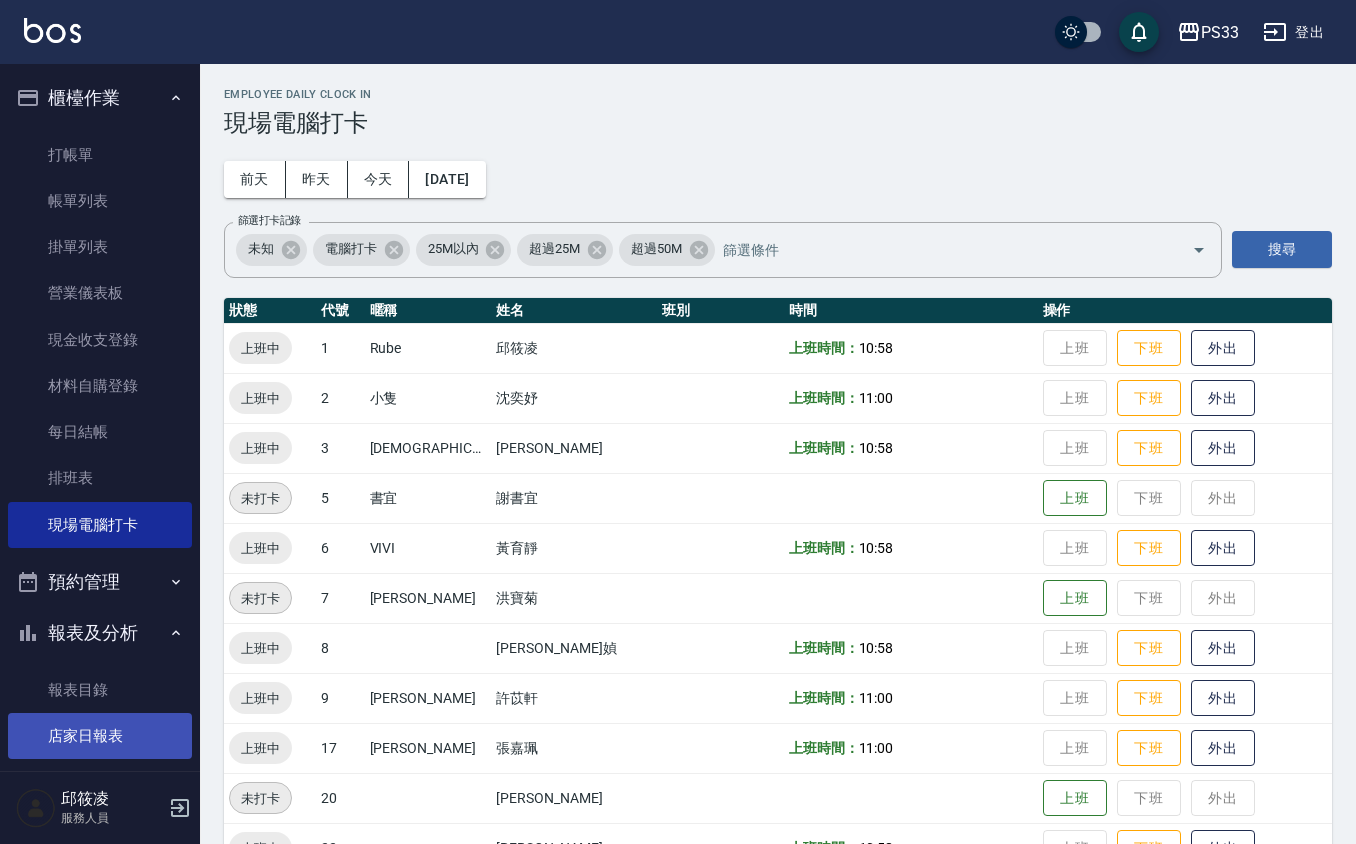 click on "店家日報表" at bounding box center (100, 736) 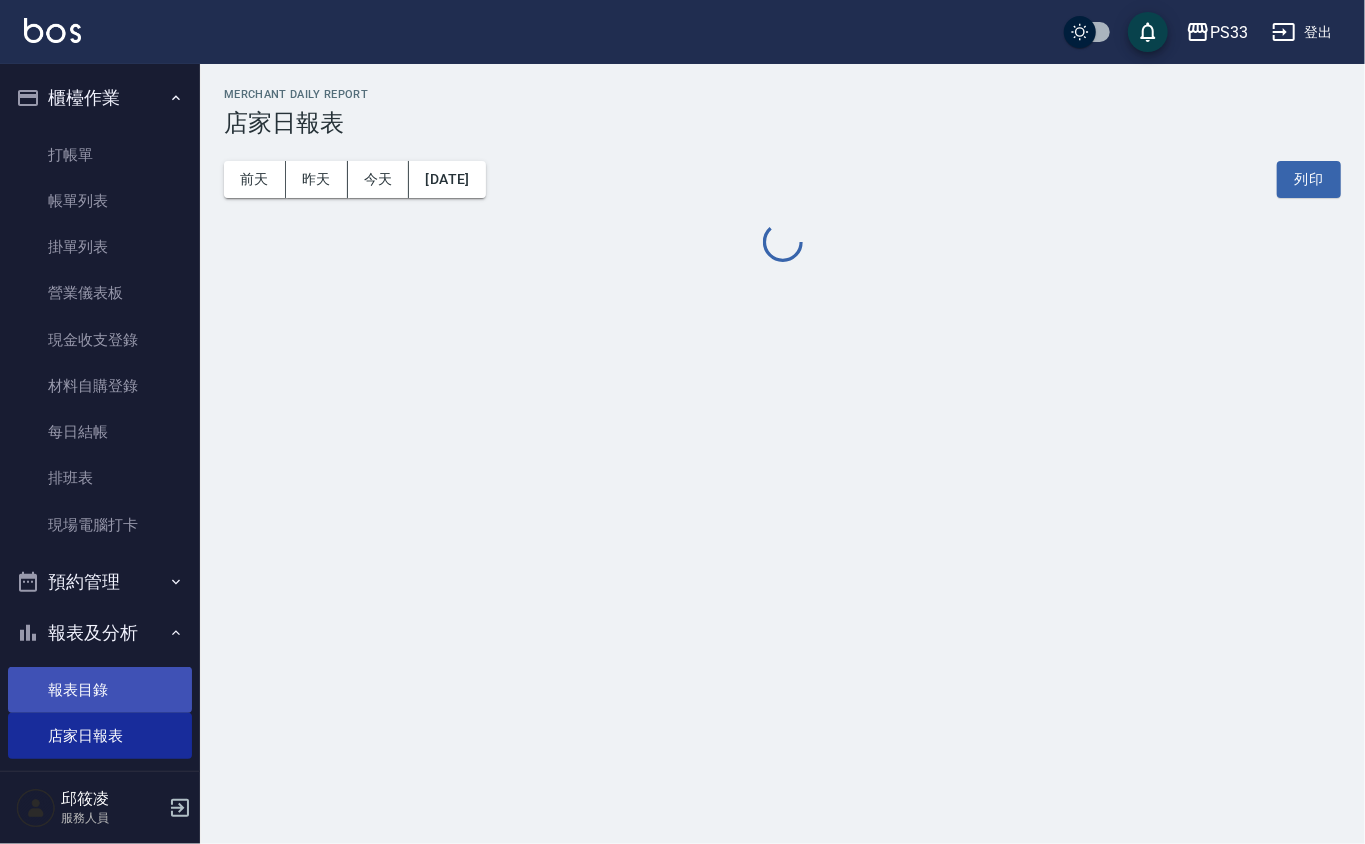 click on "報表目錄" at bounding box center (100, 690) 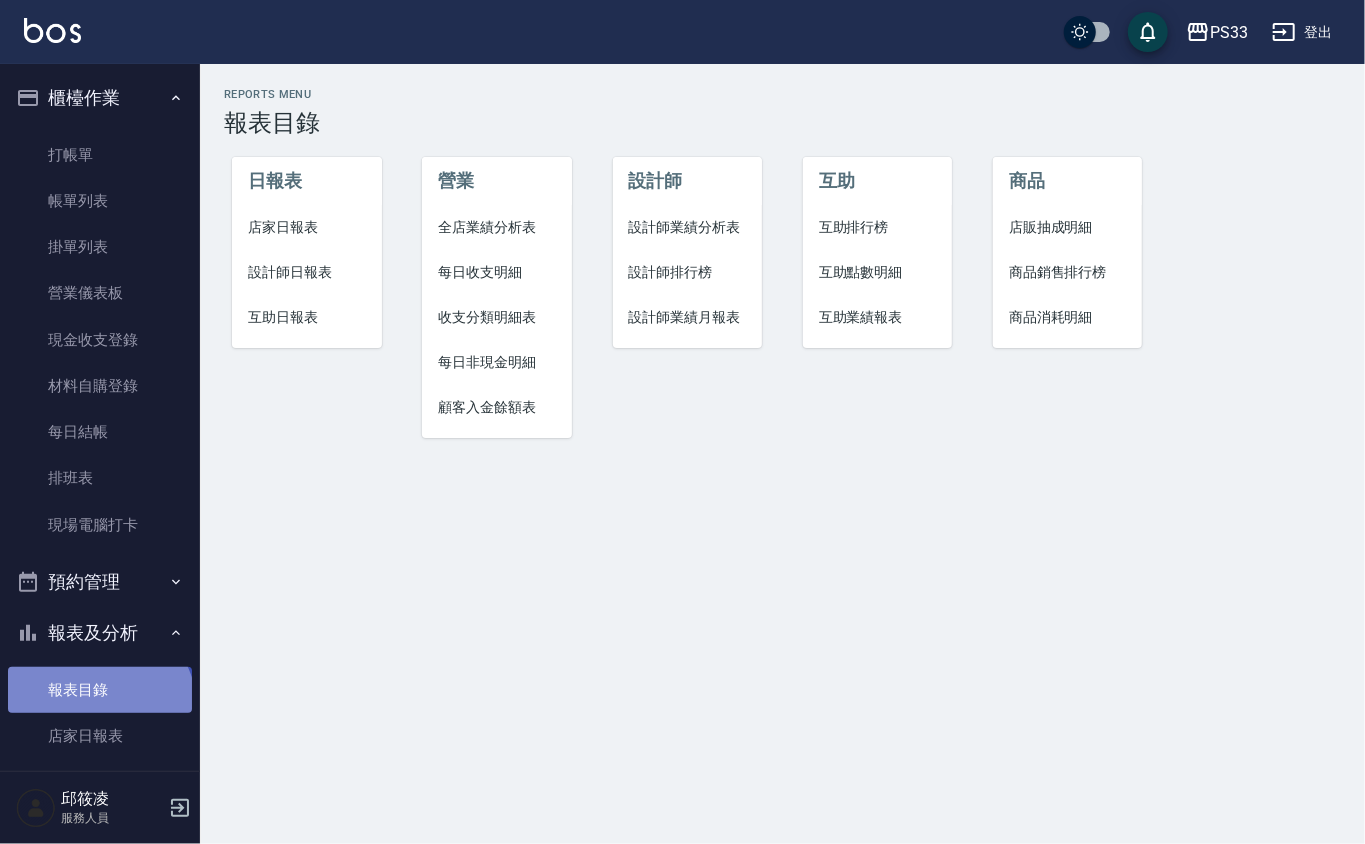 click on "報表目錄" at bounding box center [100, 690] 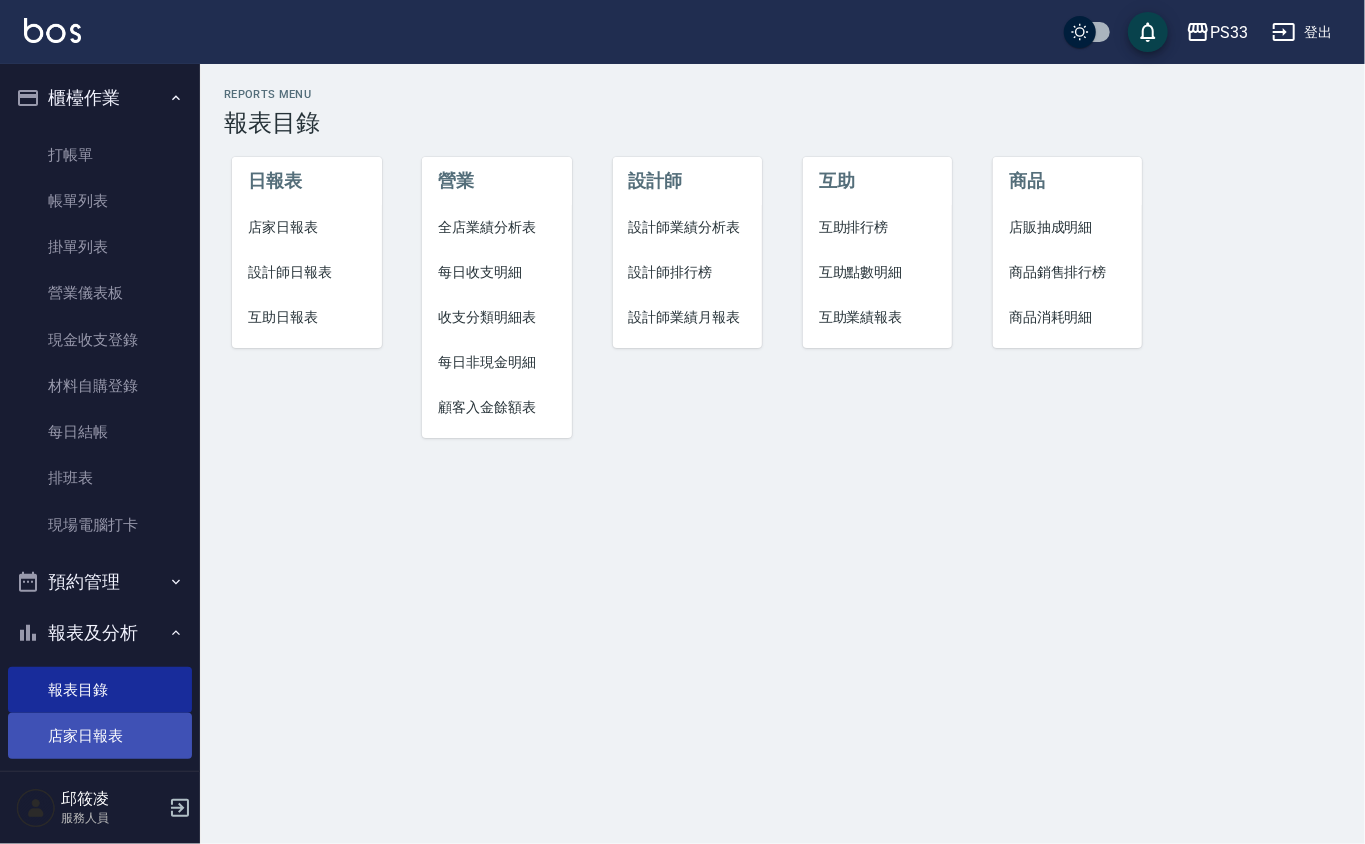 click on "店家日報表" at bounding box center [100, 736] 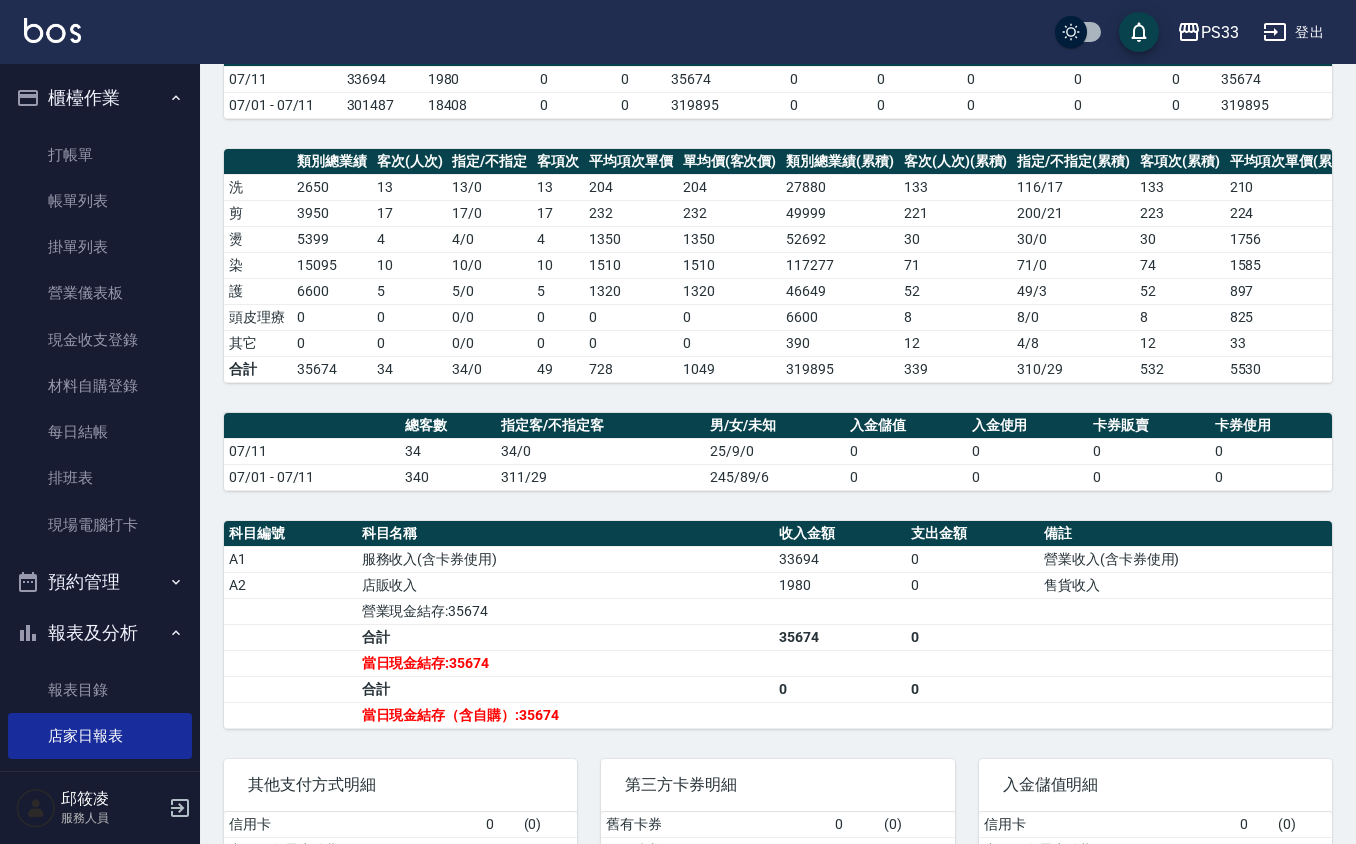 scroll, scrollTop: 377, scrollLeft: 0, axis: vertical 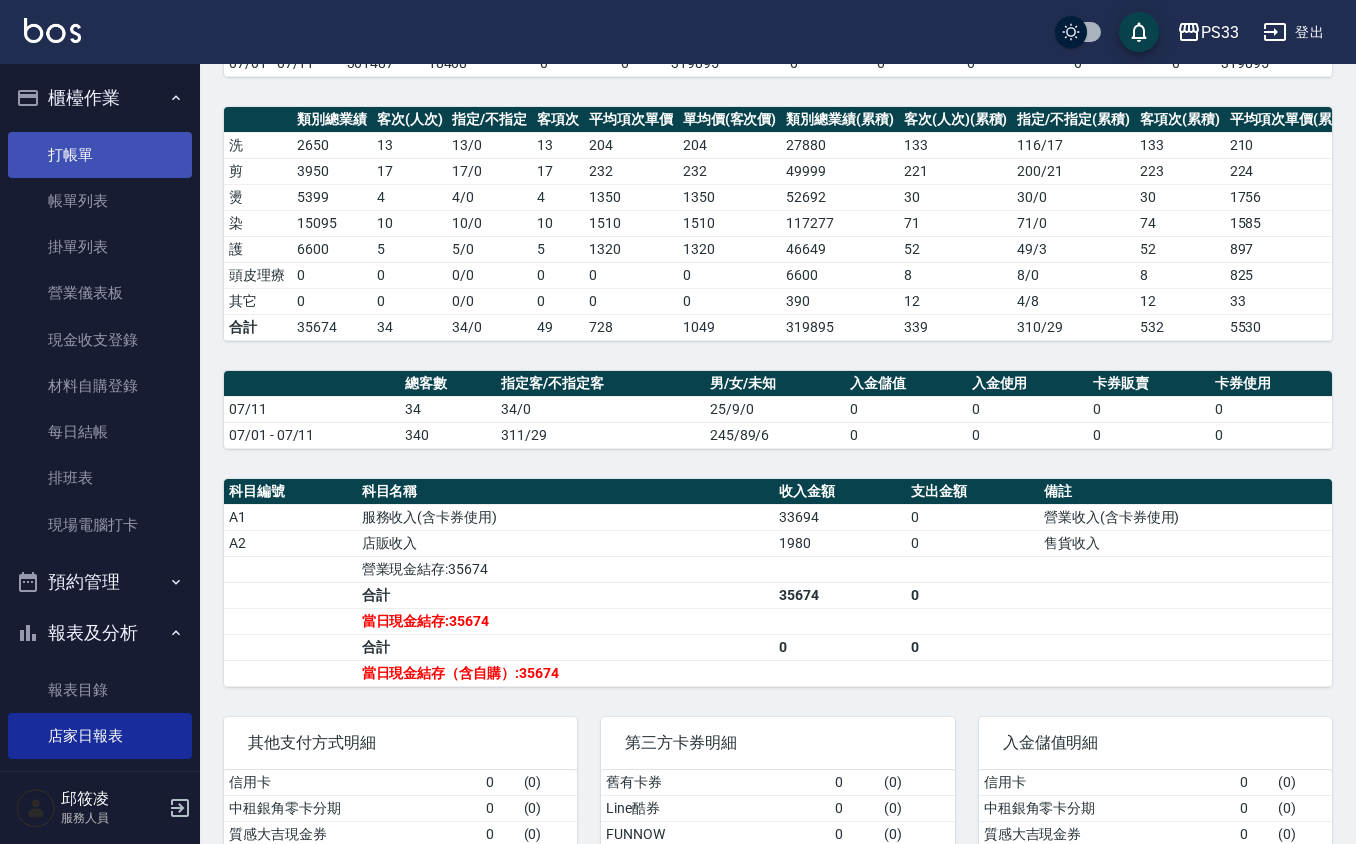 click on "打帳單" at bounding box center [100, 155] 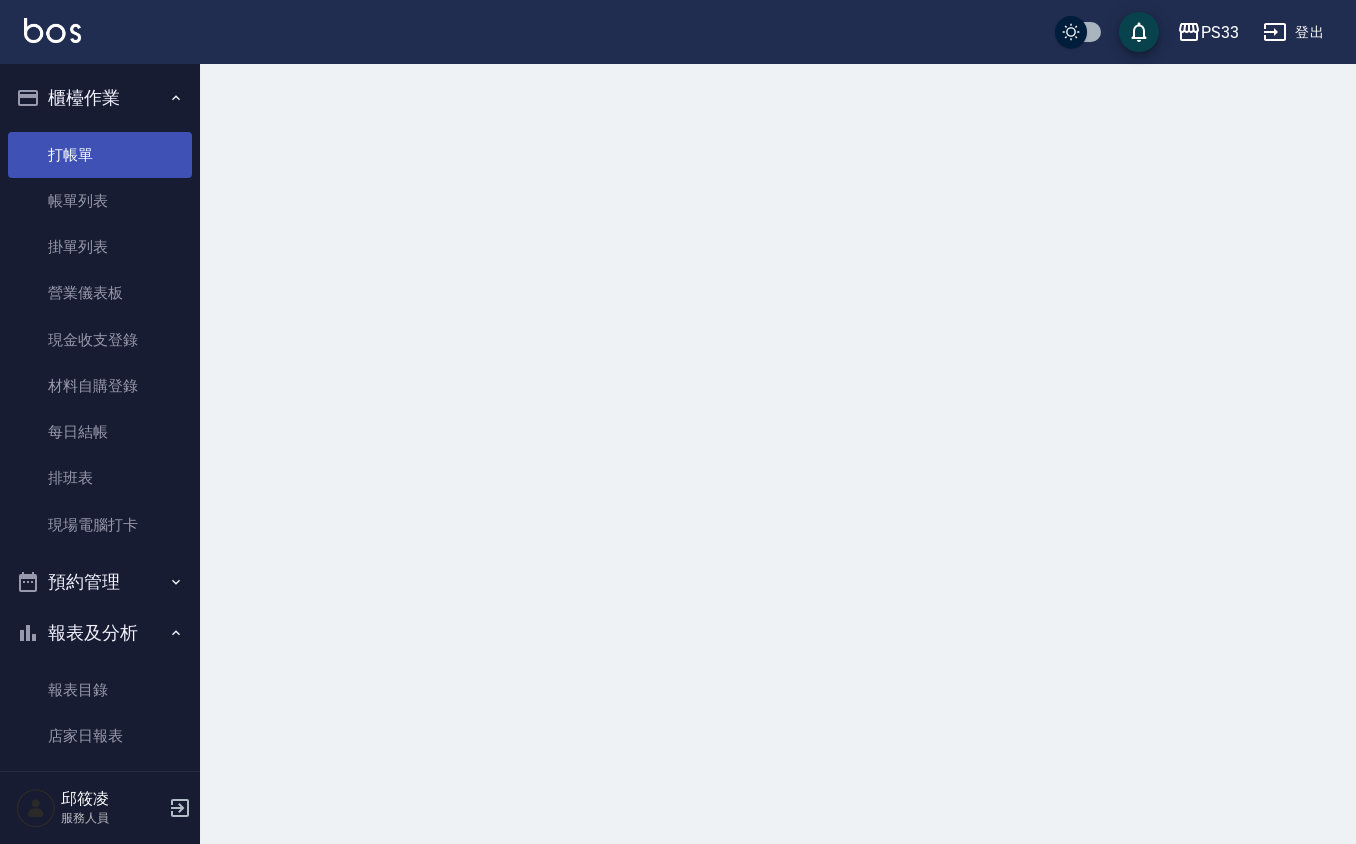 scroll, scrollTop: 0, scrollLeft: 0, axis: both 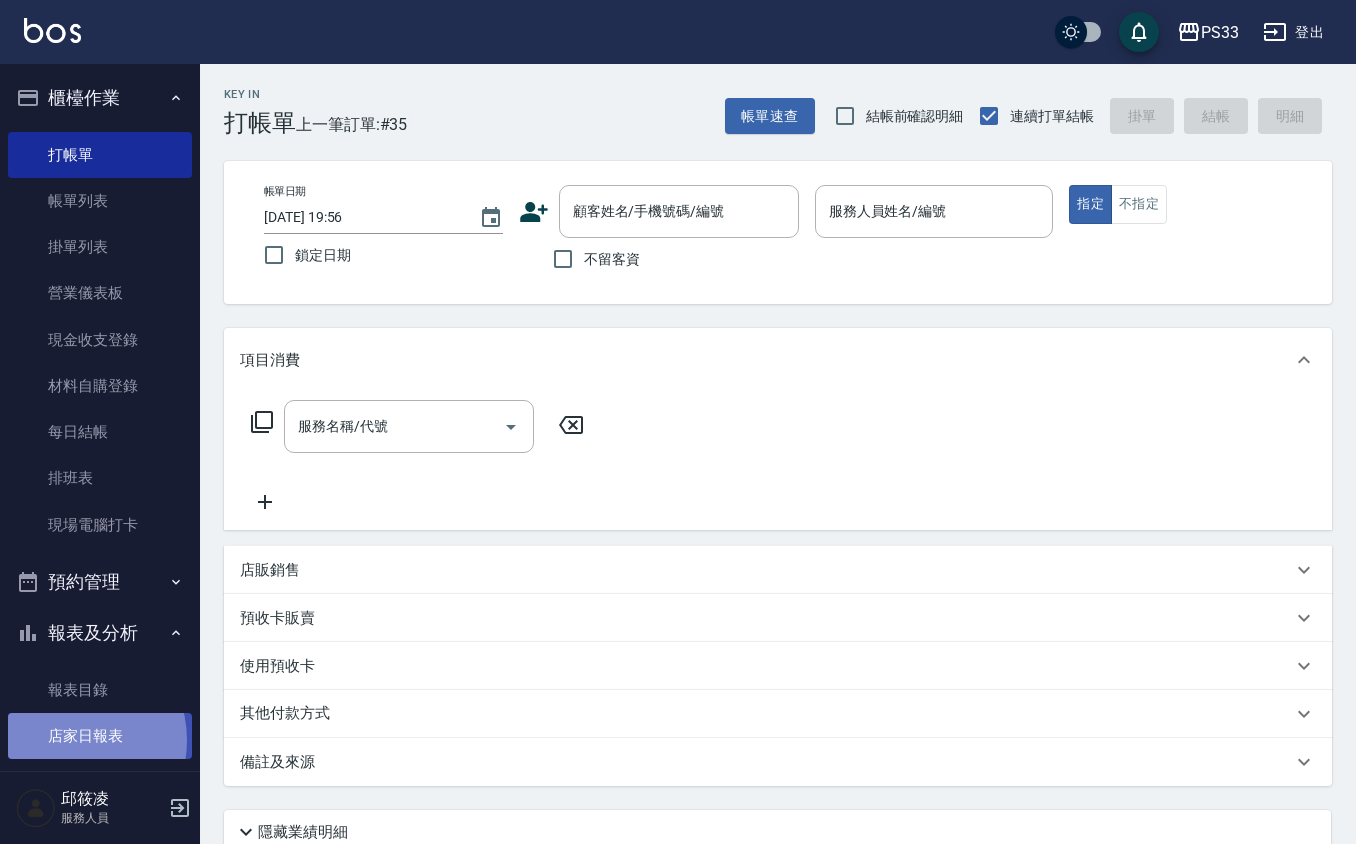 click on "店家日報表" at bounding box center [100, 736] 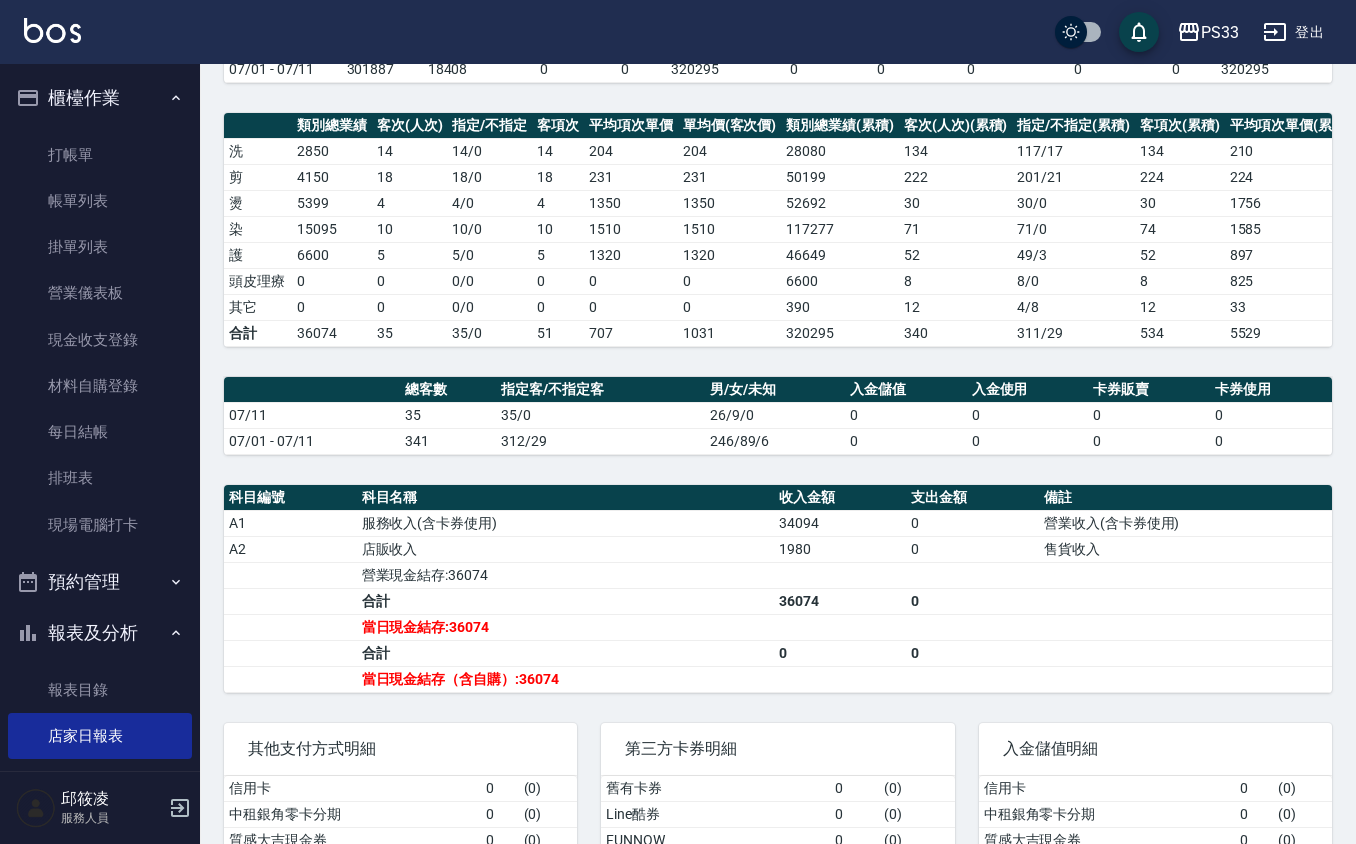 scroll, scrollTop: 377, scrollLeft: 0, axis: vertical 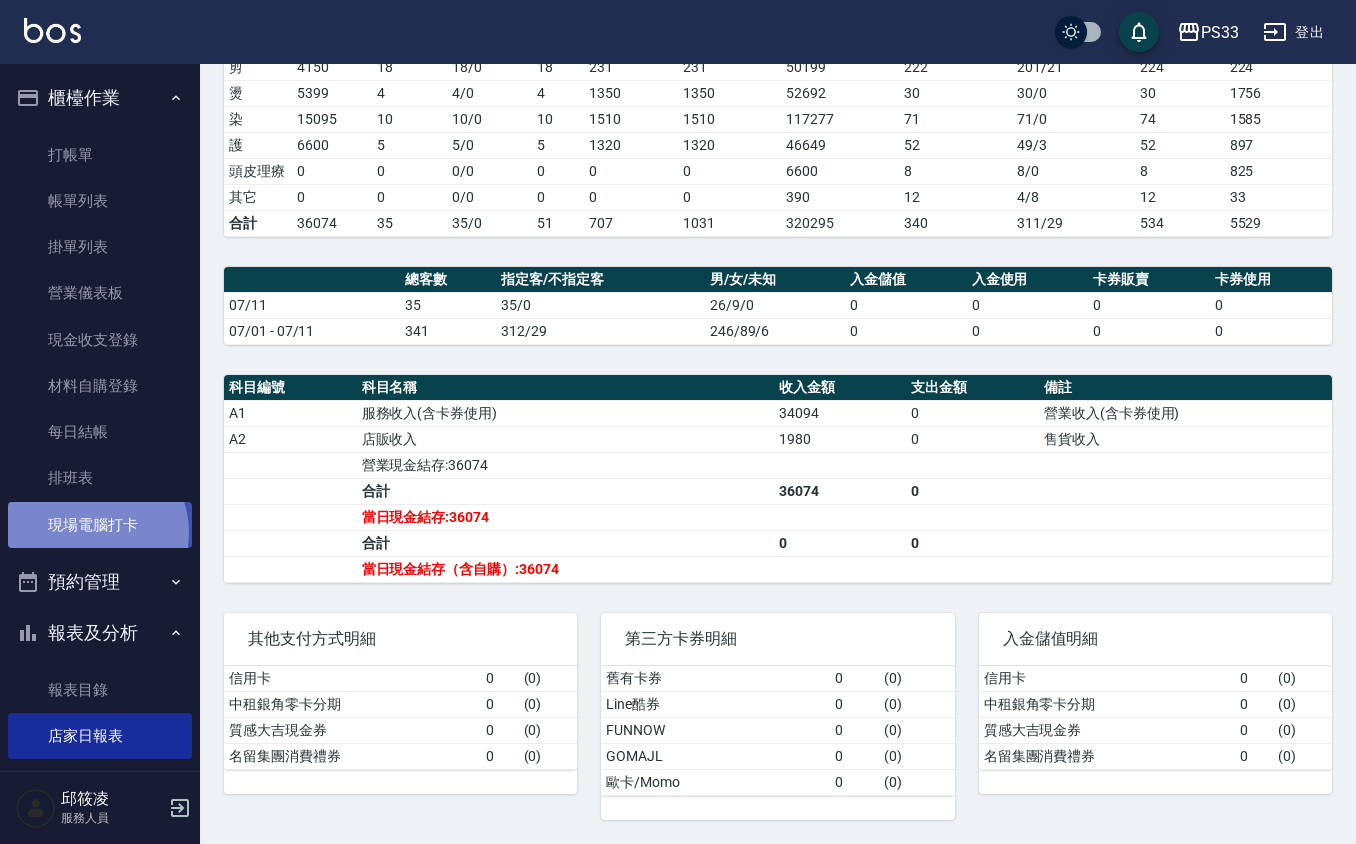 click on "現場電腦打卡" at bounding box center (100, 525) 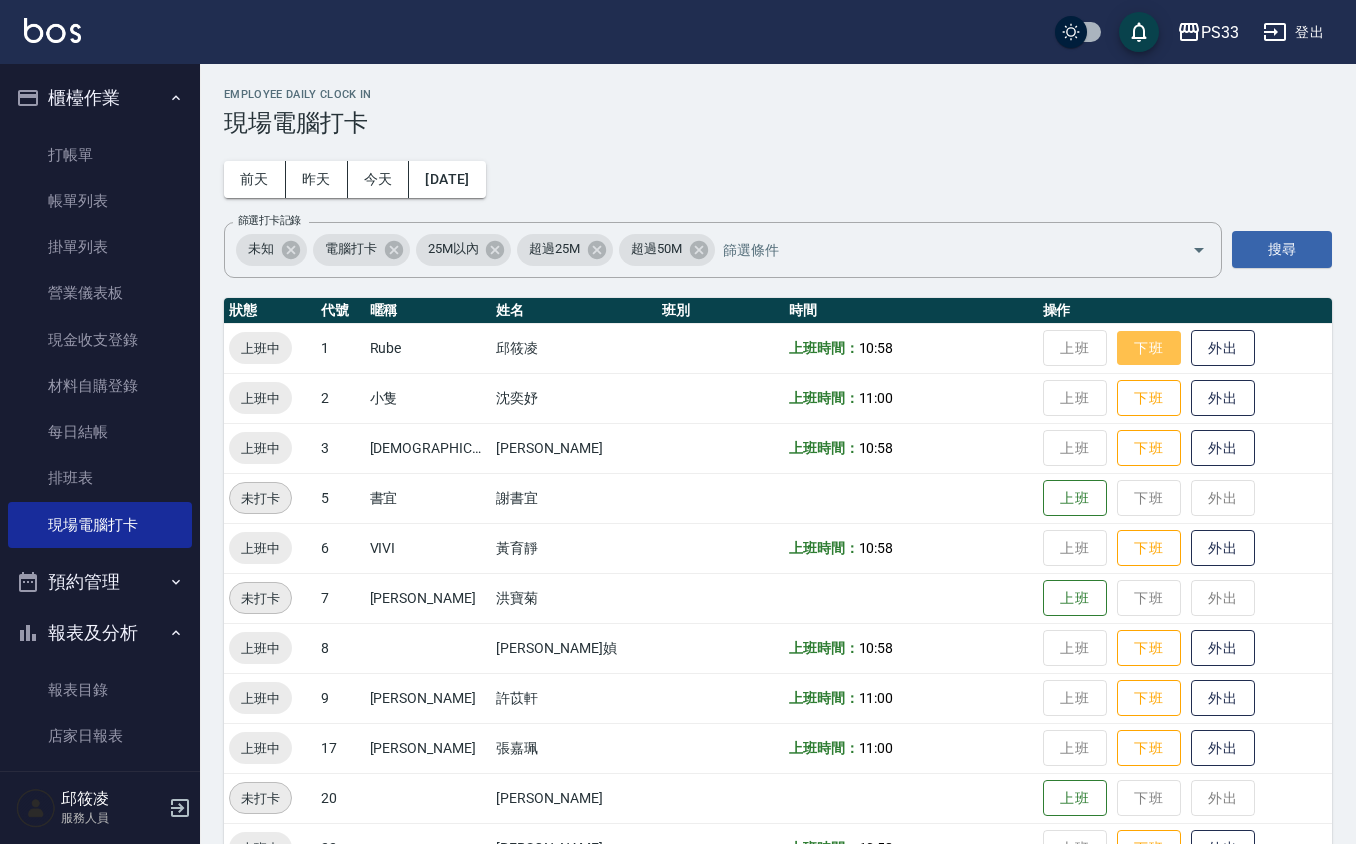 click on "下班" at bounding box center (1149, 348) 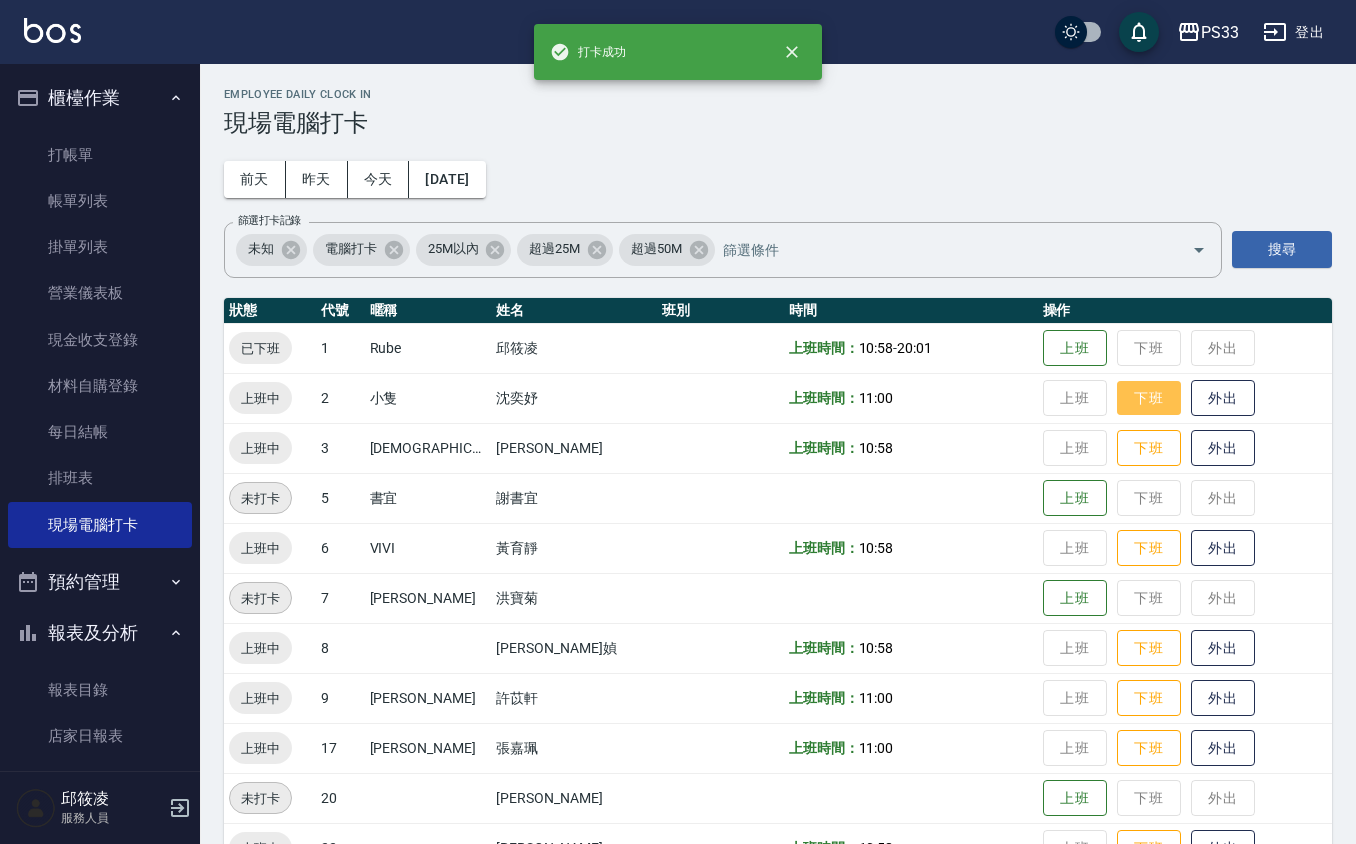 click on "下班" at bounding box center (1149, 398) 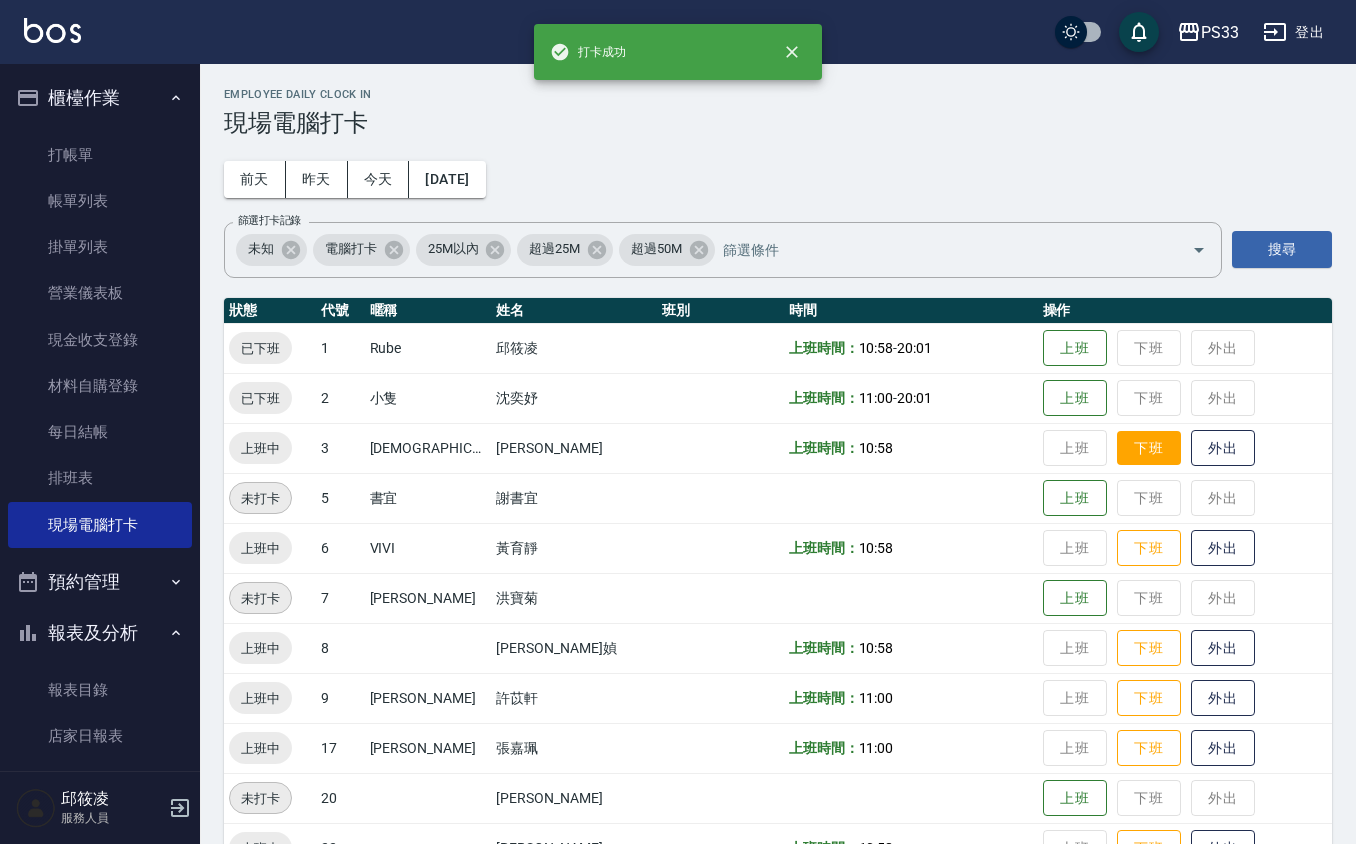 click on "下班" at bounding box center (1149, 448) 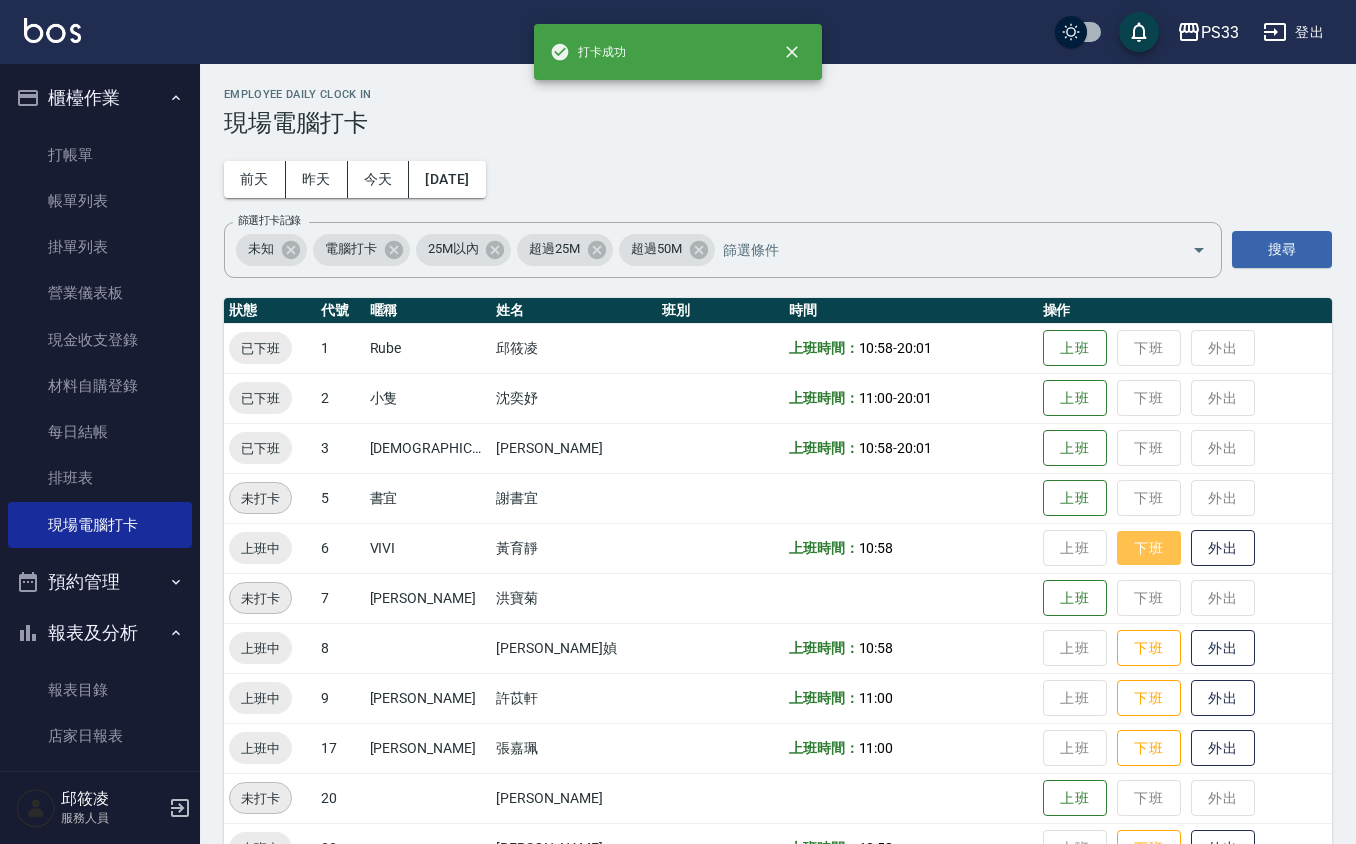 click on "下班" at bounding box center [1149, 548] 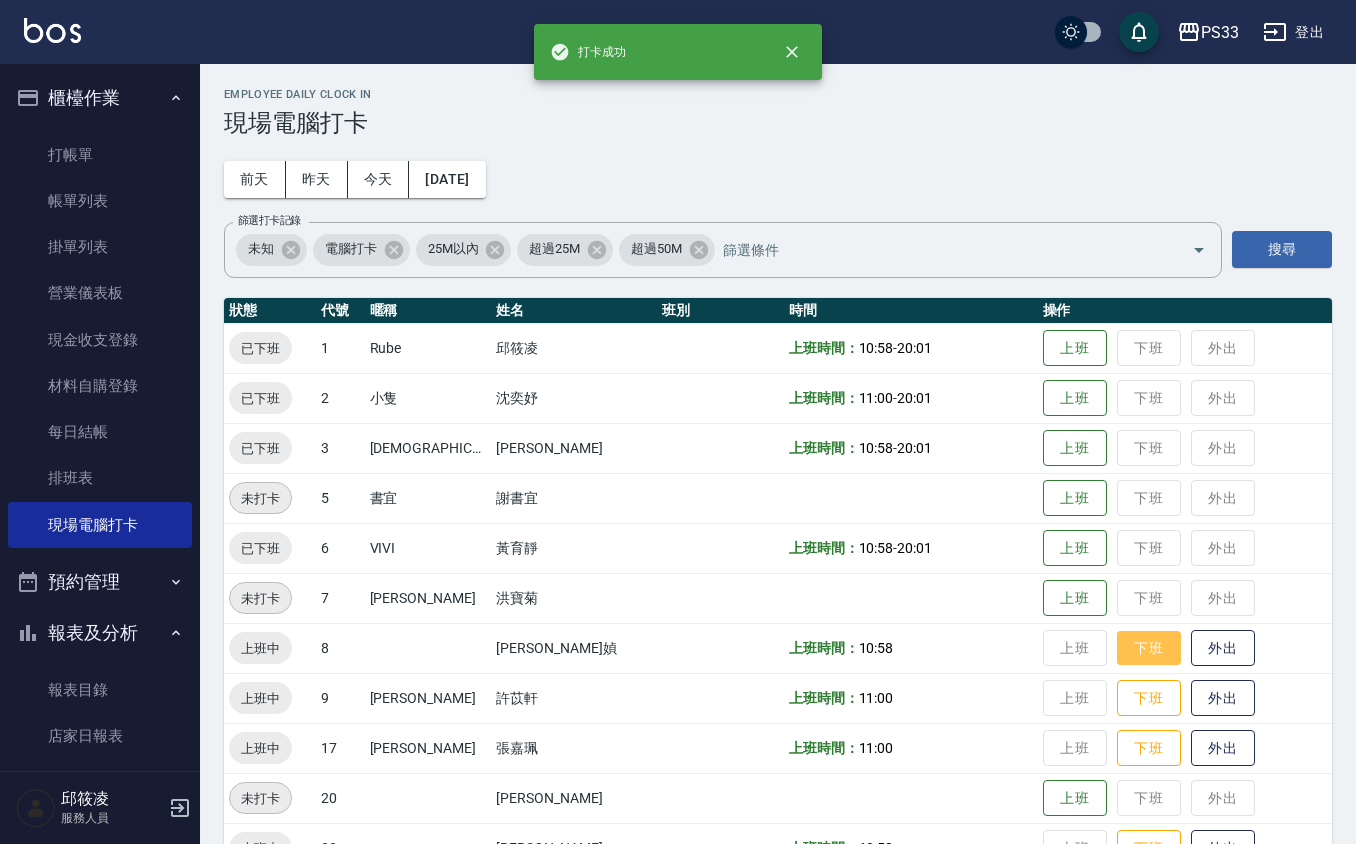 click on "下班" at bounding box center (1149, 648) 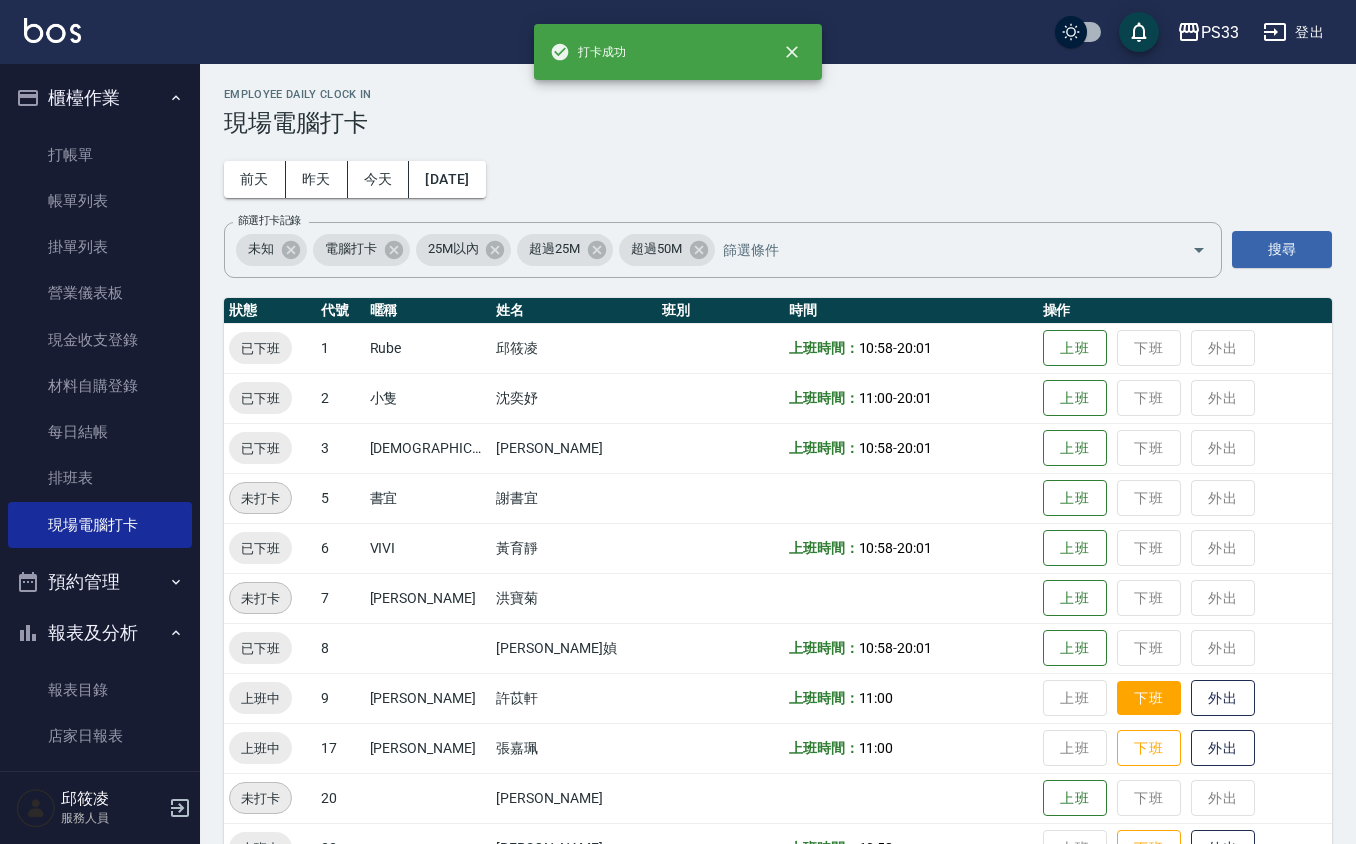 click on "下班" at bounding box center [1149, 698] 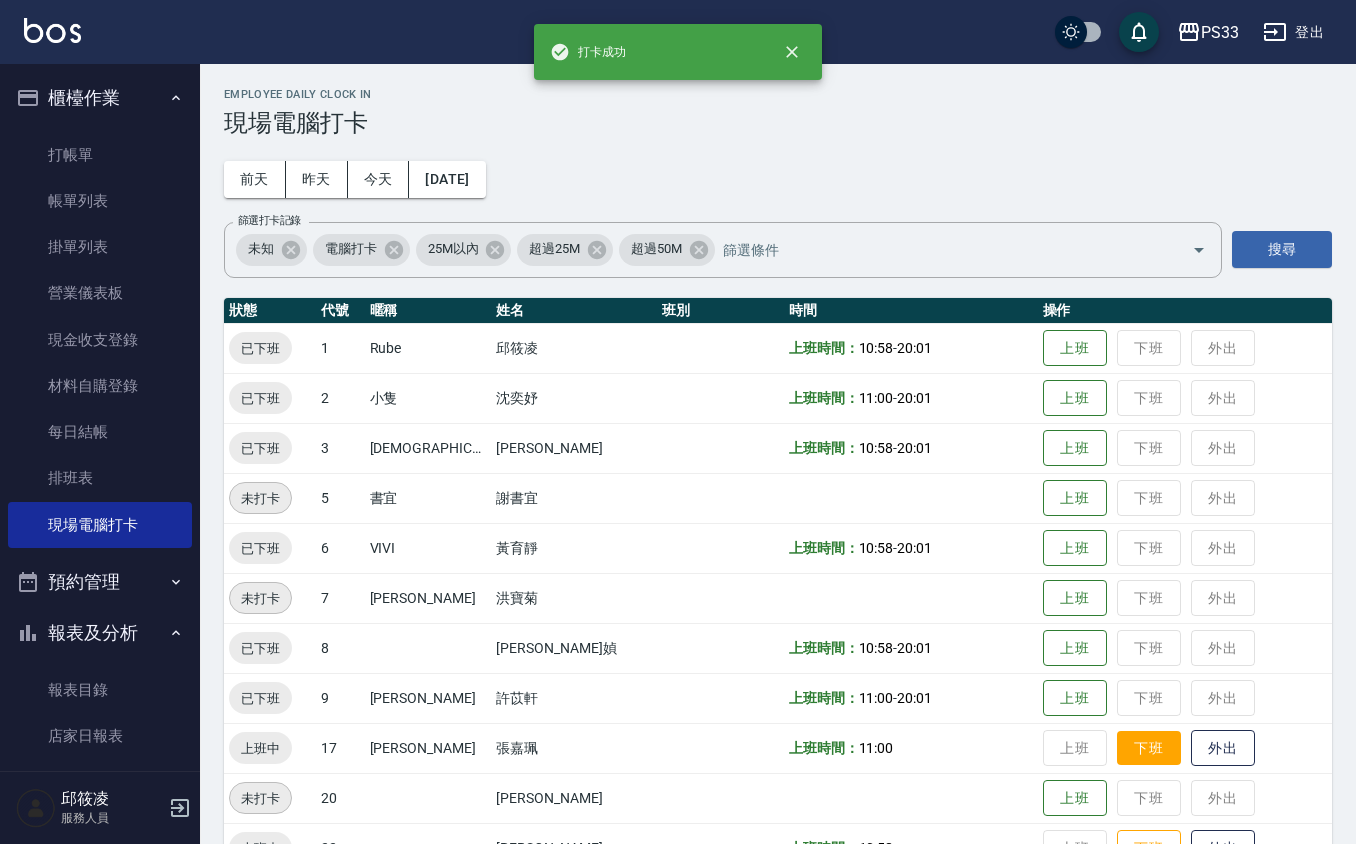 click on "下班" at bounding box center [1149, 748] 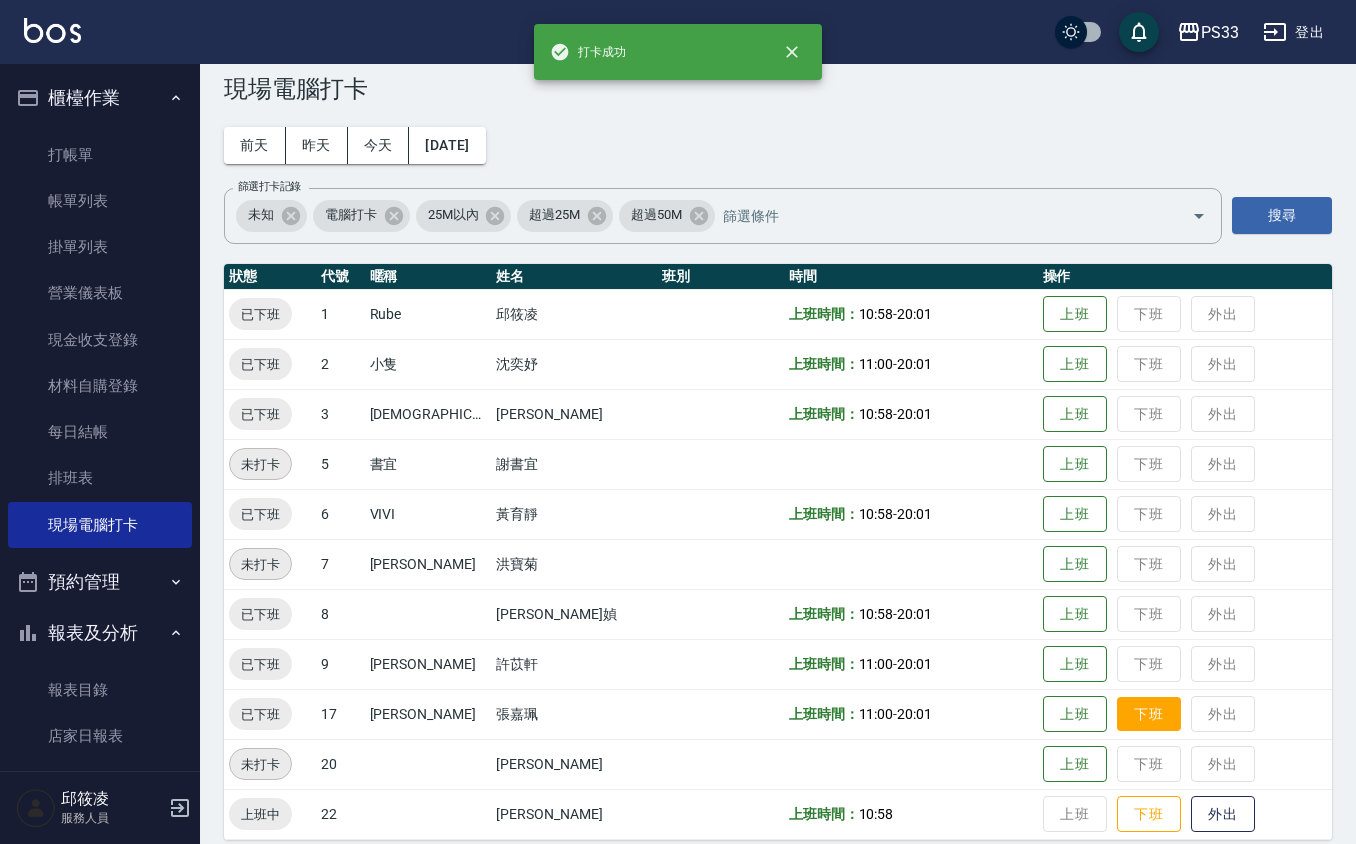 scroll, scrollTop: 53, scrollLeft: 0, axis: vertical 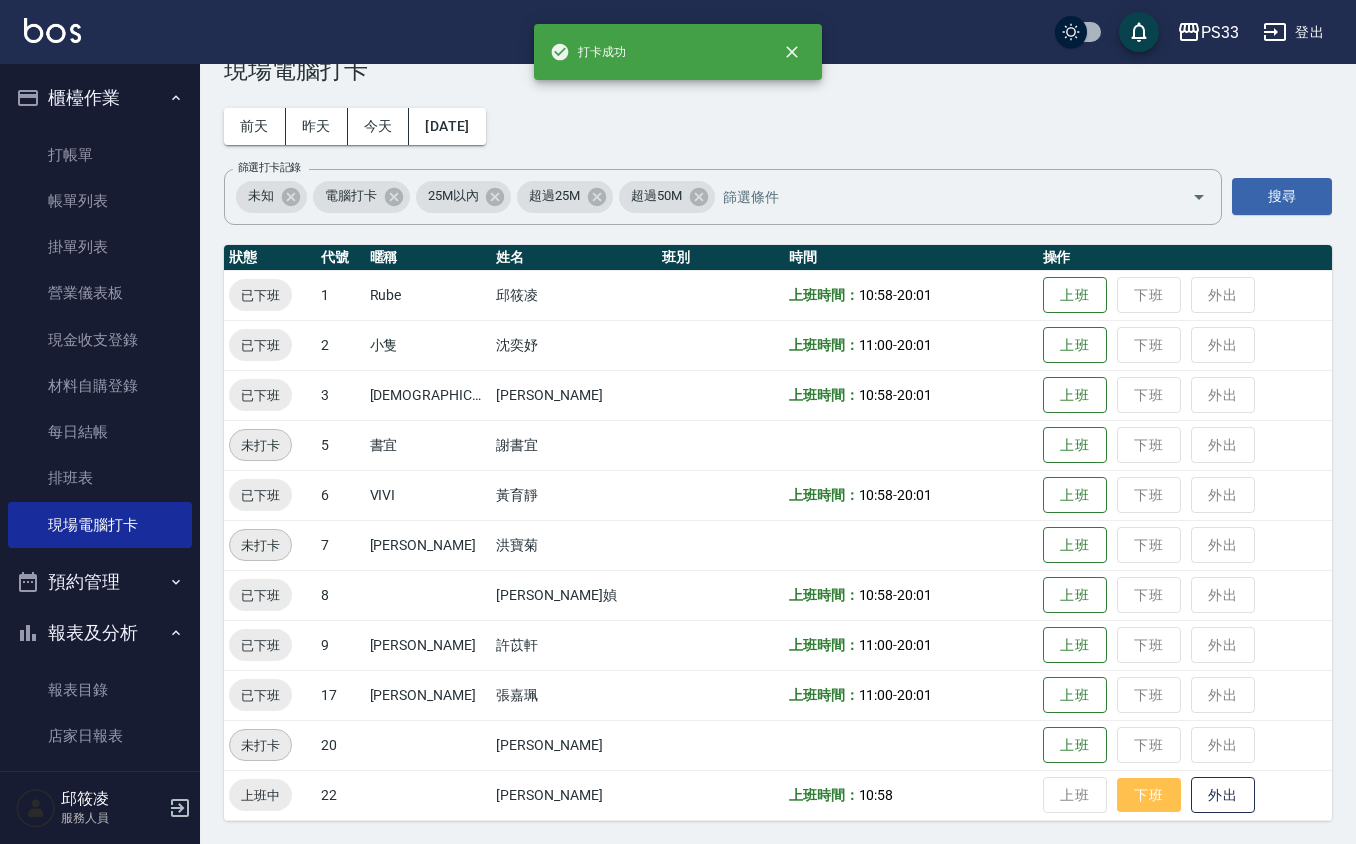 click on "下班" at bounding box center (1149, 795) 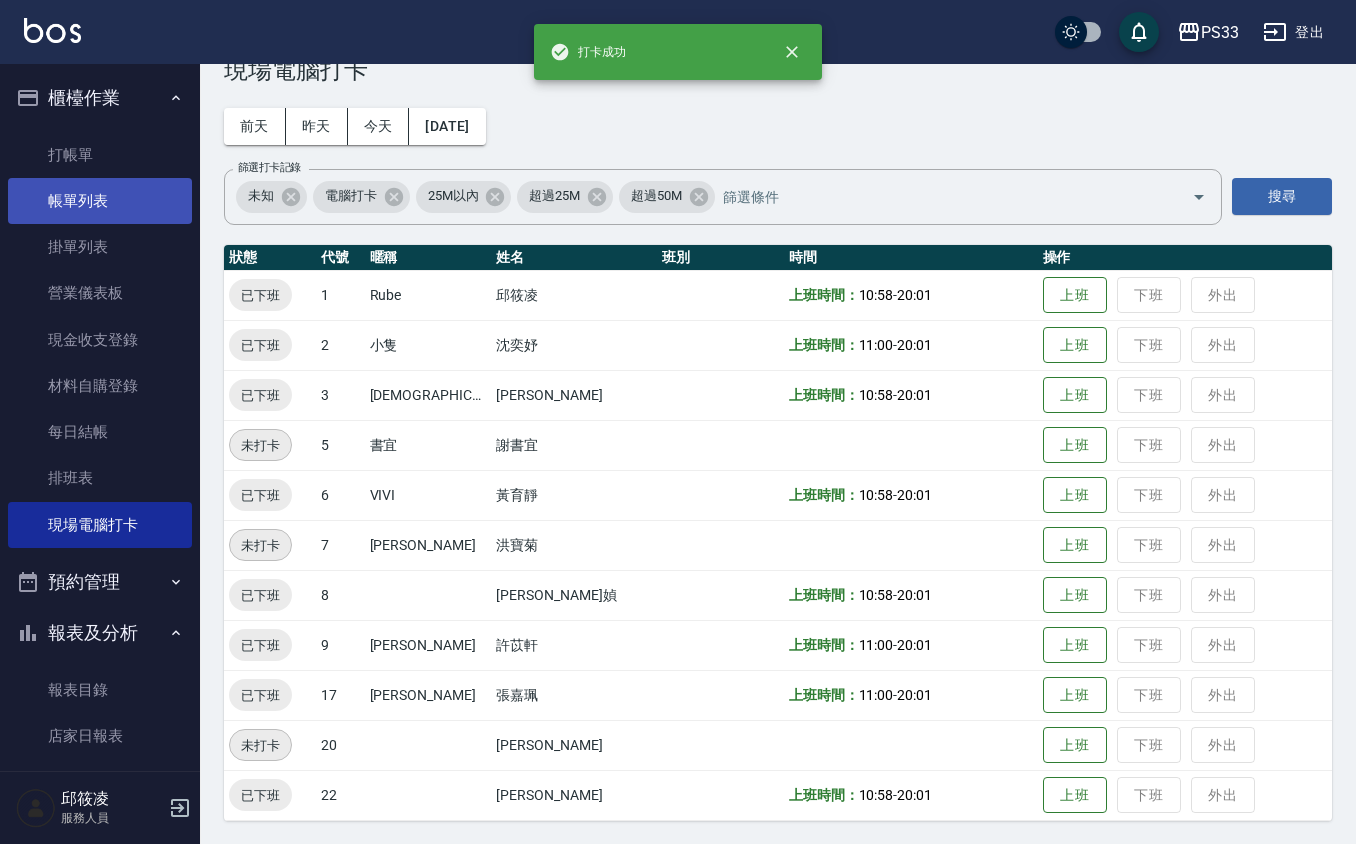 scroll, scrollTop: 0, scrollLeft: 0, axis: both 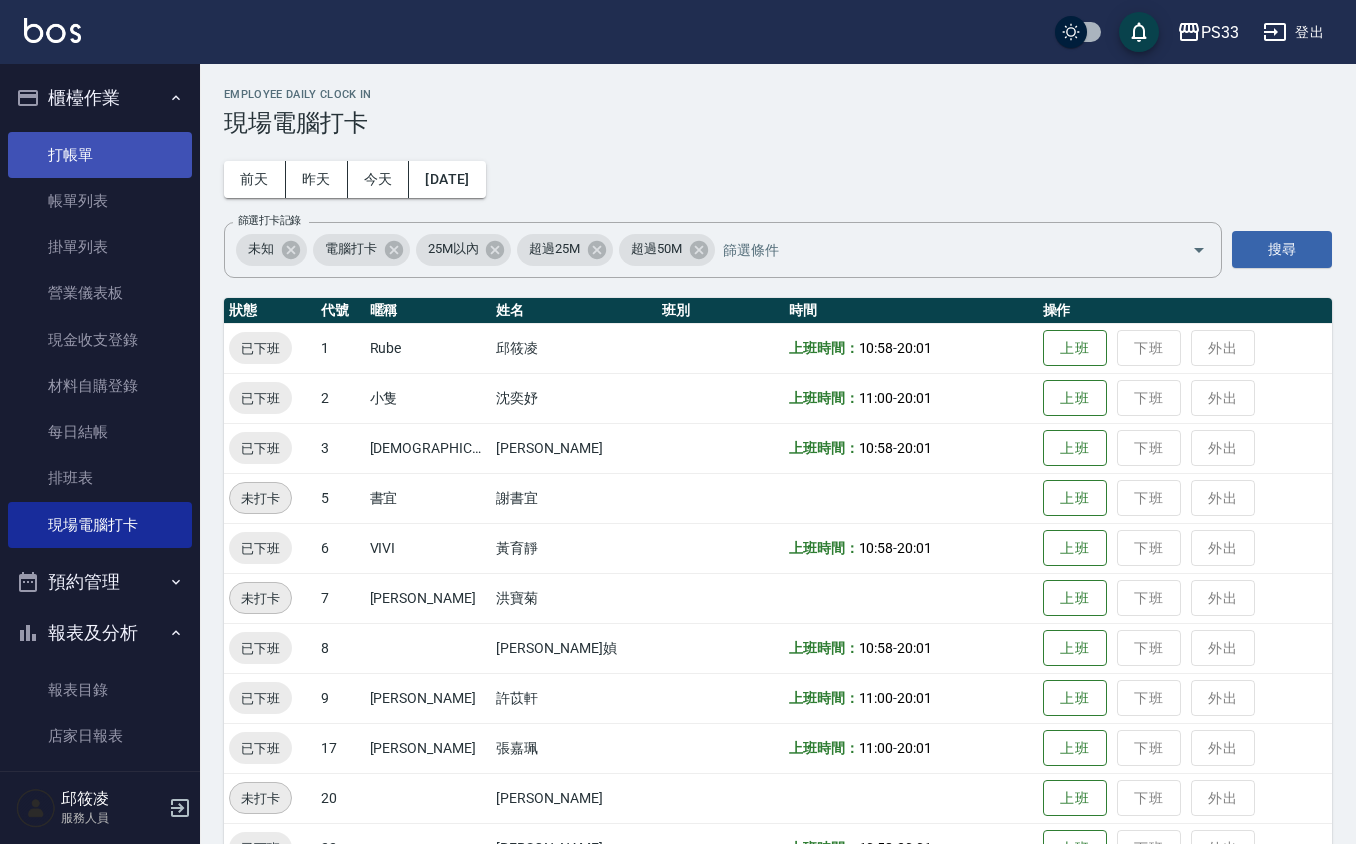 click on "打帳單" at bounding box center (100, 155) 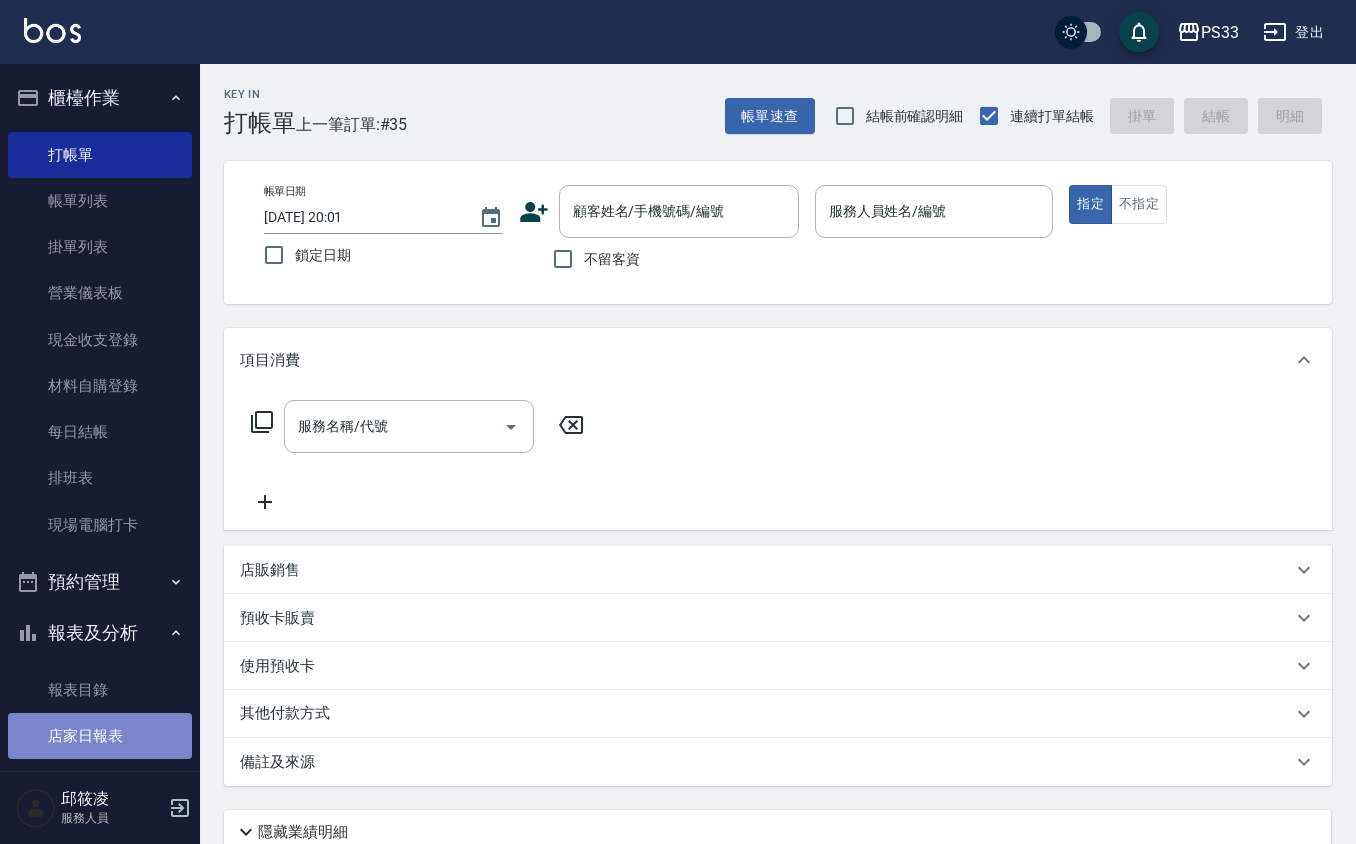 click on "店家日報表" at bounding box center (100, 736) 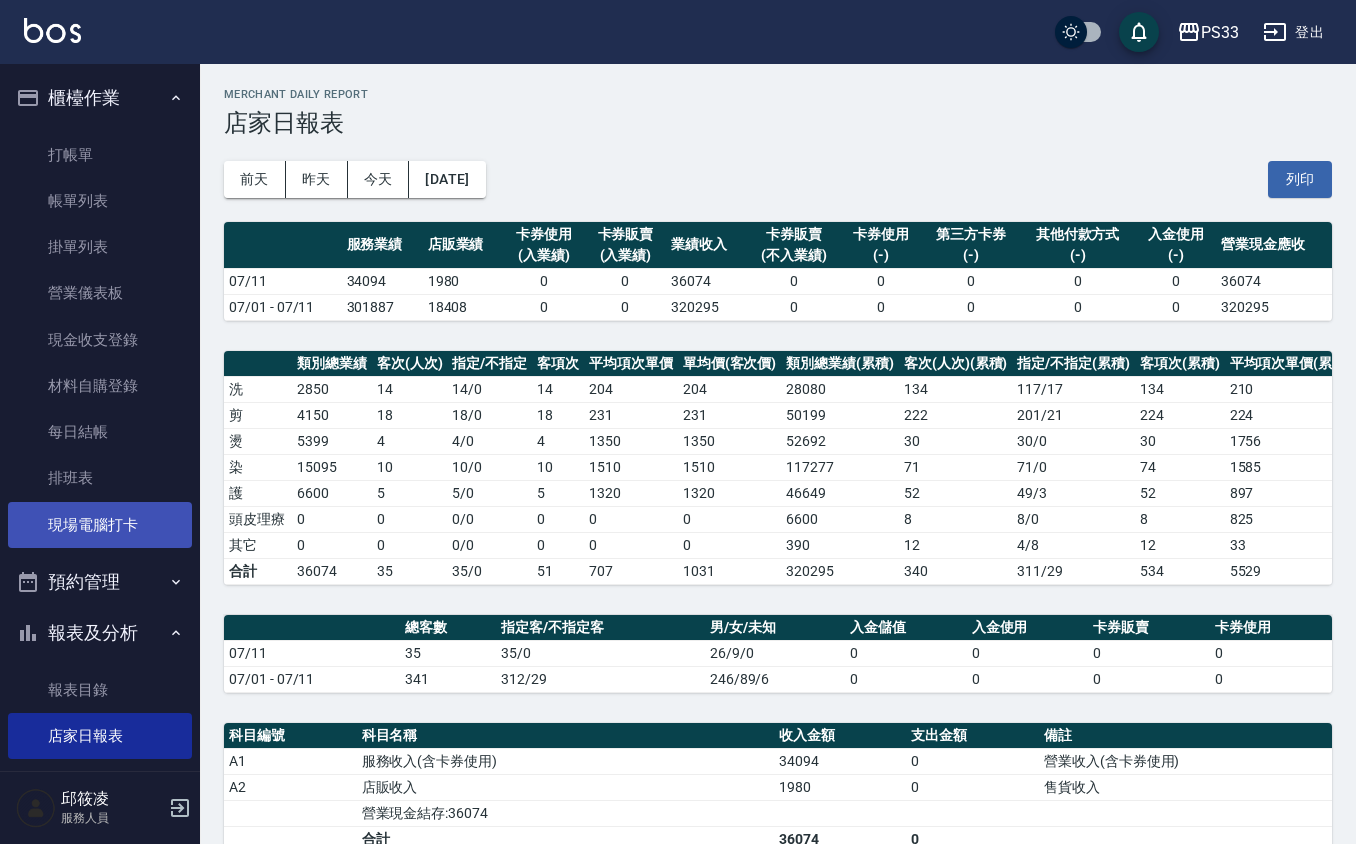 click on "現場電腦打卡" at bounding box center [100, 525] 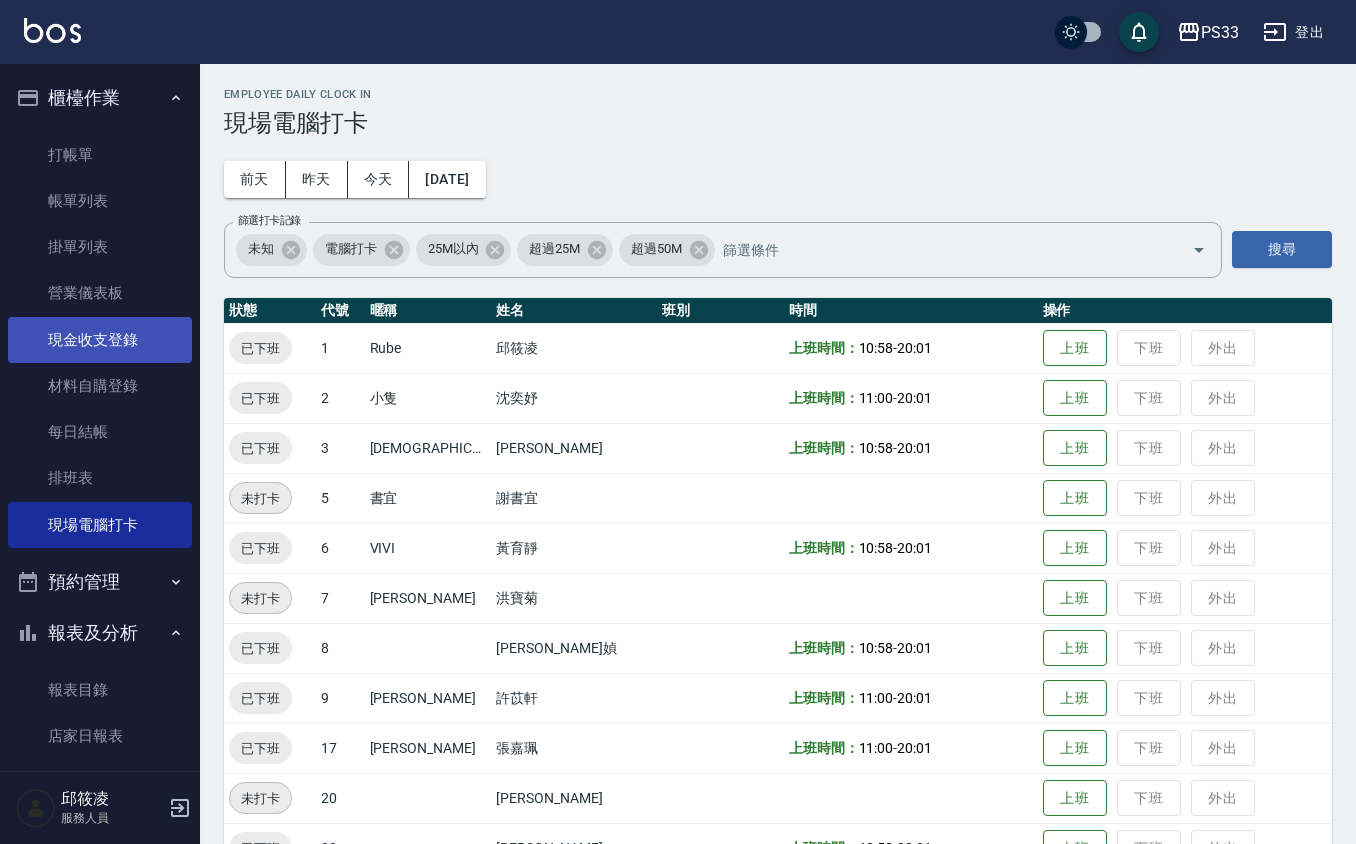 click on "現金收支登錄" at bounding box center (100, 340) 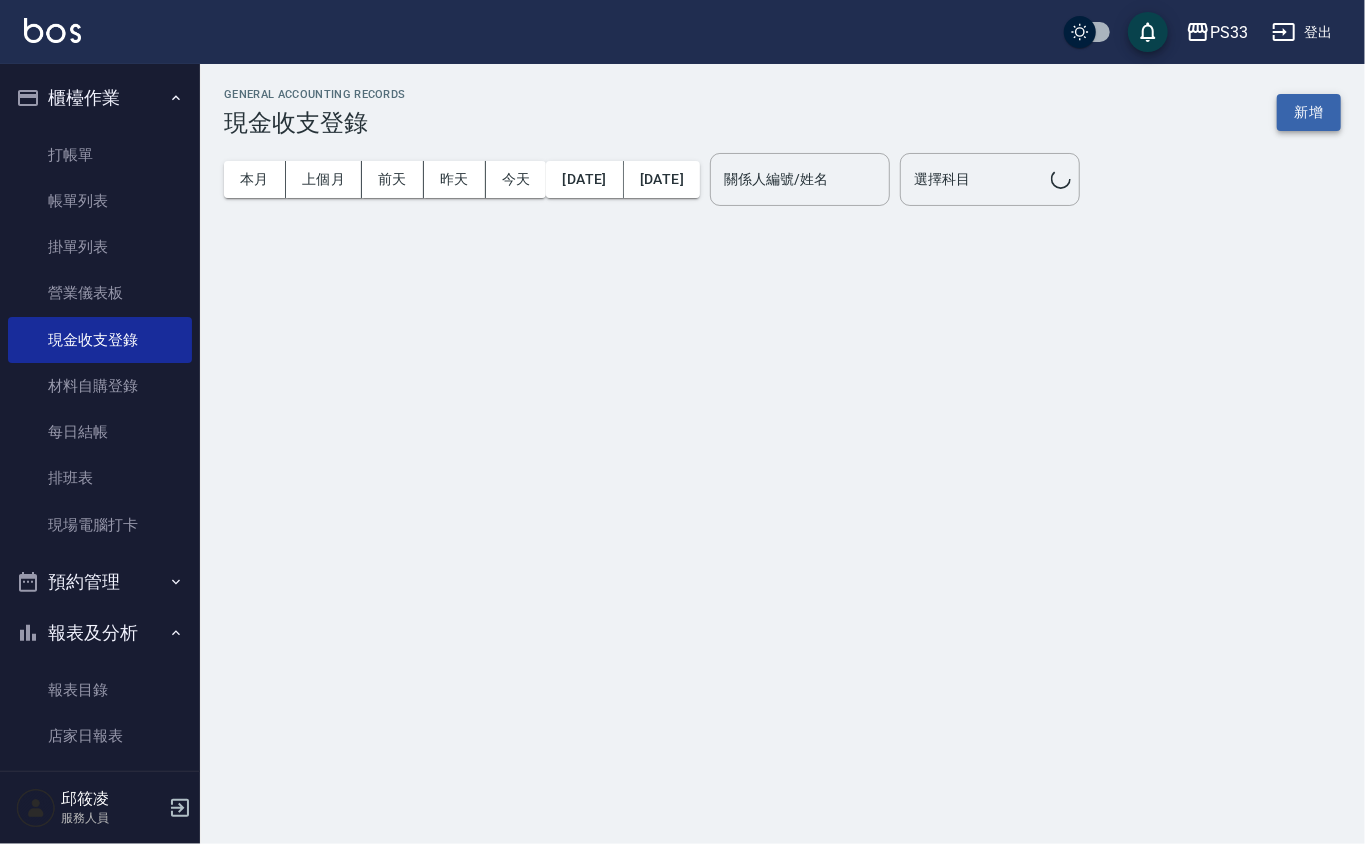 click on "新增" at bounding box center (1309, 112) 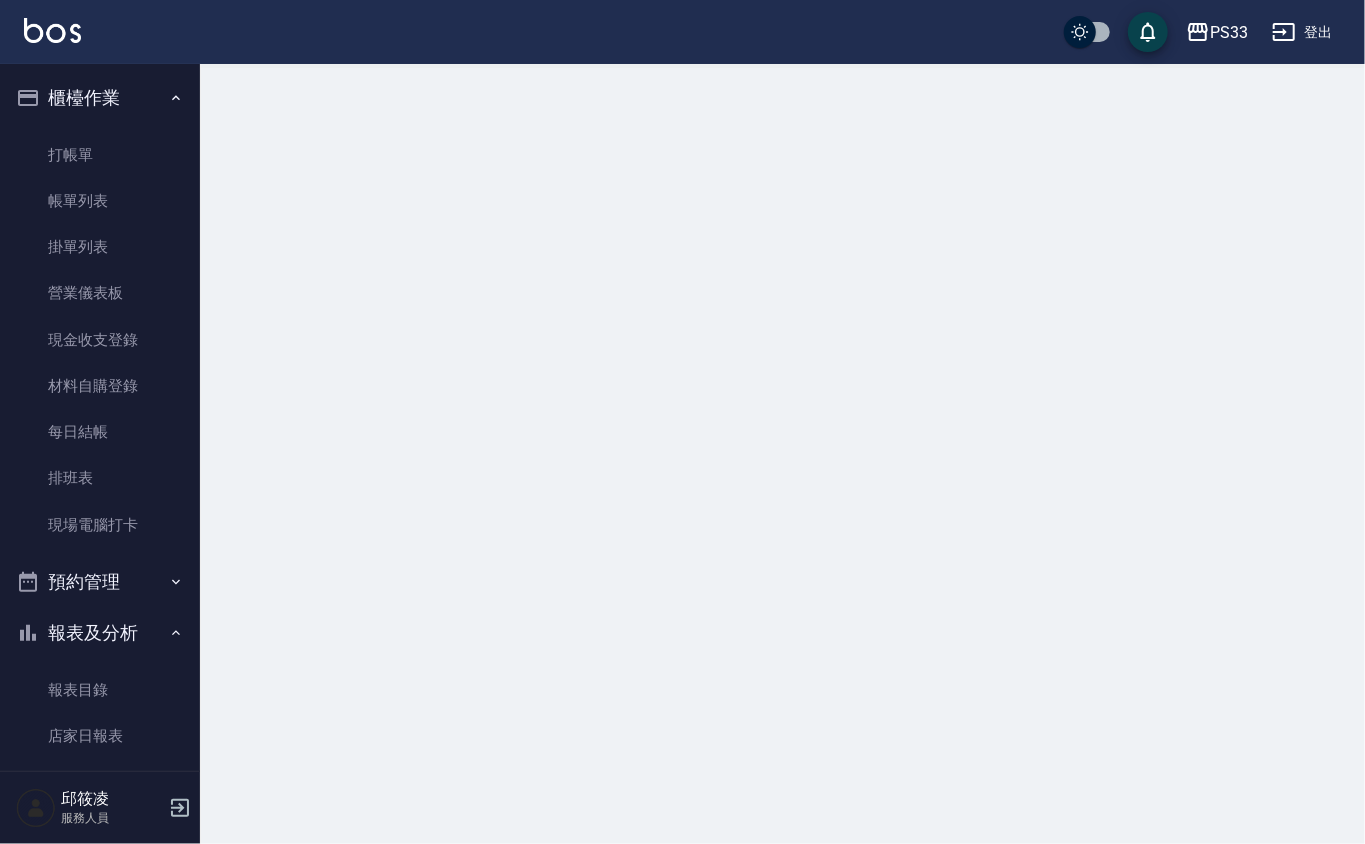 click at bounding box center [682, 422] 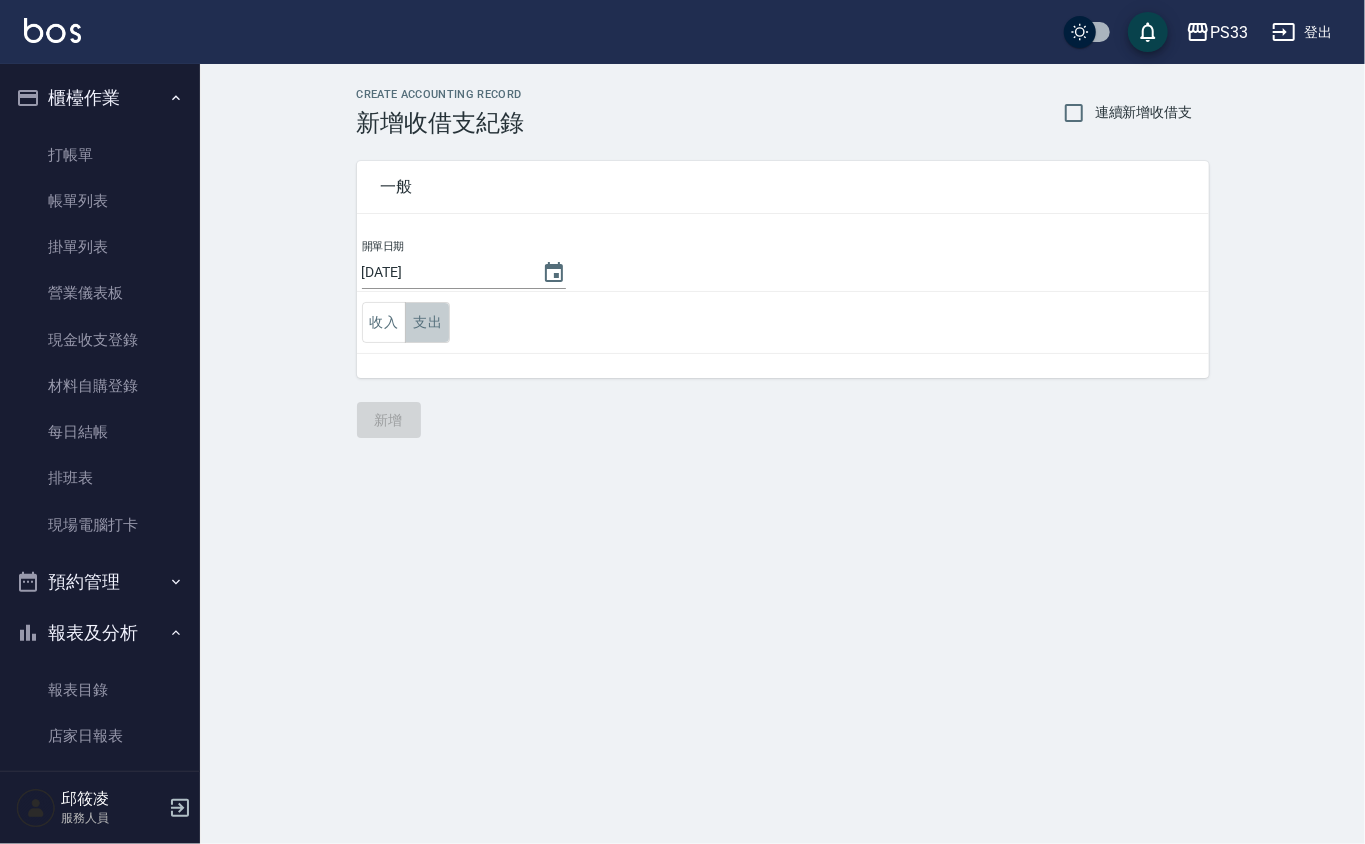 click on "支出" at bounding box center [427, 322] 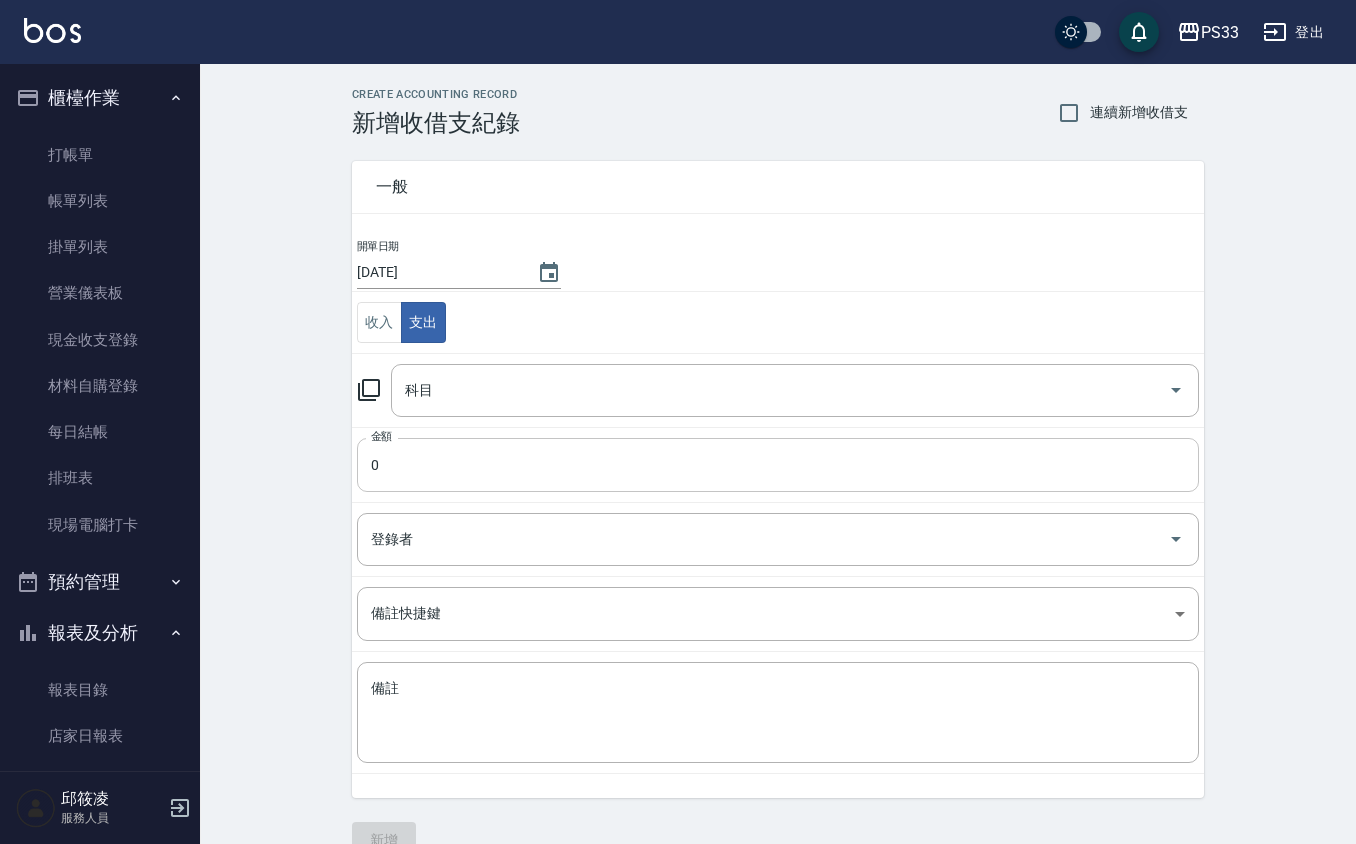 click on "0" at bounding box center (778, 465) 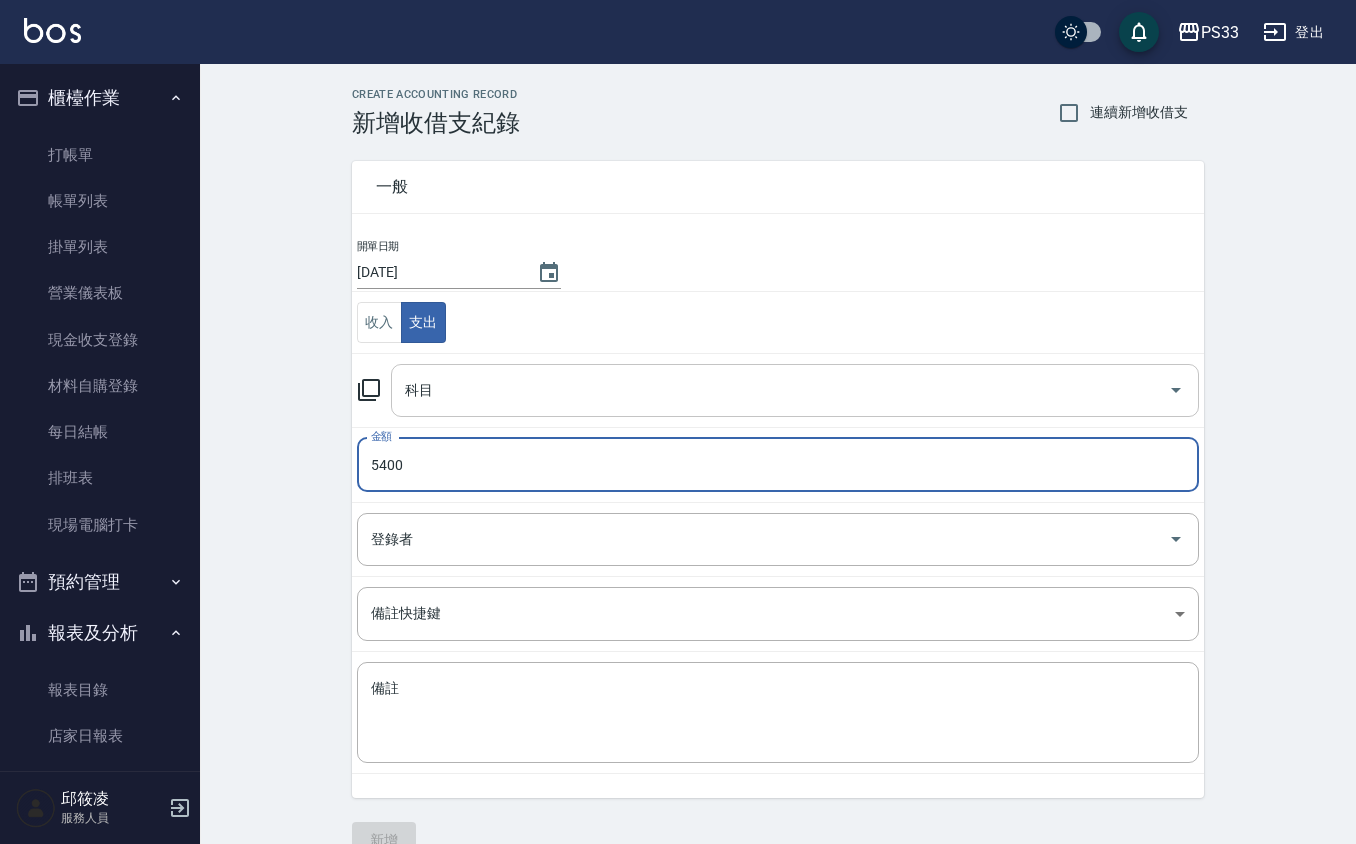 click on "科目" at bounding box center [780, 390] 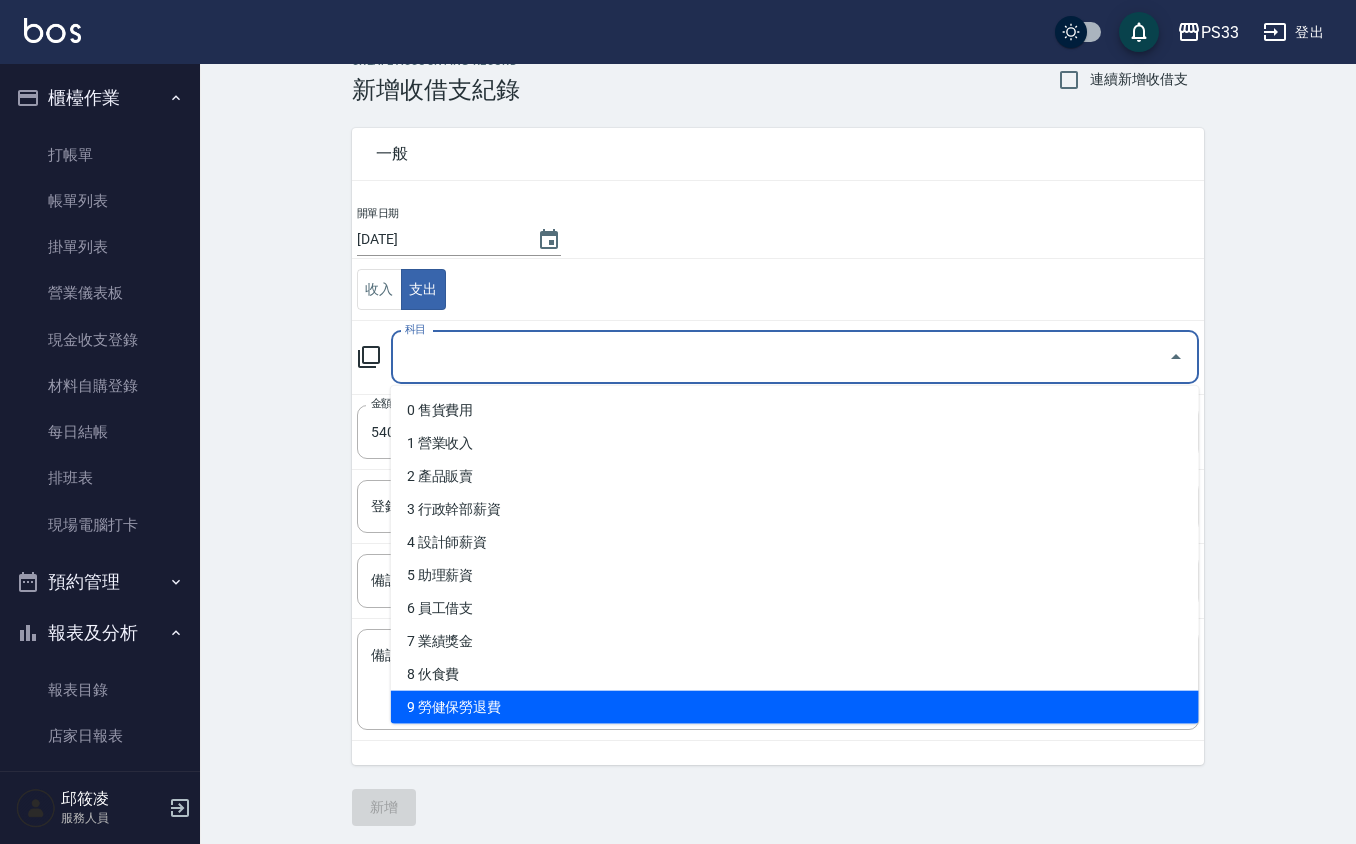 scroll, scrollTop: 41, scrollLeft: 0, axis: vertical 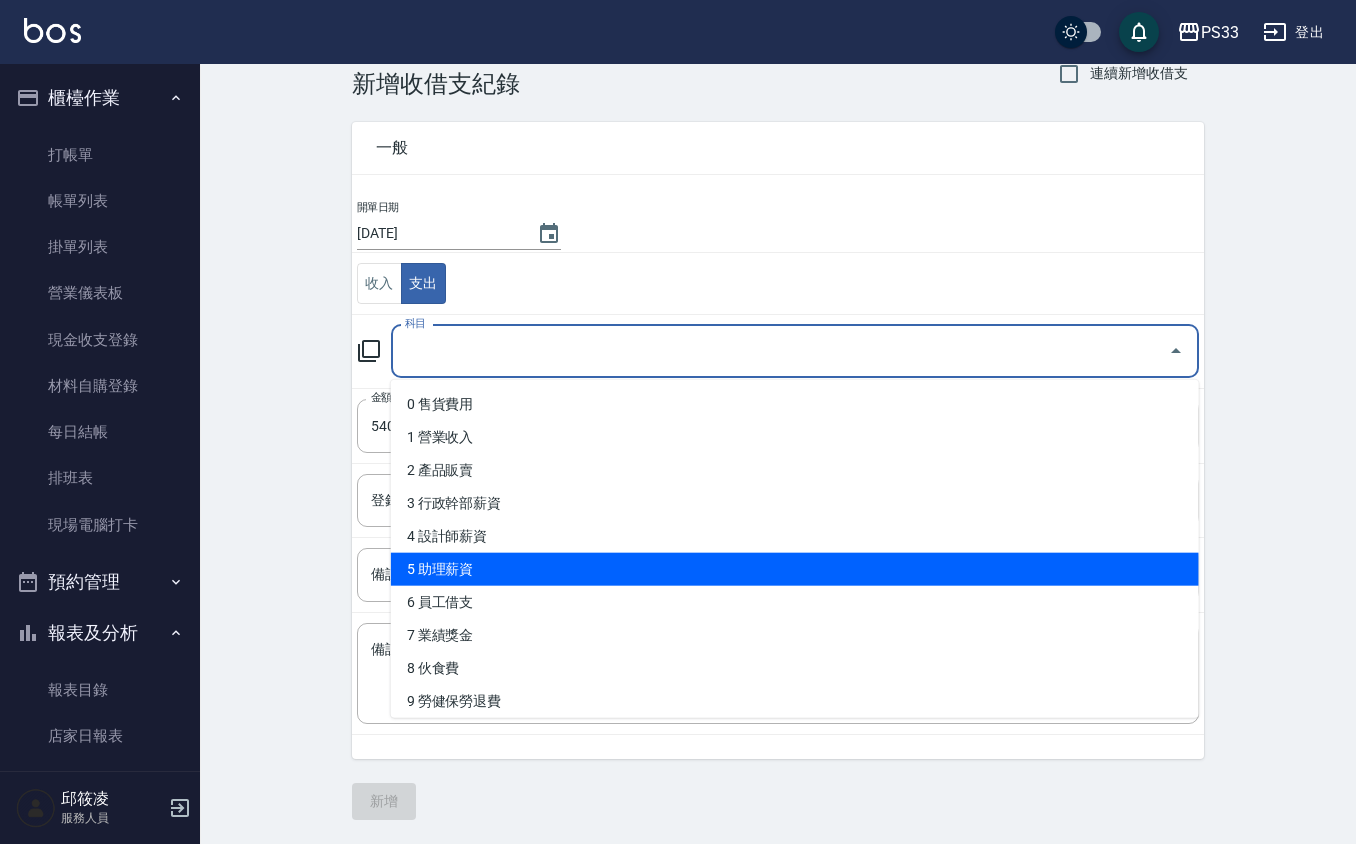 click on "5 助理薪資" at bounding box center (795, 569) 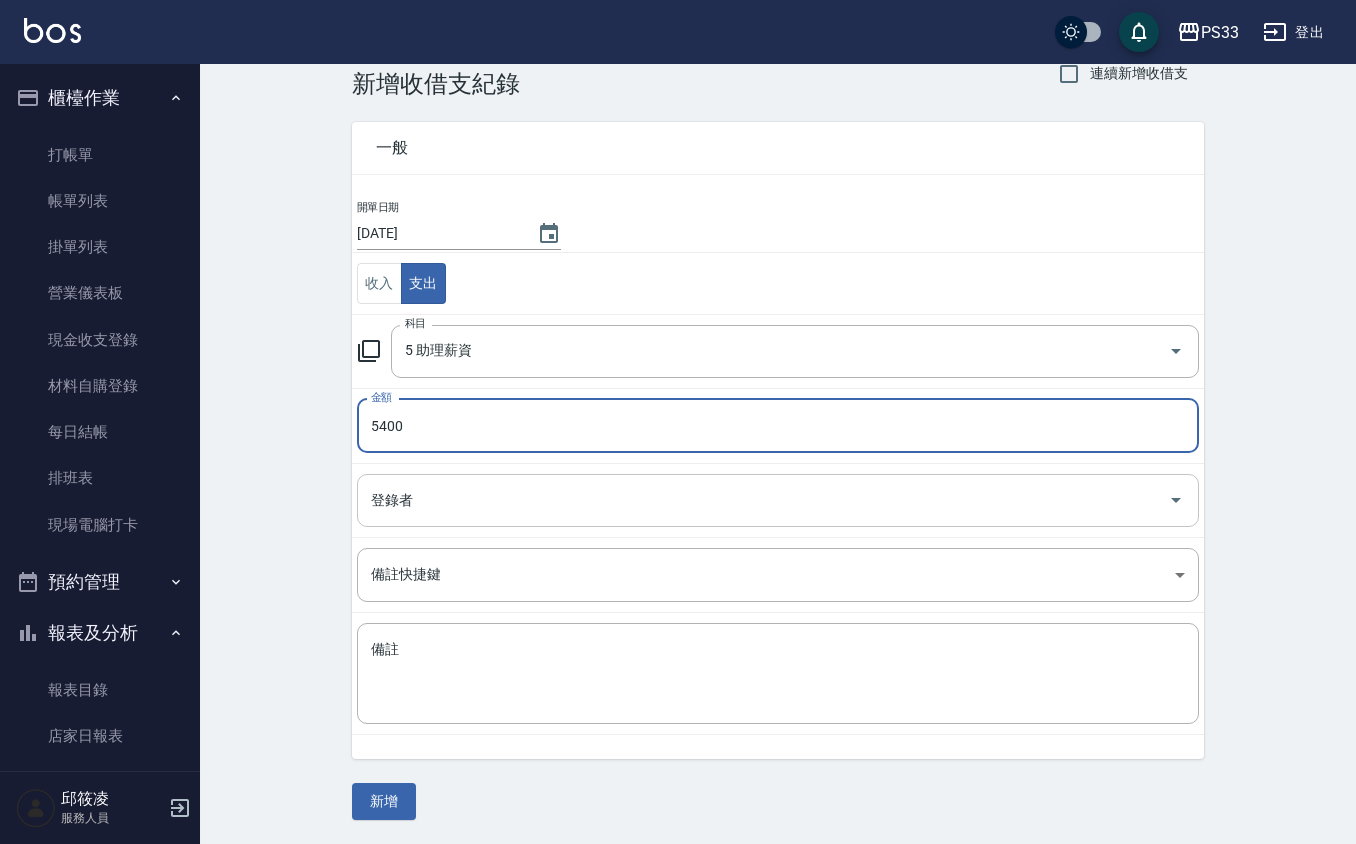 click on "登錄者" at bounding box center (763, 500) 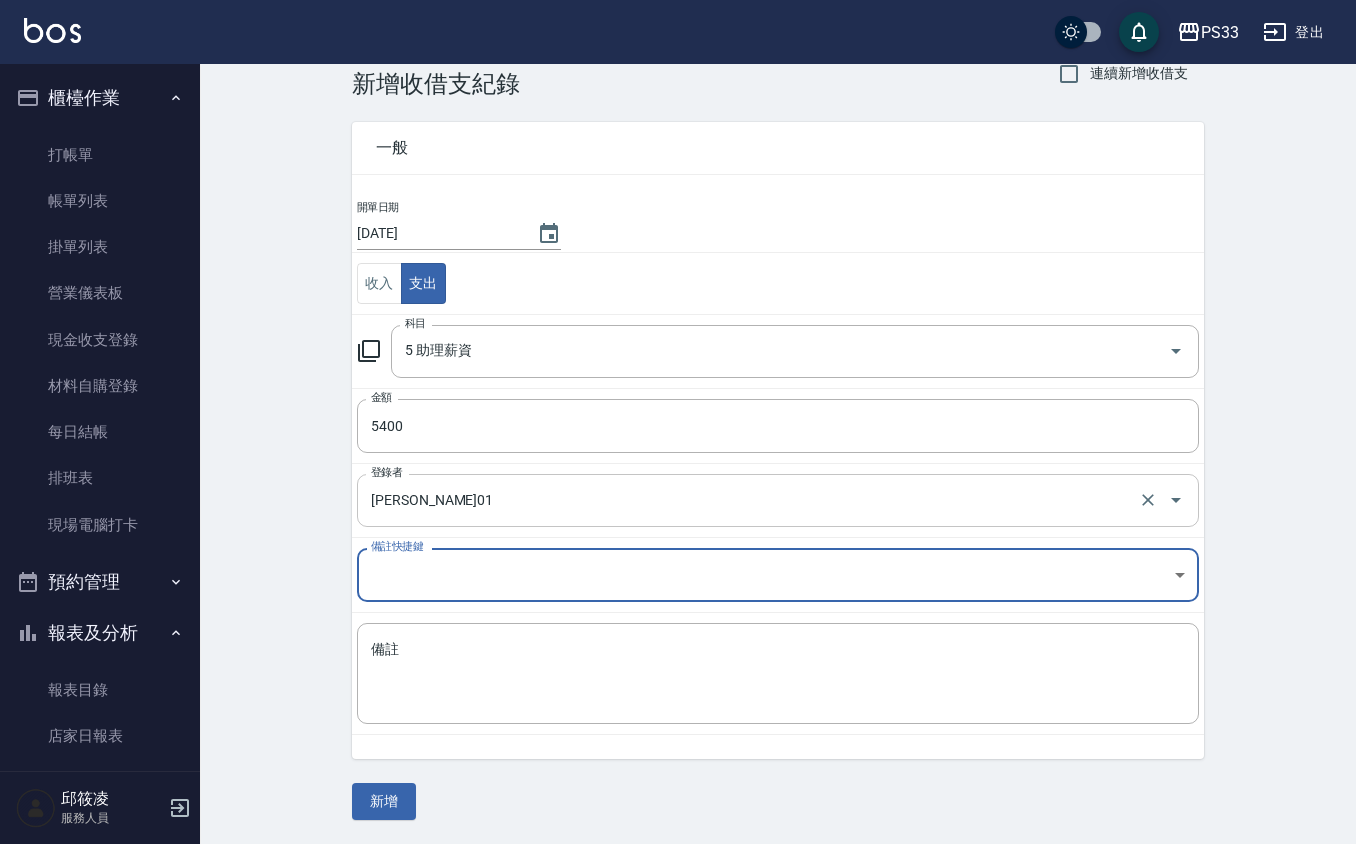 click on "[PERSON_NAME]01" at bounding box center (750, 500) 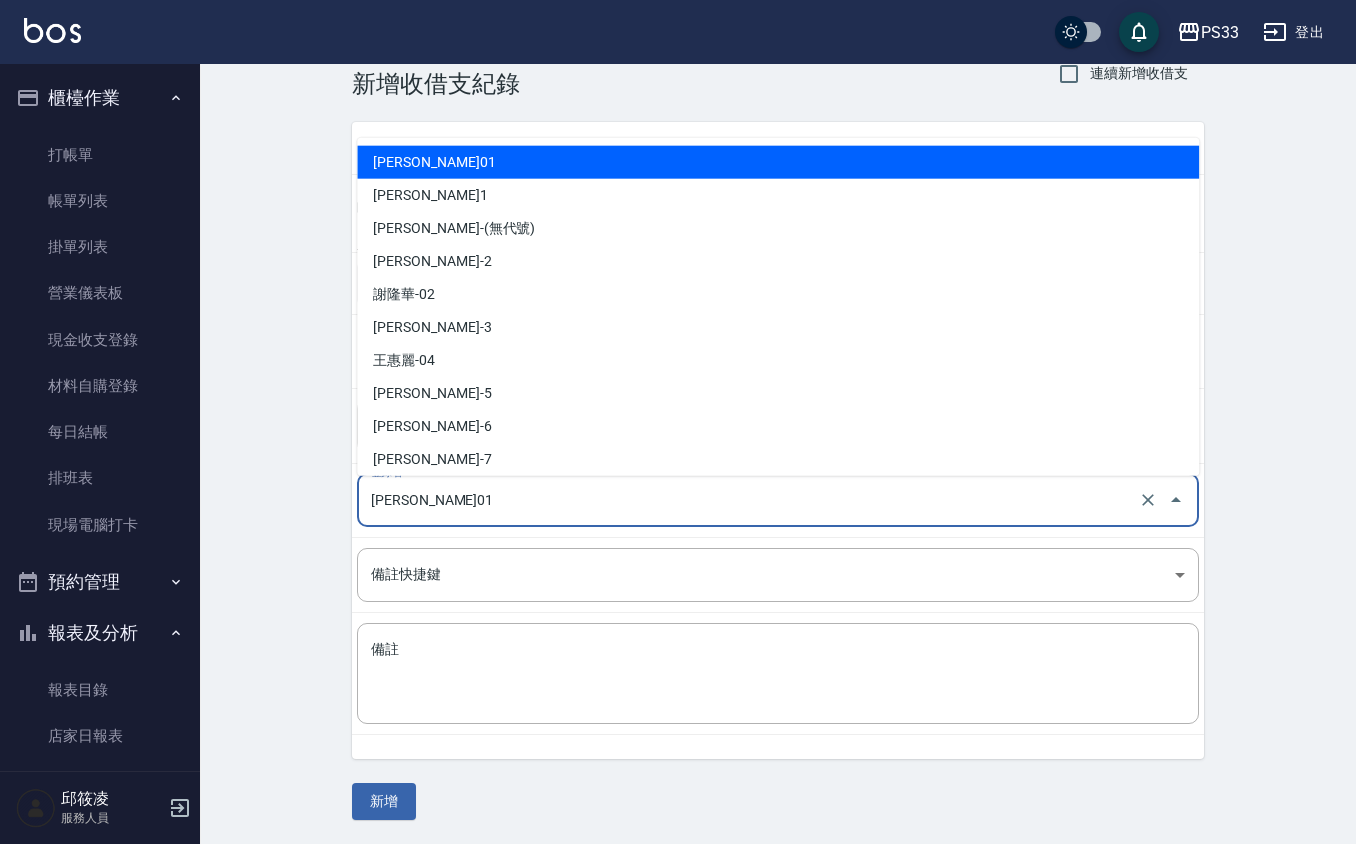 click on "[PERSON_NAME]01" at bounding box center (750, 500) 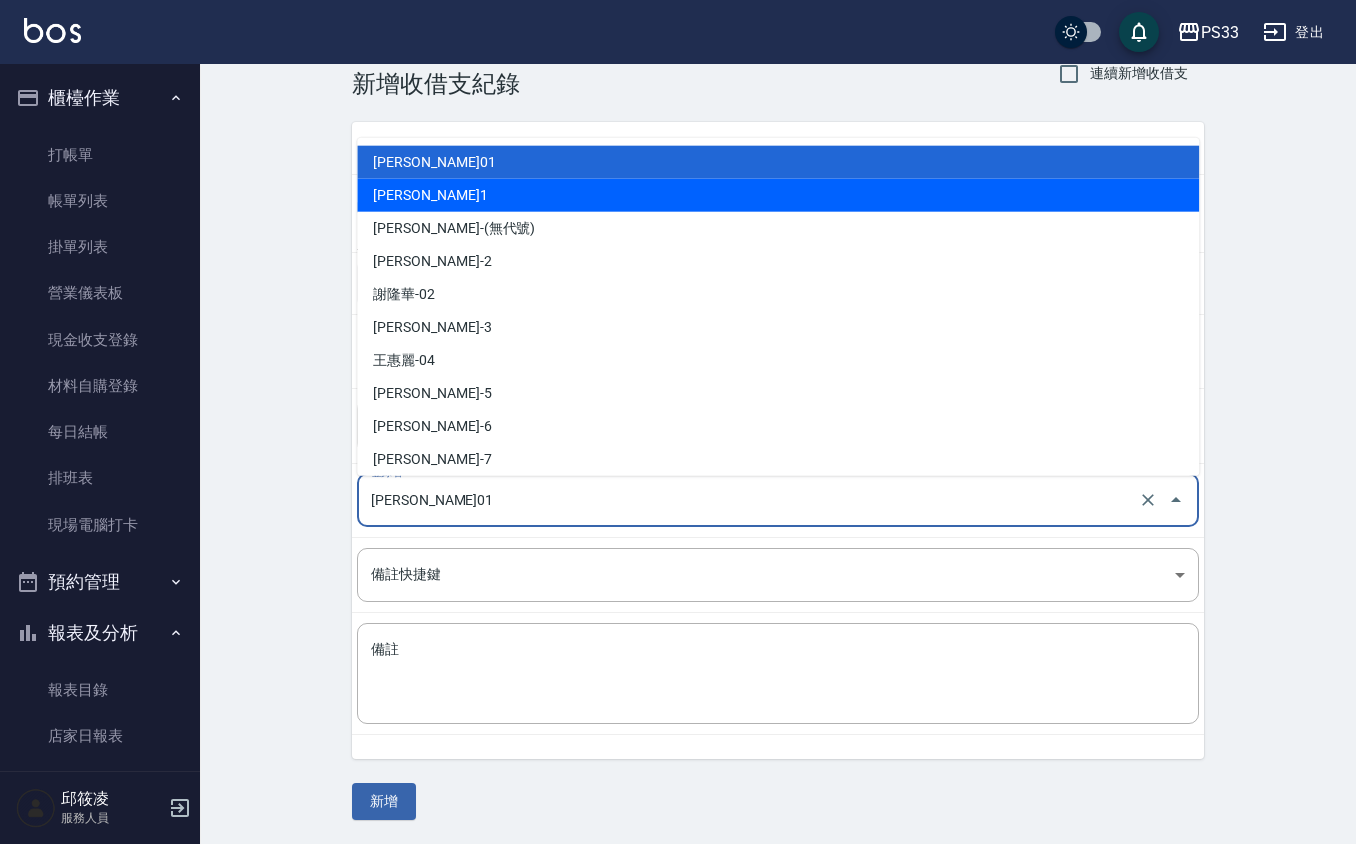 click on "[PERSON_NAME]1" at bounding box center (778, 195) 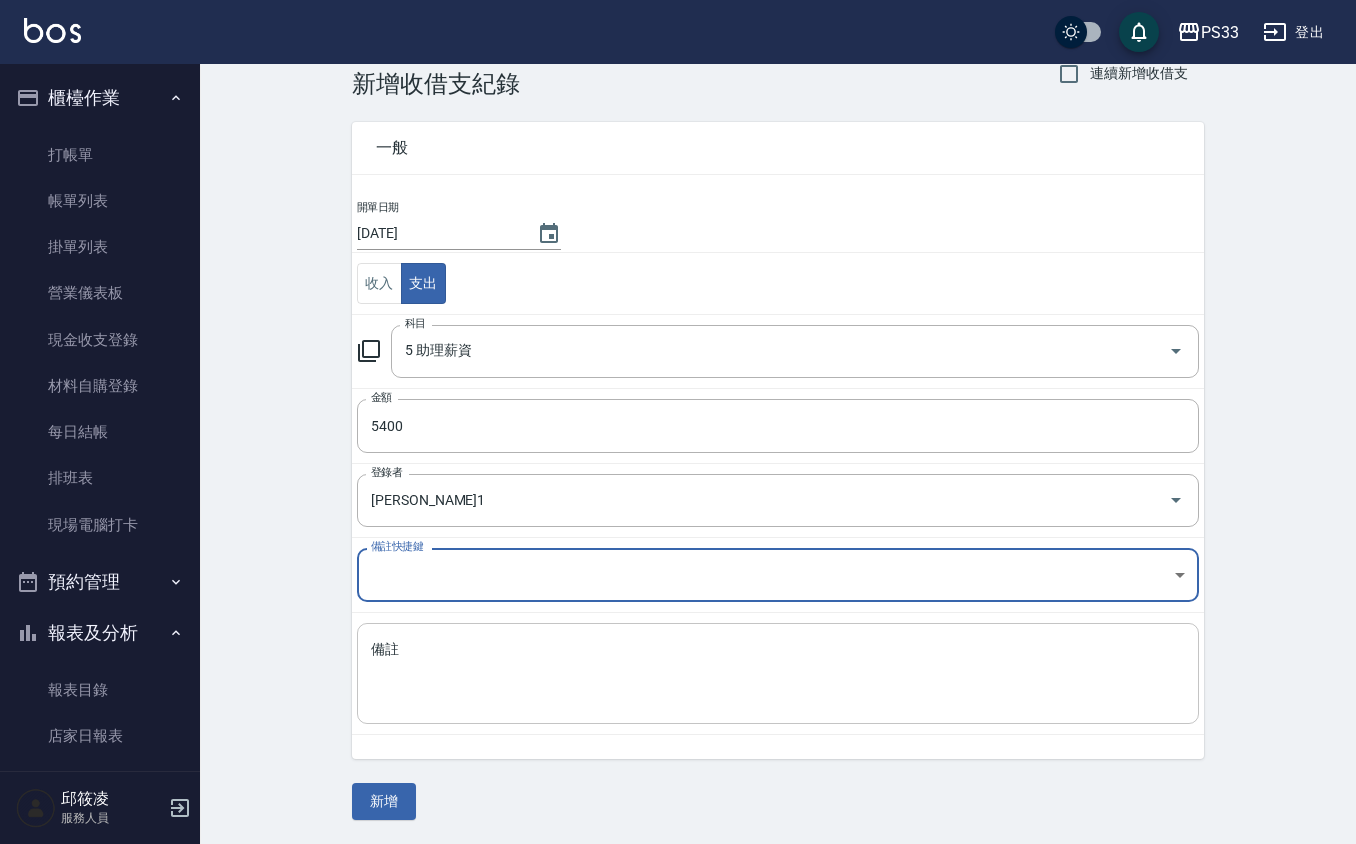 click on "備註" at bounding box center (778, 674) 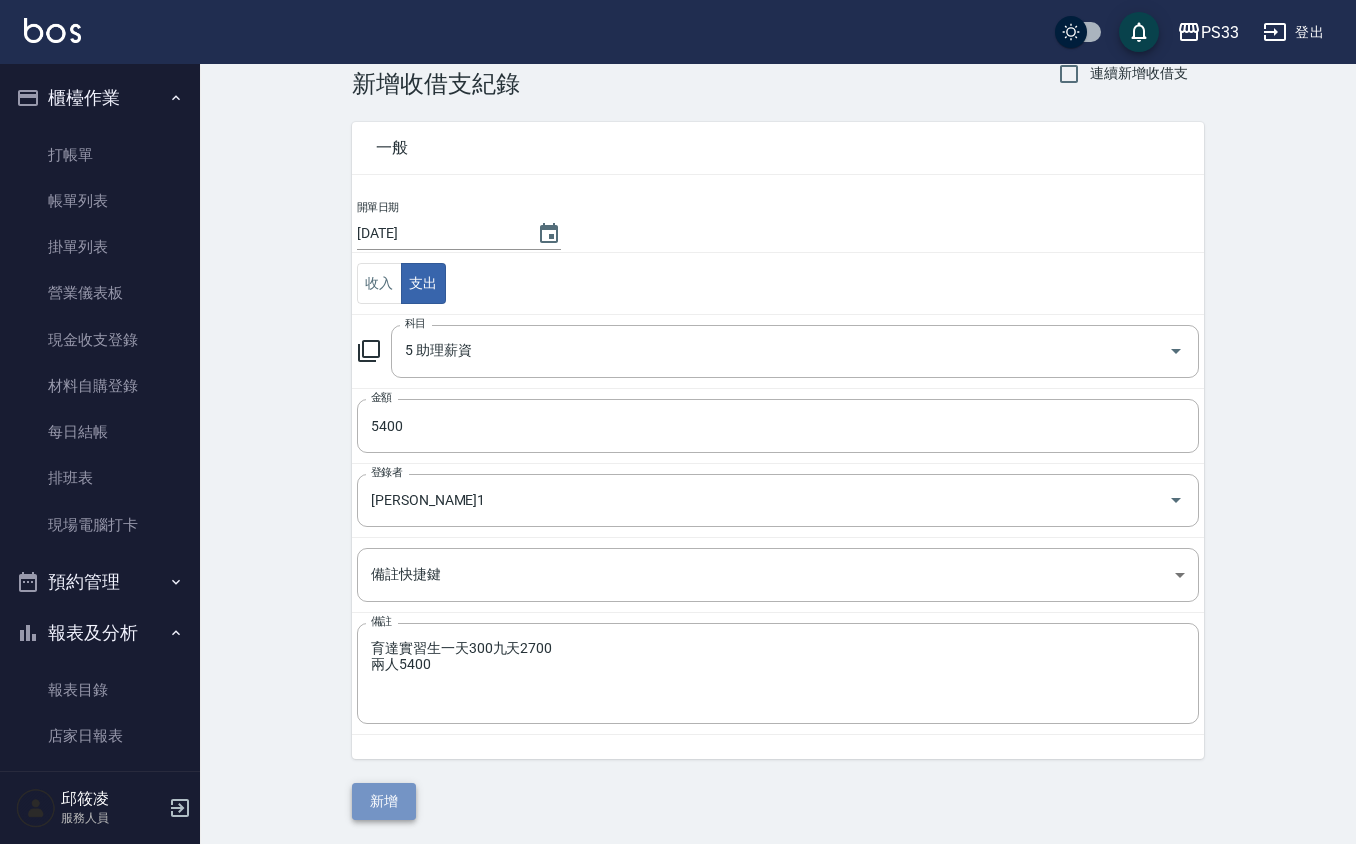 click on "新增" at bounding box center (384, 801) 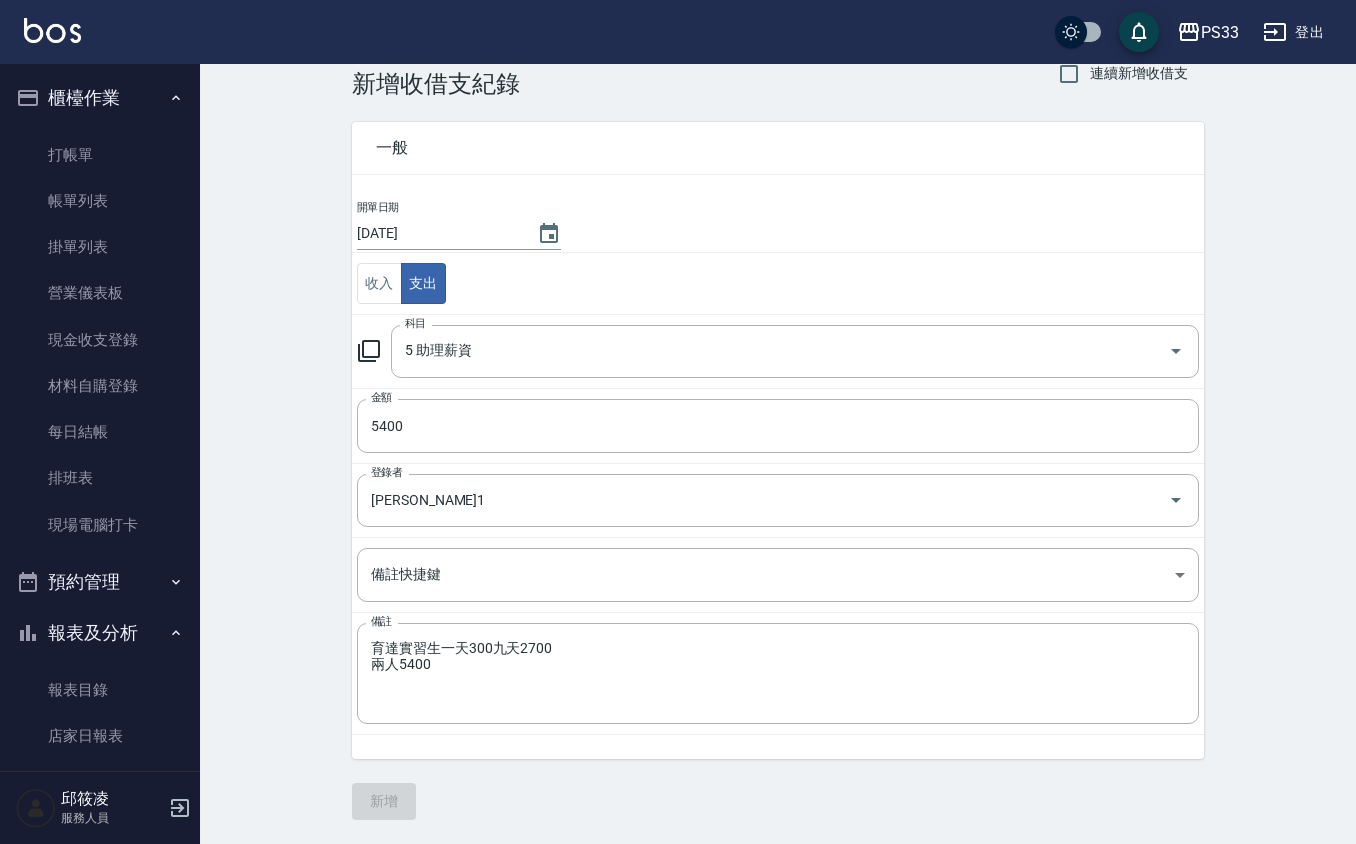 scroll, scrollTop: 0, scrollLeft: 0, axis: both 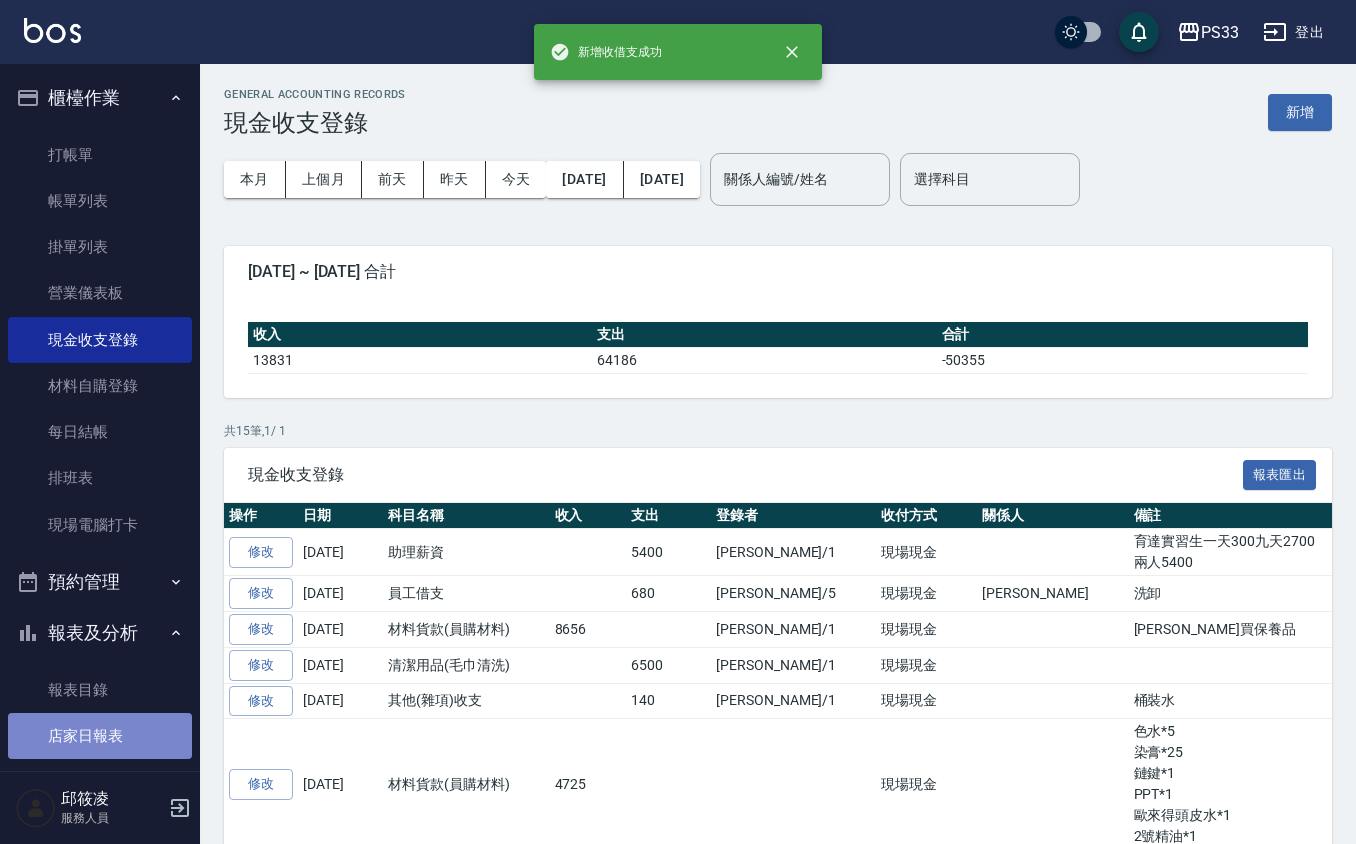 click on "店家日報表" at bounding box center (100, 736) 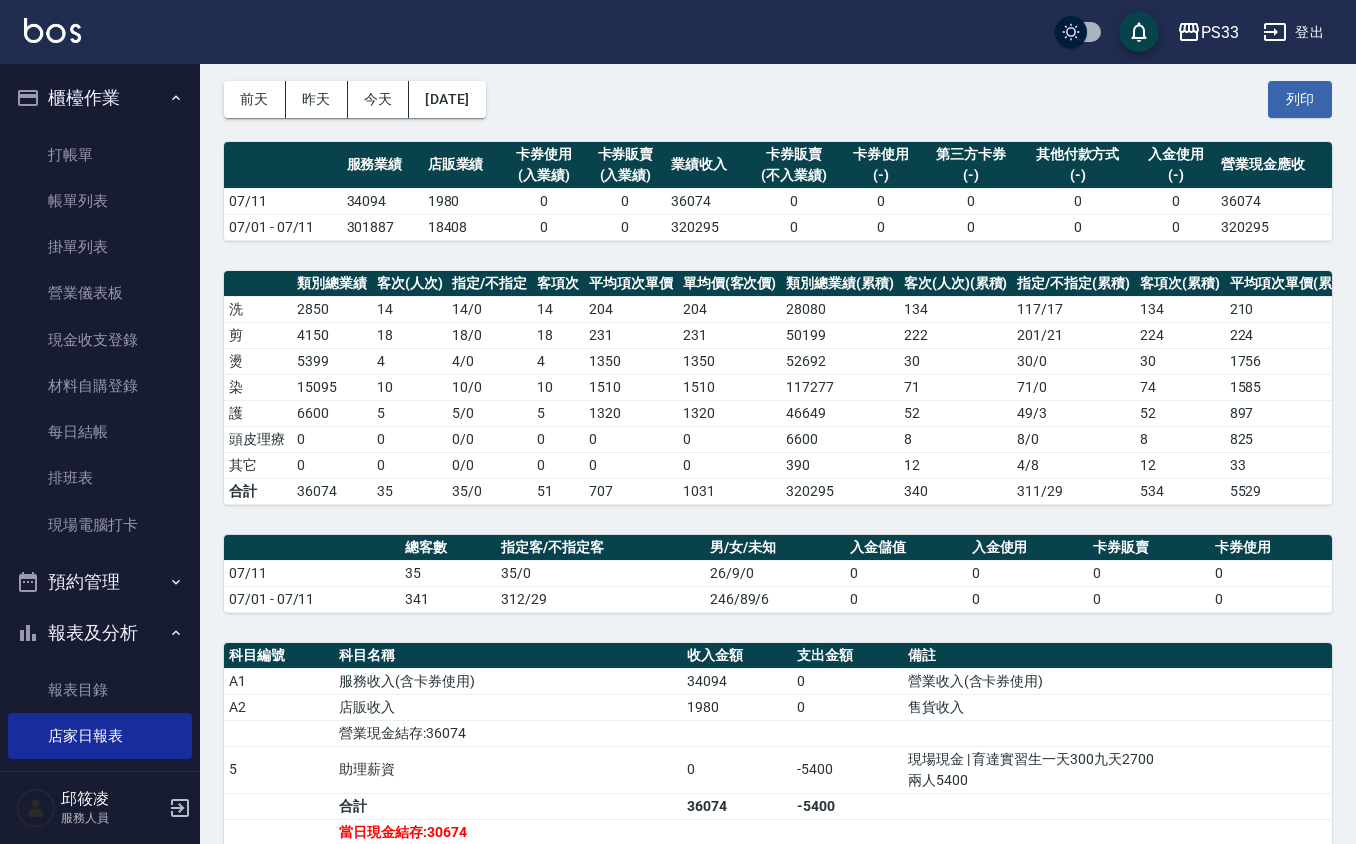 scroll, scrollTop: 0, scrollLeft: 0, axis: both 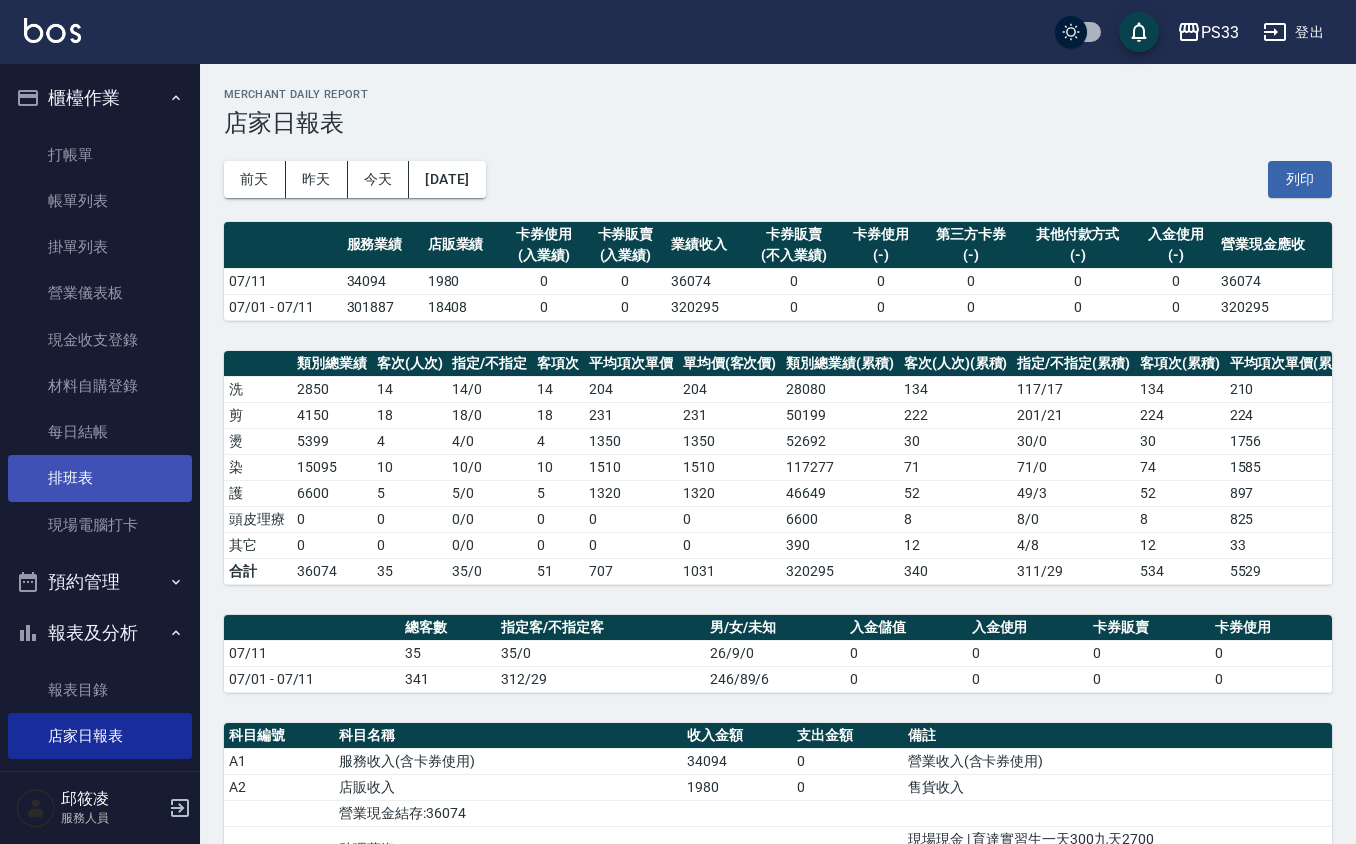 click on "排班表" at bounding box center (100, 478) 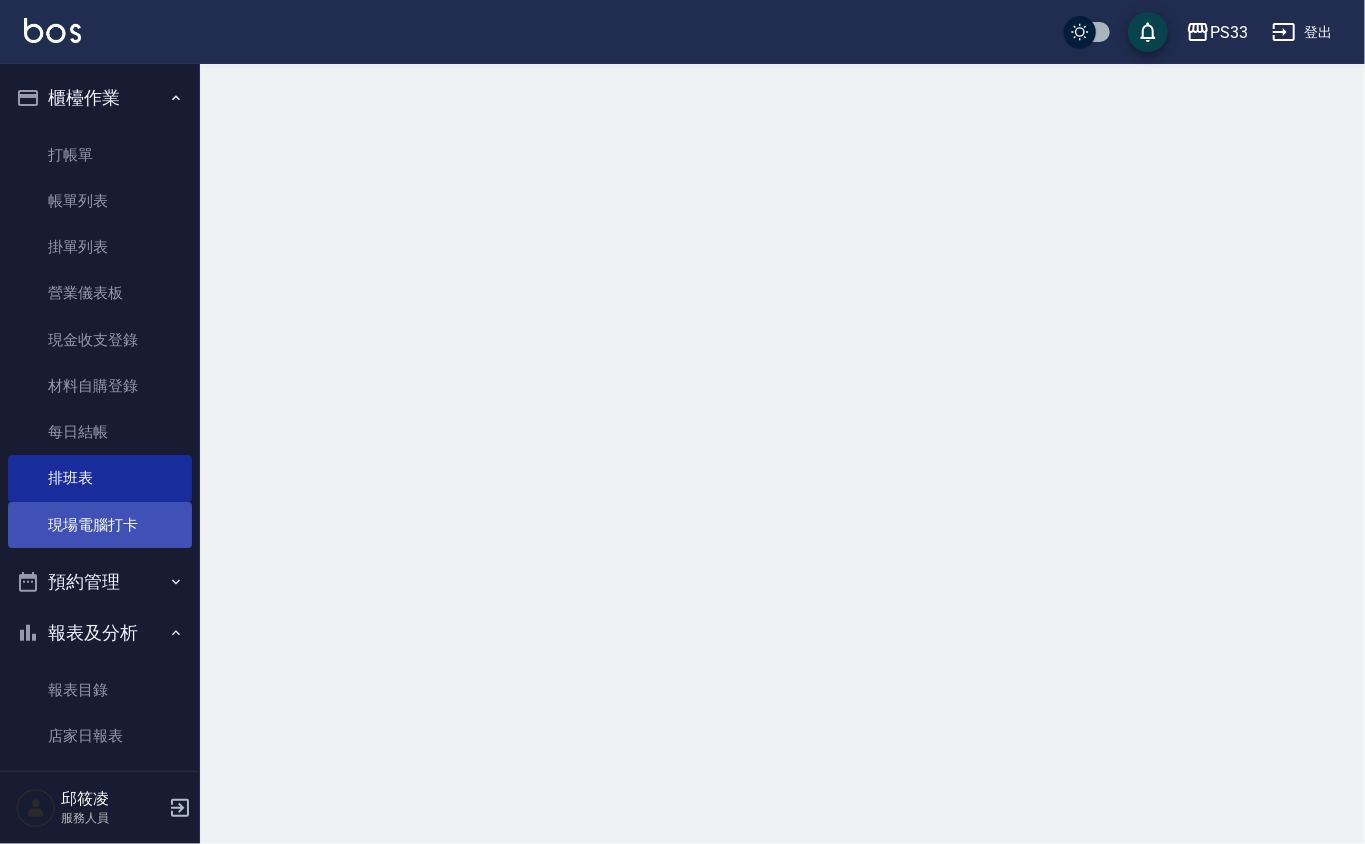 click on "現場電腦打卡" at bounding box center [100, 525] 